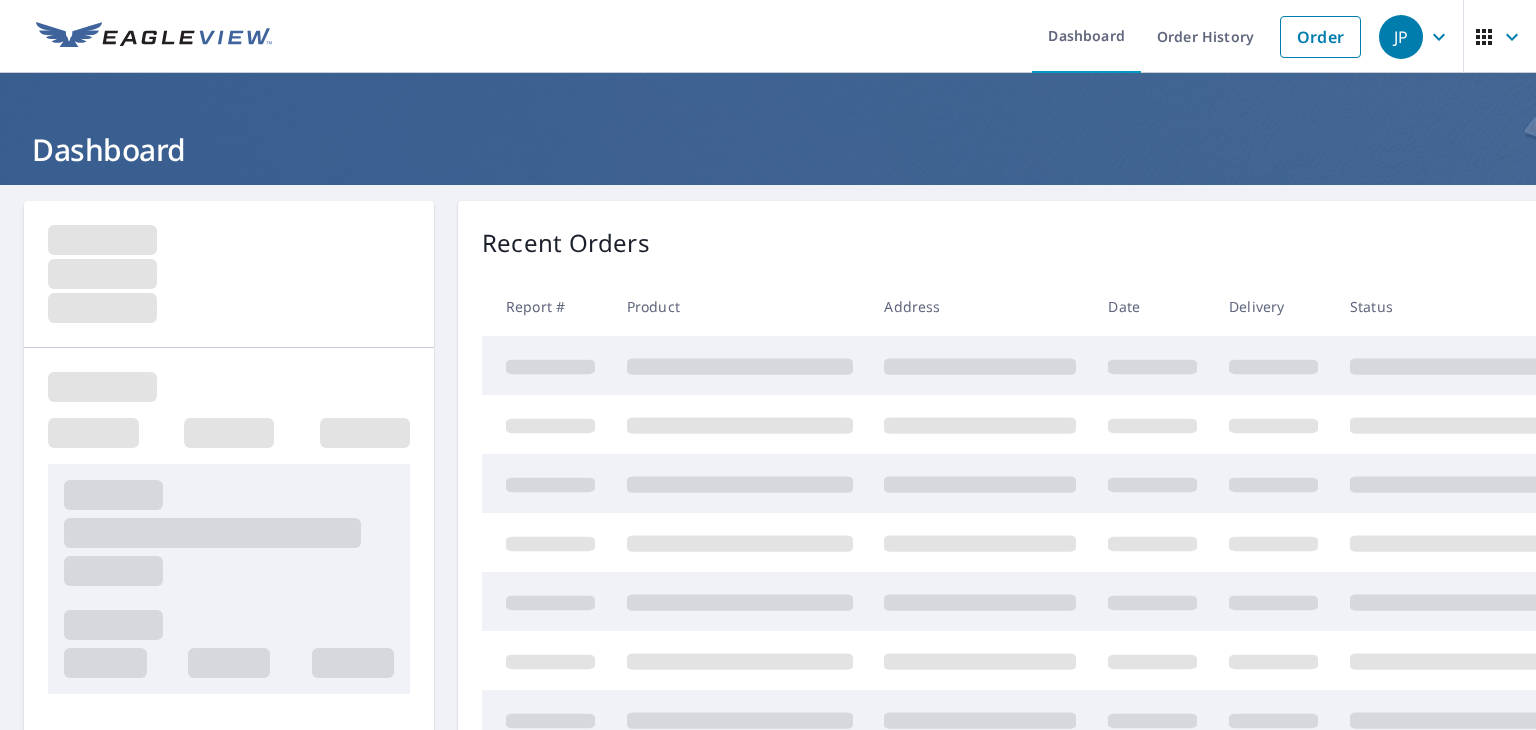 scroll, scrollTop: 0, scrollLeft: 0, axis: both 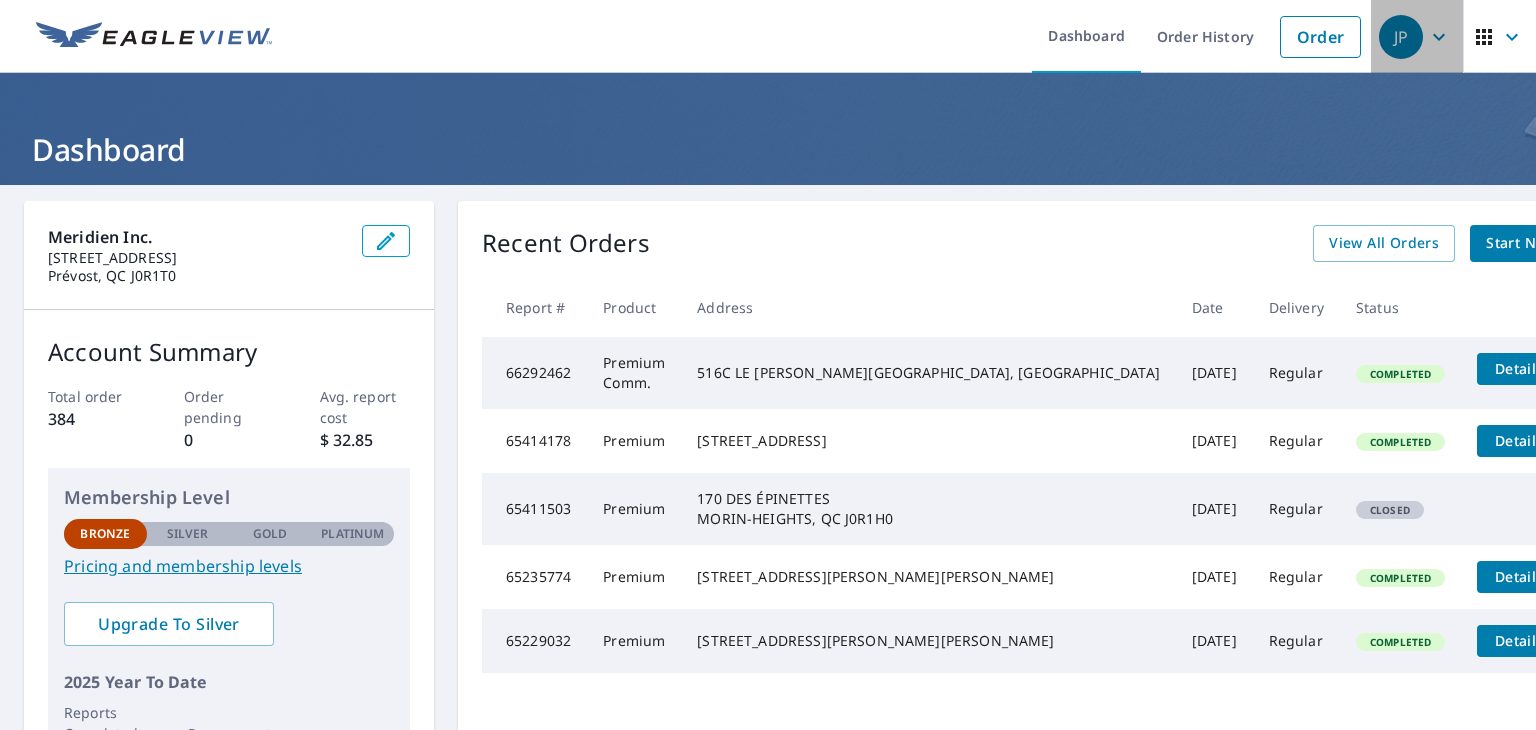 click 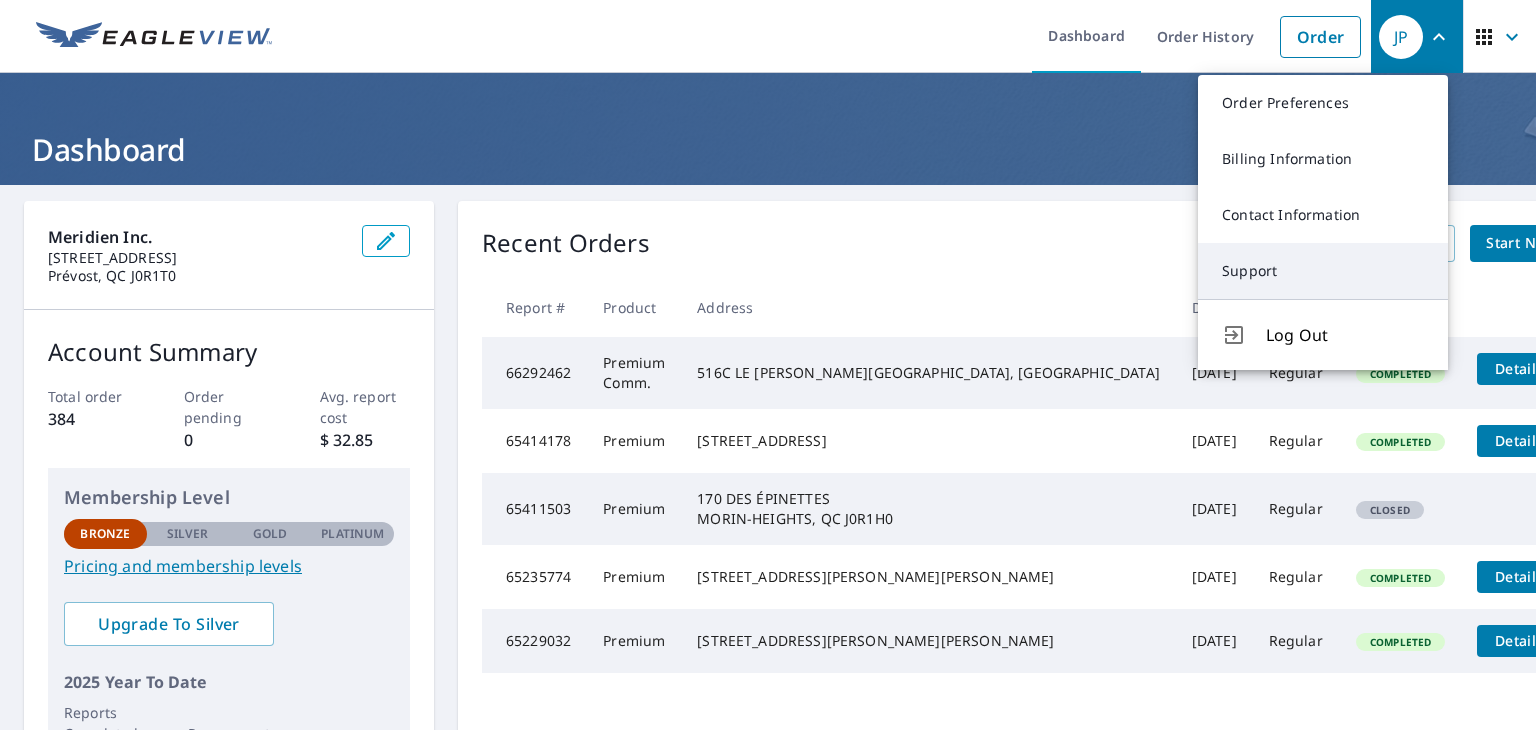 click on "Support" at bounding box center (1323, 271) 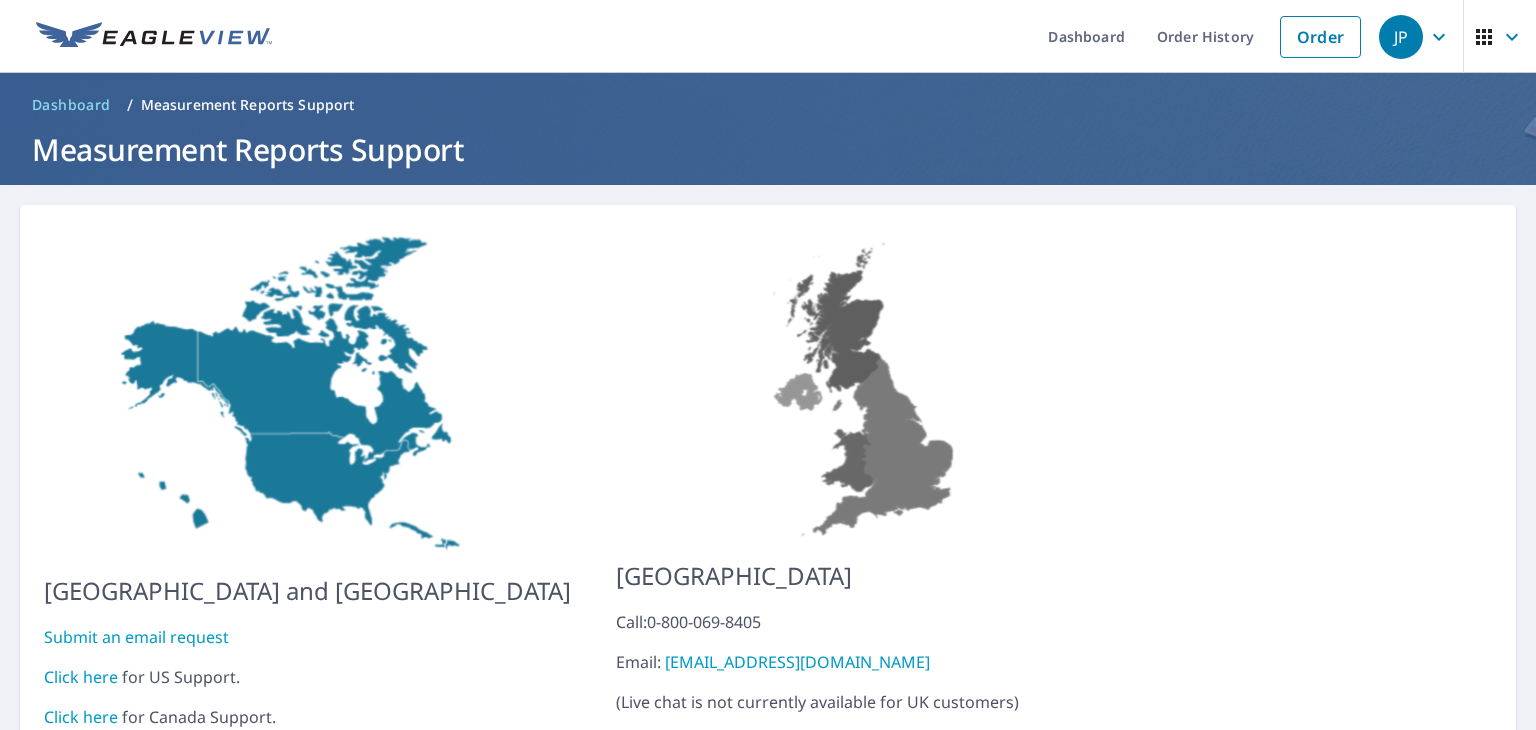 scroll, scrollTop: 79, scrollLeft: 0, axis: vertical 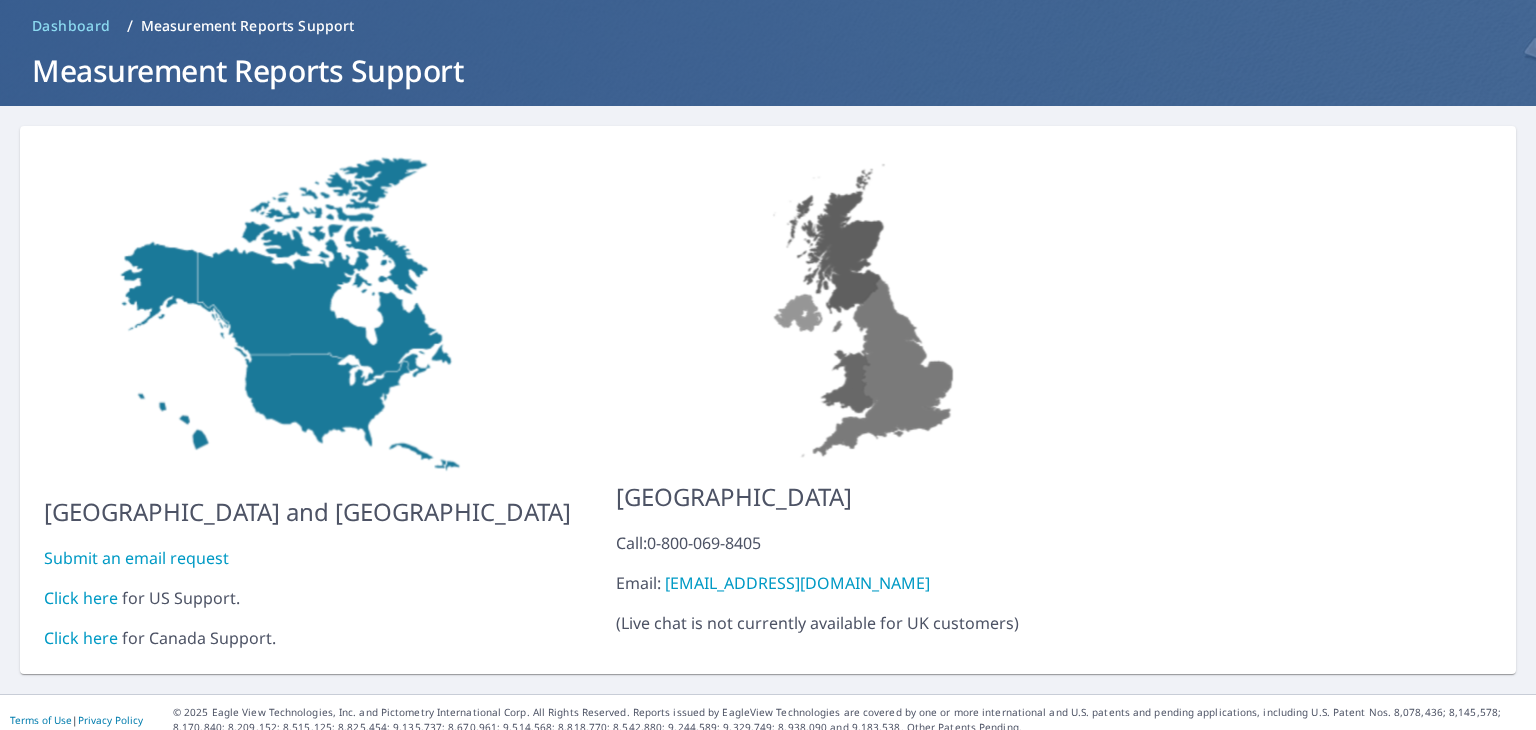 click on "Click here" at bounding box center [81, 598] 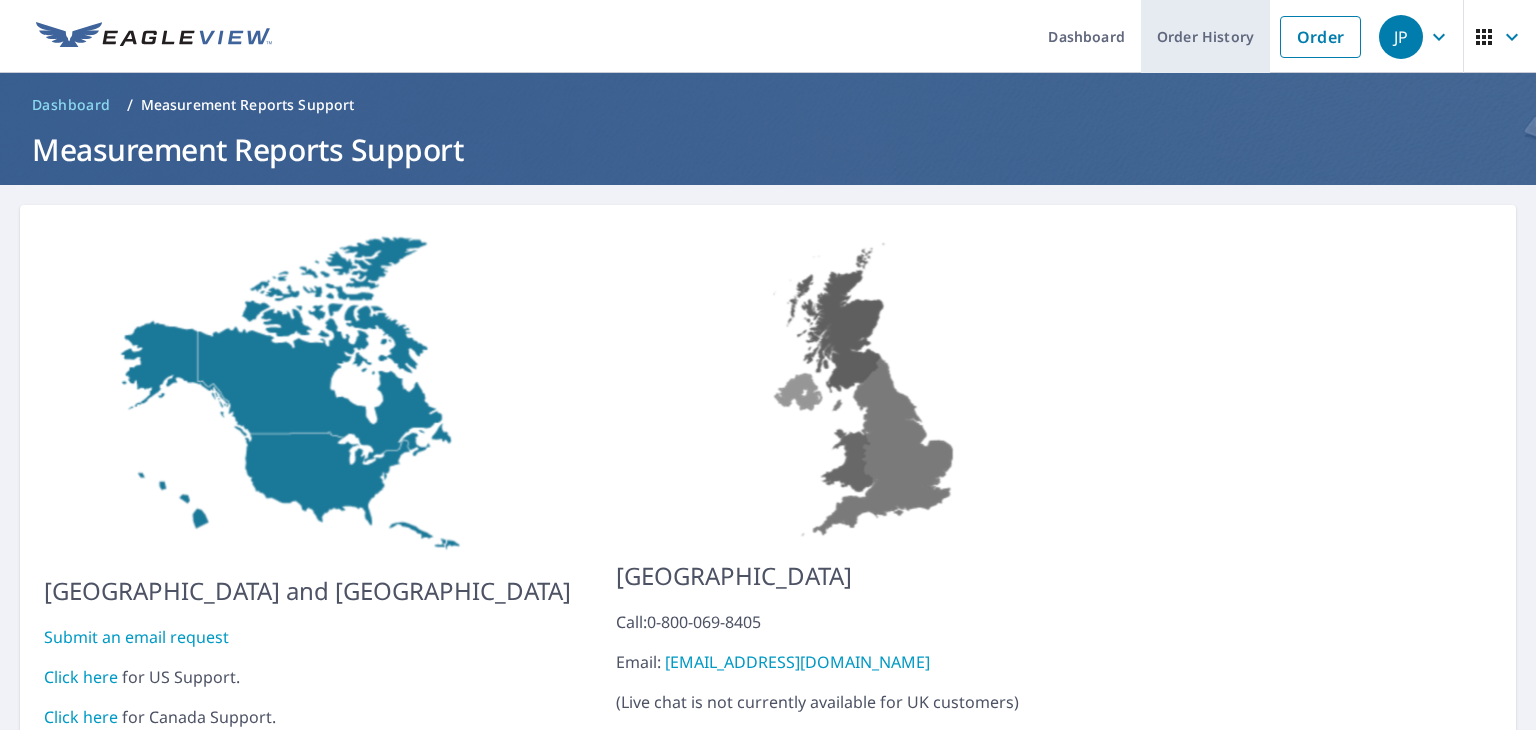 click on "Order History" at bounding box center [1205, 36] 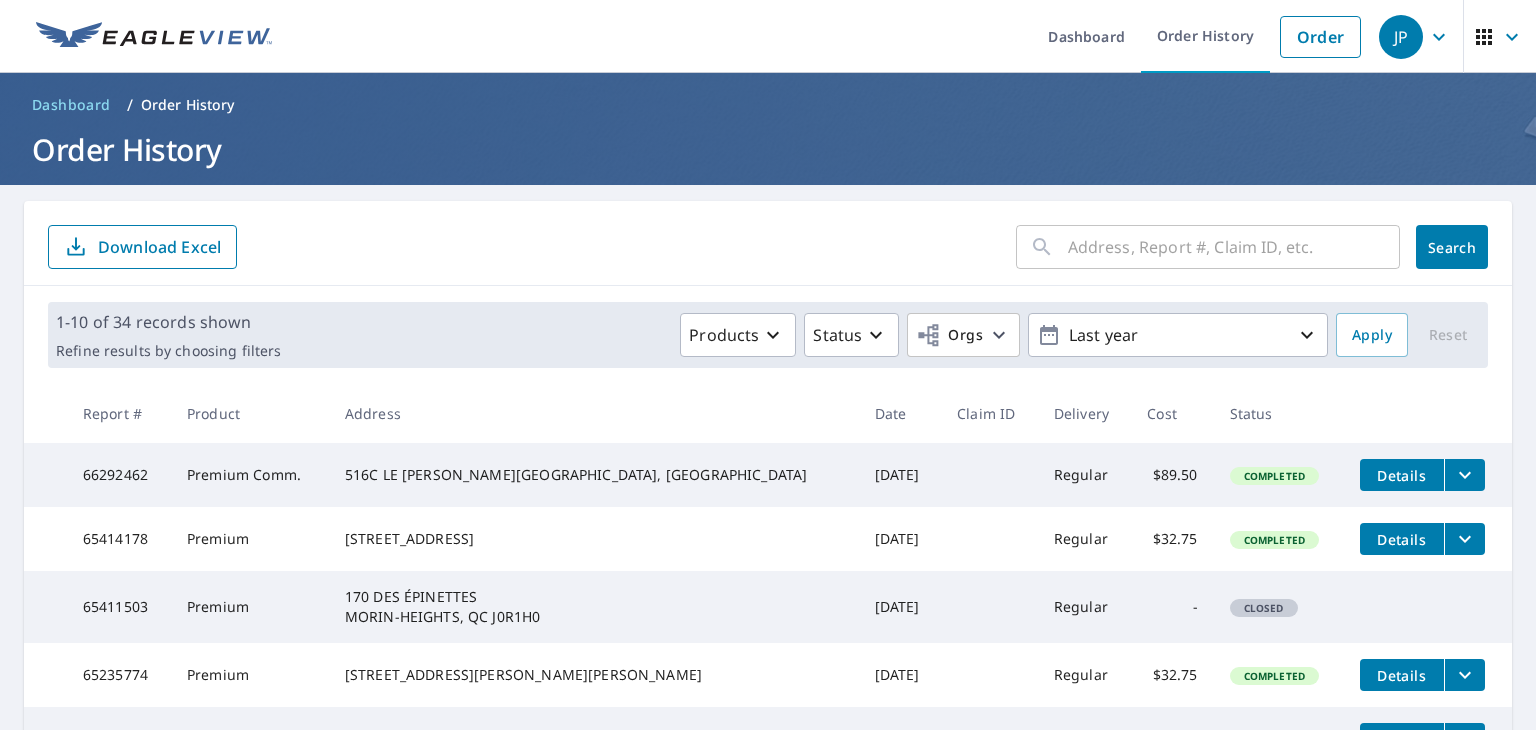 click on "66292462" at bounding box center (119, 475) 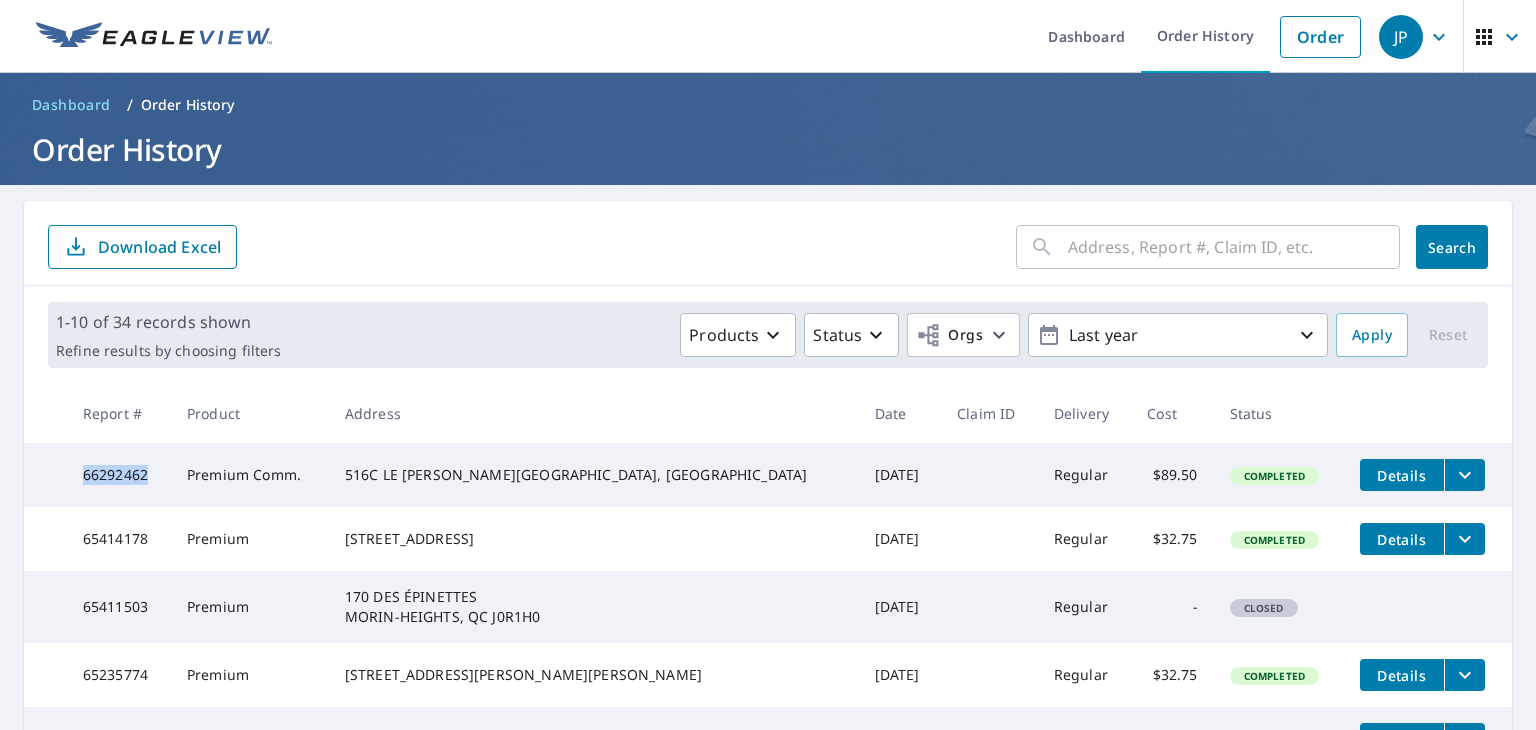 click on "66292462" at bounding box center [119, 475] 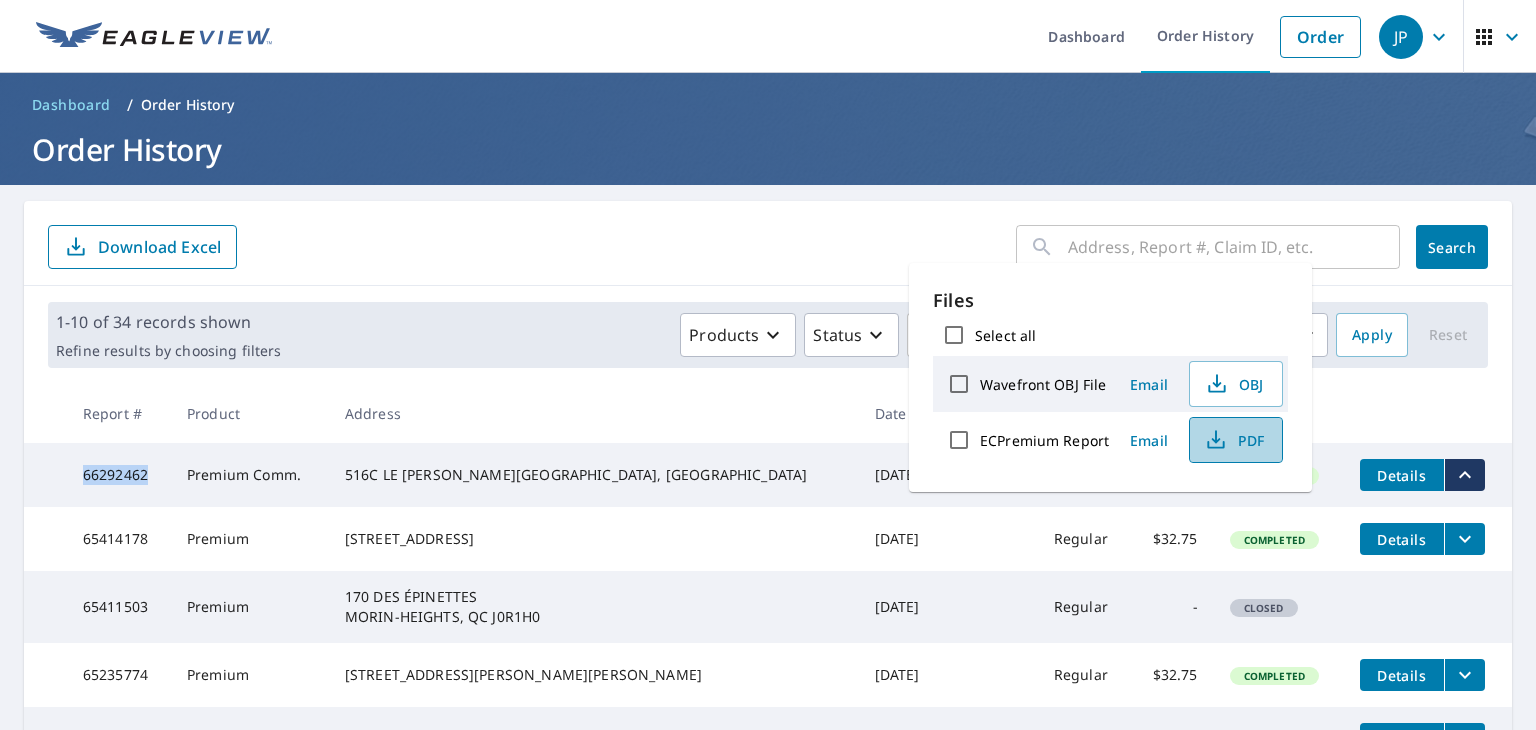 click on "PDF" at bounding box center (1234, 440) 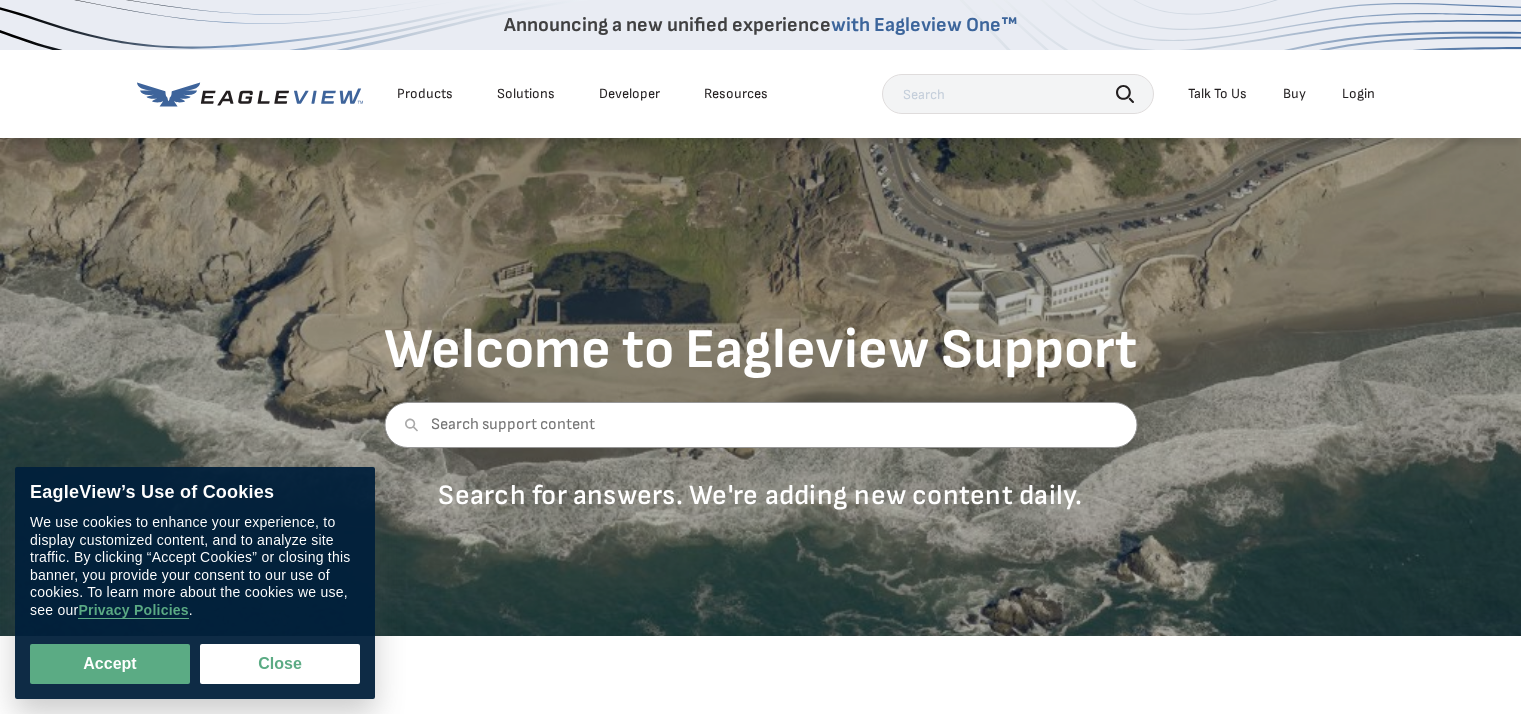 scroll, scrollTop: 0, scrollLeft: 0, axis: both 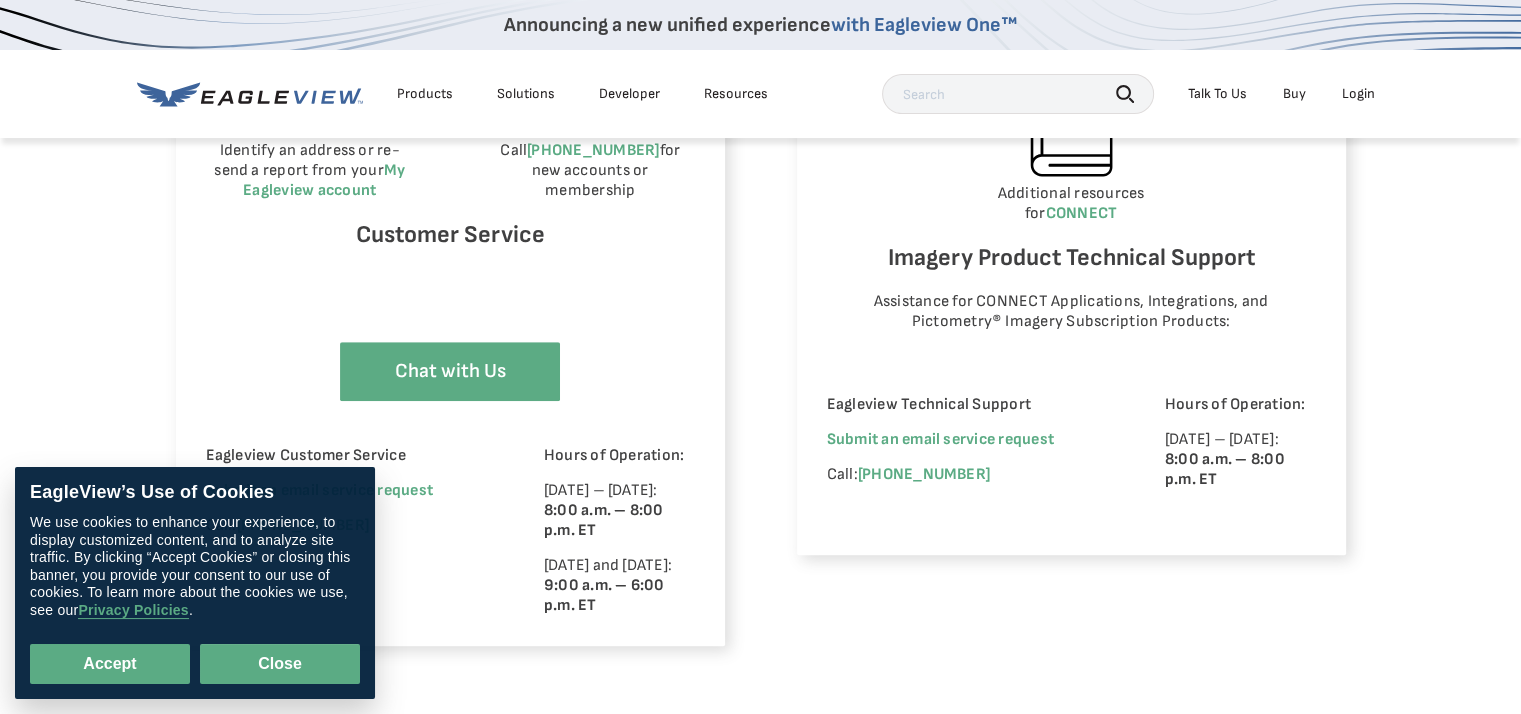 click on "Close" at bounding box center (280, 664) 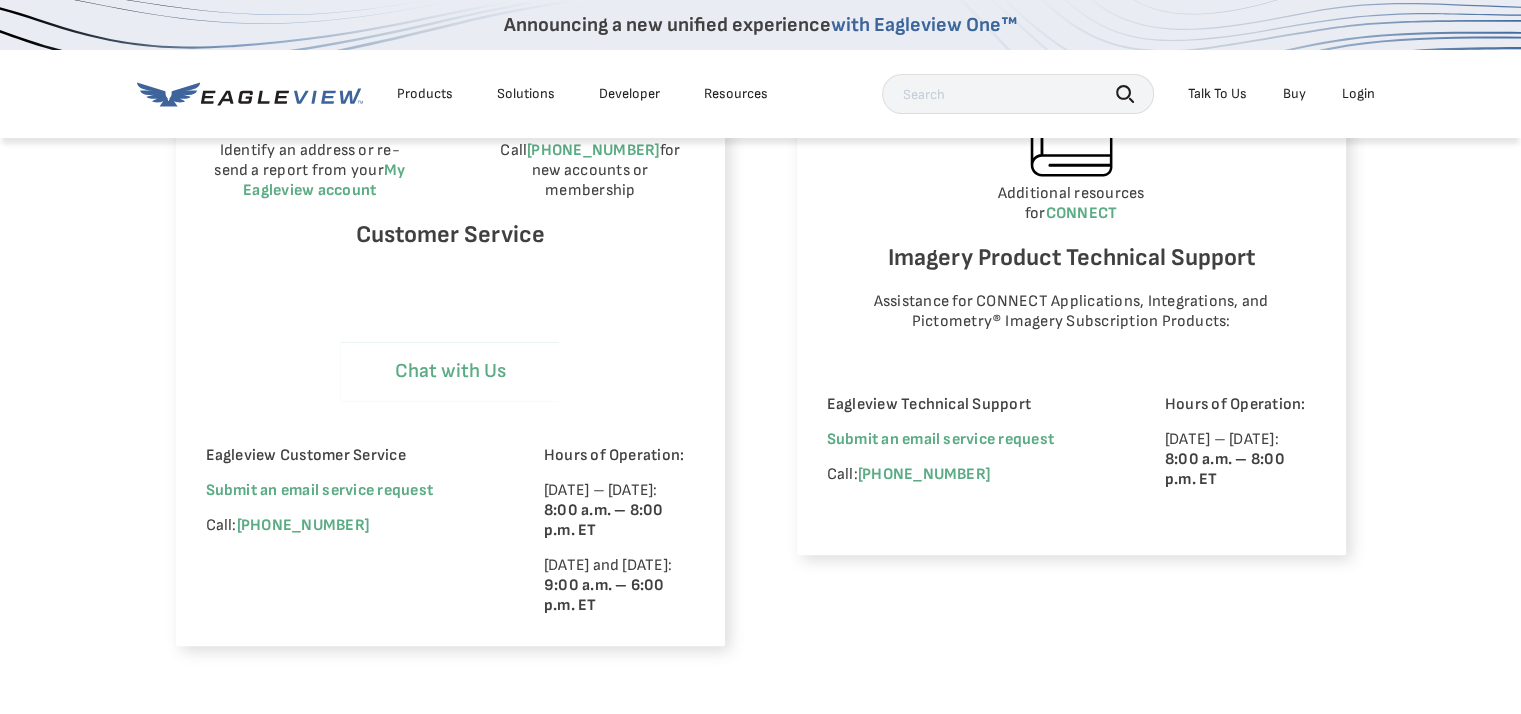 click on "Chat with Us" at bounding box center [450, 371] 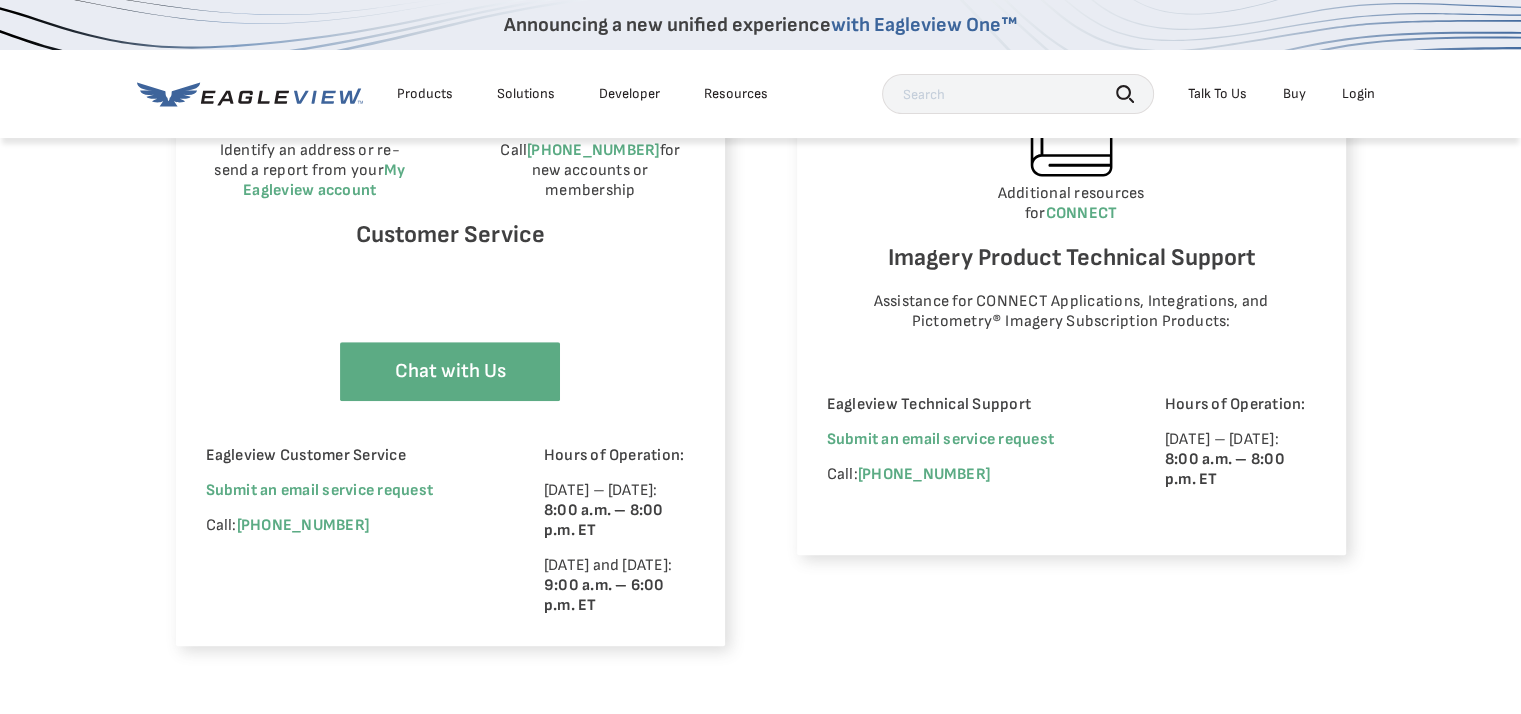 select on "Cancel_Roof_Wall_Report" 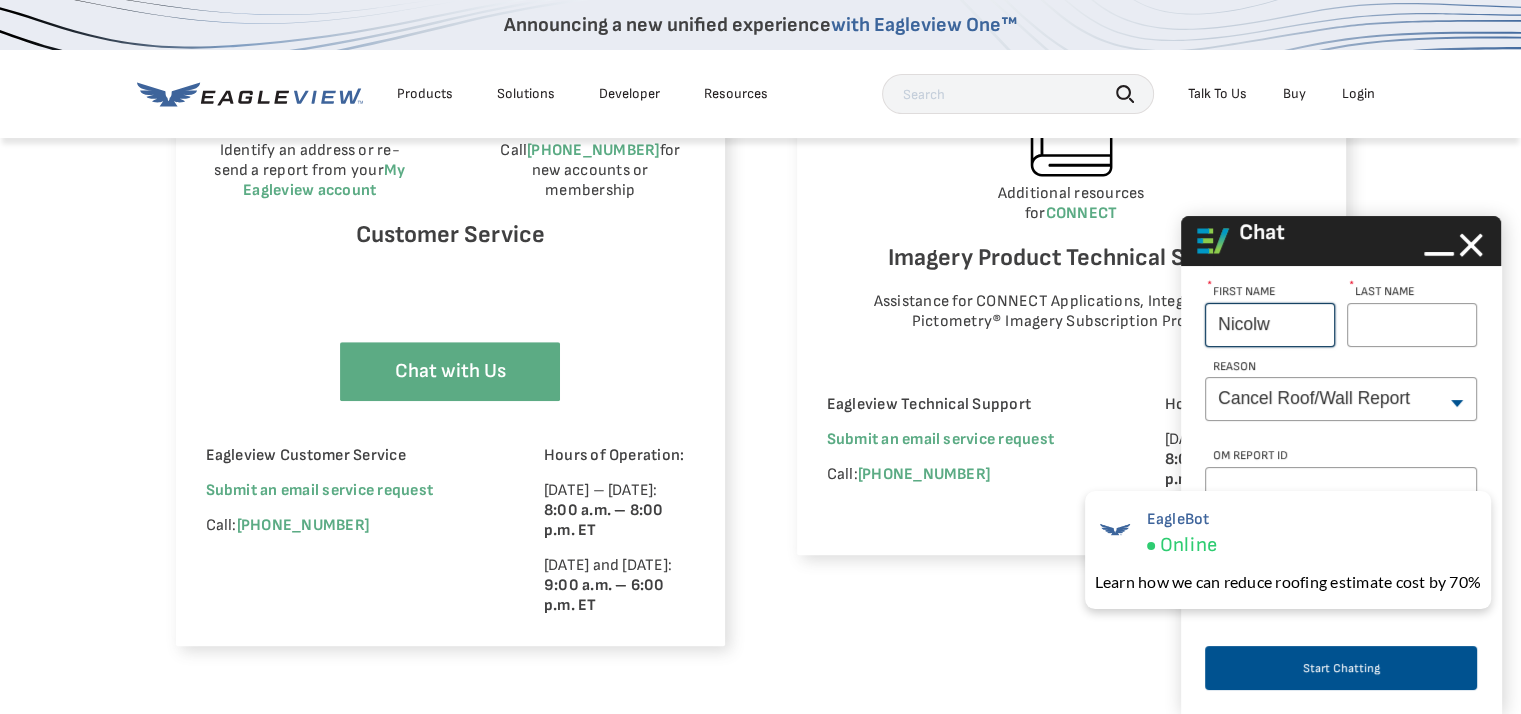 click on "Nicolw" at bounding box center (1270, 325) 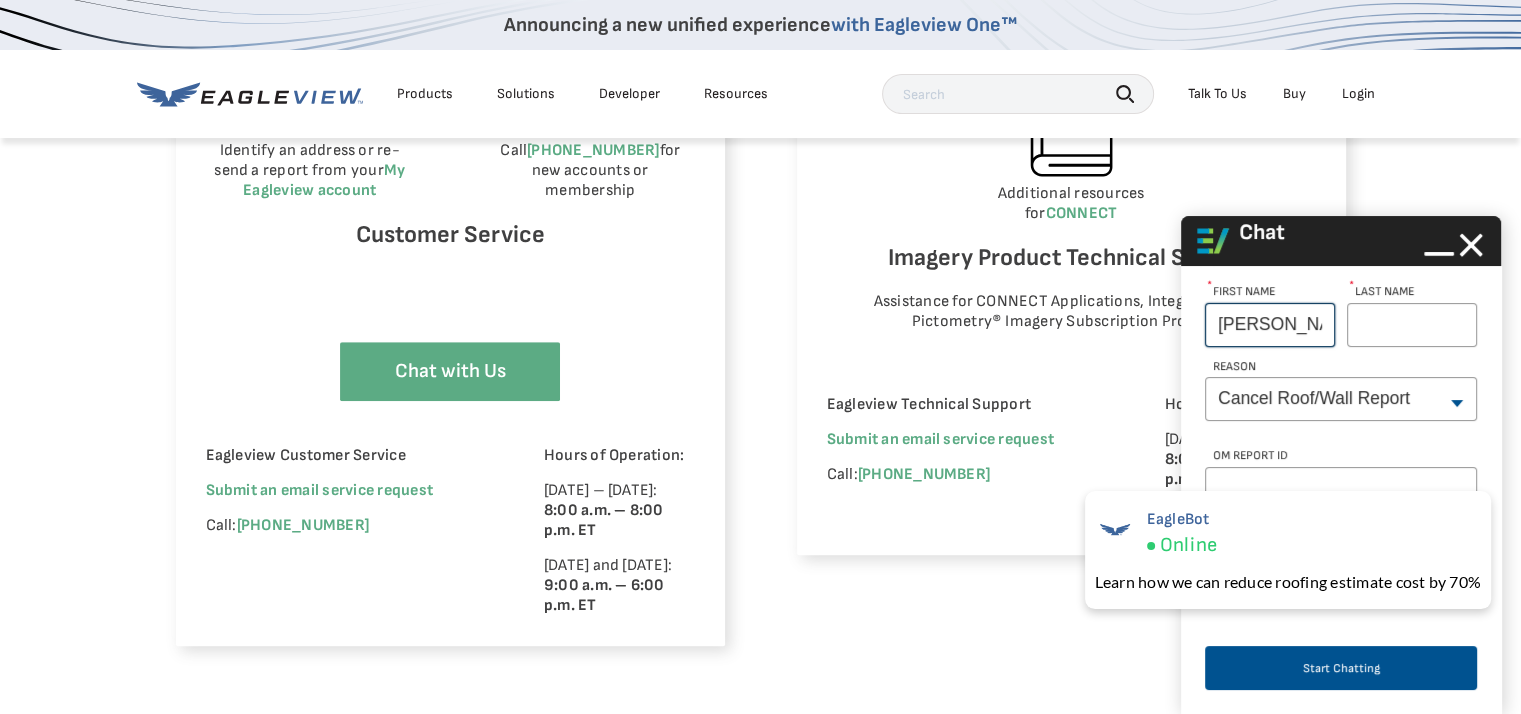 type on "Nicole" 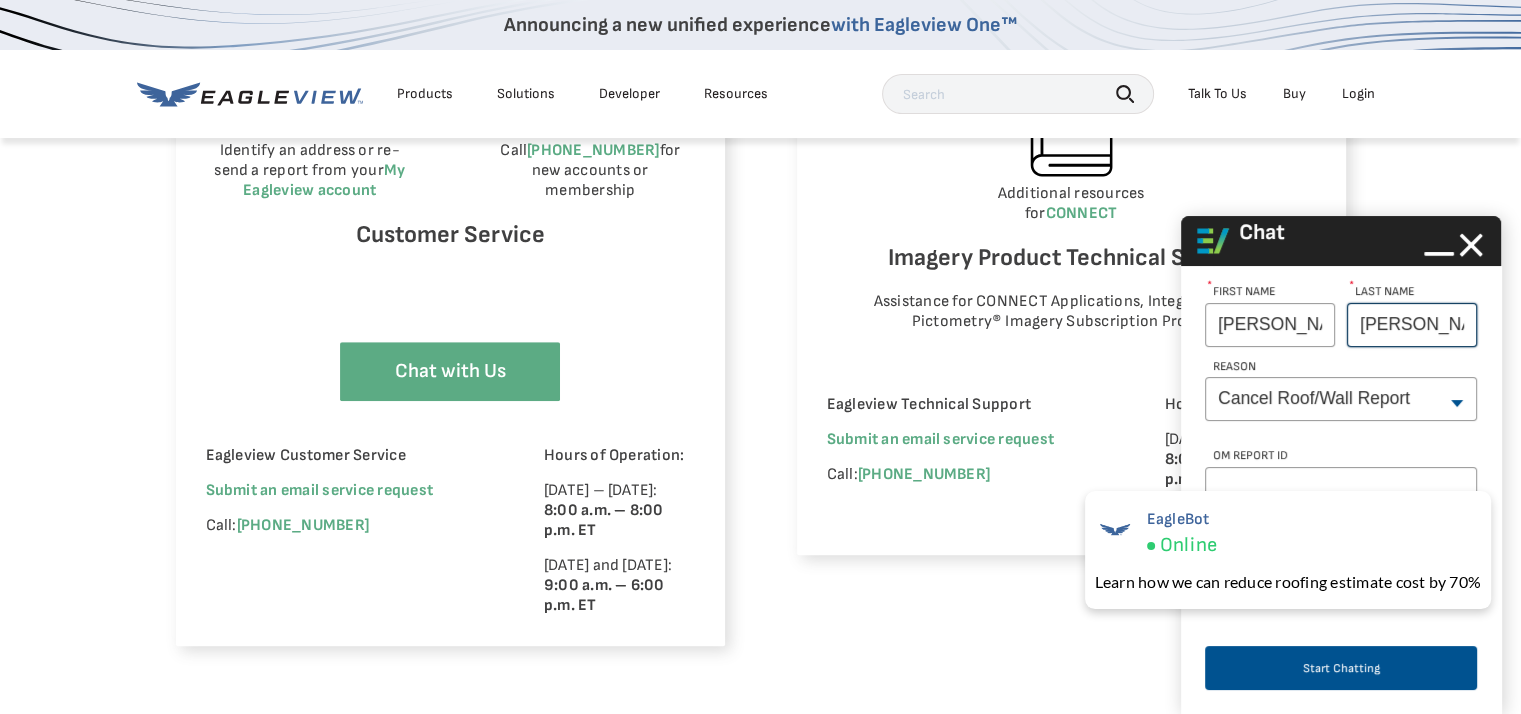 type on "Duquette" 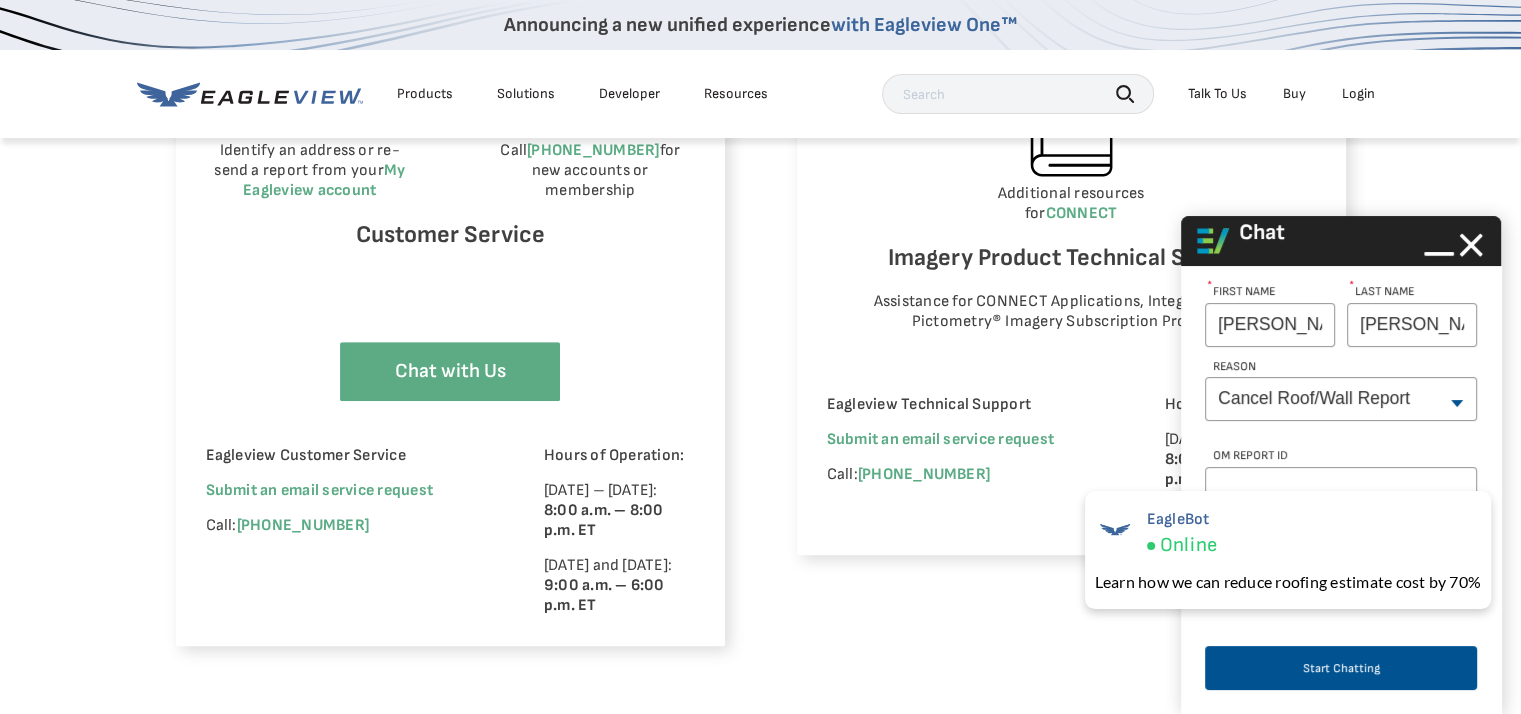click on "Reason --None-- Cancel Roof/Wall Report Document Request Invoice Request Missing Additional Structure Password Reset Pricing Question Refund Request Roof/Wall Report Status Sitemap Request Update Roof/Wall Report Address Wrong House on Report Xactimate Other Reason Xactimate Integration" at bounding box center [1341, 395] 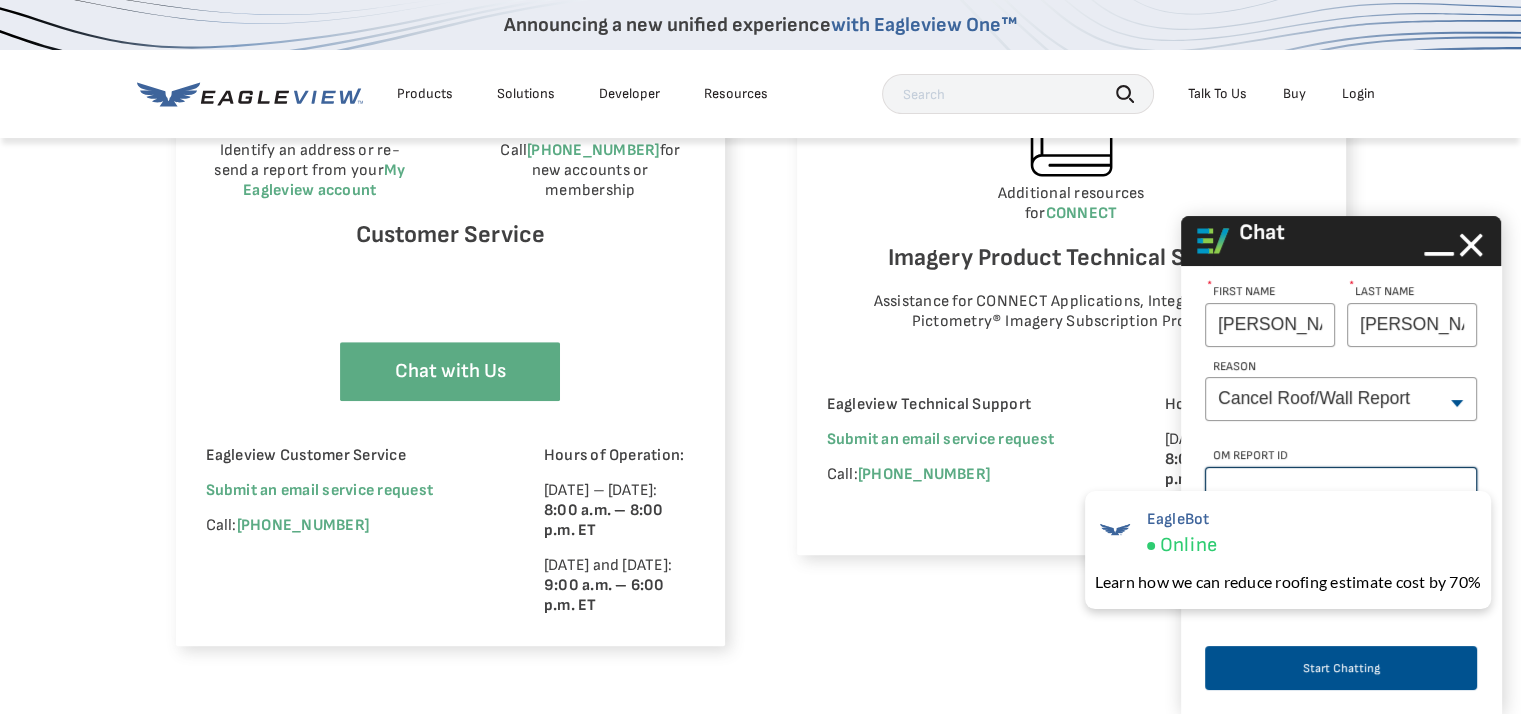 click on "OM Report Id" at bounding box center [1341, 489] 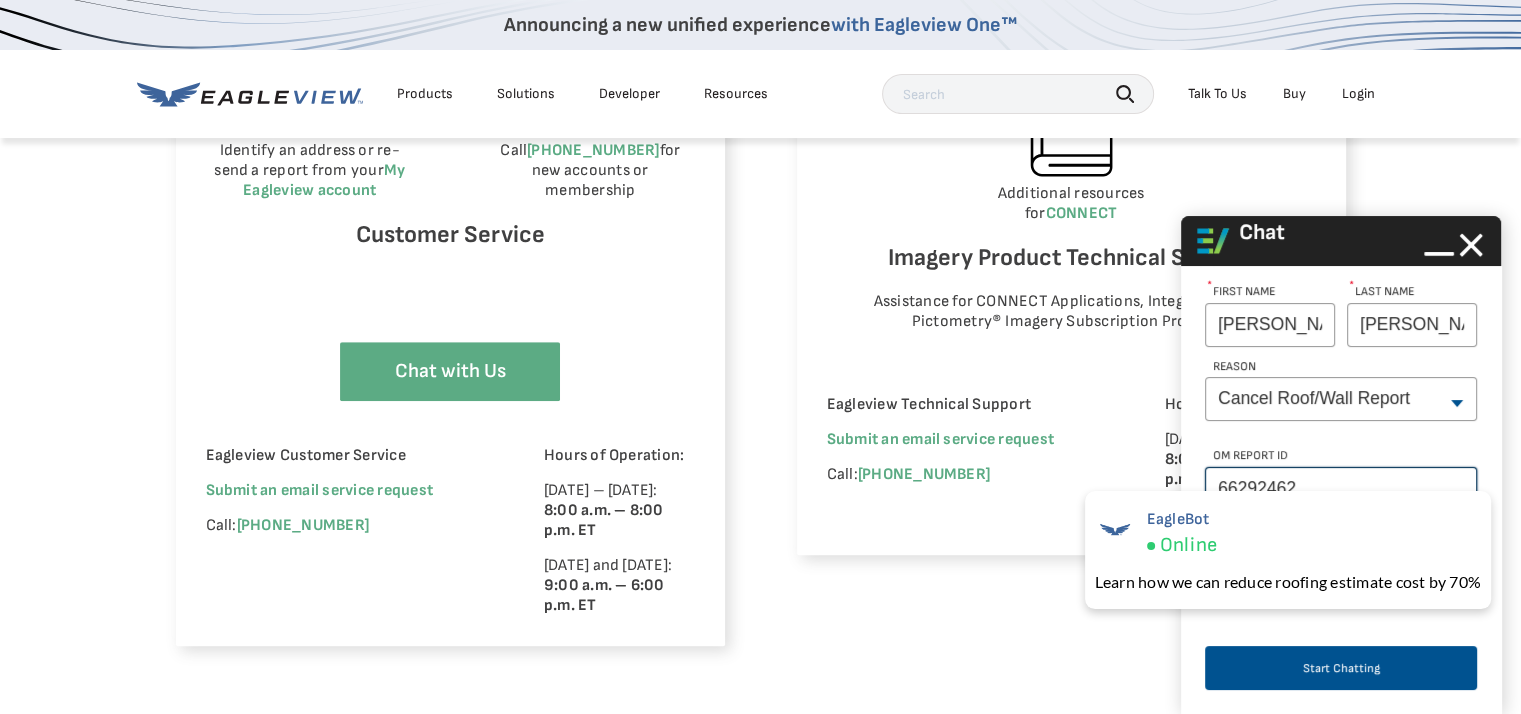 type on "66292462" 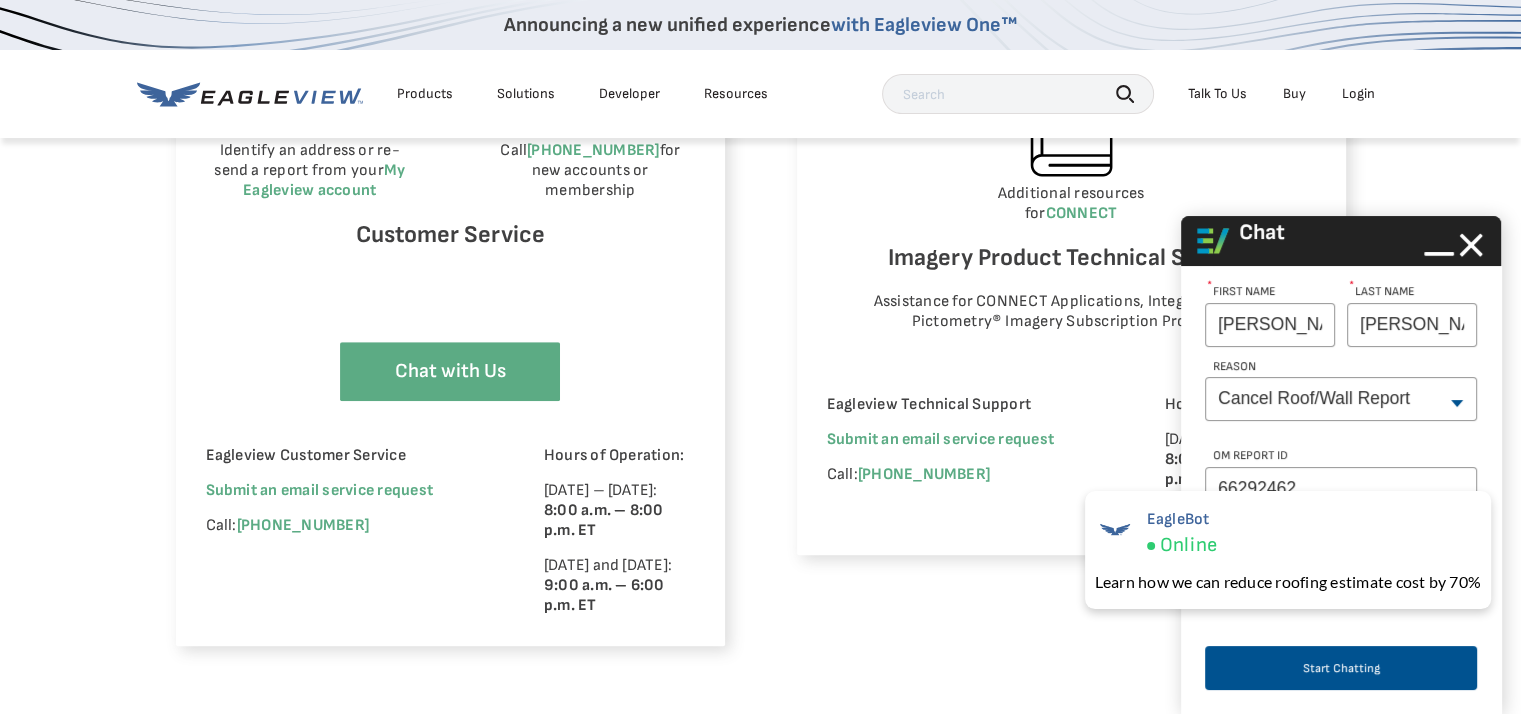 click on "Start Chatting" at bounding box center [1341, 665] 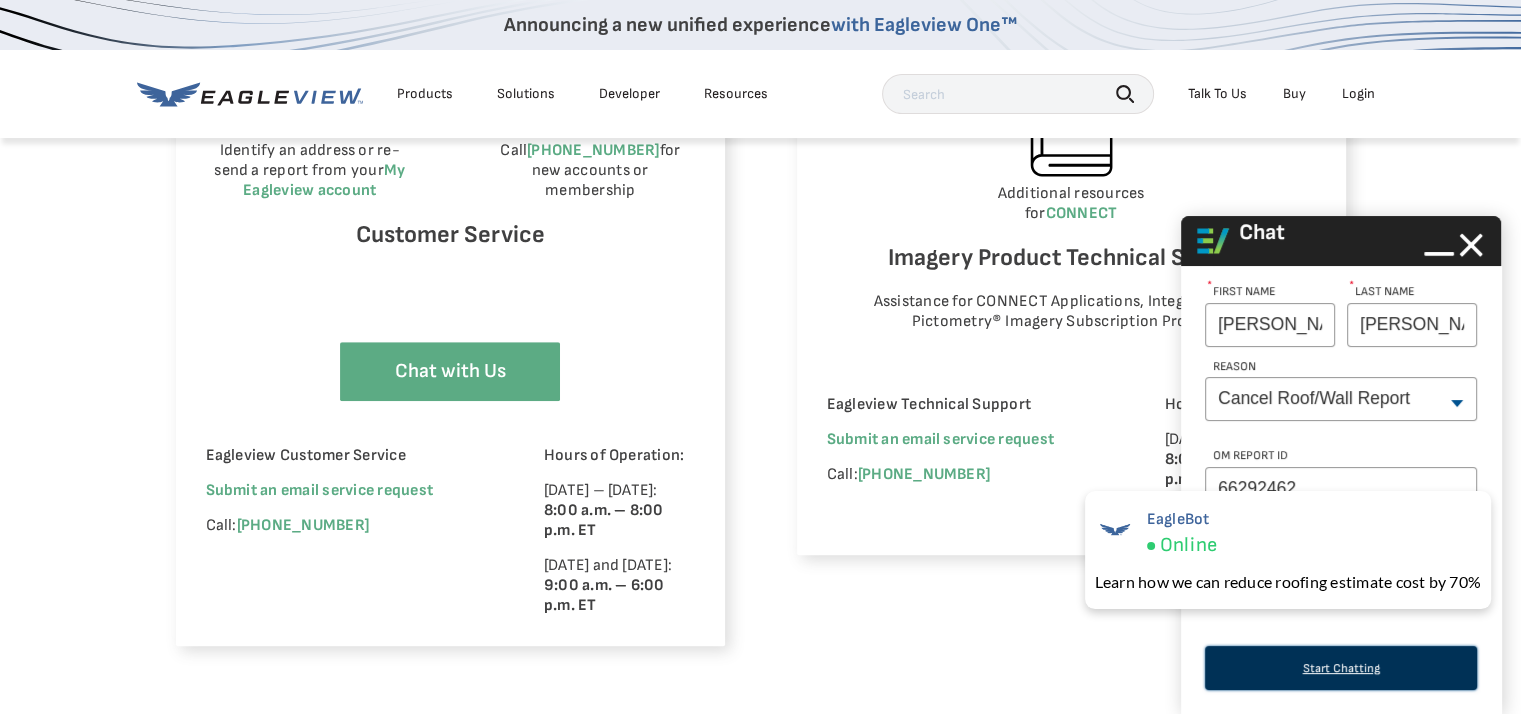 click on "Start Chatting" at bounding box center (1341, 668) 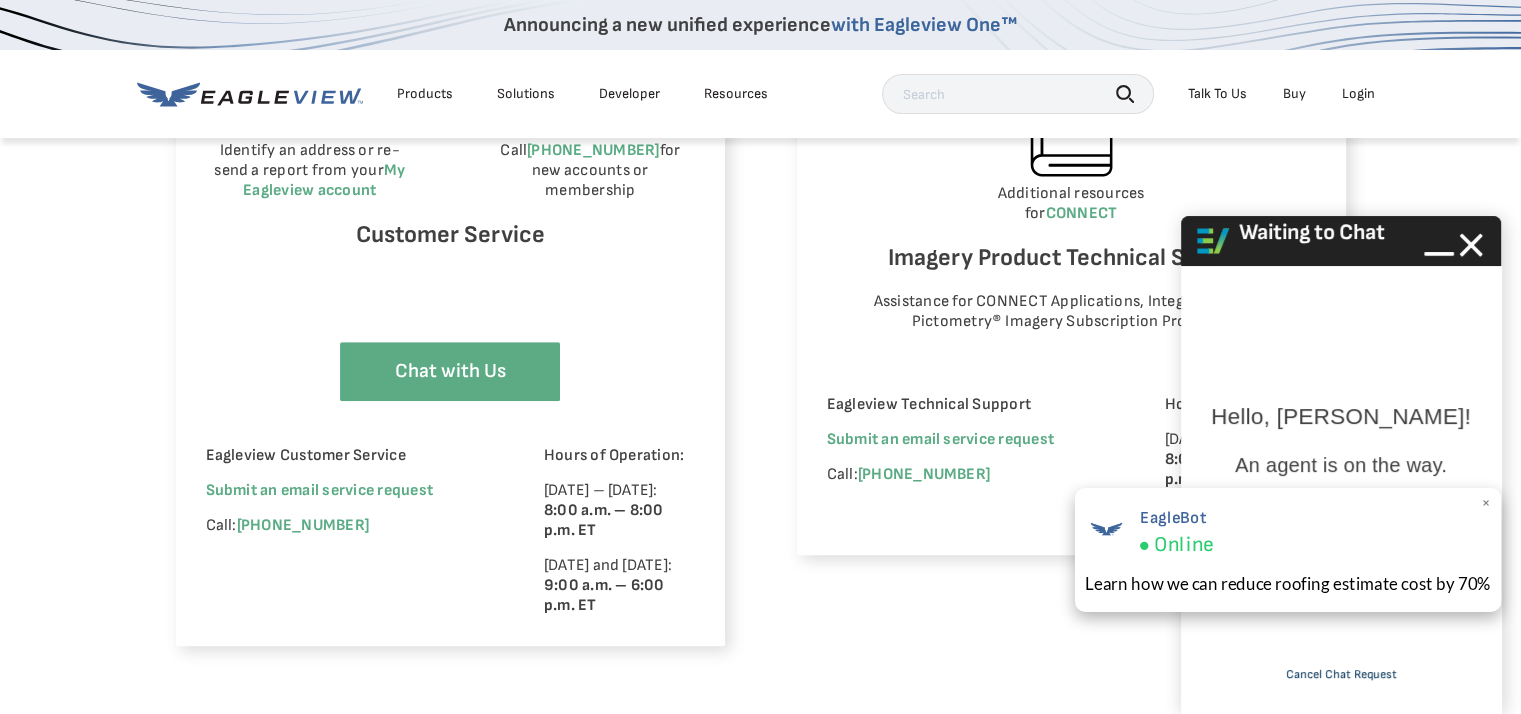 click on "×" at bounding box center [1485, 503] 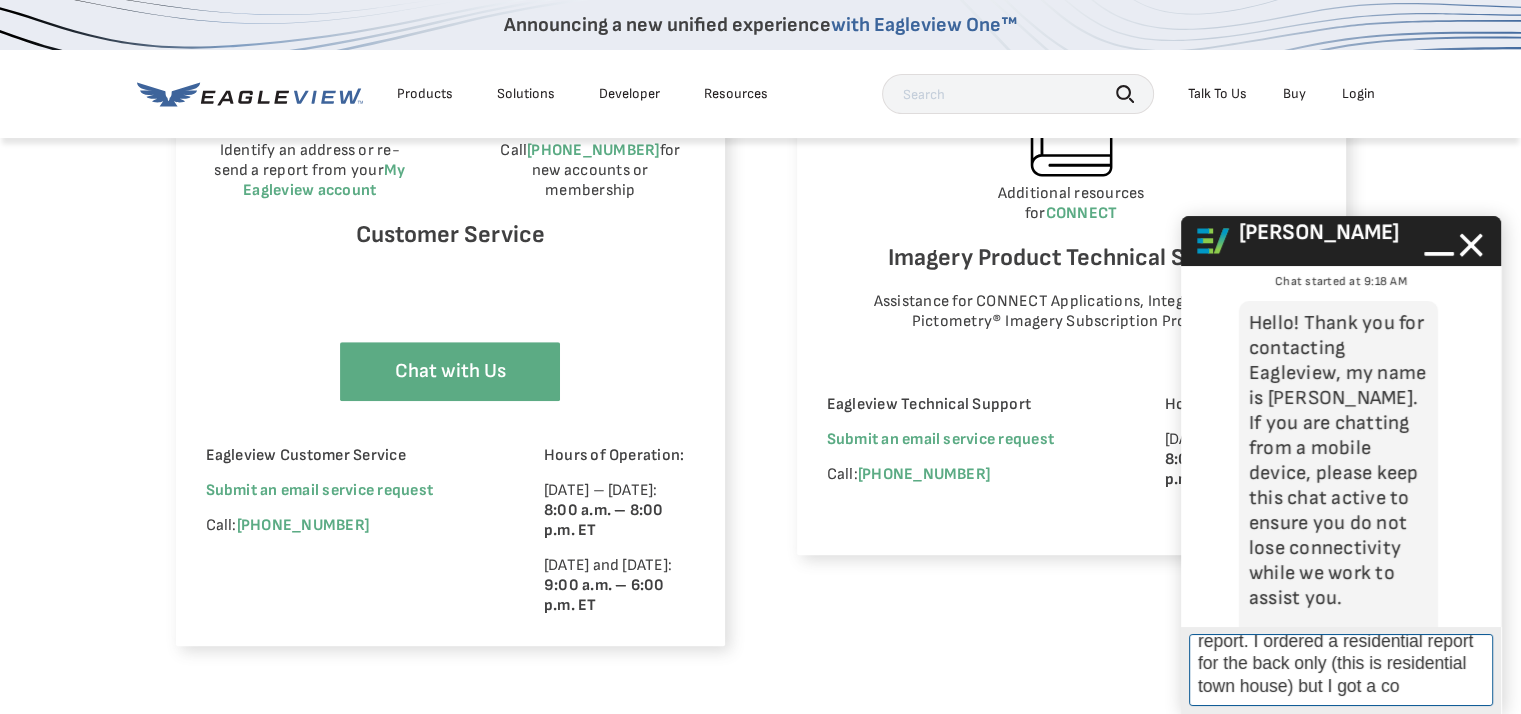 scroll, scrollTop: 82, scrollLeft: 0, axis: vertical 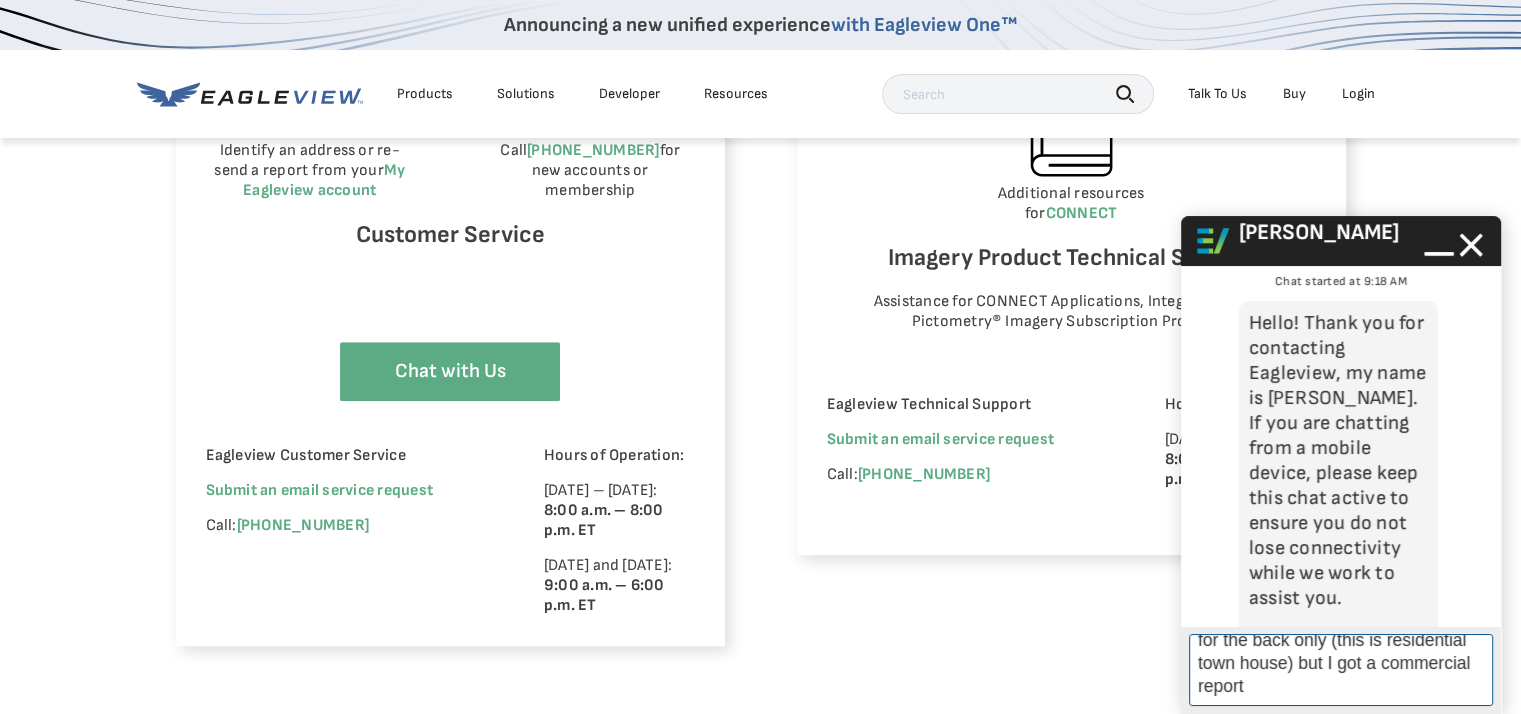 type on "Hello Savitha ! Thanks for your support. I have to cancel this report. I ordered a residential report for the back only (this is residential town house) but I got a commercial report." 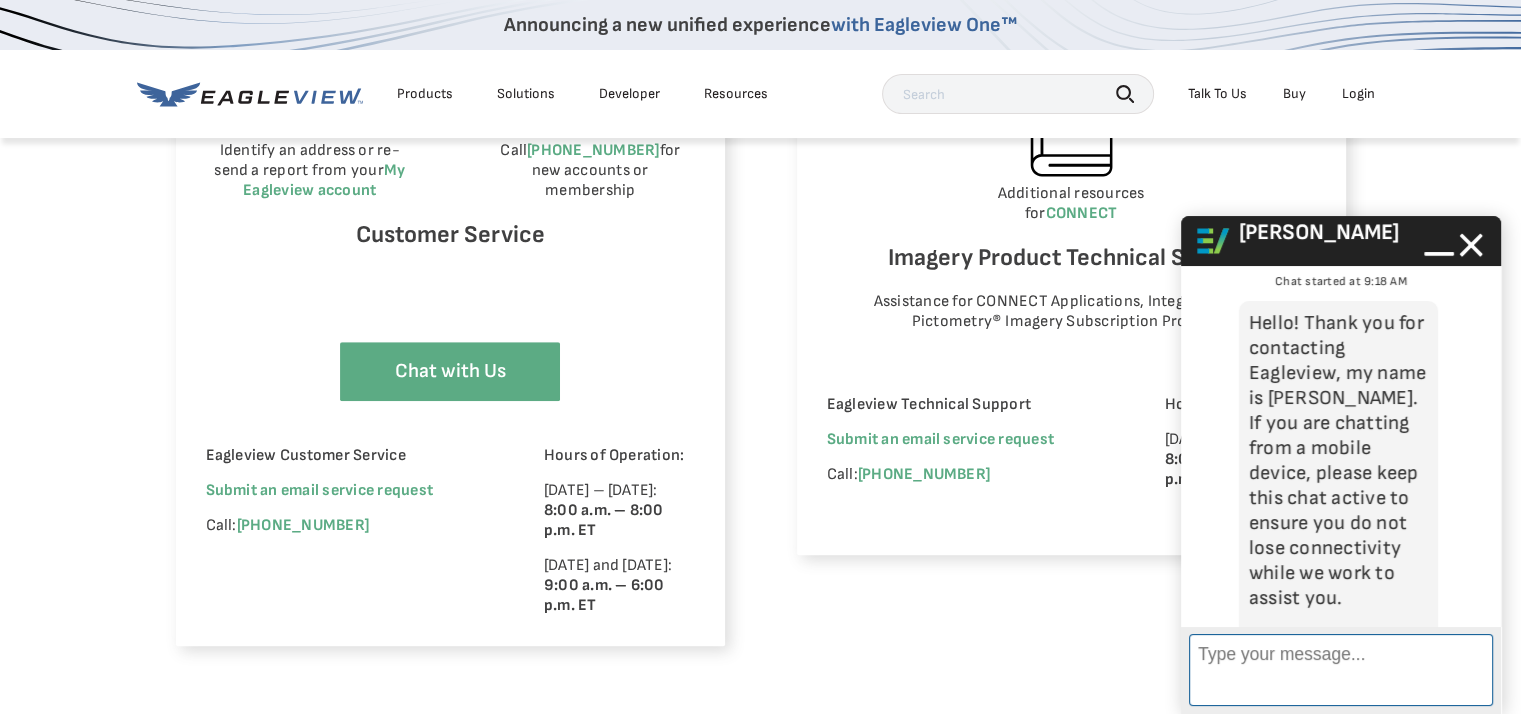scroll, scrollTop: 4, scrollLeft: 0, axis: vertical 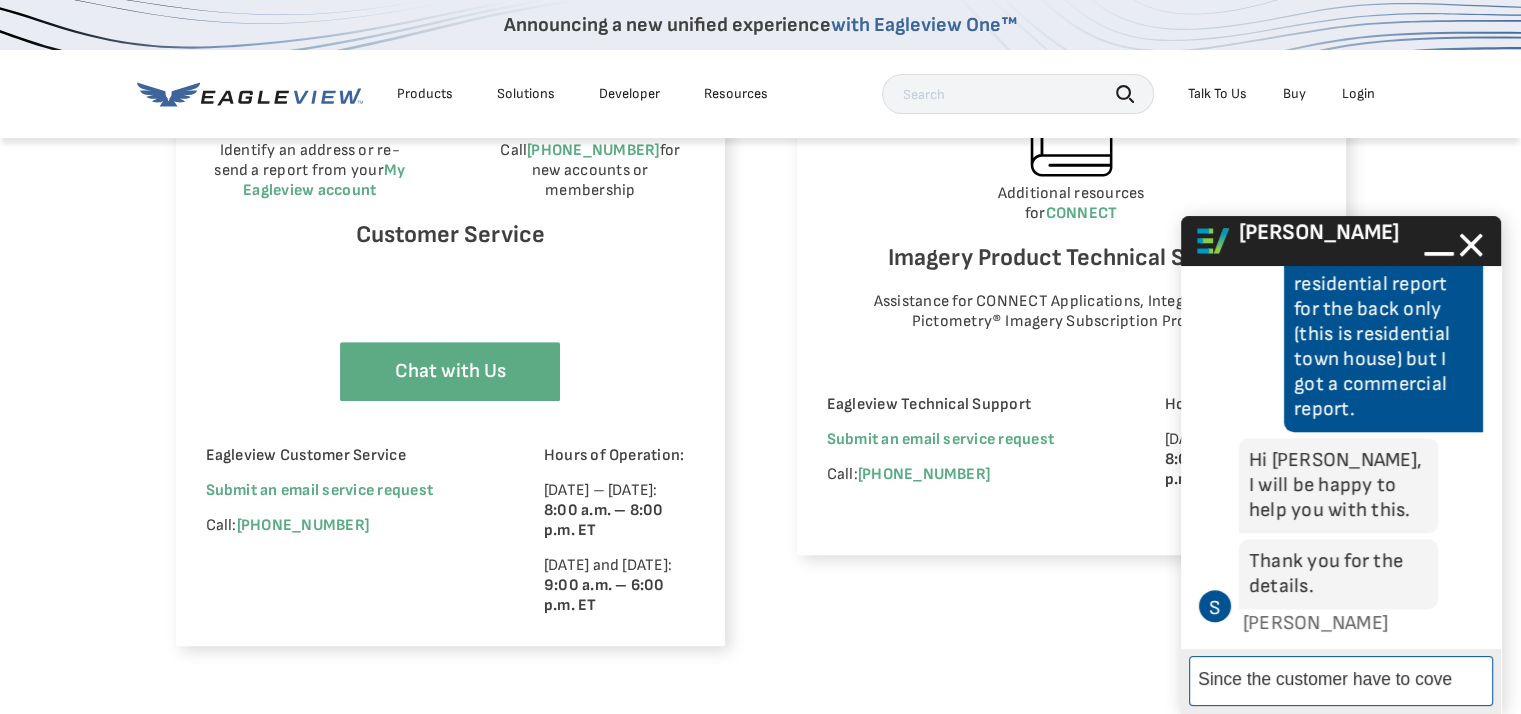 click on "Since the customer have to cove" at bounding box center [1341, 681] 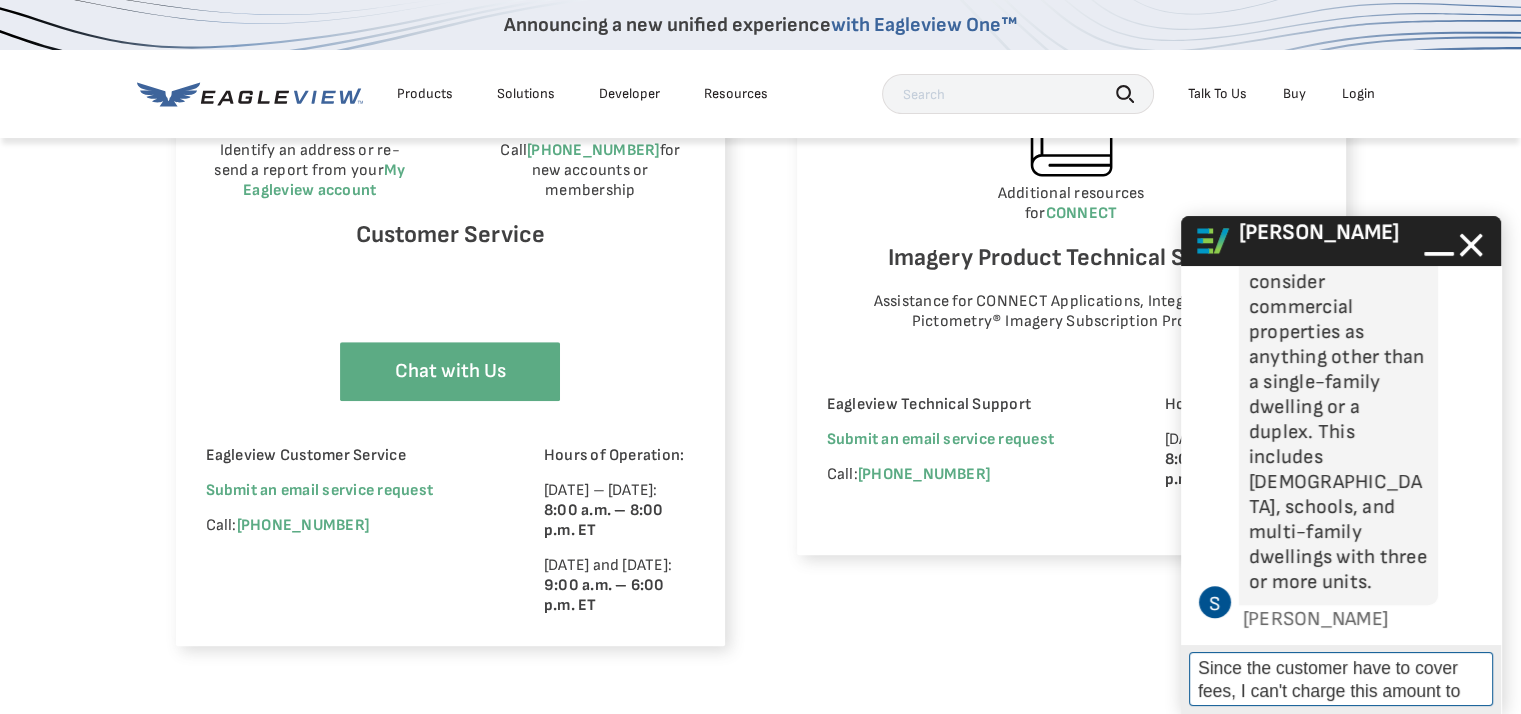 scroll, scrollTop: 1545, scrollLeft: 0, axis: vertical 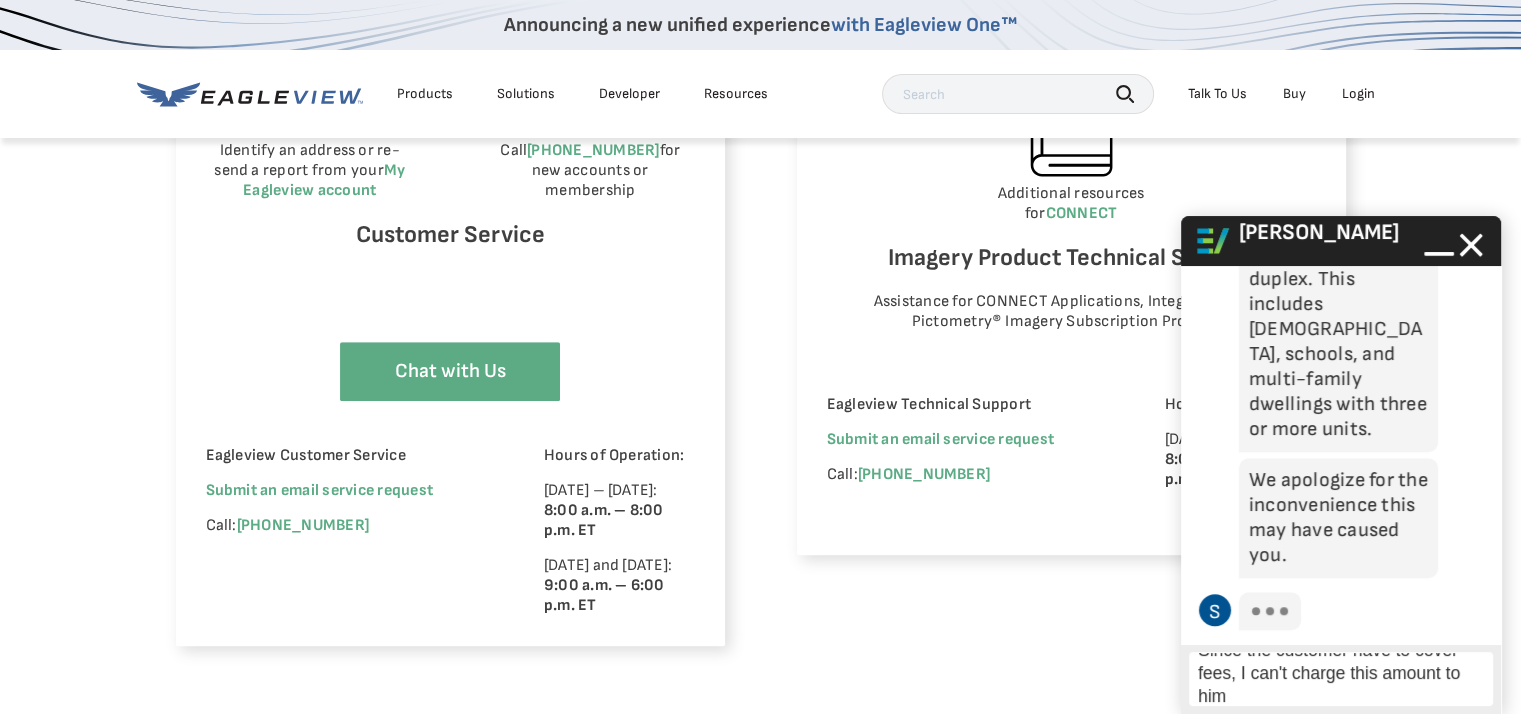 click on "Since the customer have to cover fees, I can't charge this amount to him" at bounding box center (1341, 679) 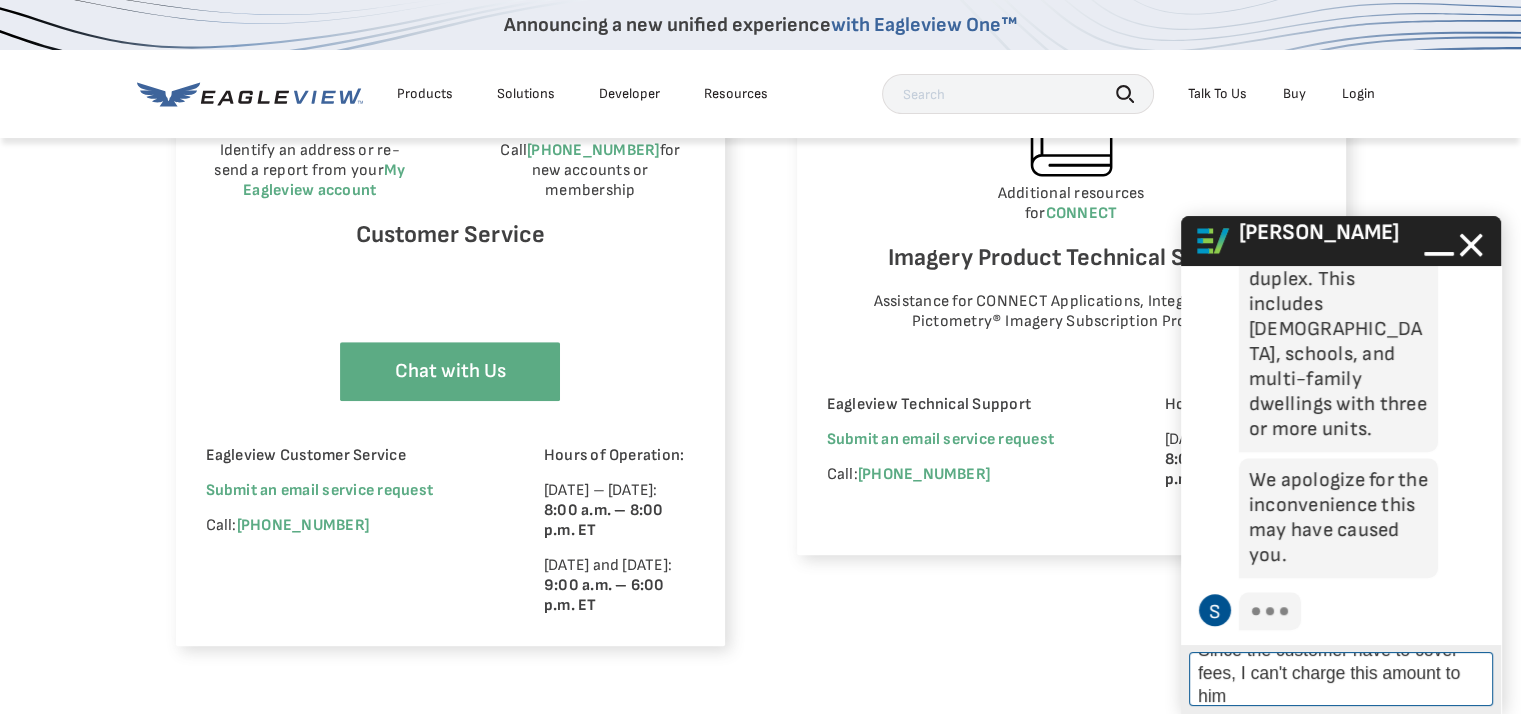 click on "Since the customer have to cover fees, I can't charge this amount to him" at bounding box center [1341, 679] 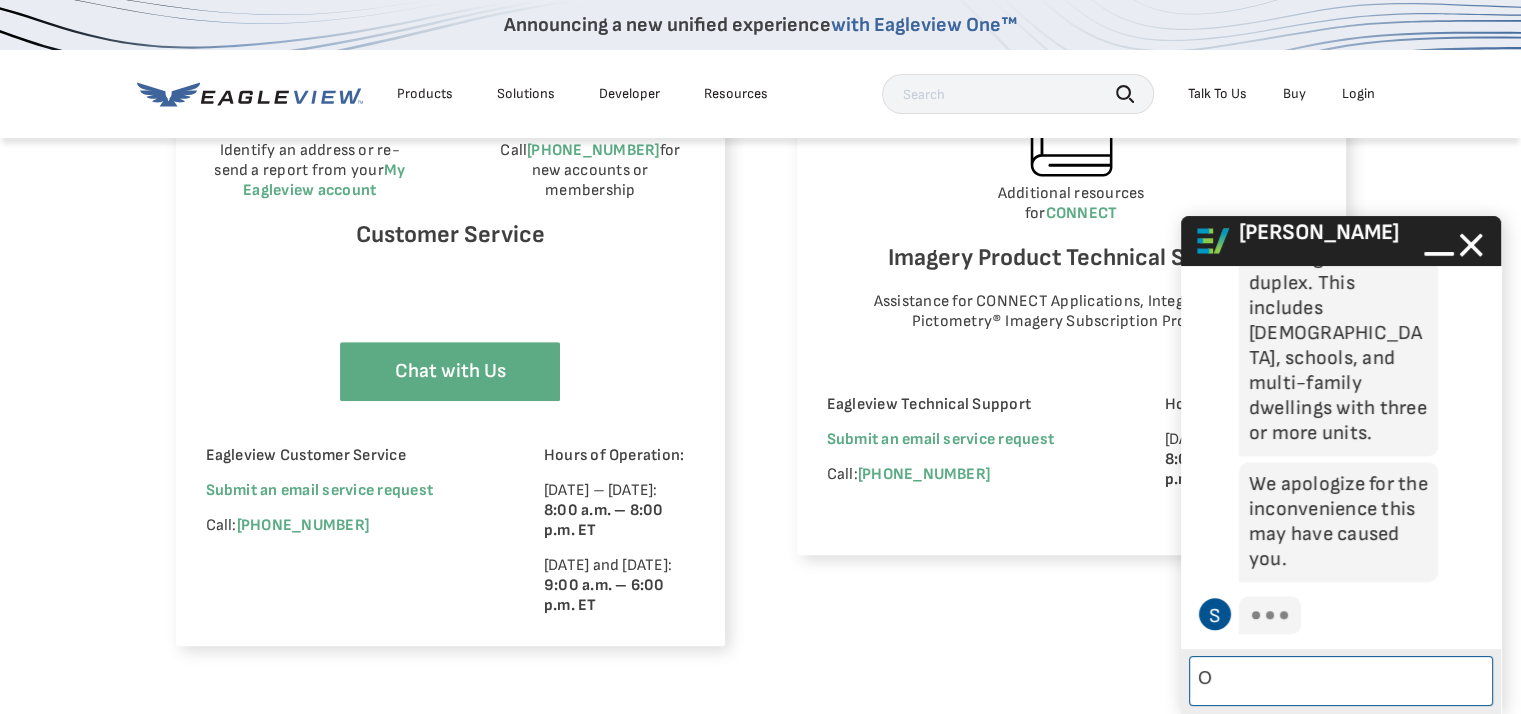 scroll, scrollTop: 0, scrollLeft: 0, axis: both 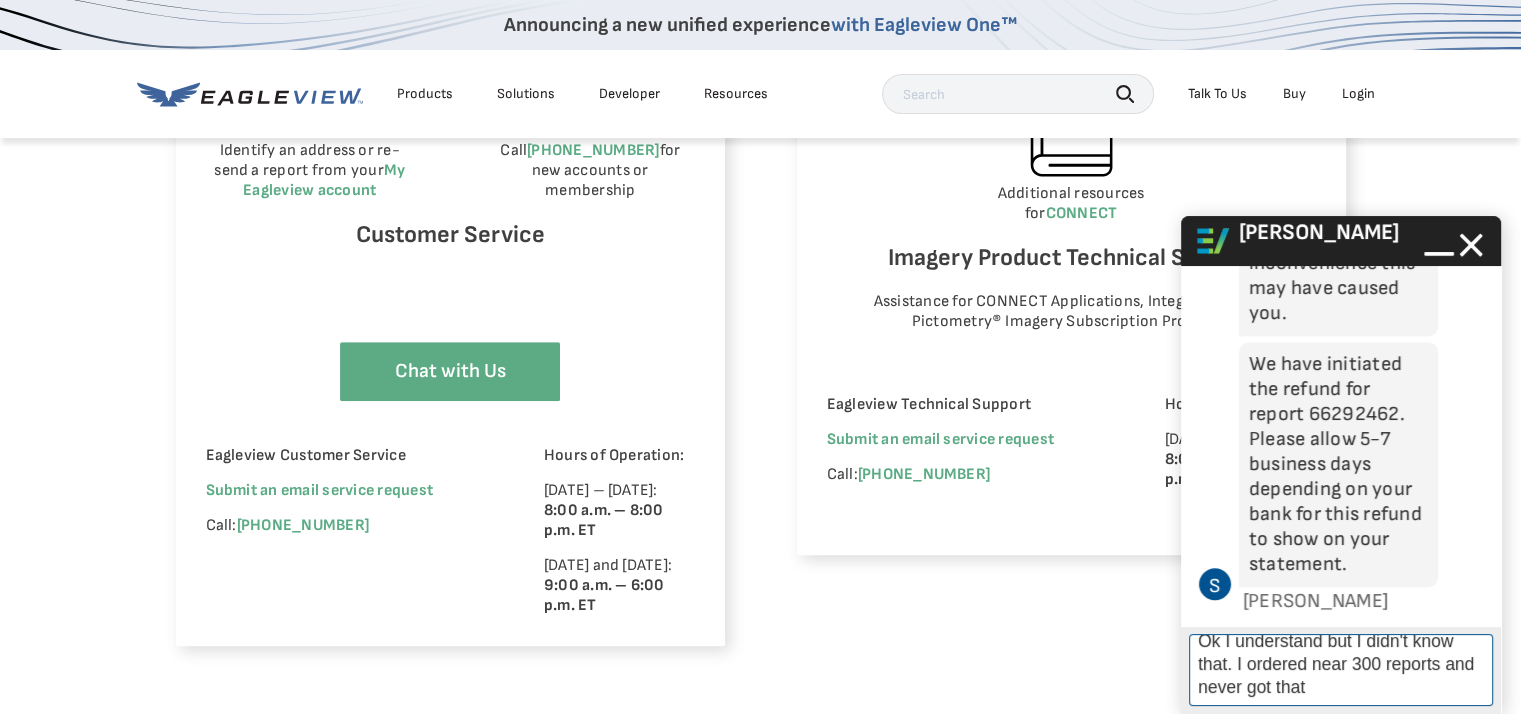 type on "Ok I understand but I didn't know that. I ordered near 300 reports and never got that." 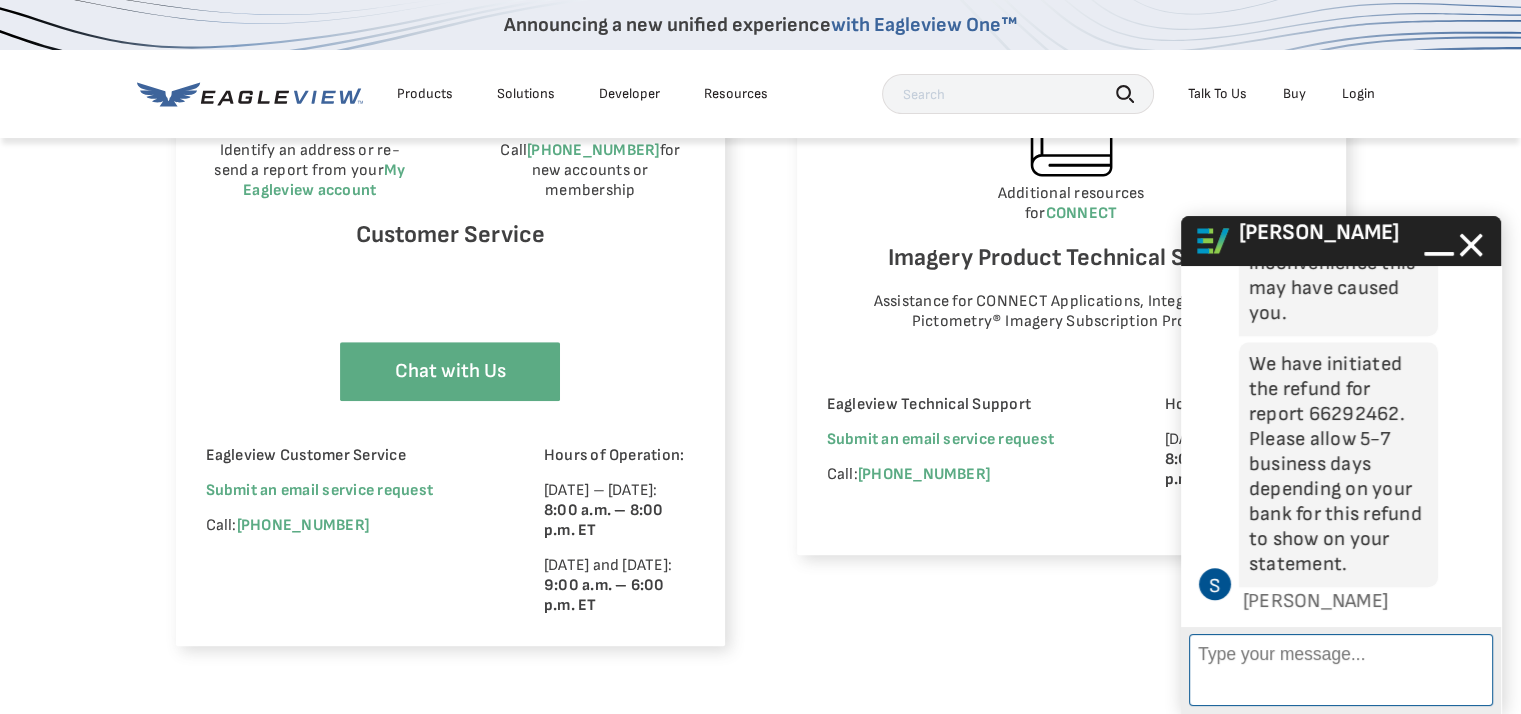 scroll, scrollTop: 1944, scrollLeft: 0, axis: vertical 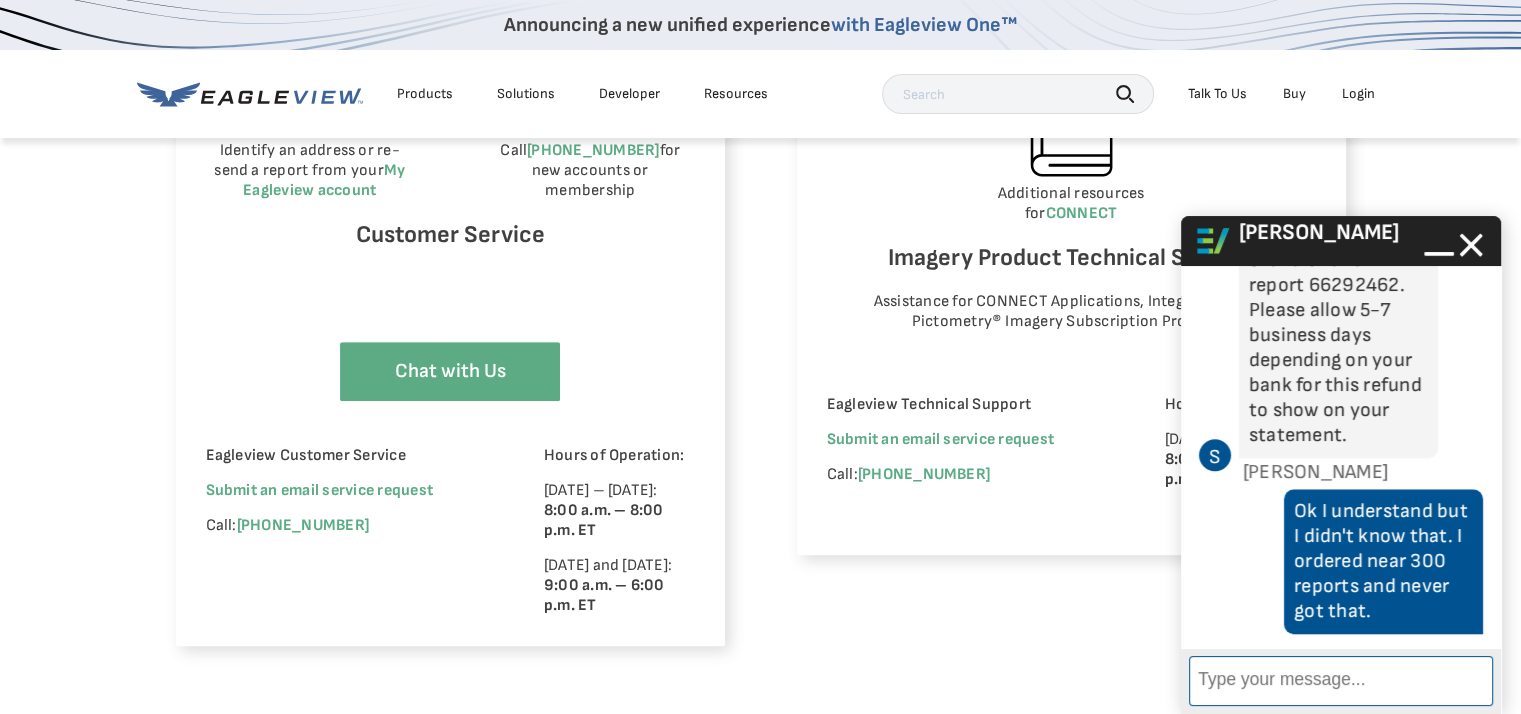 click on "Enter Message" at bounding box center [1341, 681] 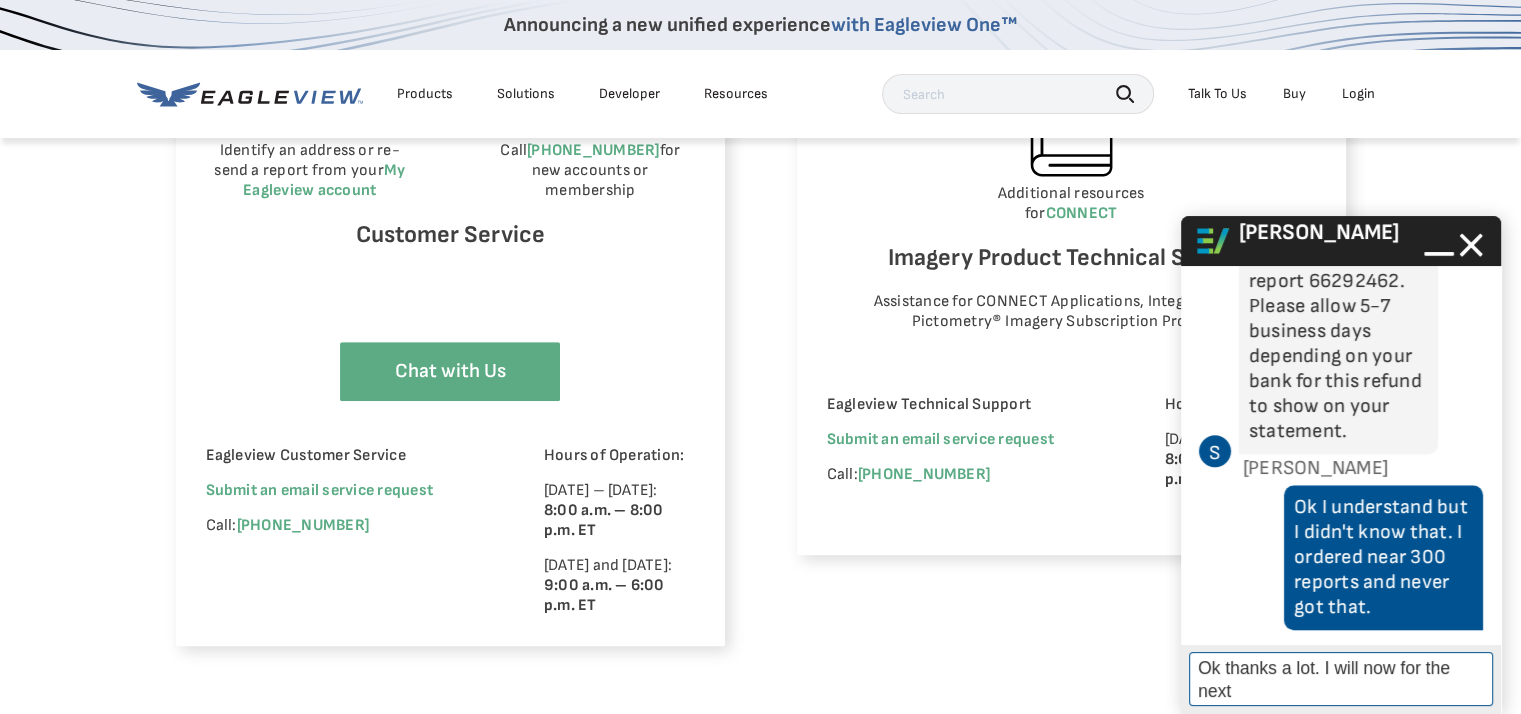 scroll, scrollTop: 1972, scrollLeft: 0, axis: vertical 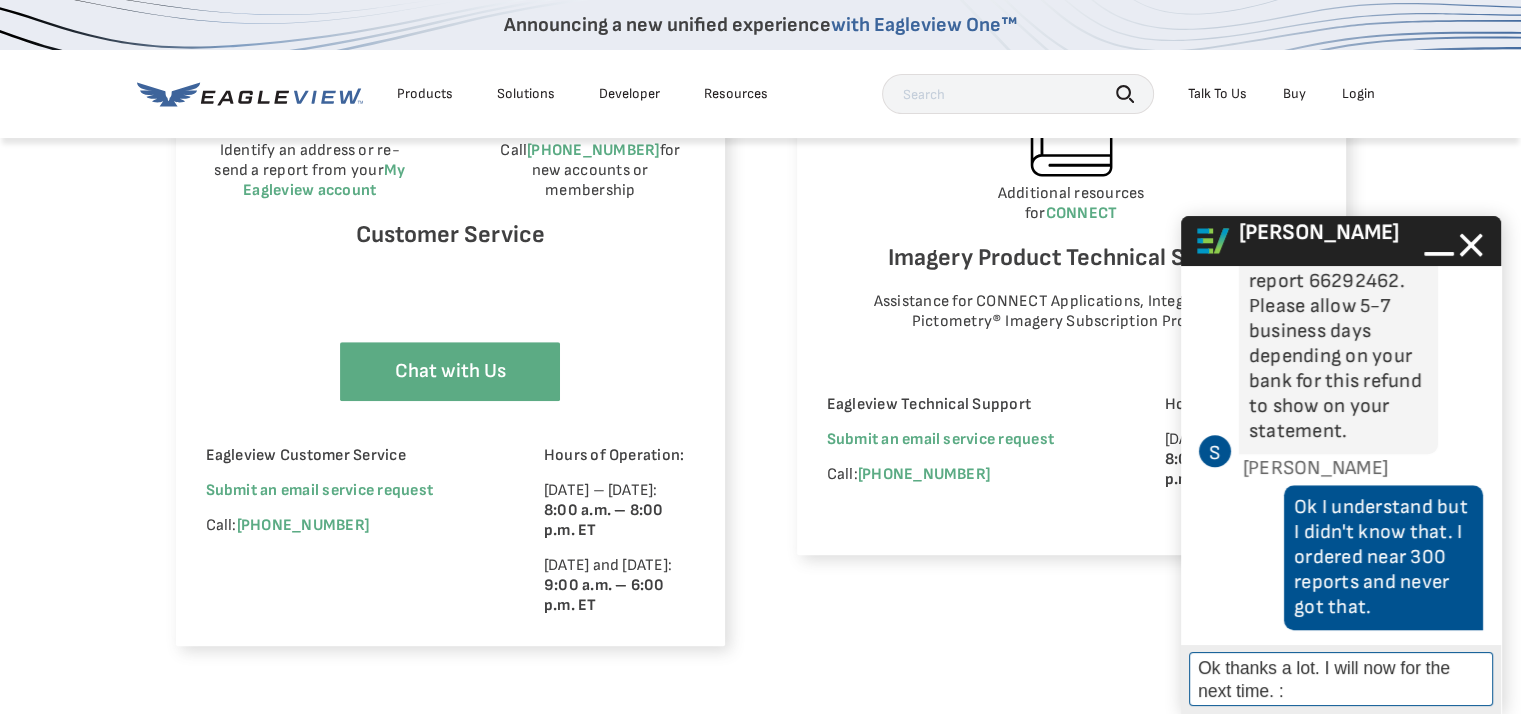type on "Ok thanks a lot. I will now for the next time. :)" 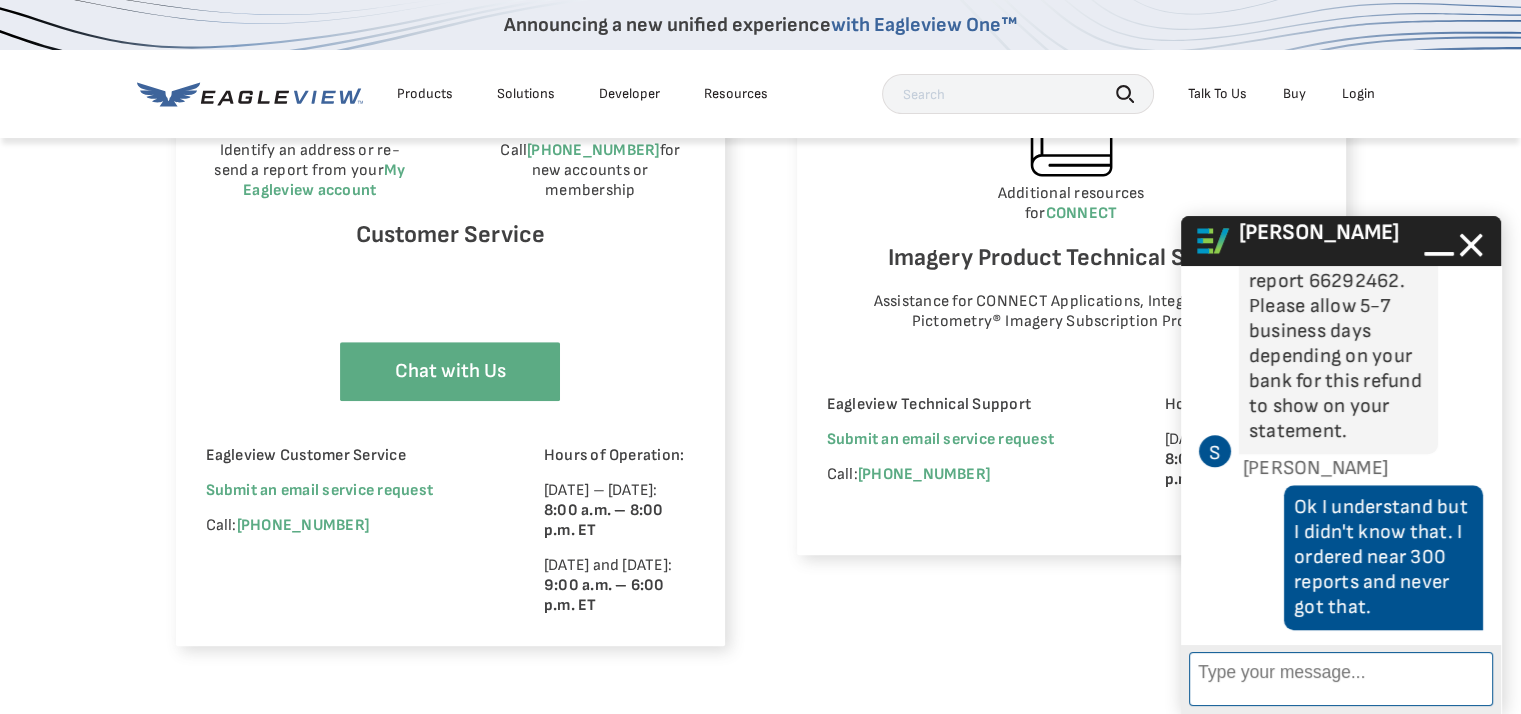 scroll, scrollTop: 2069, scrollLeft: 0, axis: vertical 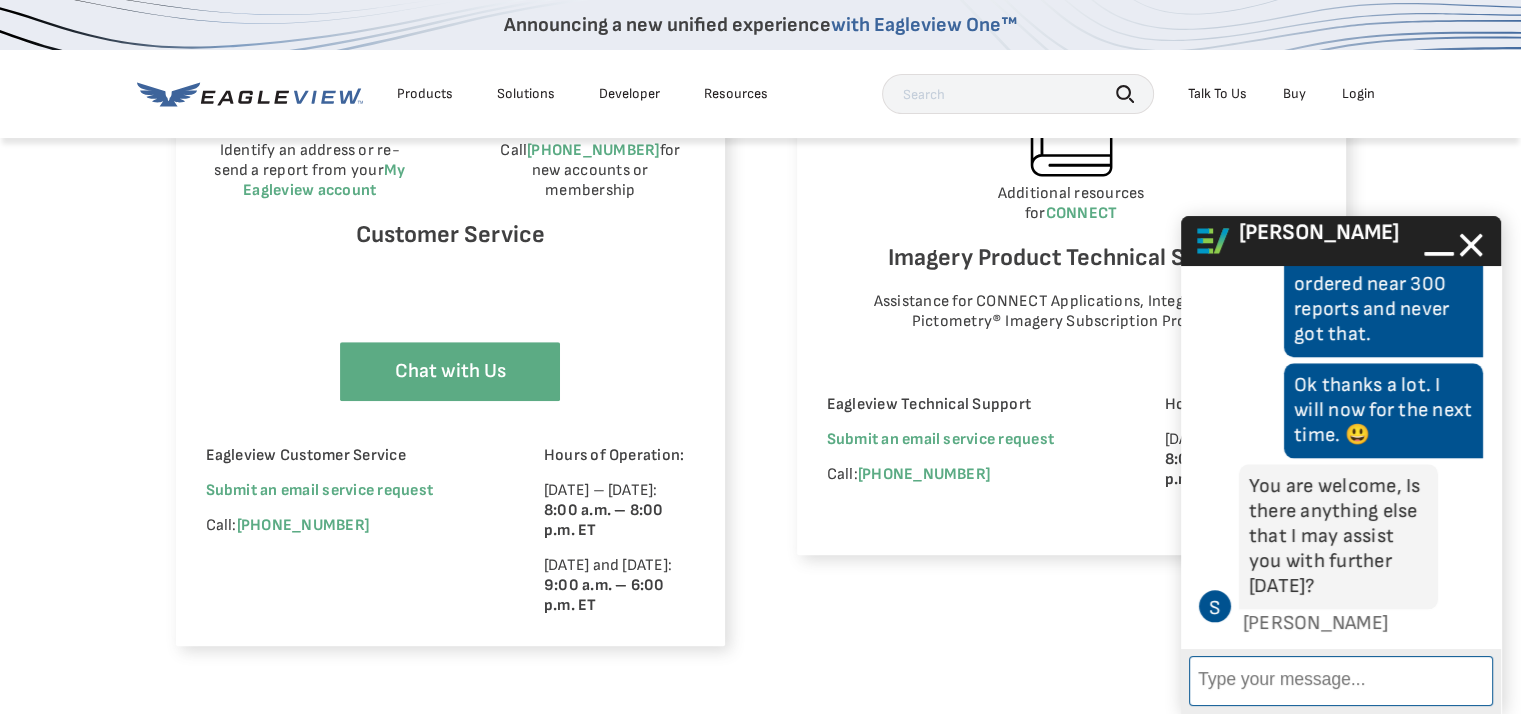 click on "Enter Message" at bounding box center (1341, 681) 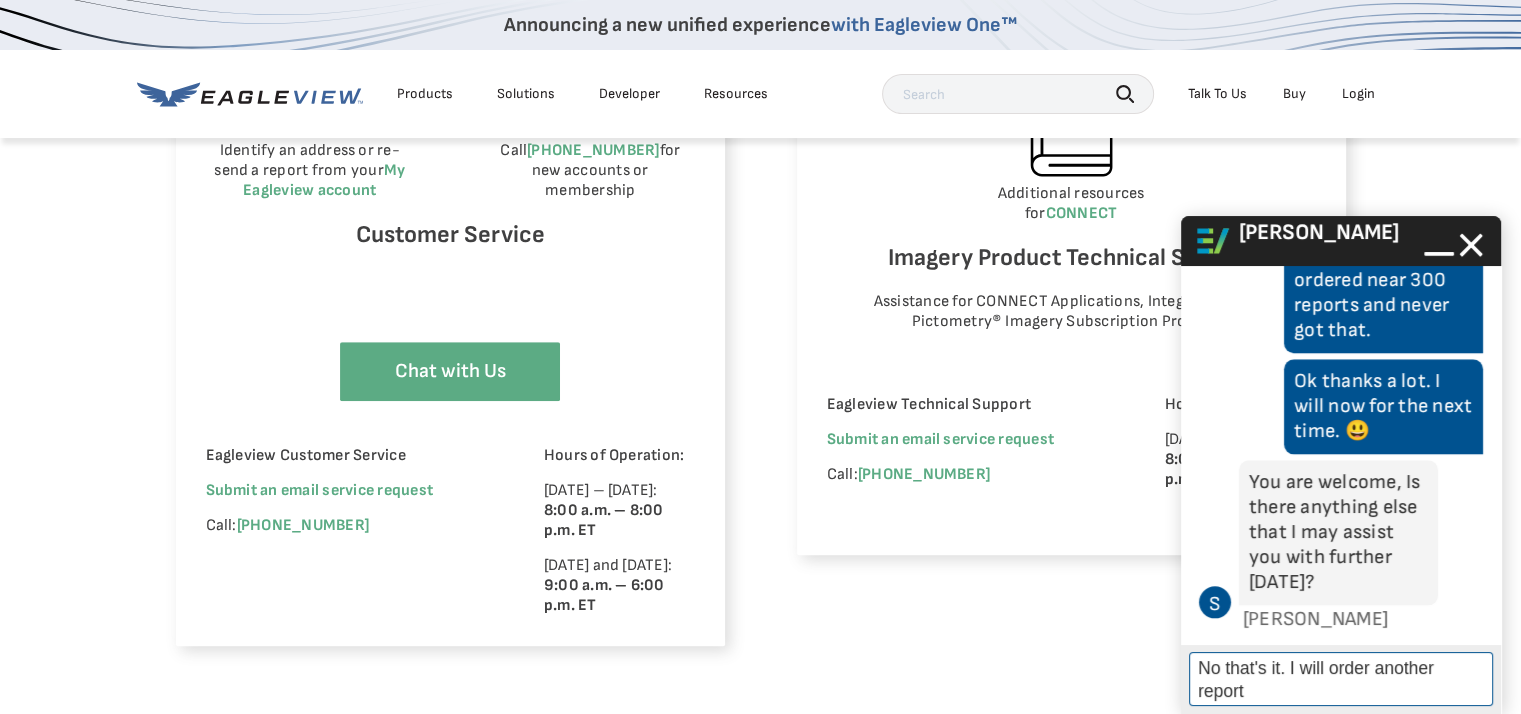 scroll, scrollTop: 0, scrollLeft: 0, axis: both 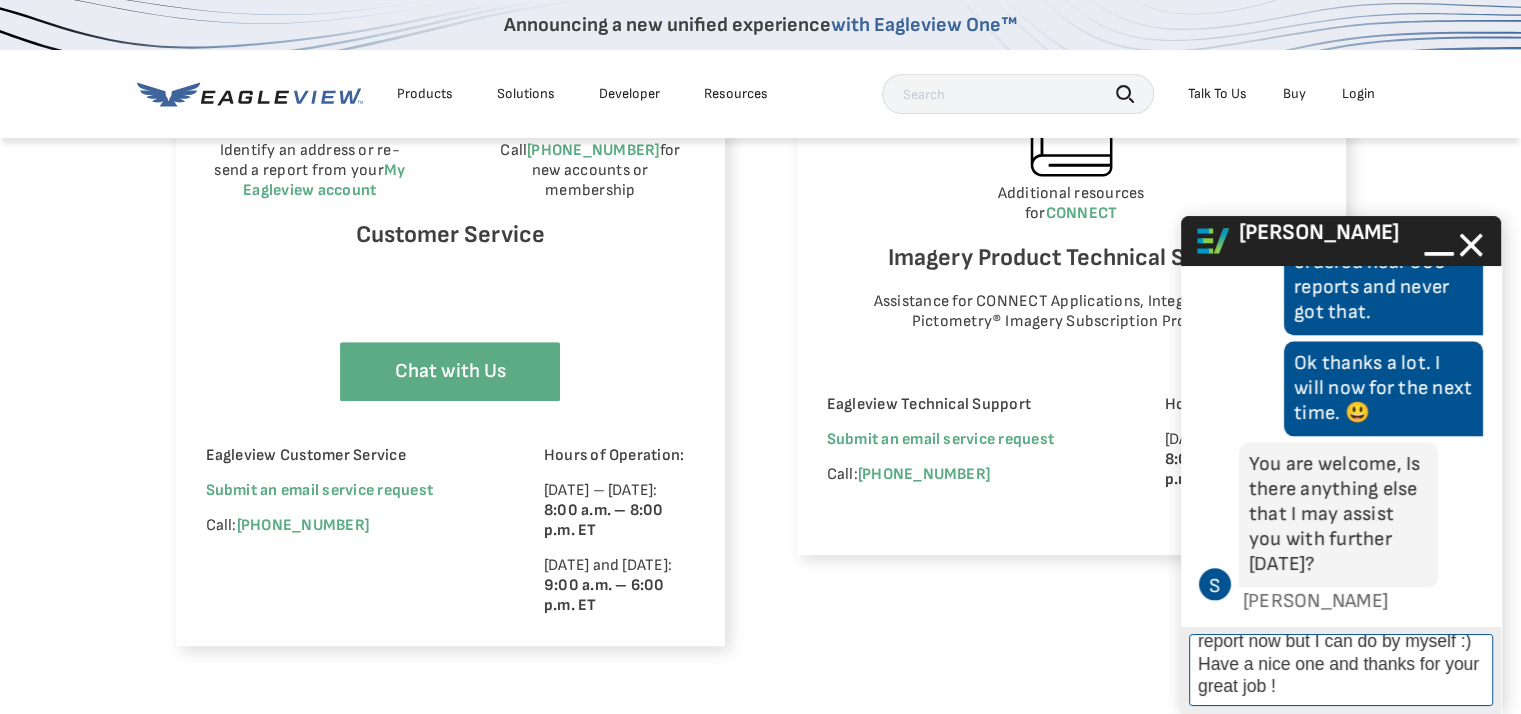 type on "No that's it. I will order another report now but I can do by myself :) Have a nice one and thanks for your great job !" 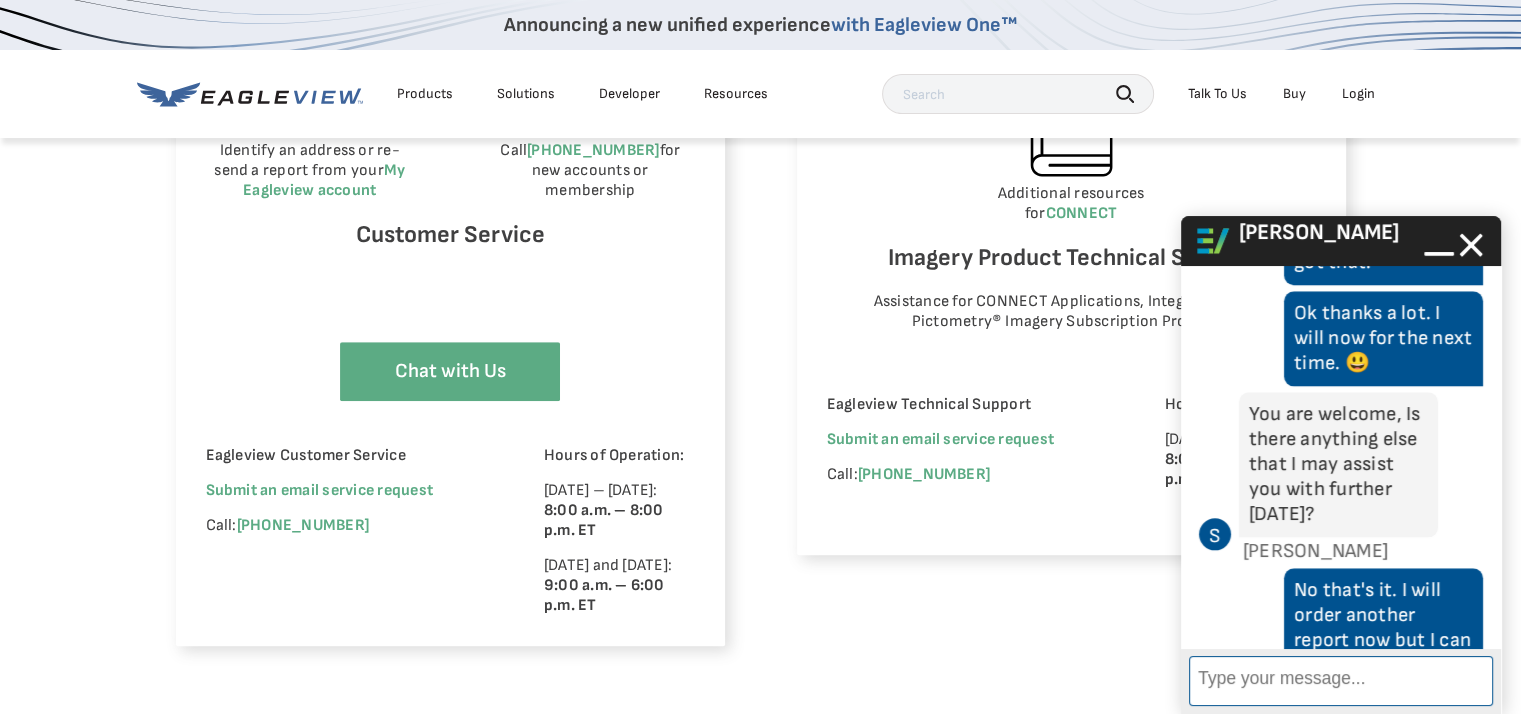 scroll, scrollTop: 4, scrollLeft: 0, axis: vertical 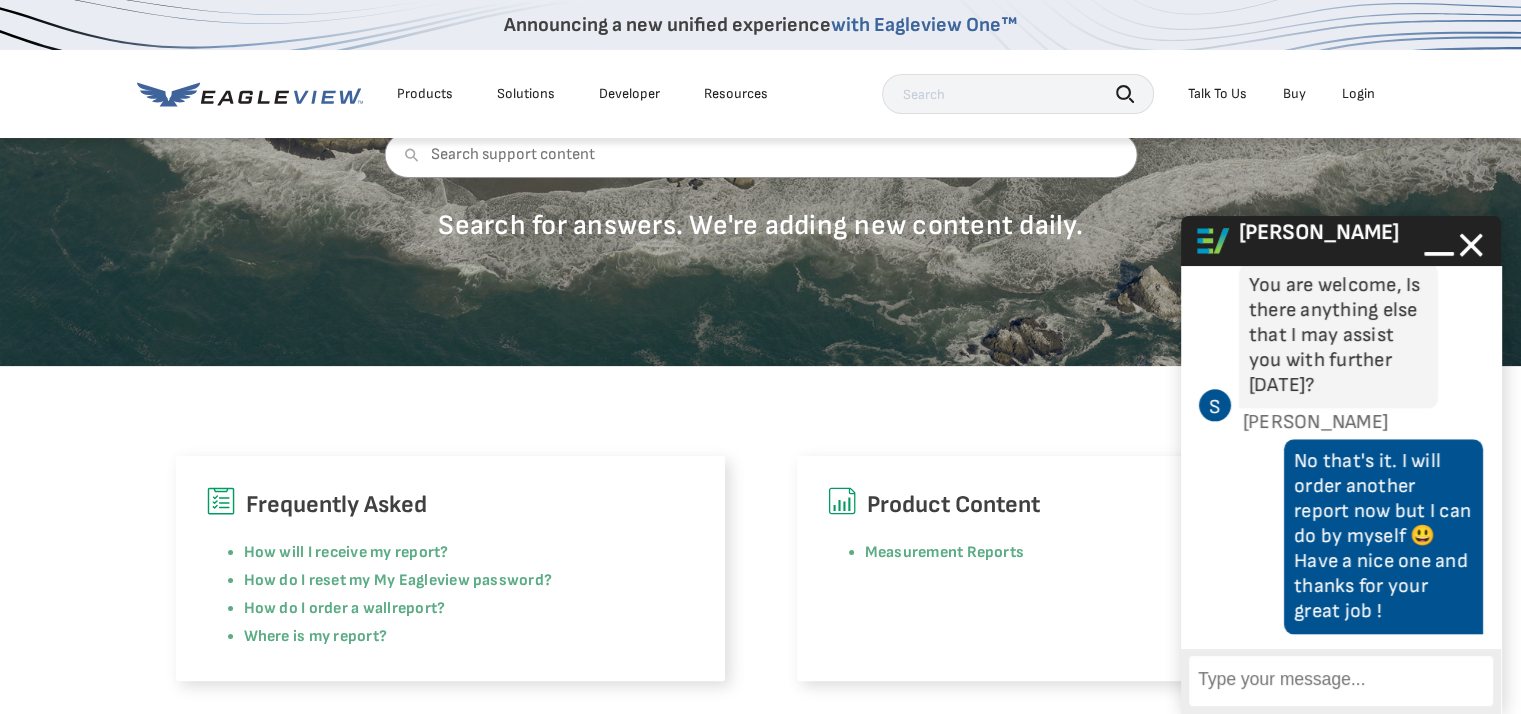 click at bounding box center (1018, 94) 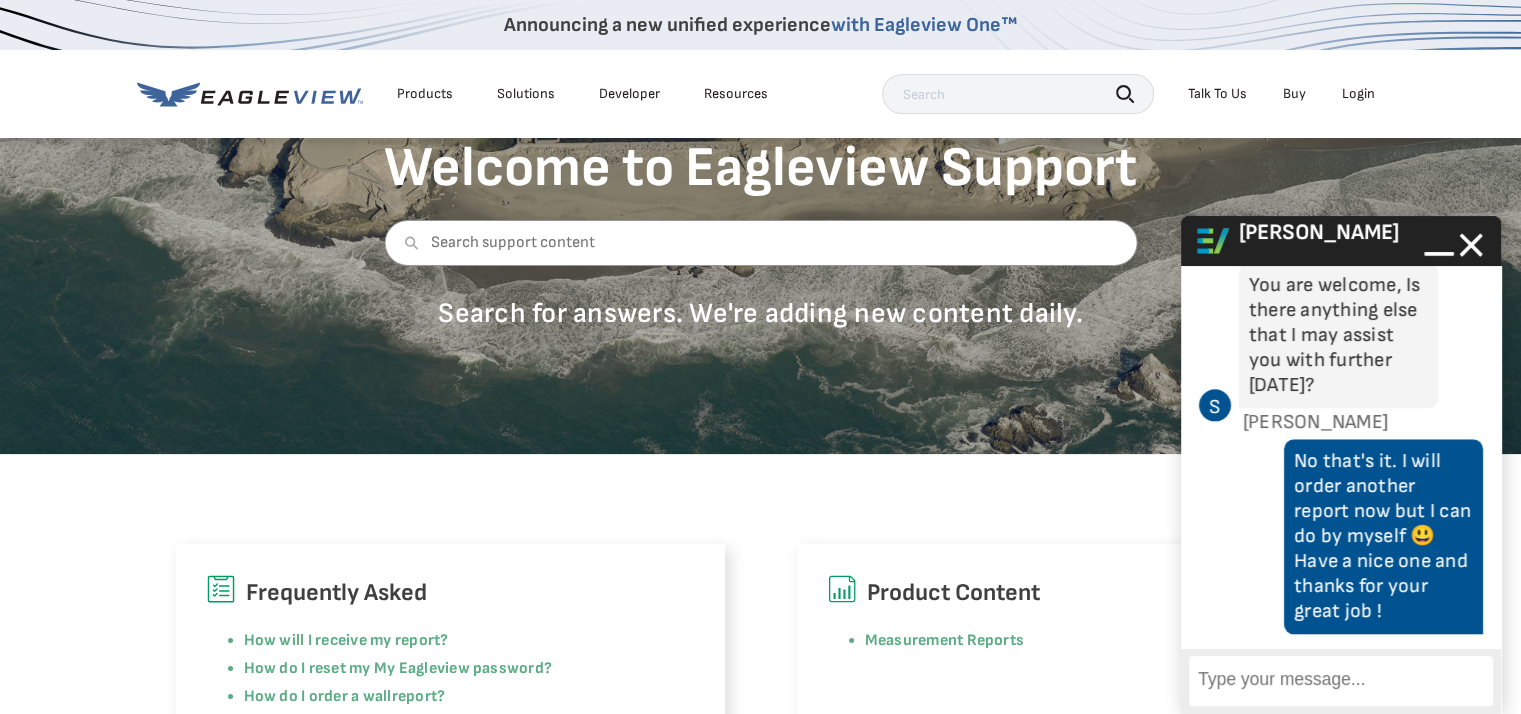 scroll, scrollTop: 0, scrollLeft: 0, axis: both 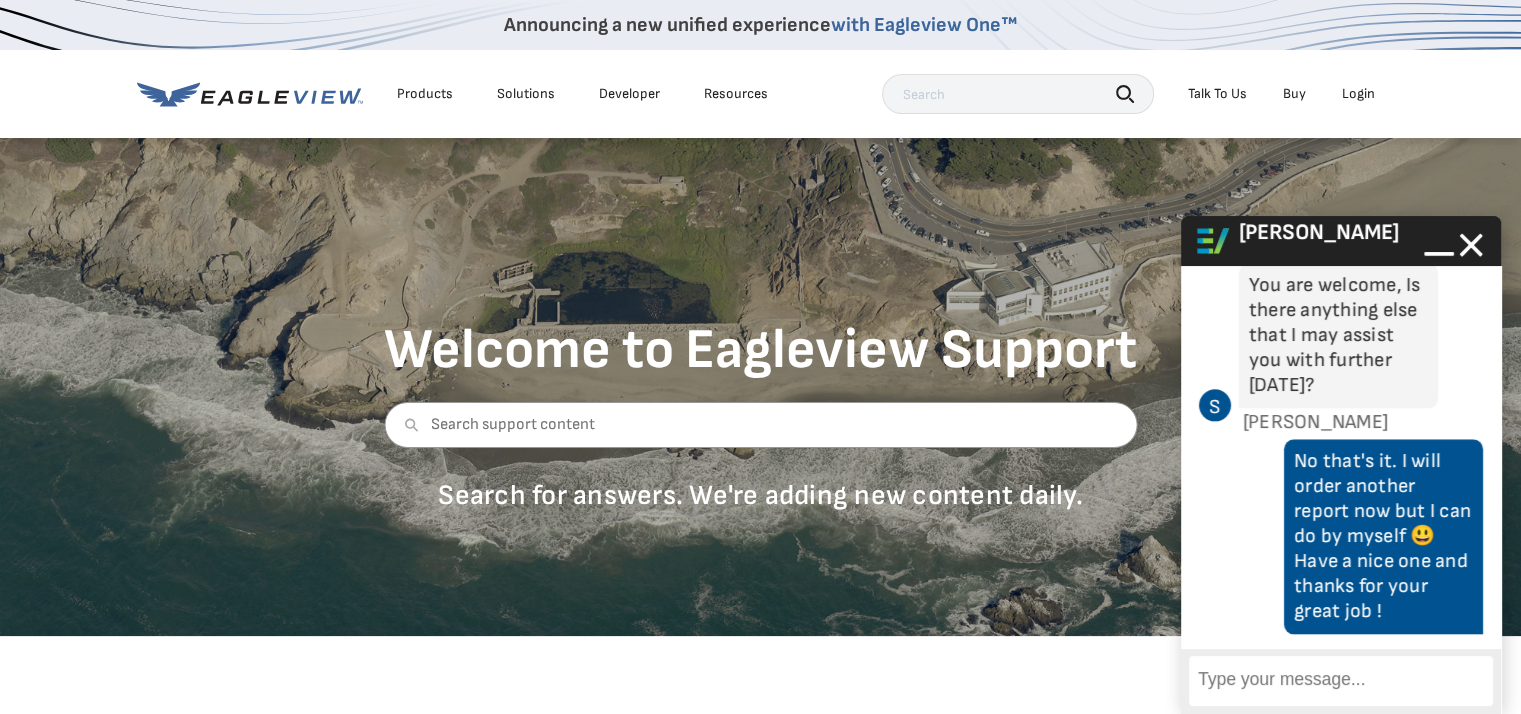 paste on "1290 Boulevard du Lac Saint-François, Prévost" 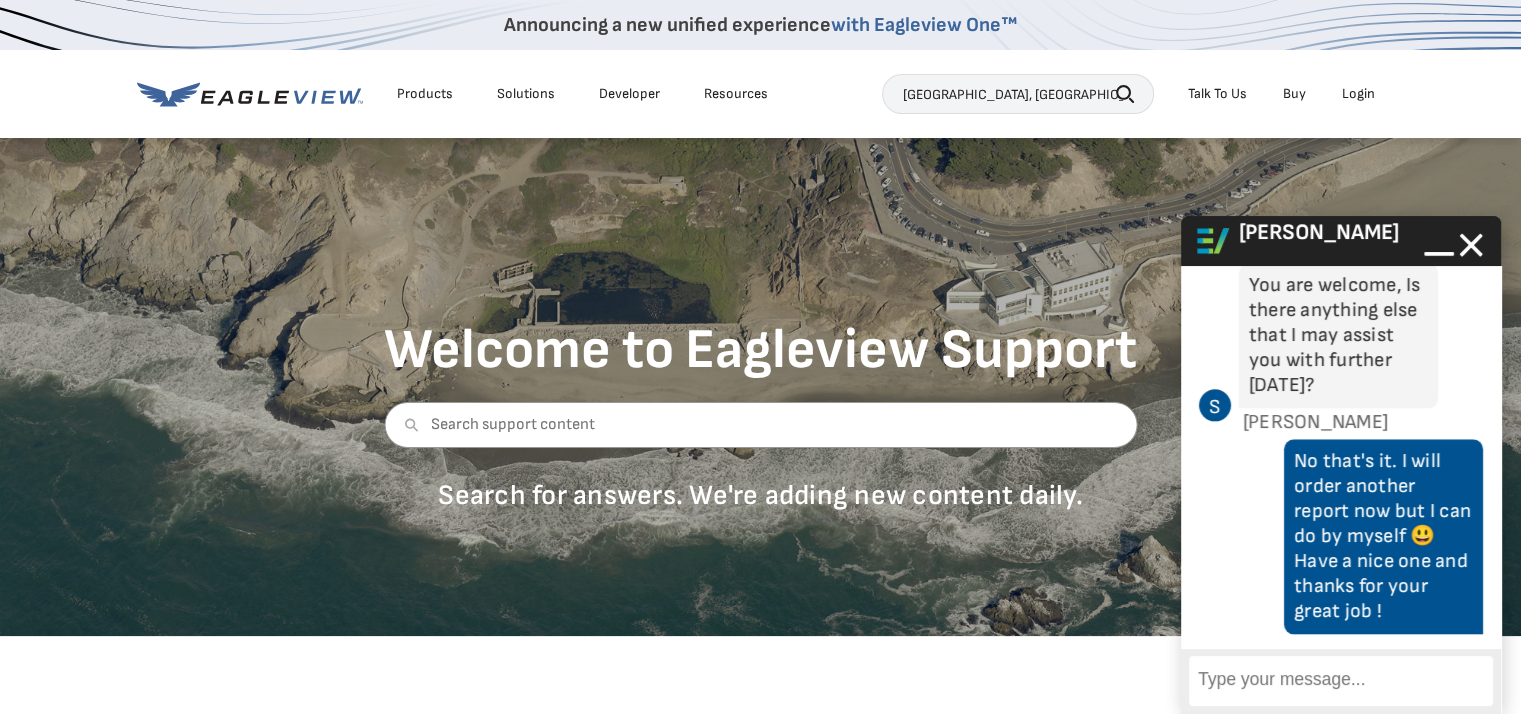 scroll, scrollTop: 0, scrollLeft: 58, axis: horizontal 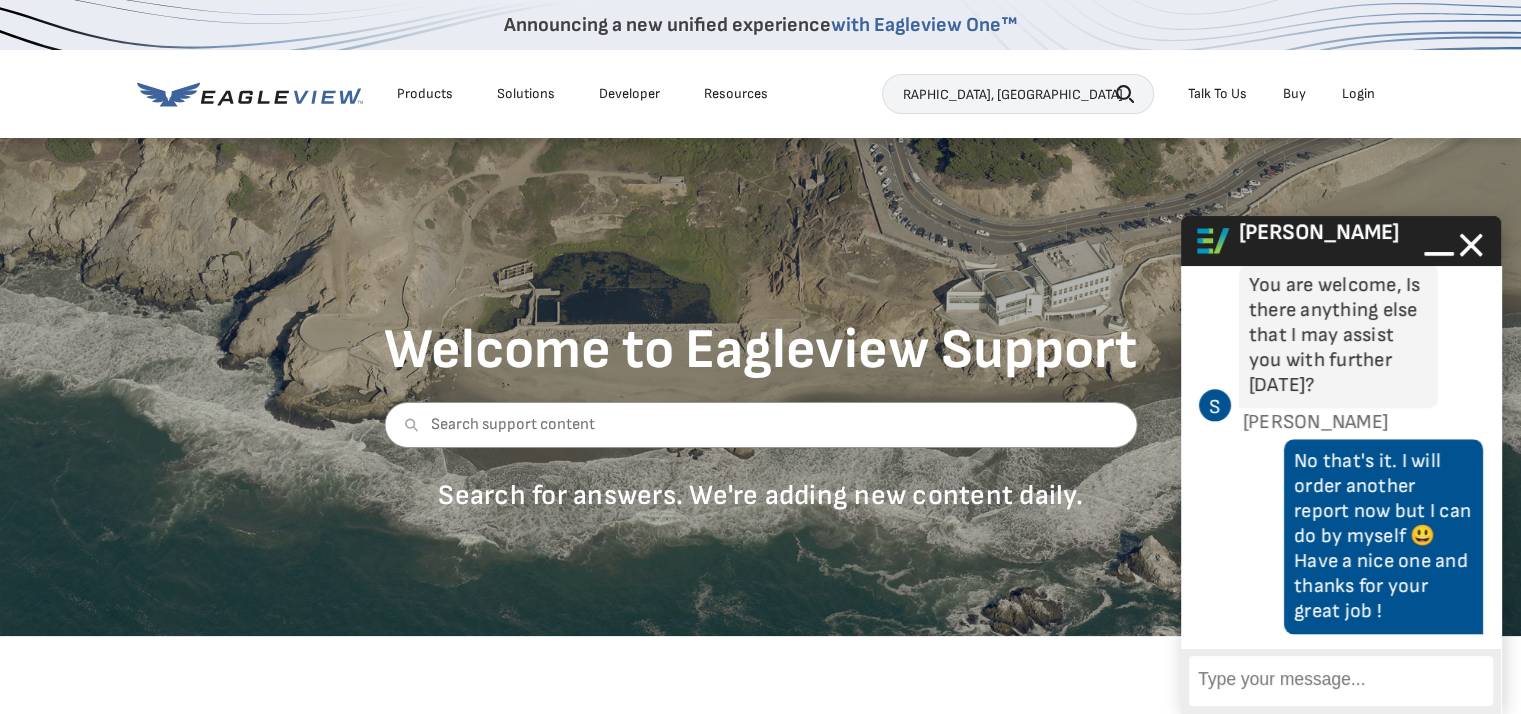 click on "1290 Boulevard du Lac Saint-François, Prévost" at bounding box center [1018, 94] 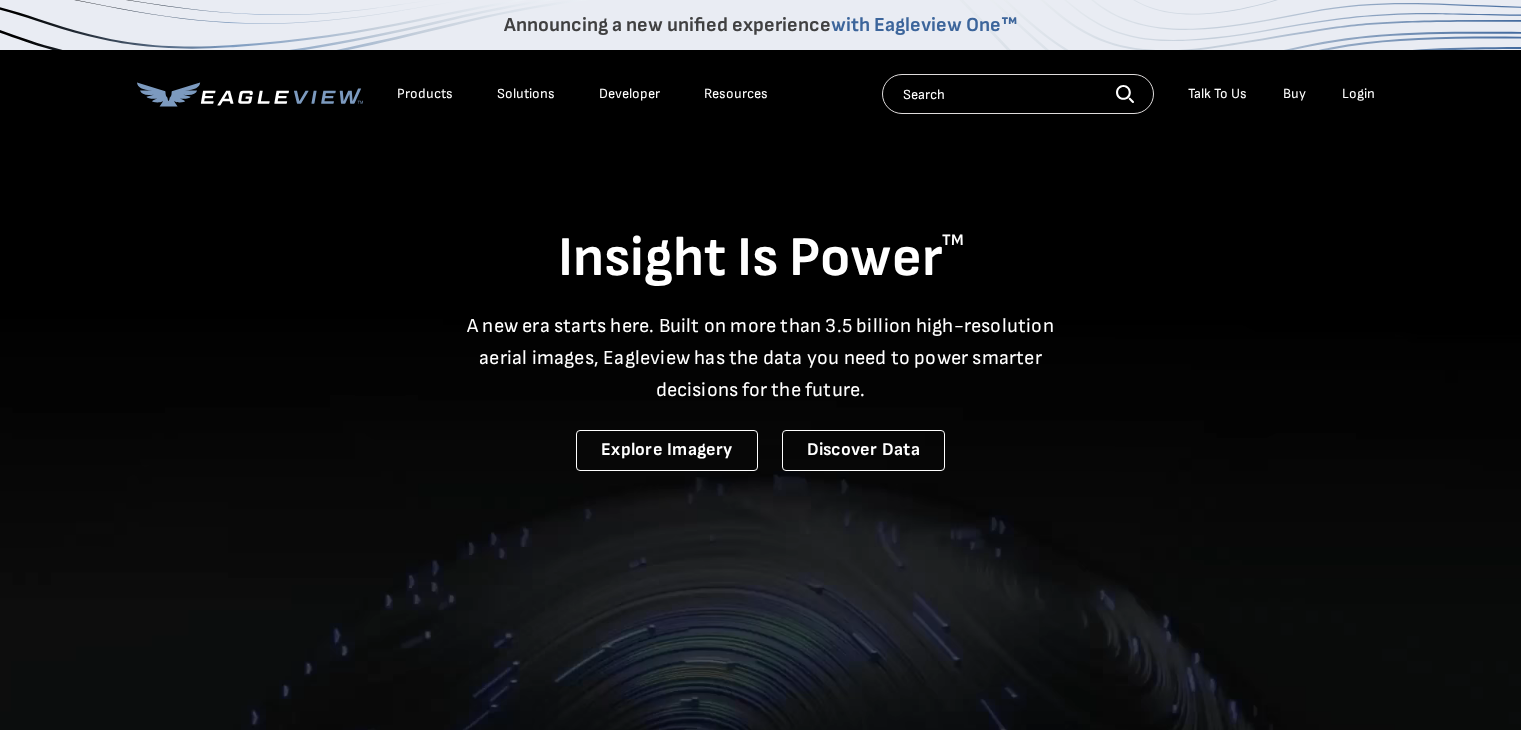 scroll, scrollTop: 0, scrollLeft: 0, axis: both 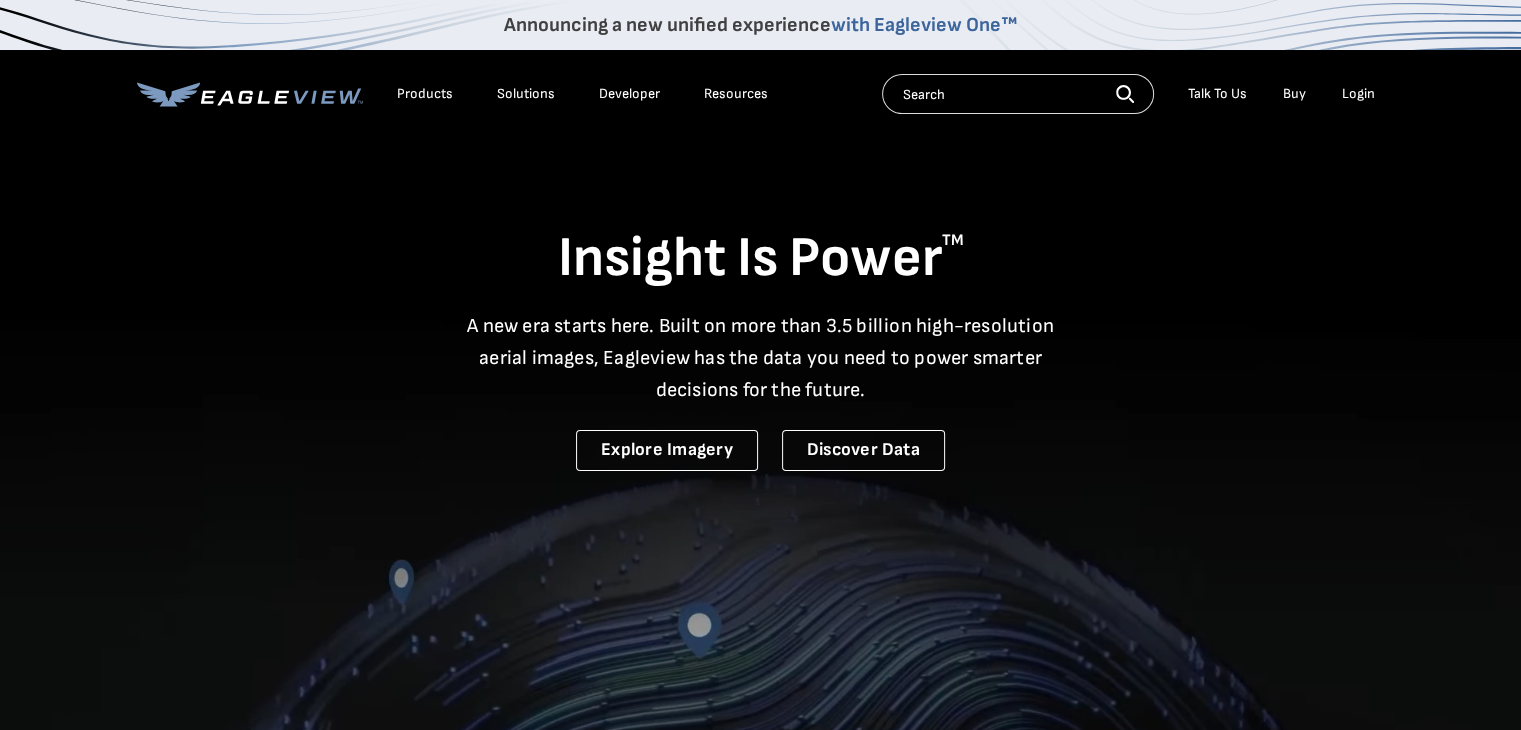 click on "Login" at bounding box center (1358, 94) 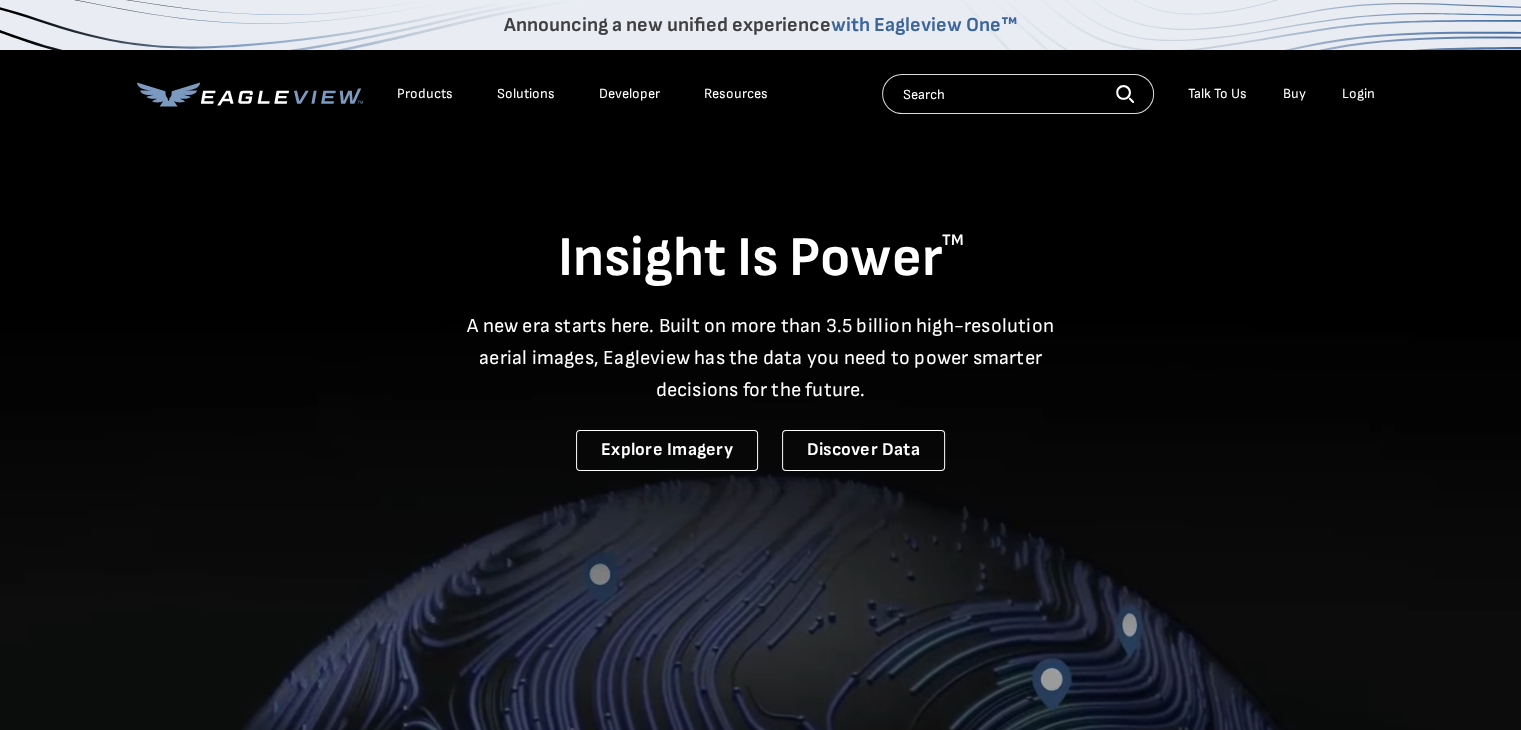 click on "Login" at bounding box center (1358, 94) 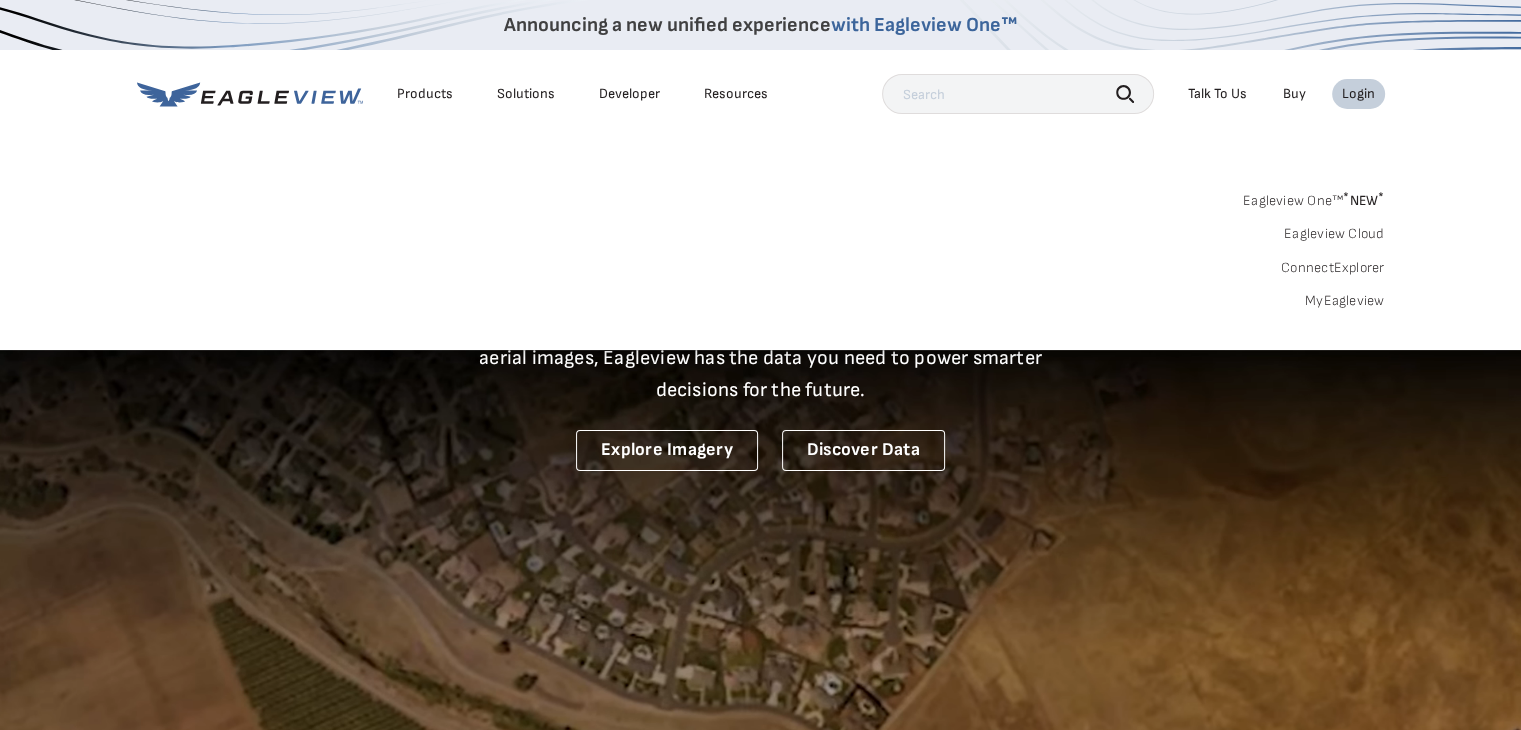 click on "MyEagleview" at bounding box center (1345, 301) 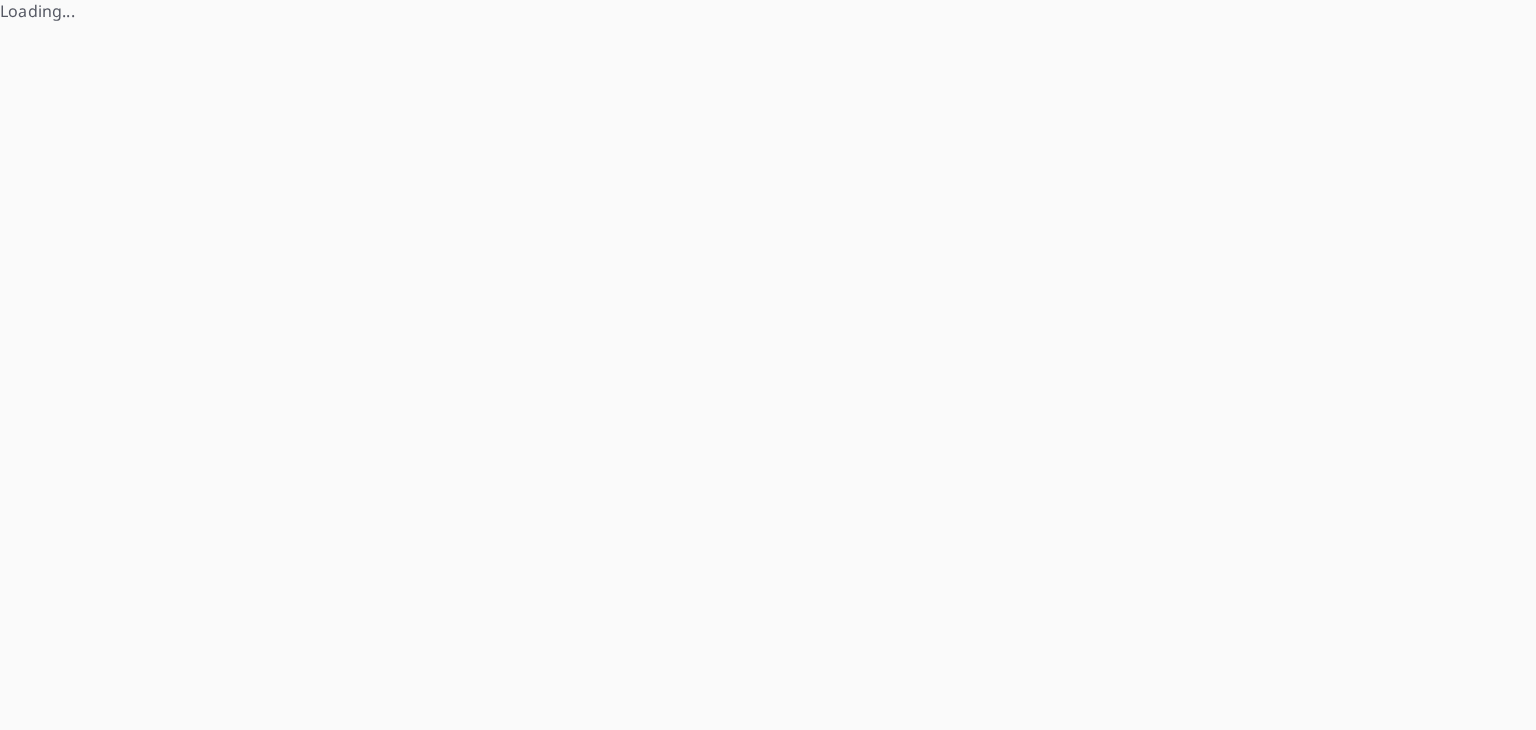 scroll, scrollTop: 0, scrollLeft: 0, axis: both 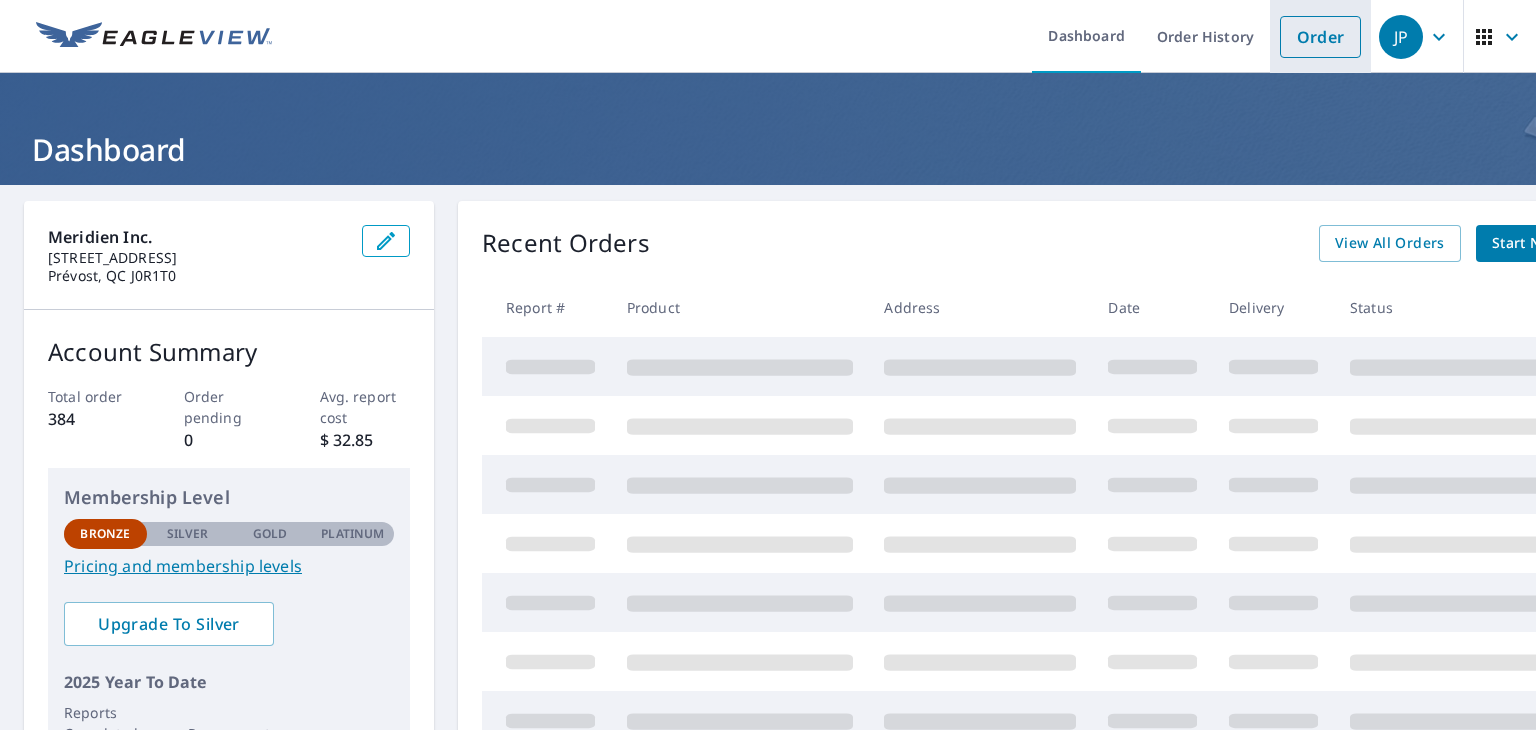 click on "Order" at bounding box center [1320, 37] 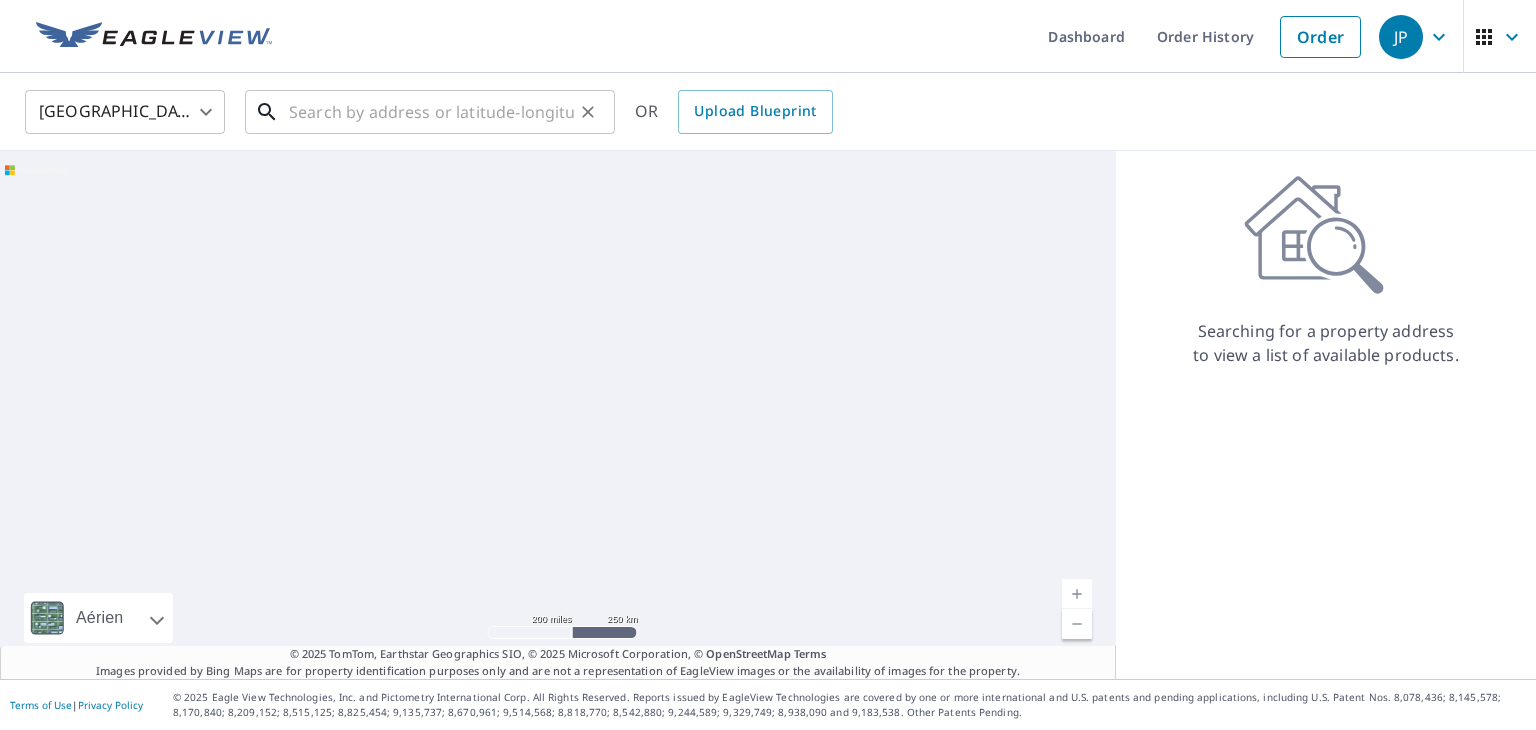 click at bounding box center (431, 112) 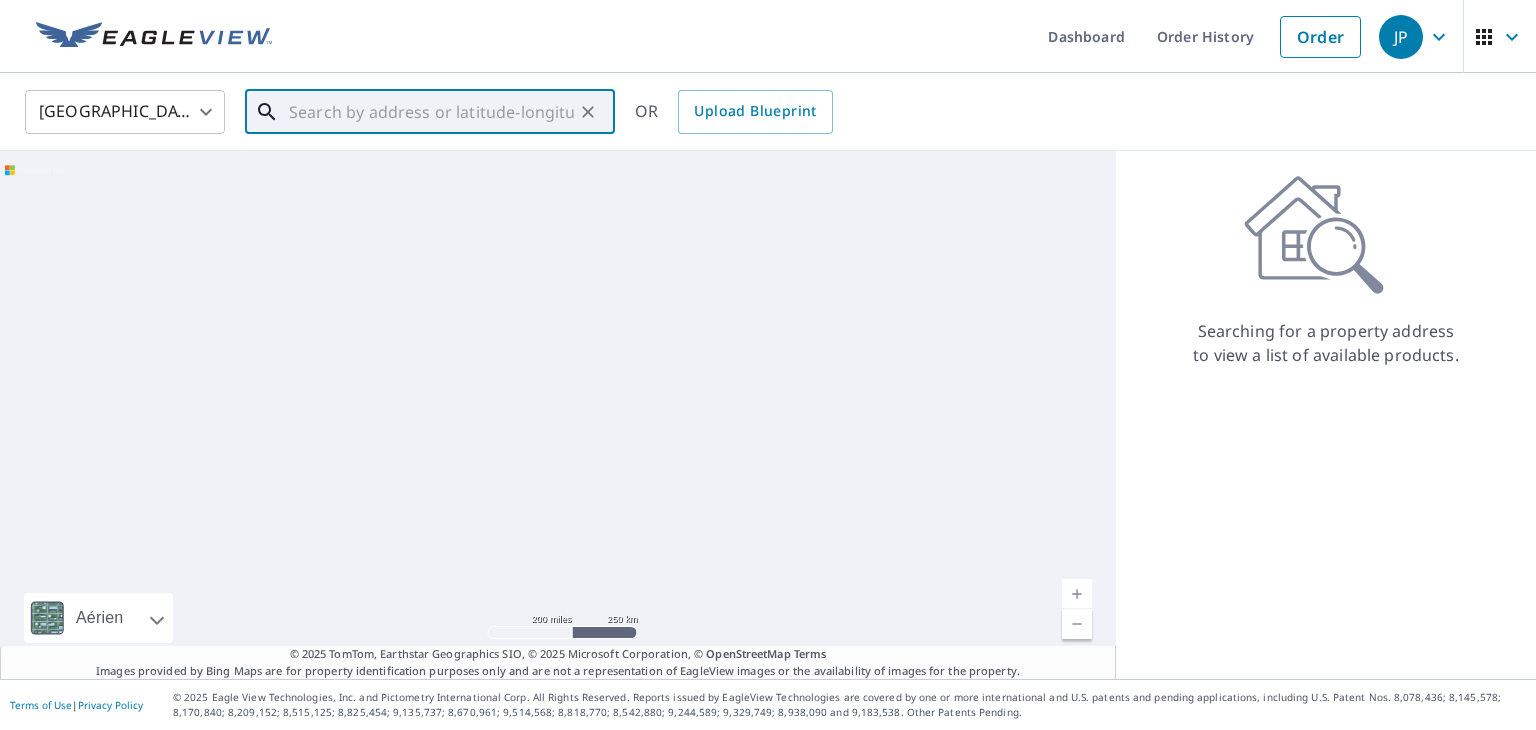 click at bounding box center (431, 112) 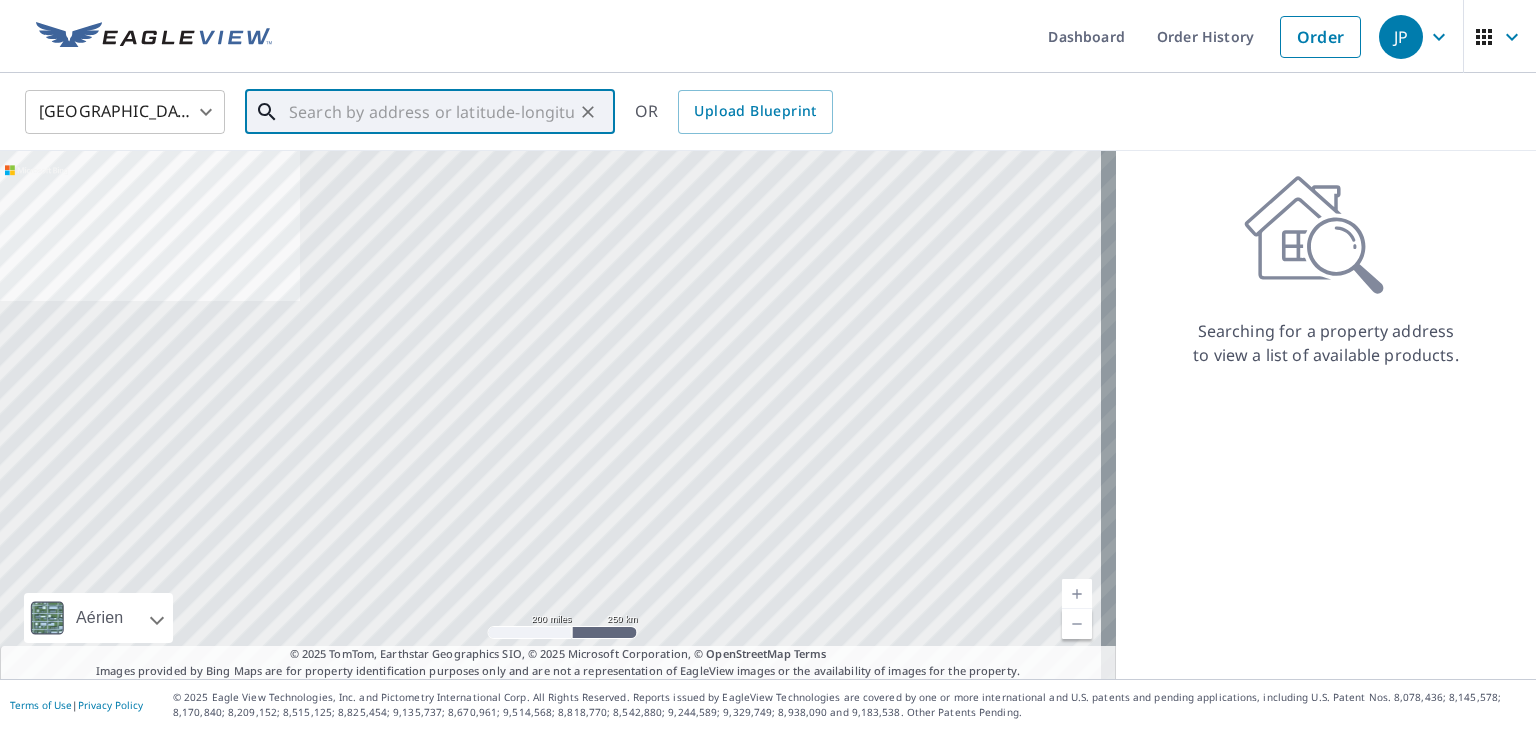 paste on "1290 Boulevard du Lac Saint-François, Prévost" 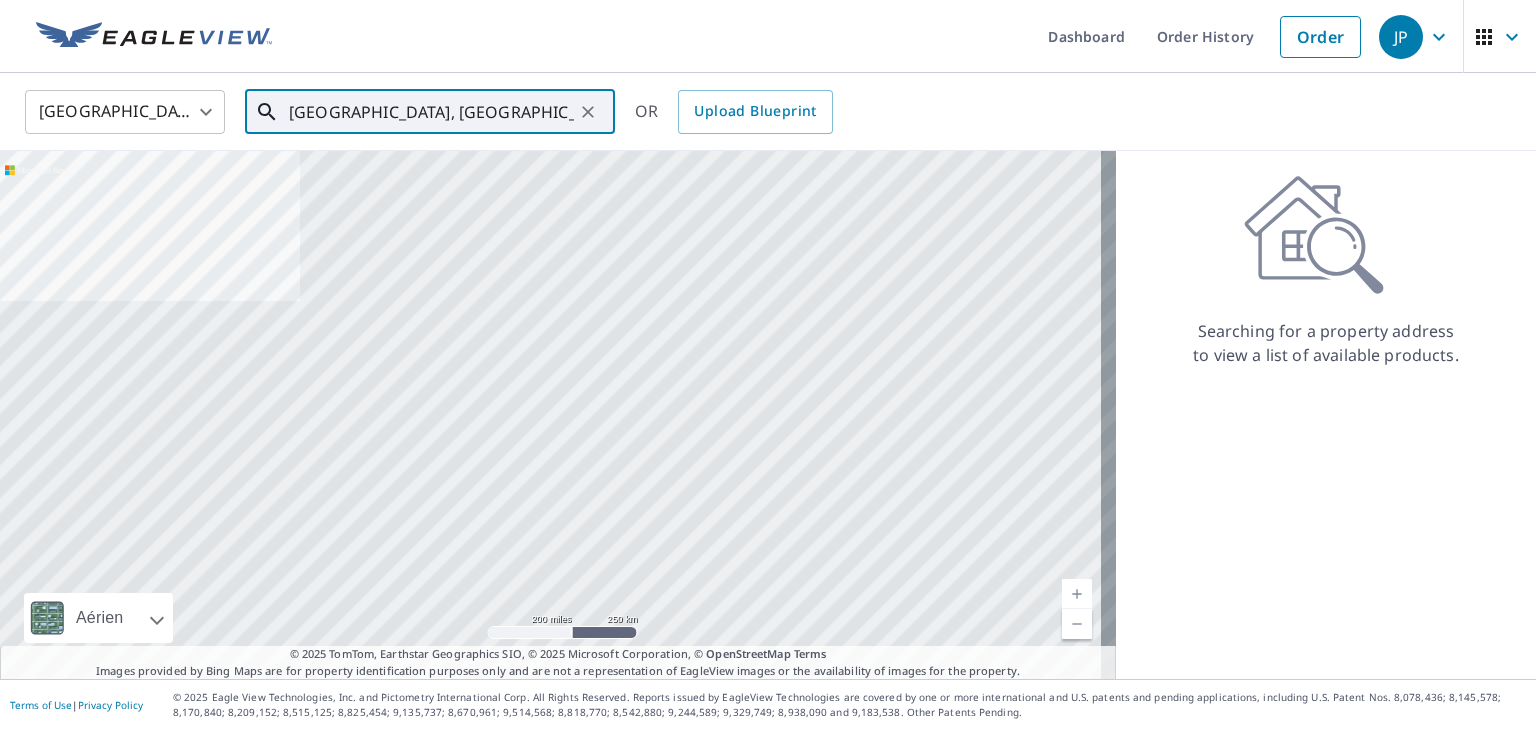 scroll, scrollTop: 0, scrollLeft: 65, axis: horizontal 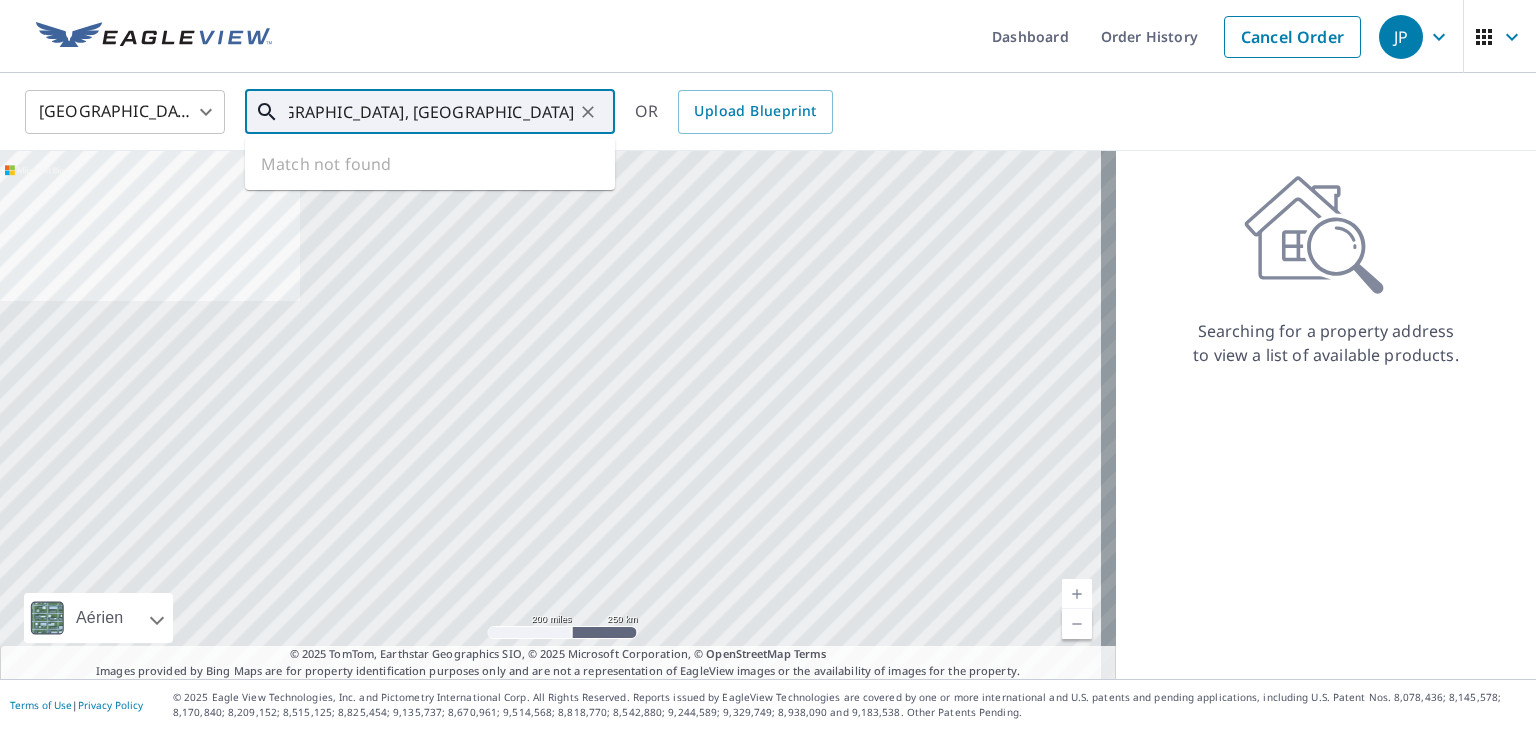 drag, startPoint x: 512, startPoint y: 110, endPoint x: 645, endPoint y: 123, distance: 133.63383 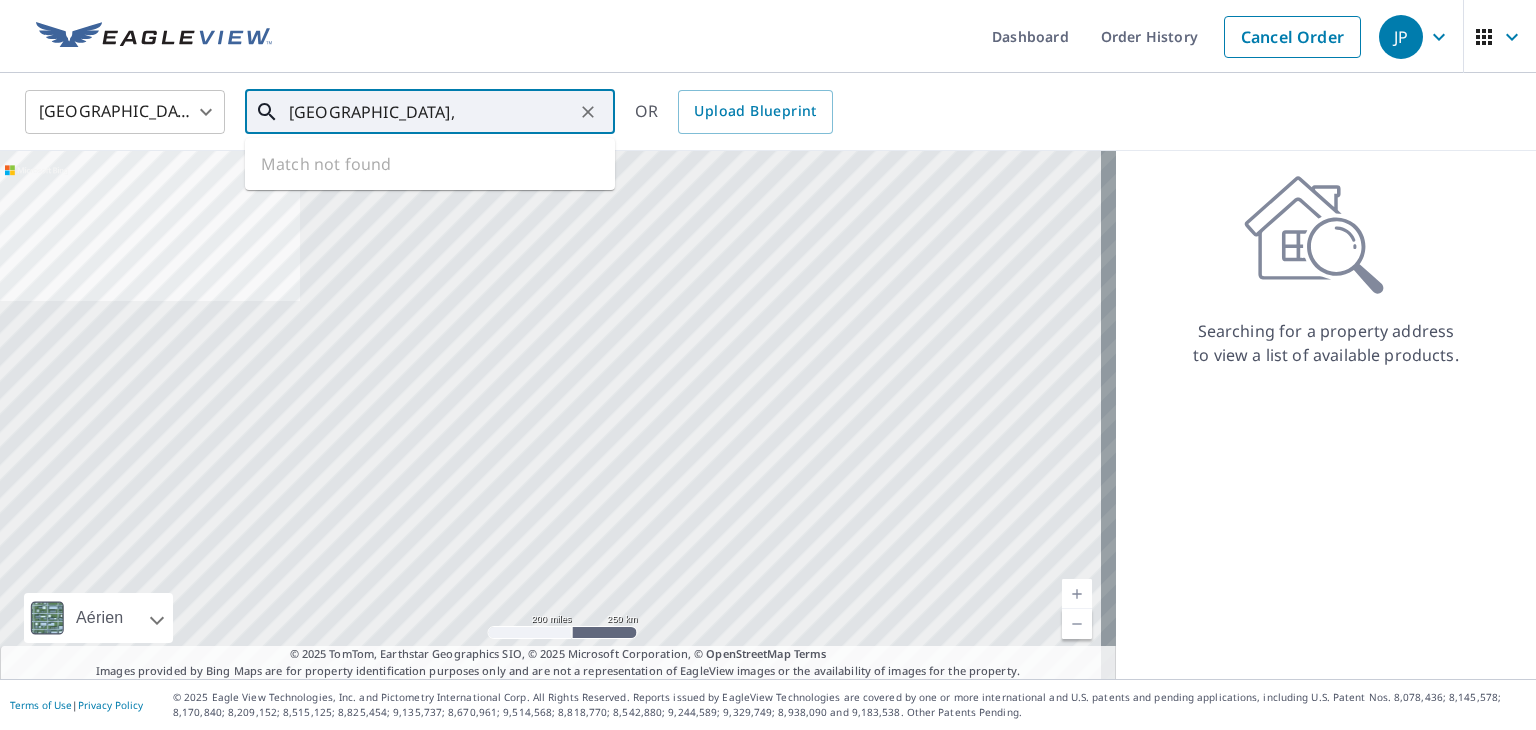 scroll, scrollTop: 0, scrollLeft: 0, axis: both 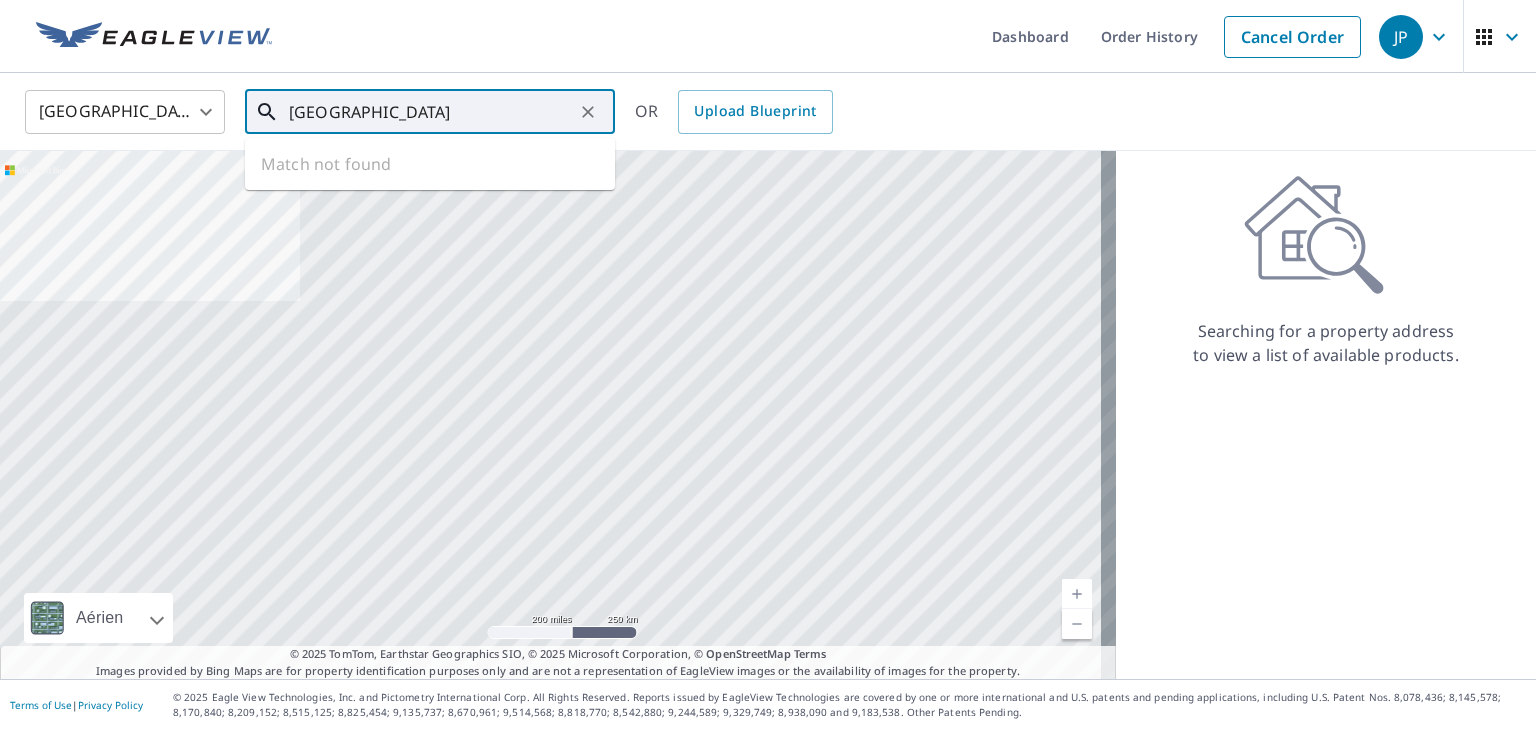 click on "1290 Boulevard du Lac Saint-François" at bounding box center (431, 112) 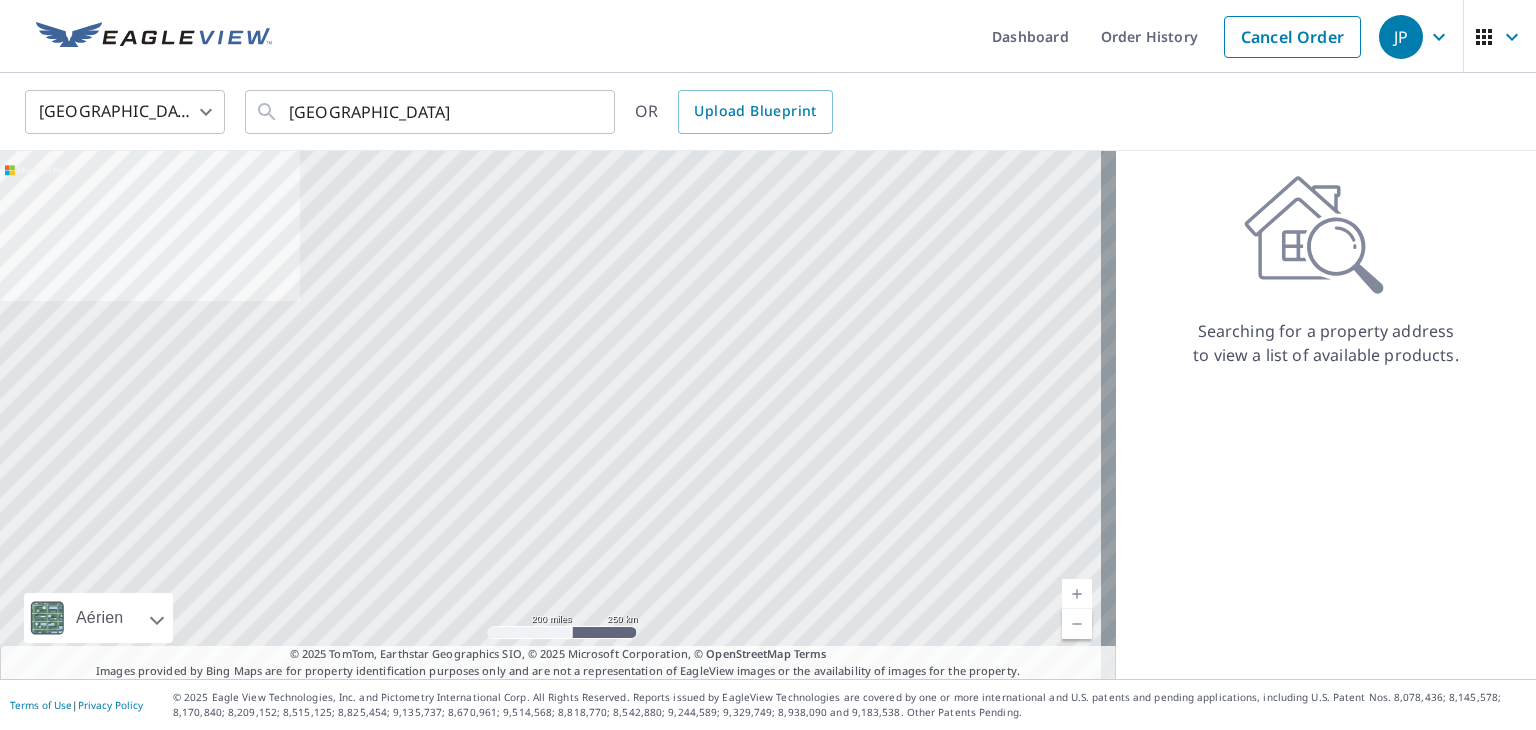 click on "United States US ​ 1290 Boulevard du Lac Saint-François ​ OR Upload Blueprint" at bounding box center (768, 112) 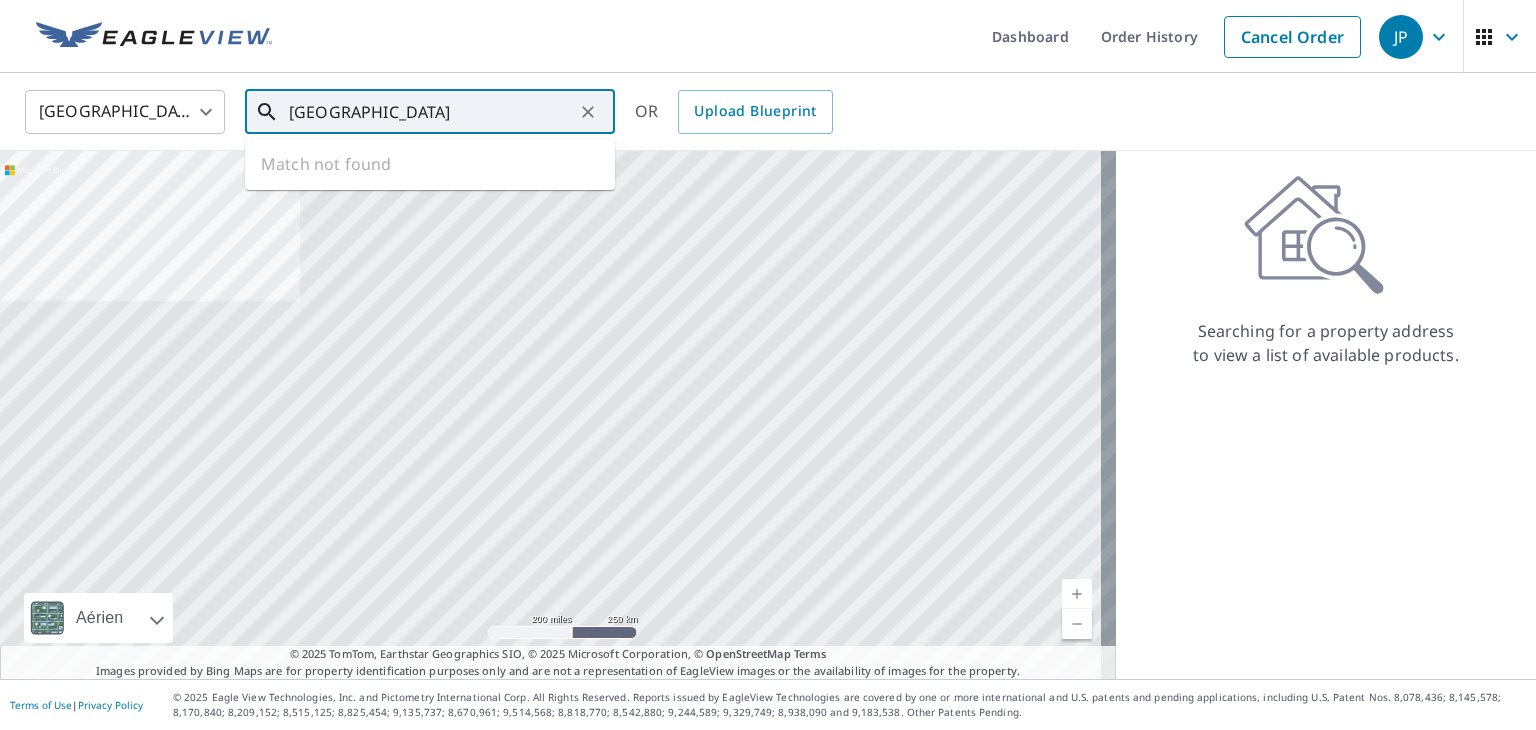 click on "1290 Boulevard du Lac Saint-François" at bounding box center [431, 112] 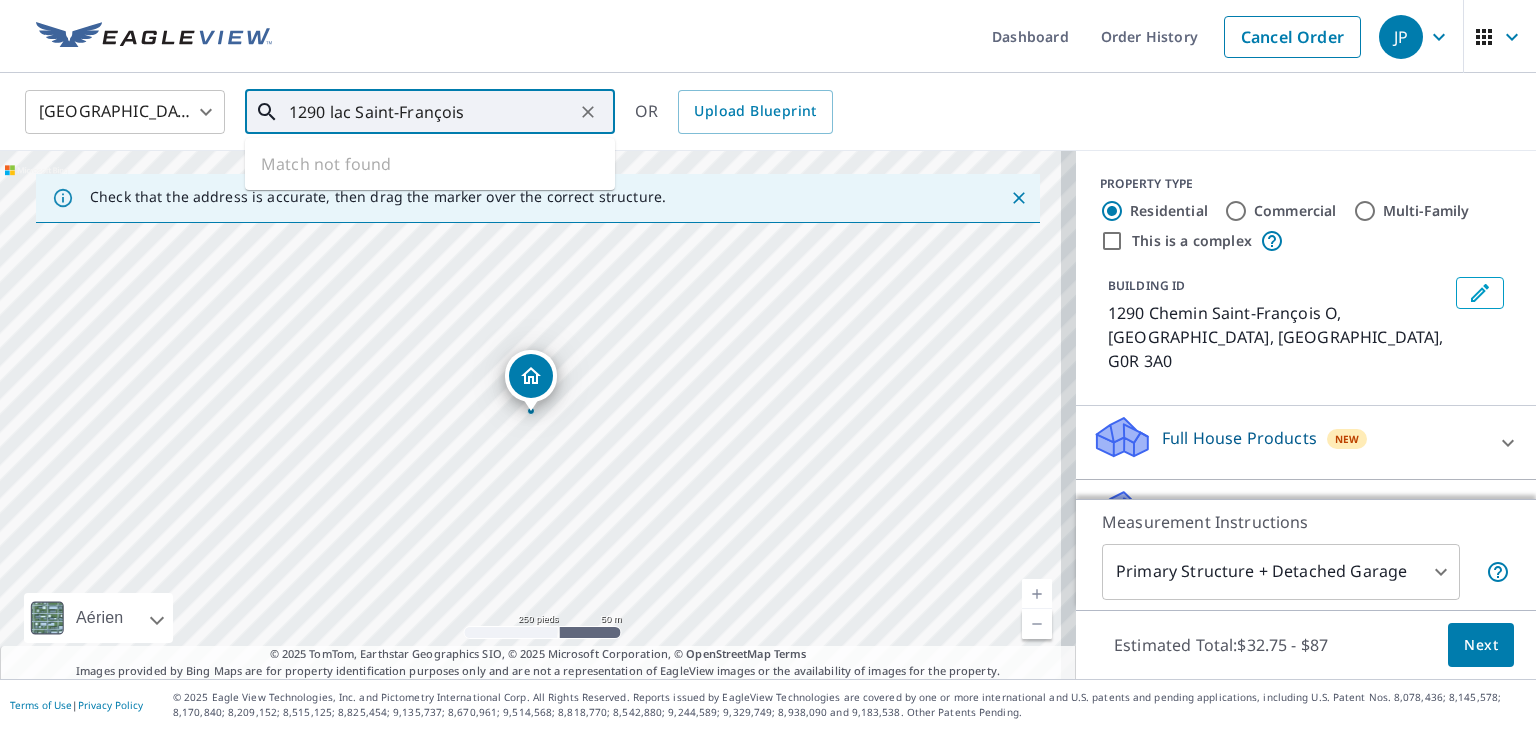 click on "1290 lac Saint-François" at bounding box center [431, 112] 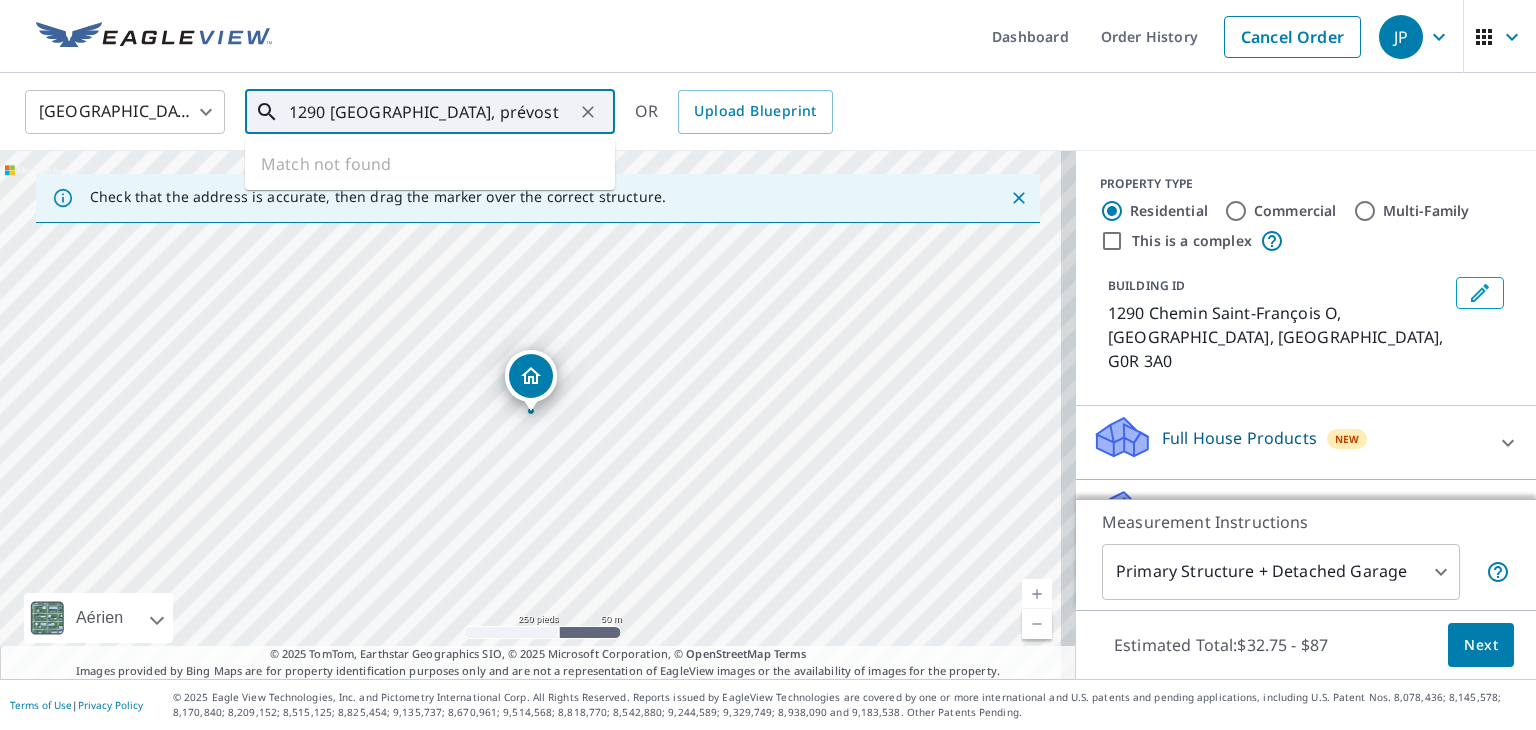 type on "1290 lac Saint-François, prévost" 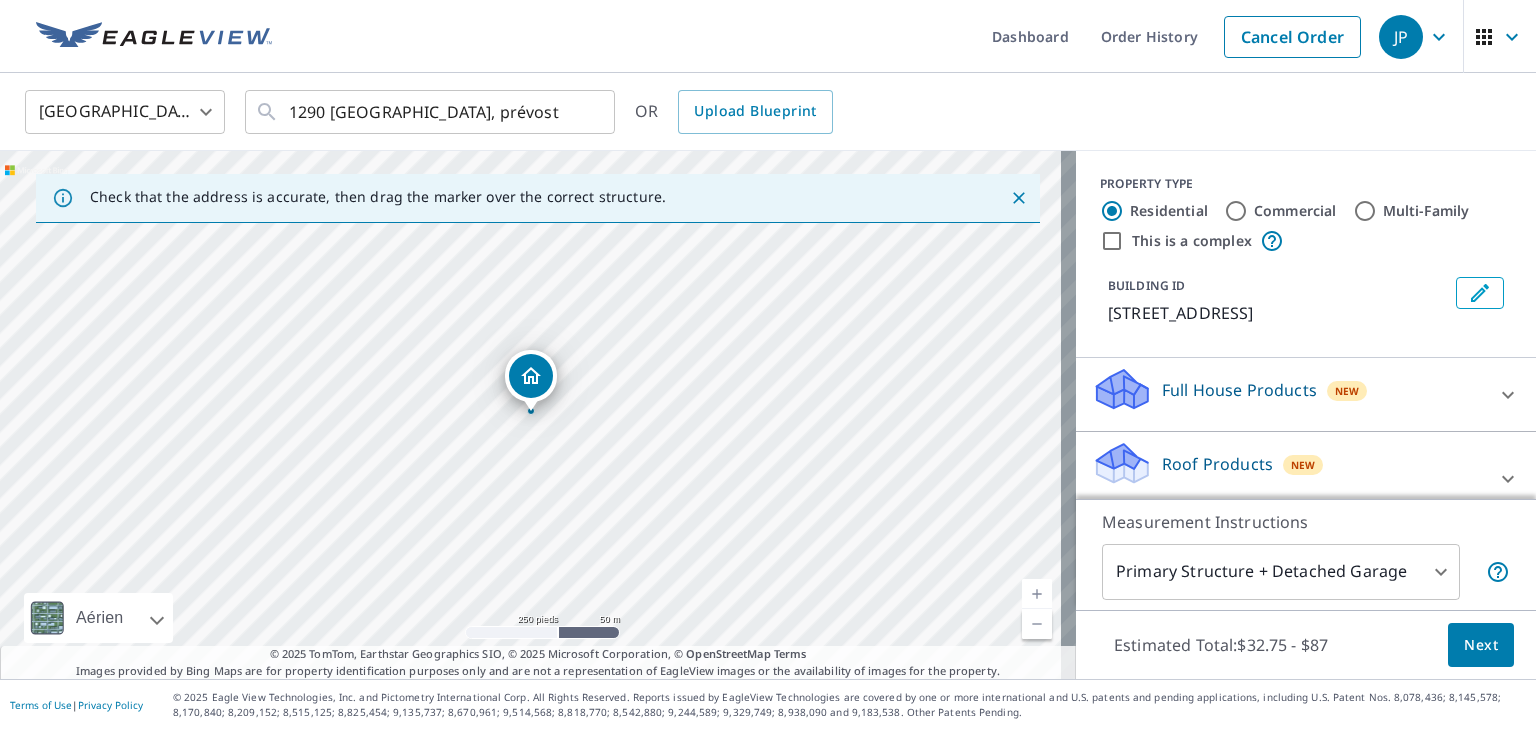 click at bounding box center [1037, 594] 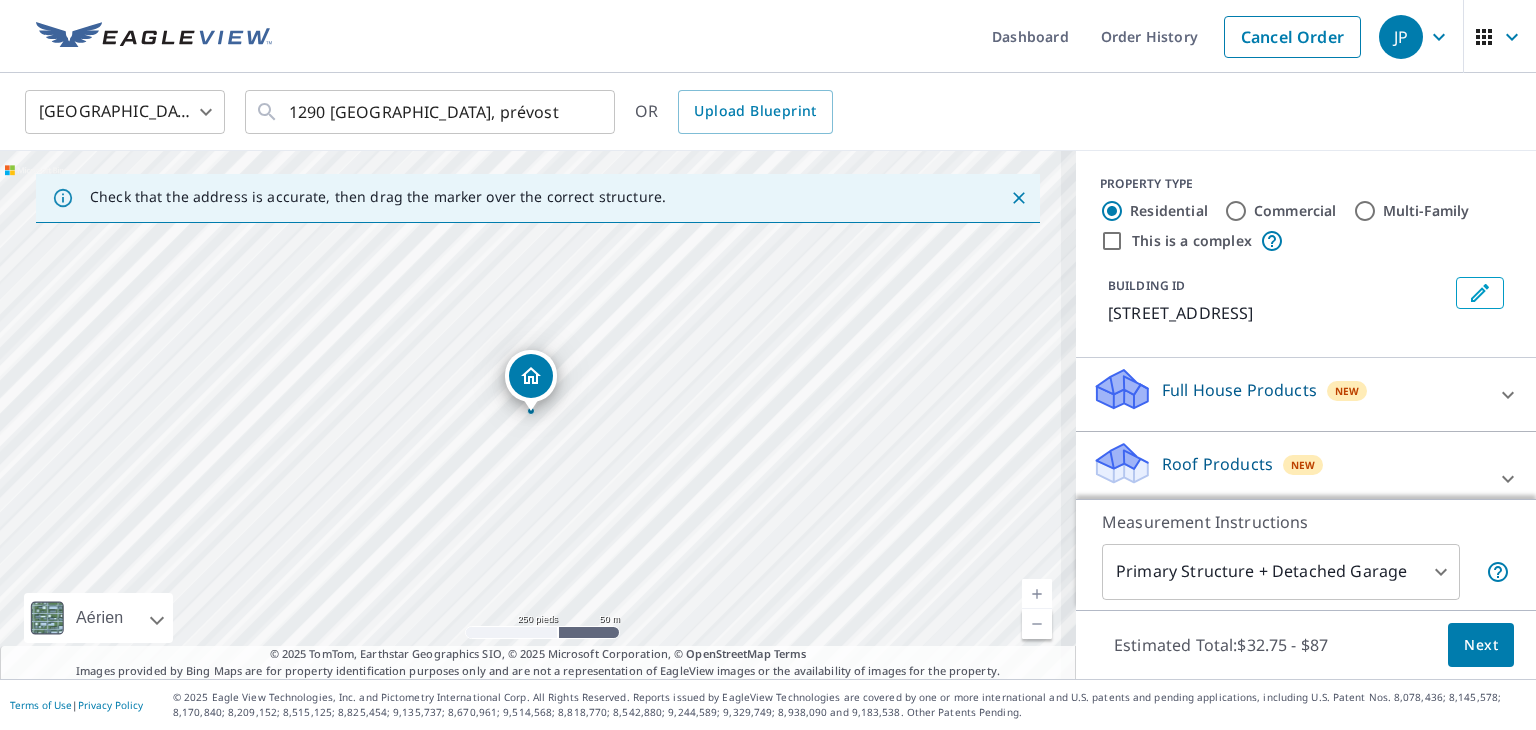 click at bounding box center (1037, 594) 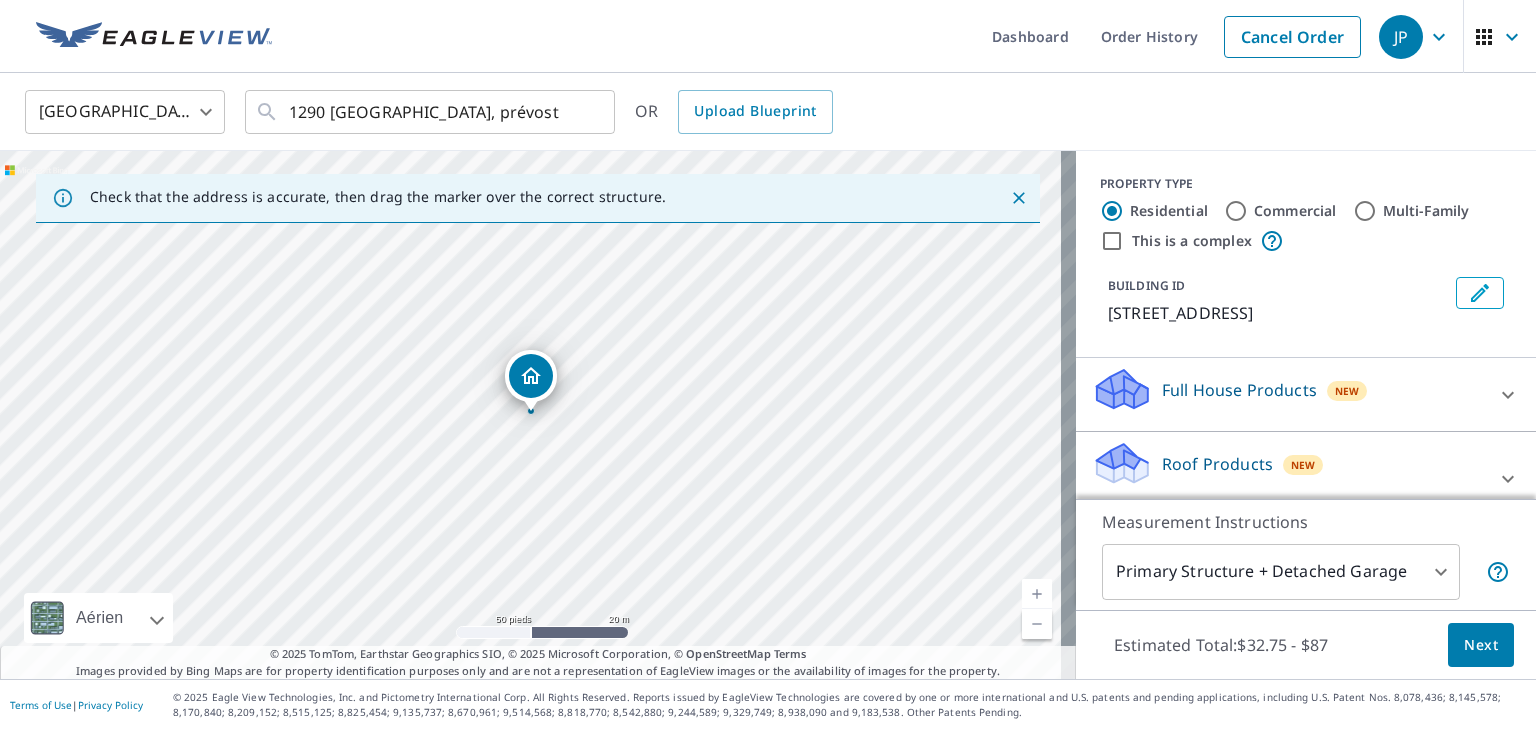 click at bounding box center (1037, 594) 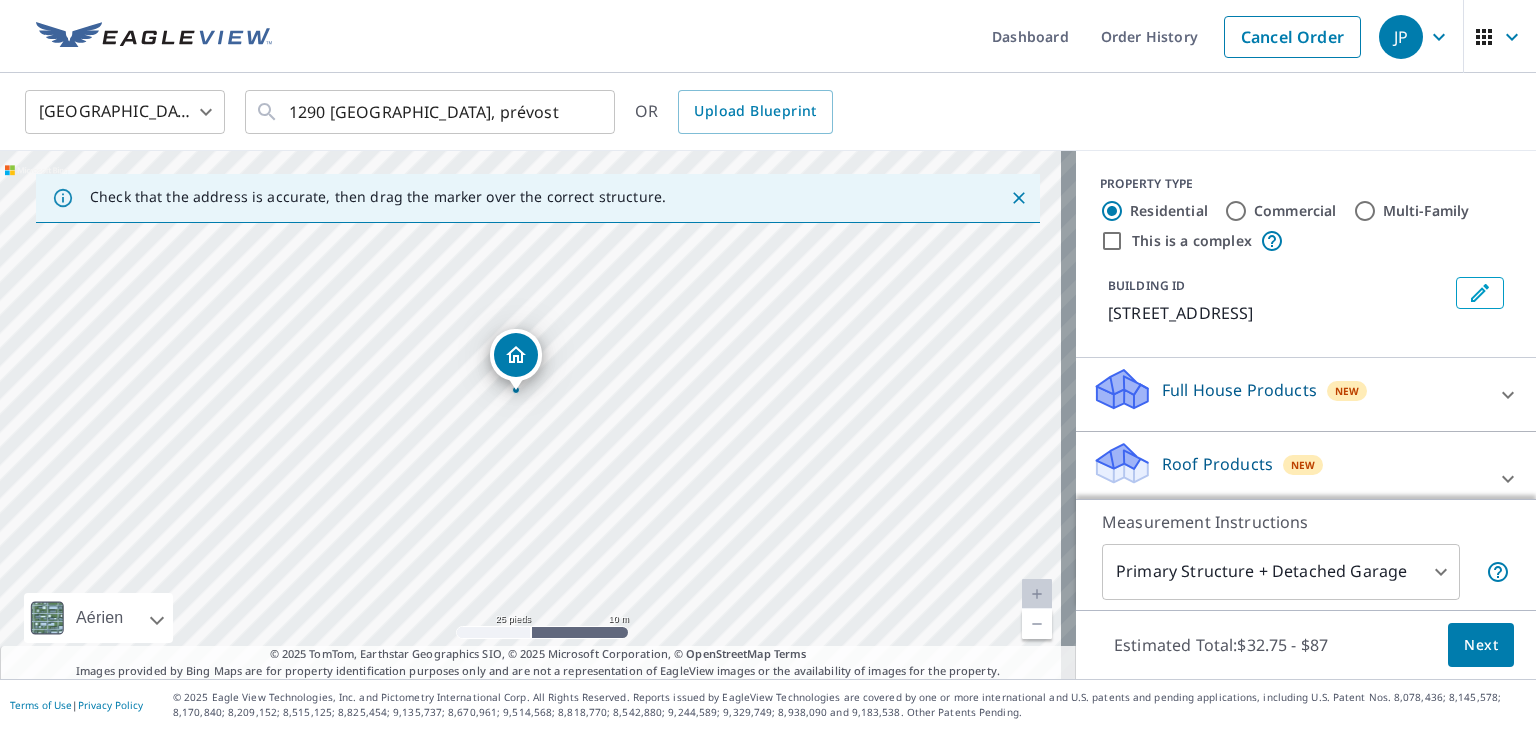 drag, startPoint x: 524, startPoint y: 381, endPoint x: 509, endPoint y: 360, distance: 25.806976 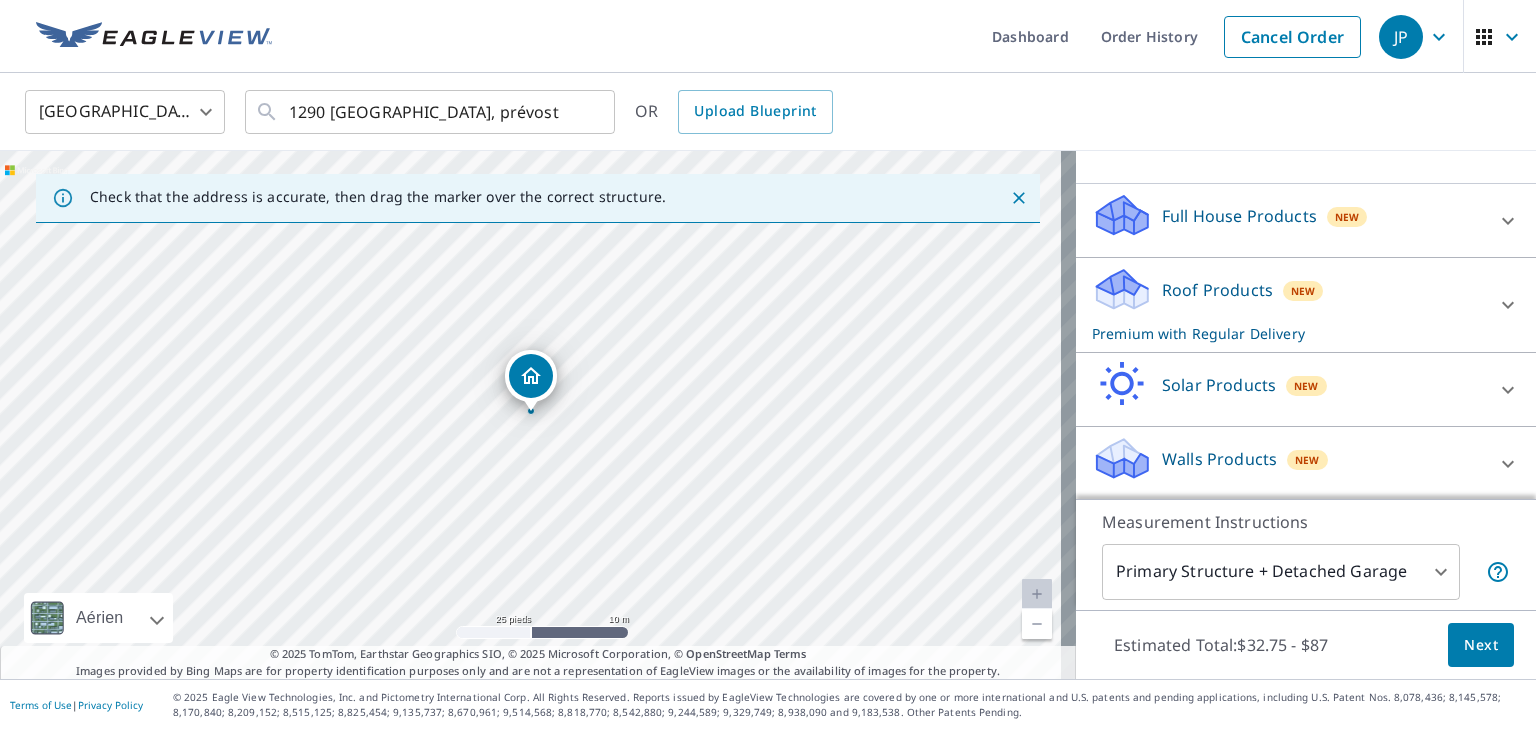 scroll, scrollTop: 199, scrollLeft: 0, axis: vertical 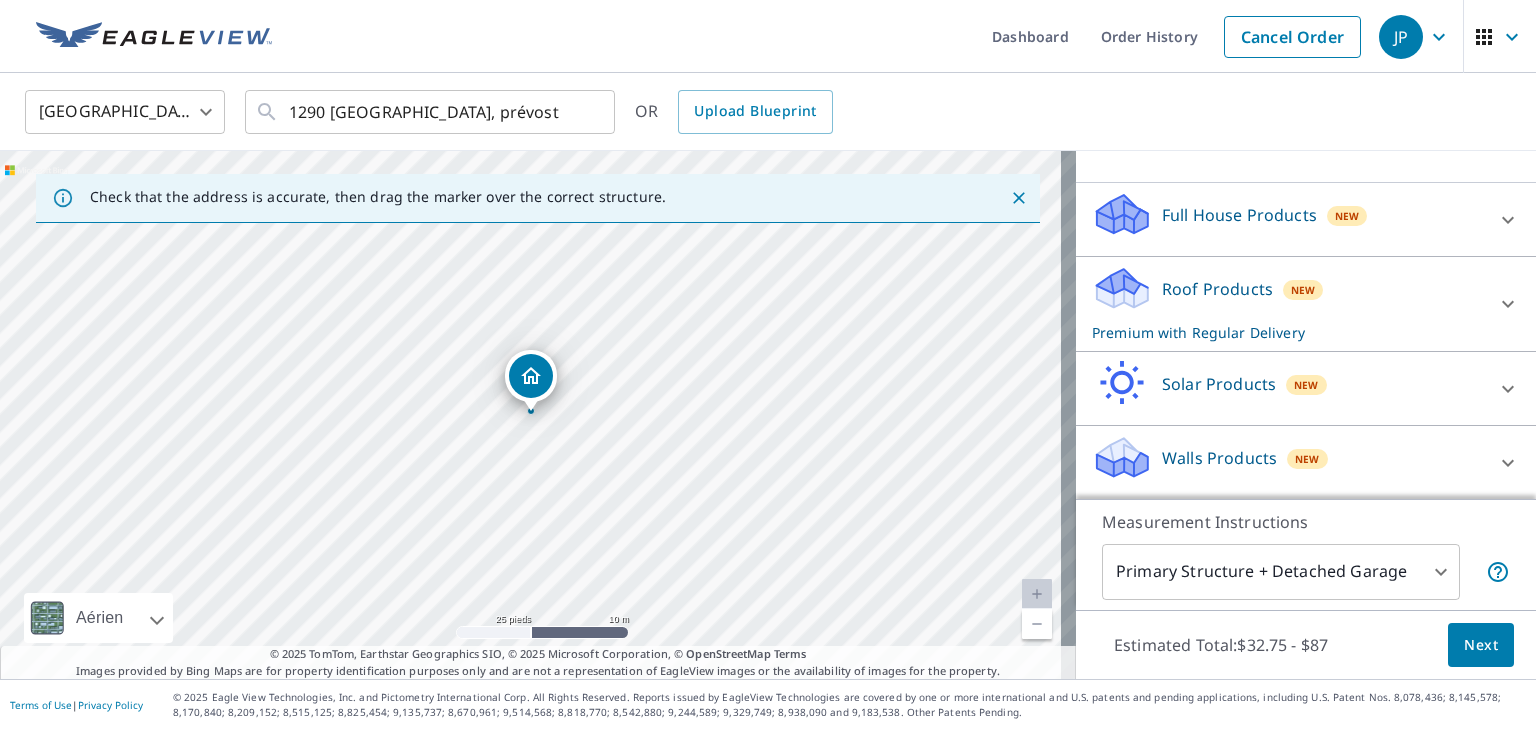 click on "1290 DU LAC SAINT FRANÇOIS PRÉVOST QC J0R1T0" at bounding box center [538, 415] 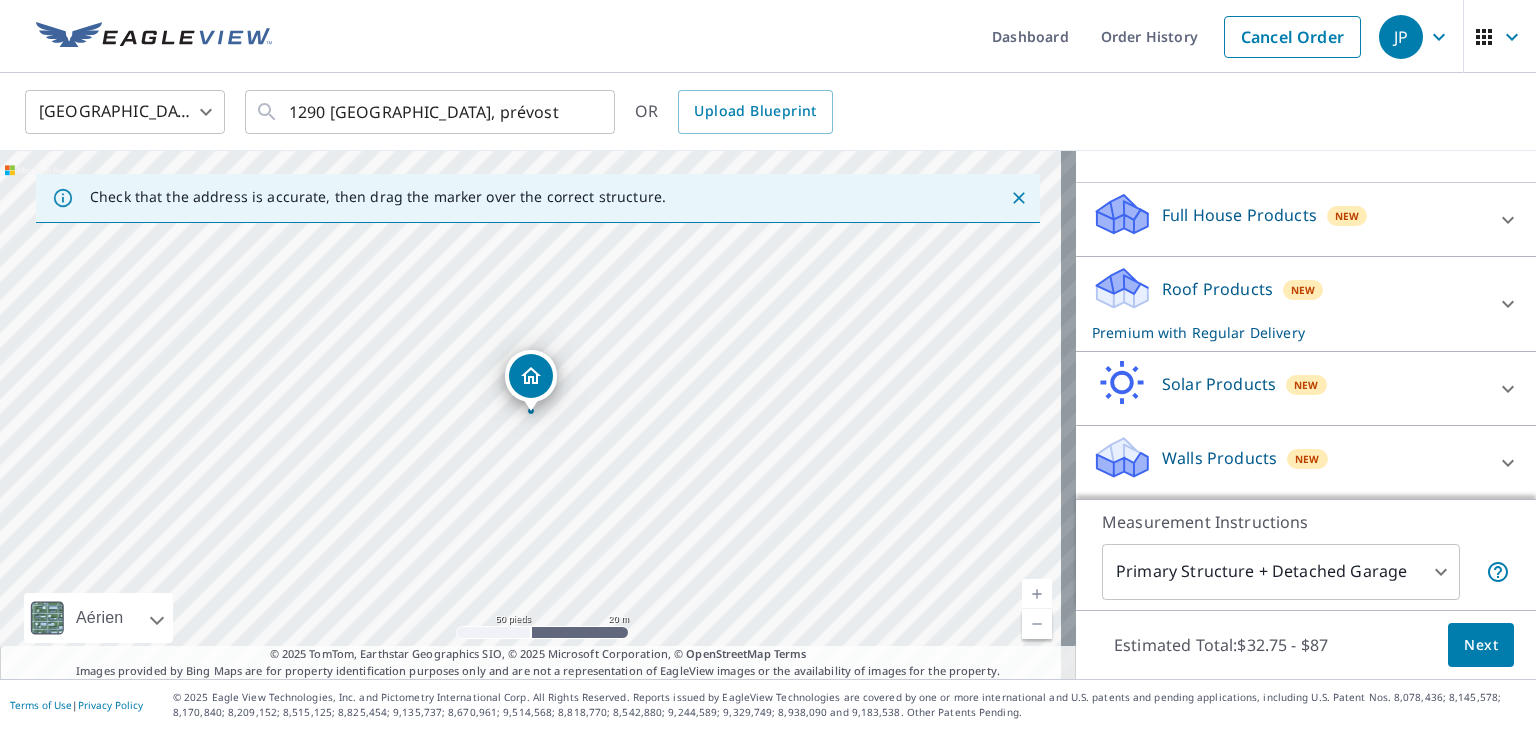 click on "Next" at bounding box center (1481, 645) 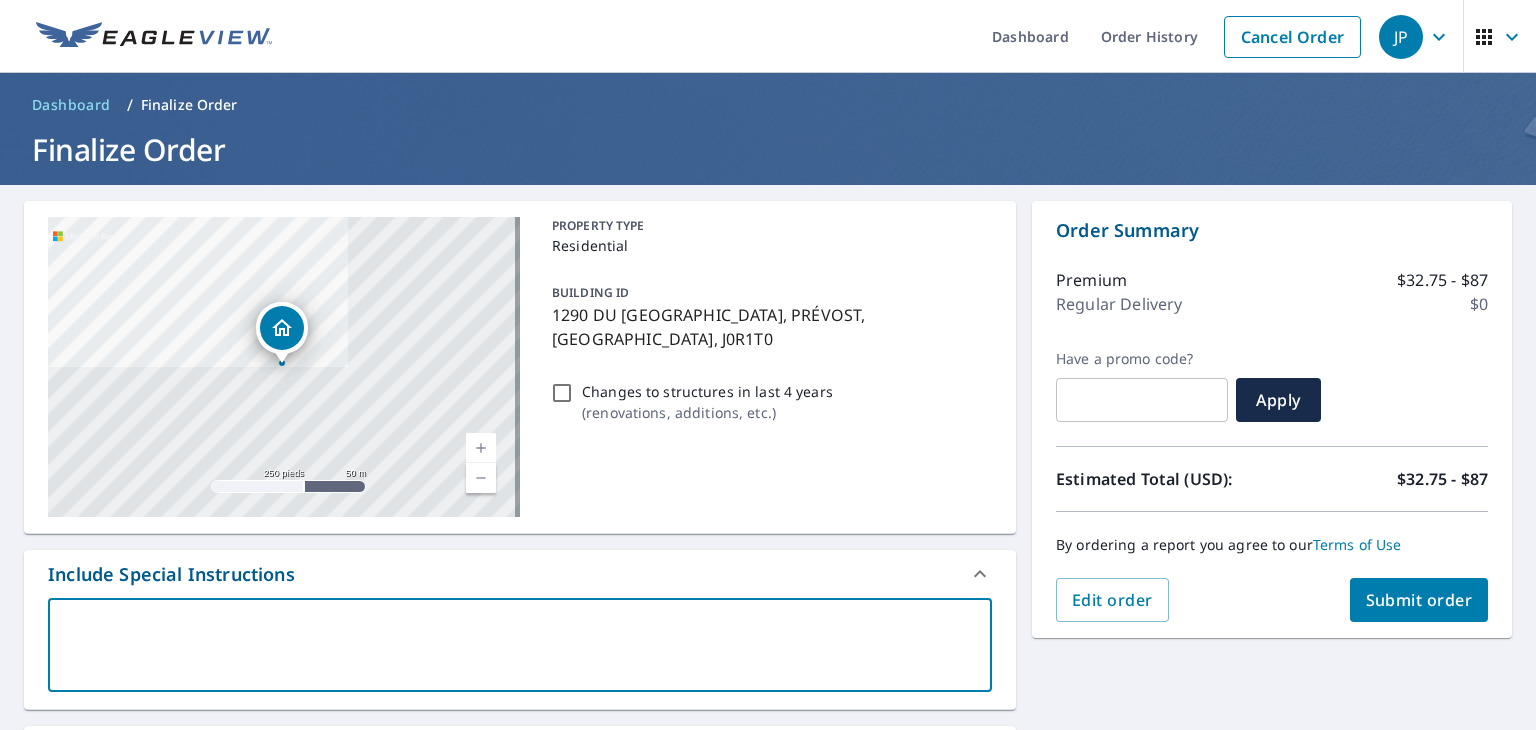 click at bounding box center [520, 645] 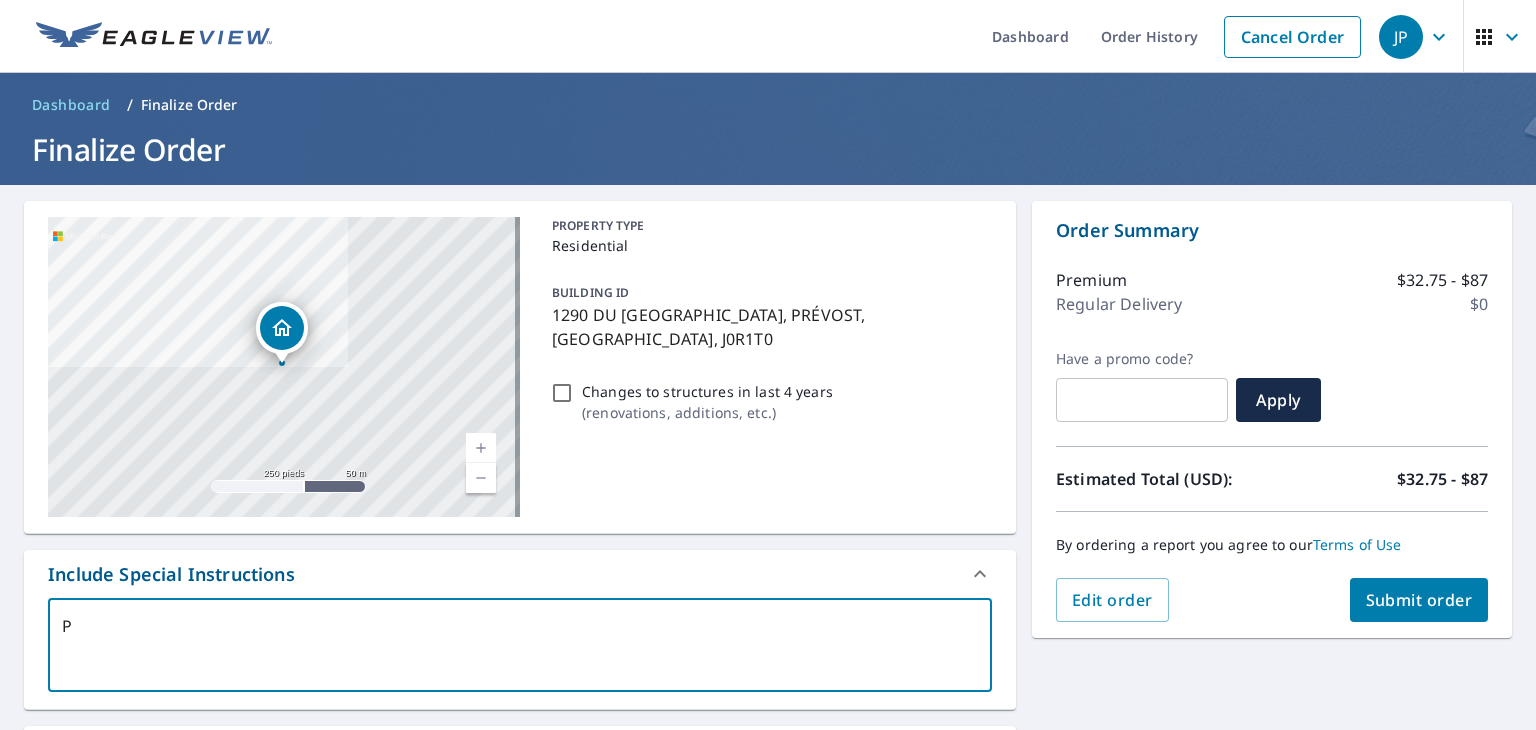 type on "Pl" 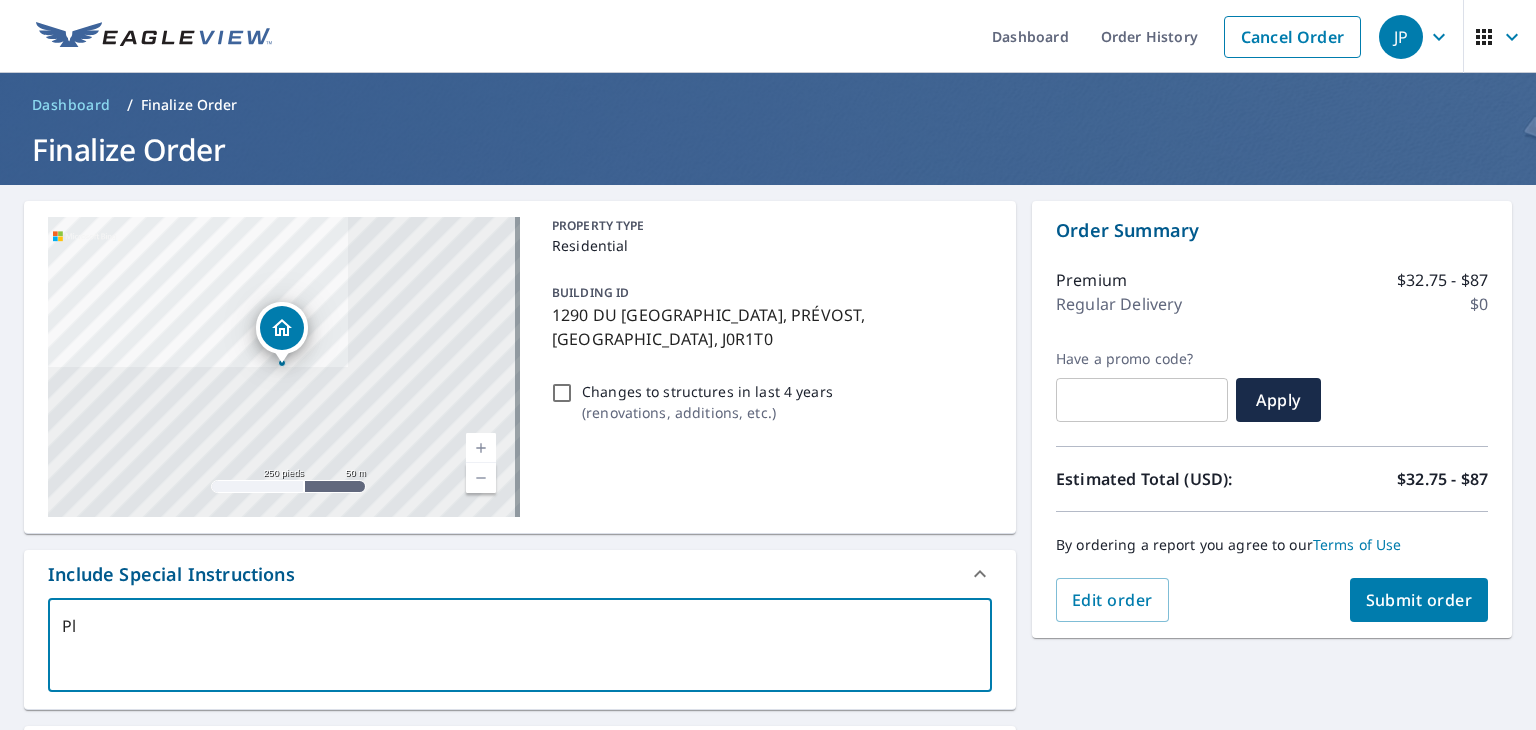 type on "Ple" 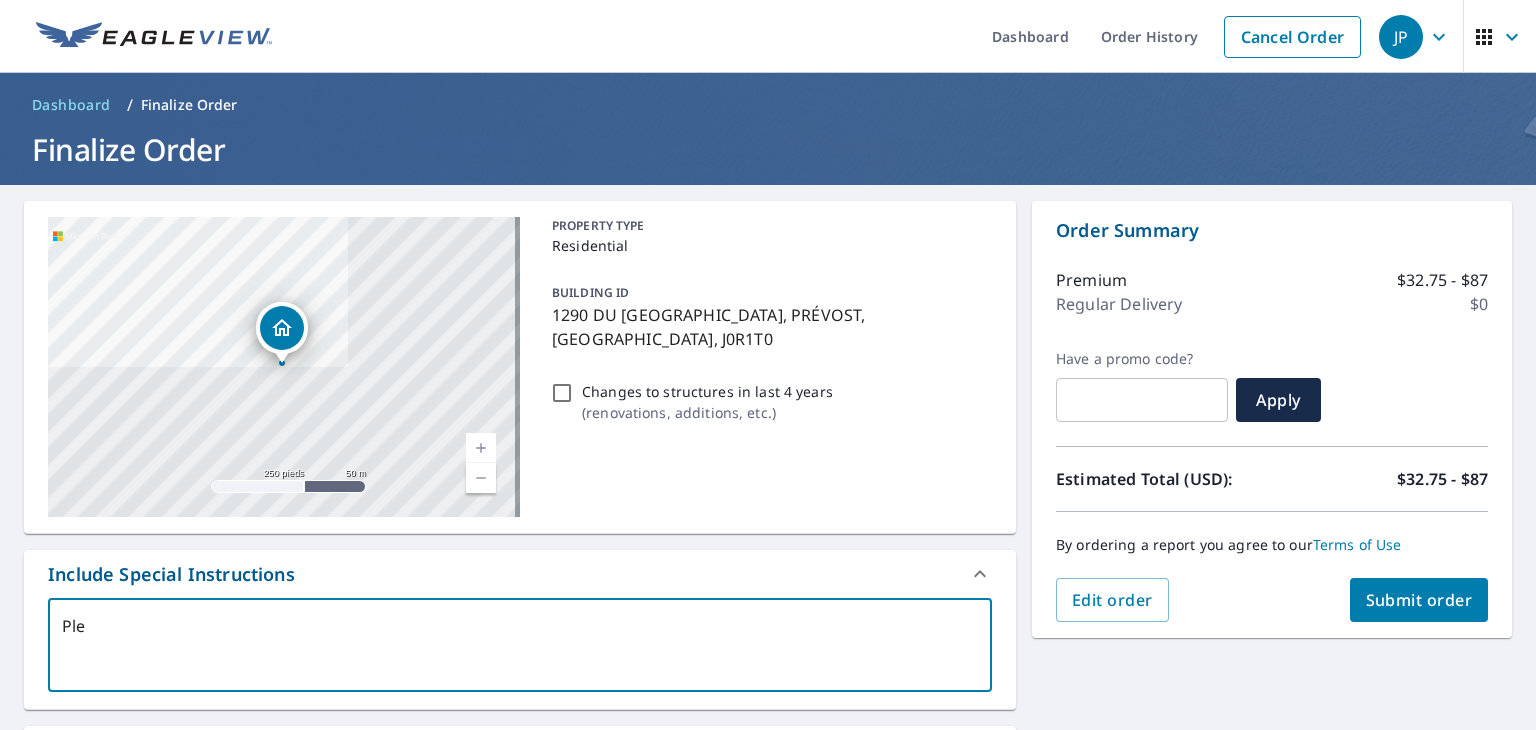 type on "Plea" 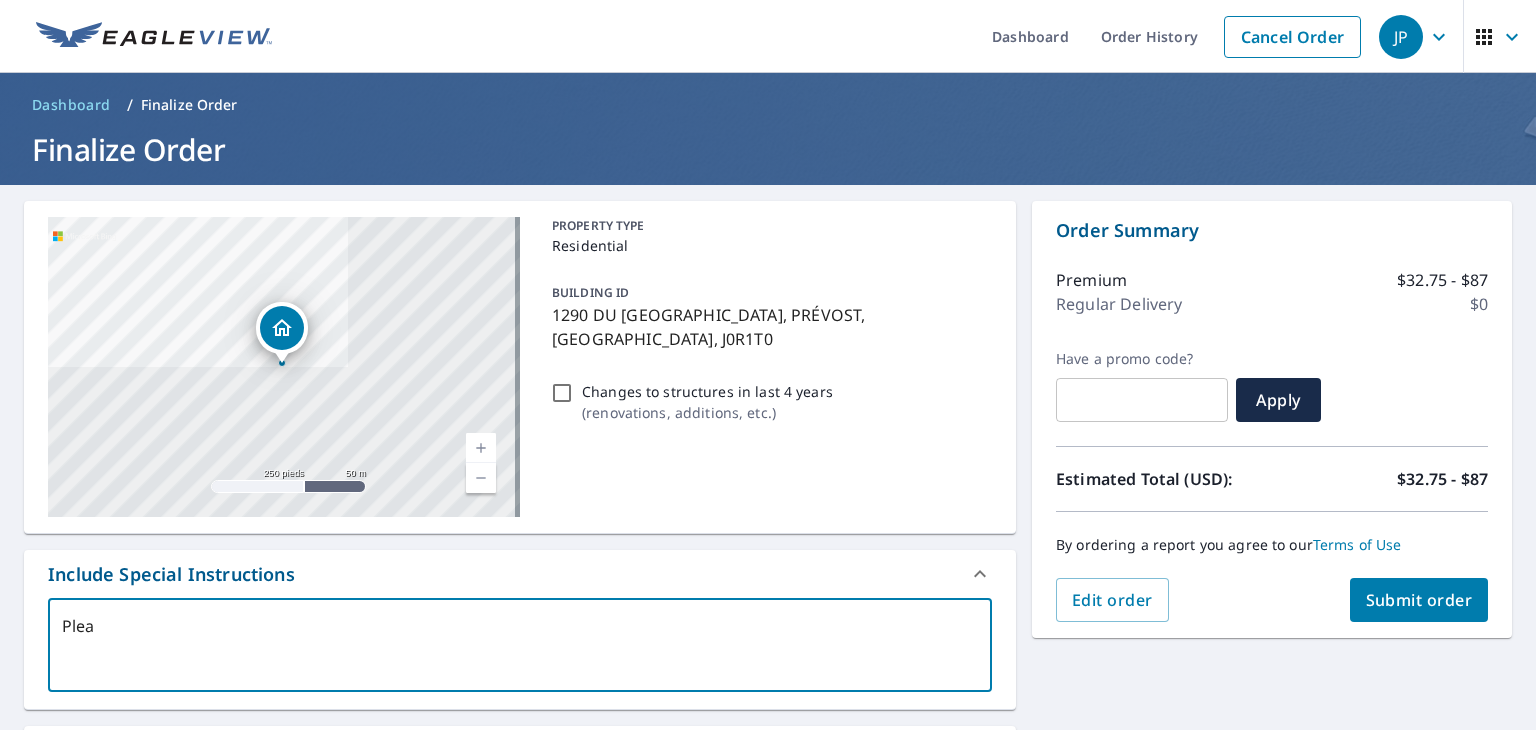 type on "Pleas" 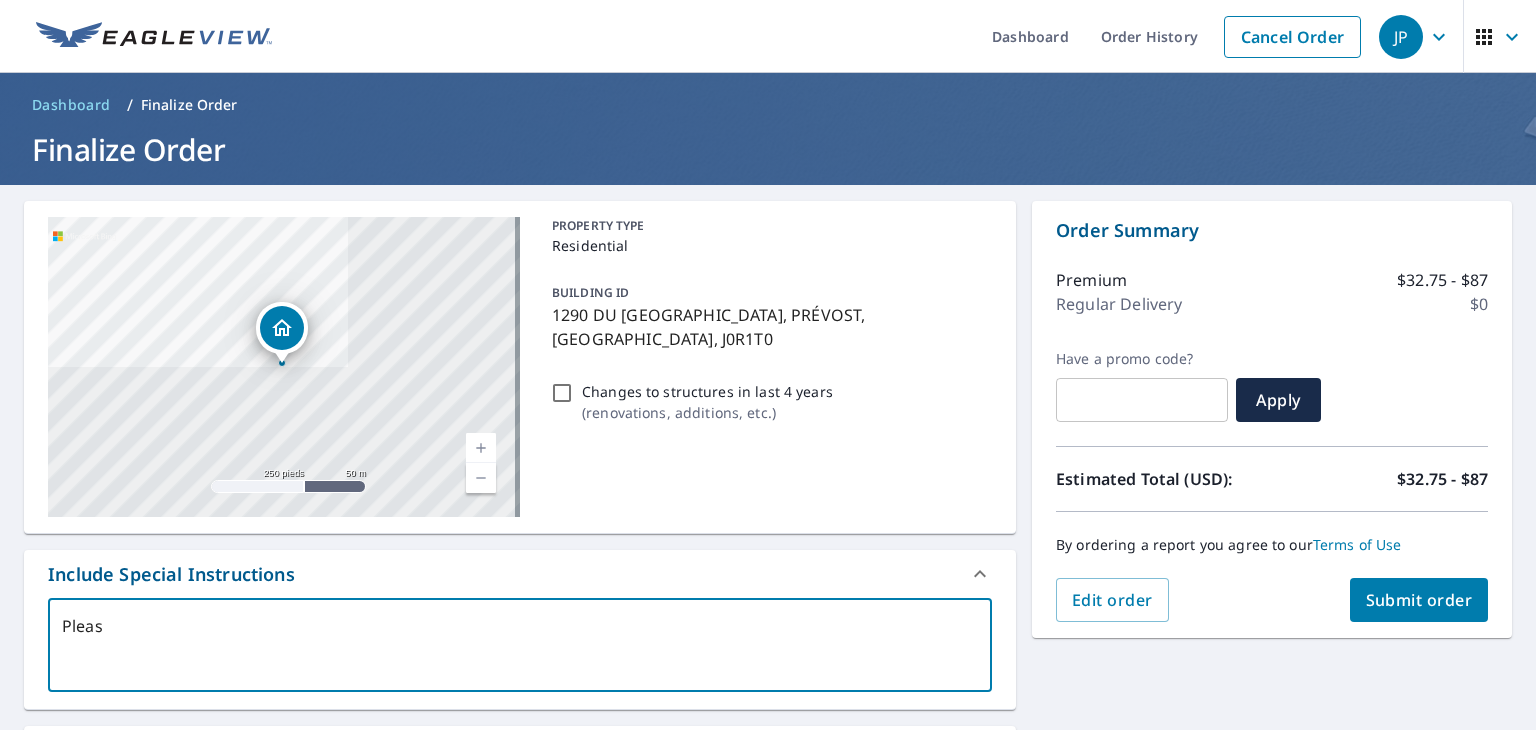 type on "Please" 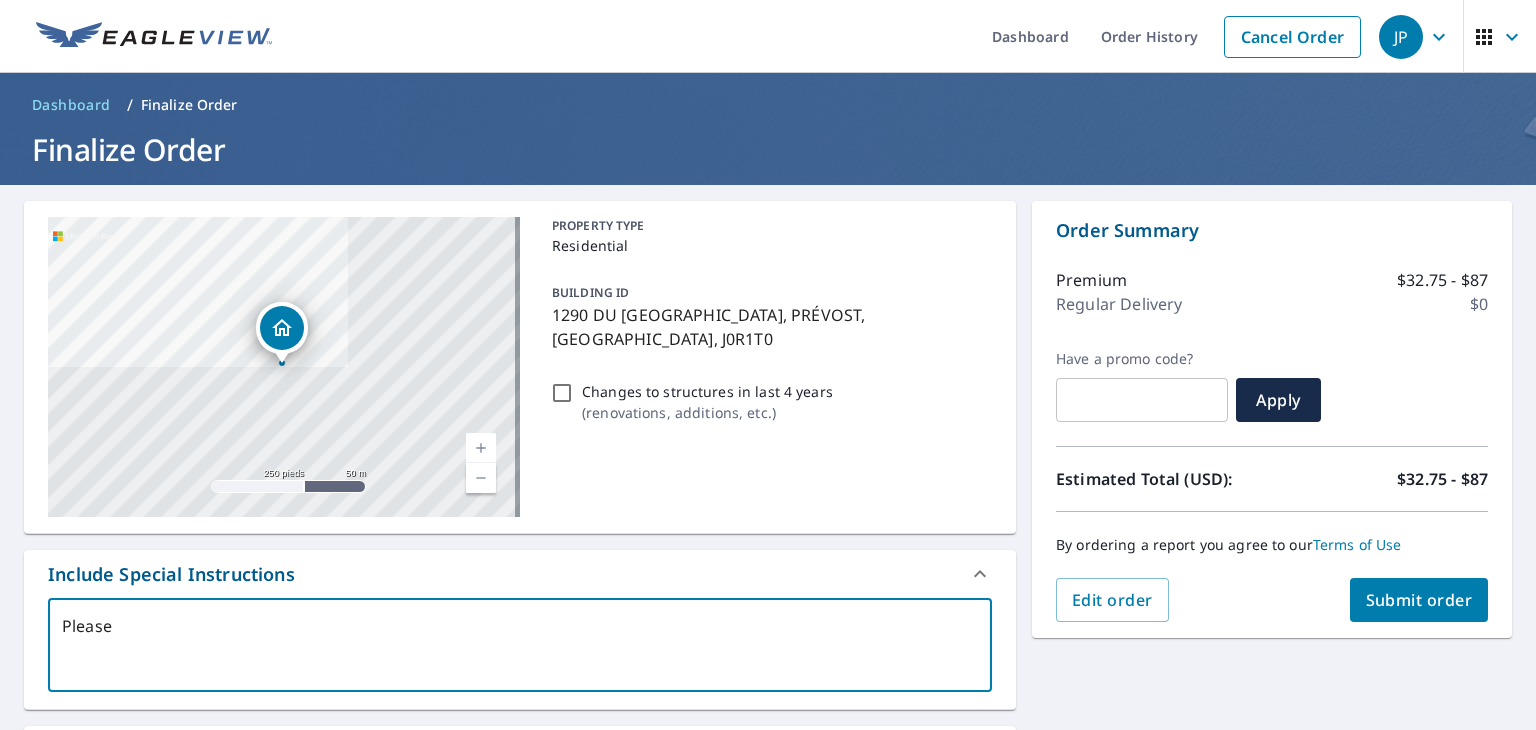 type on "Please" 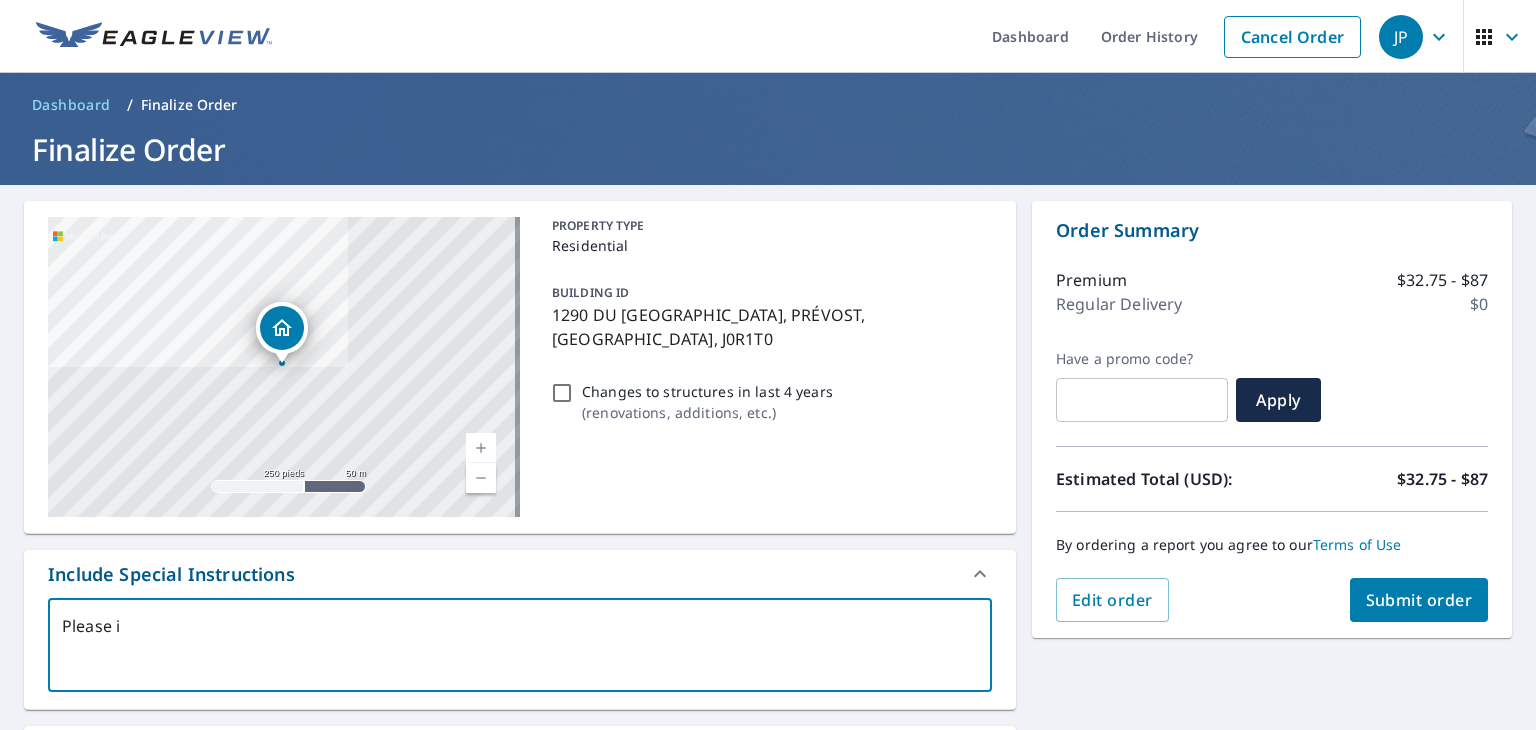 type on "Please in" 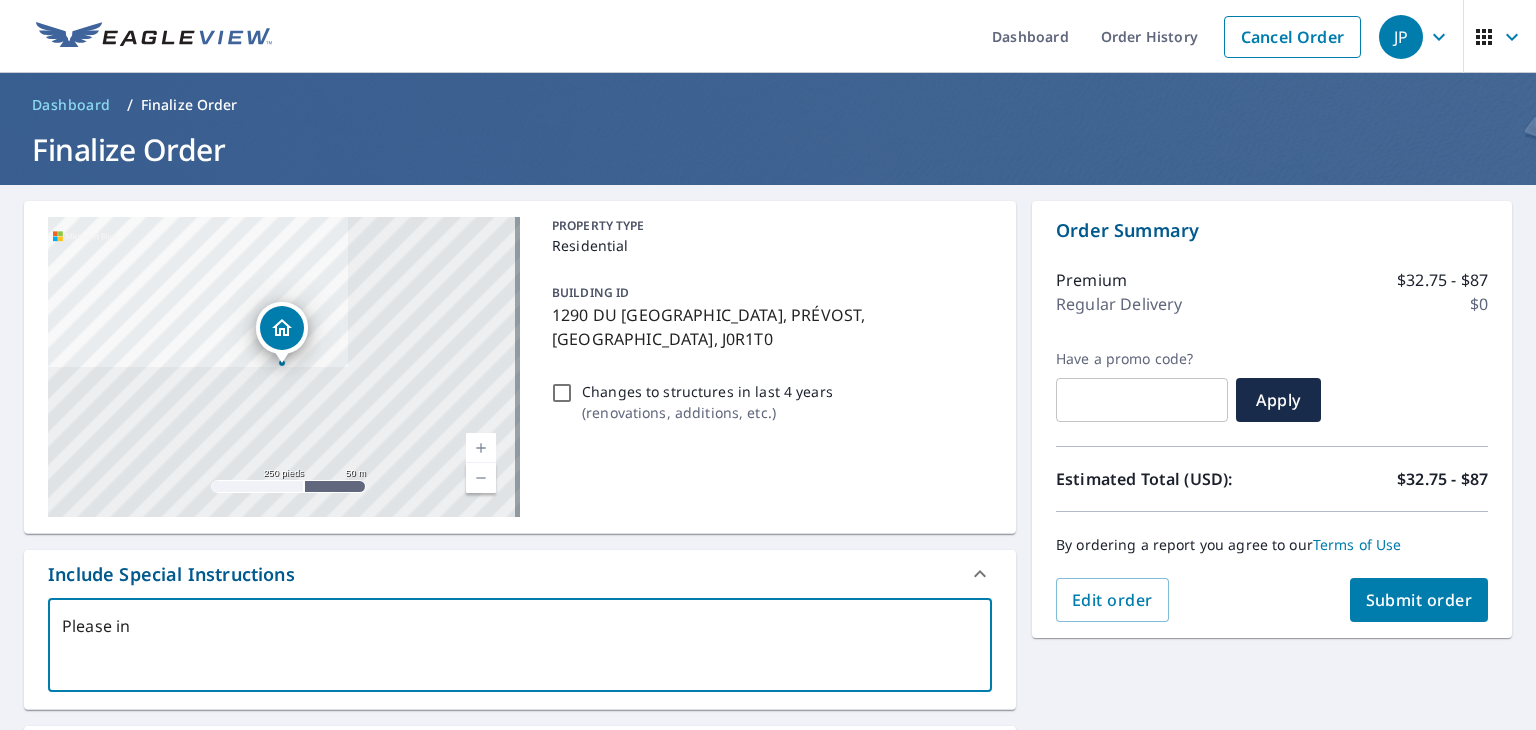 type on "Please inc" 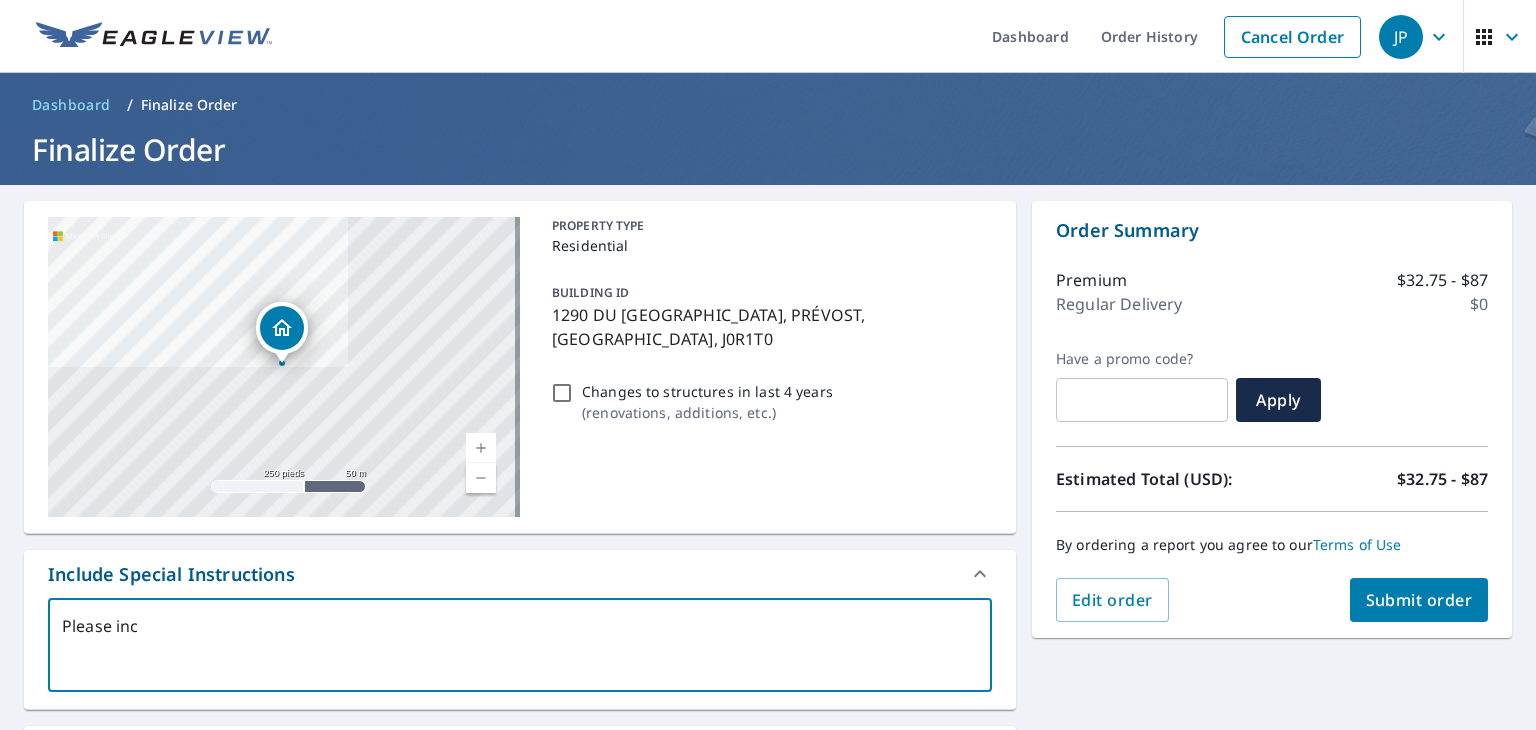 type on "Please incl" 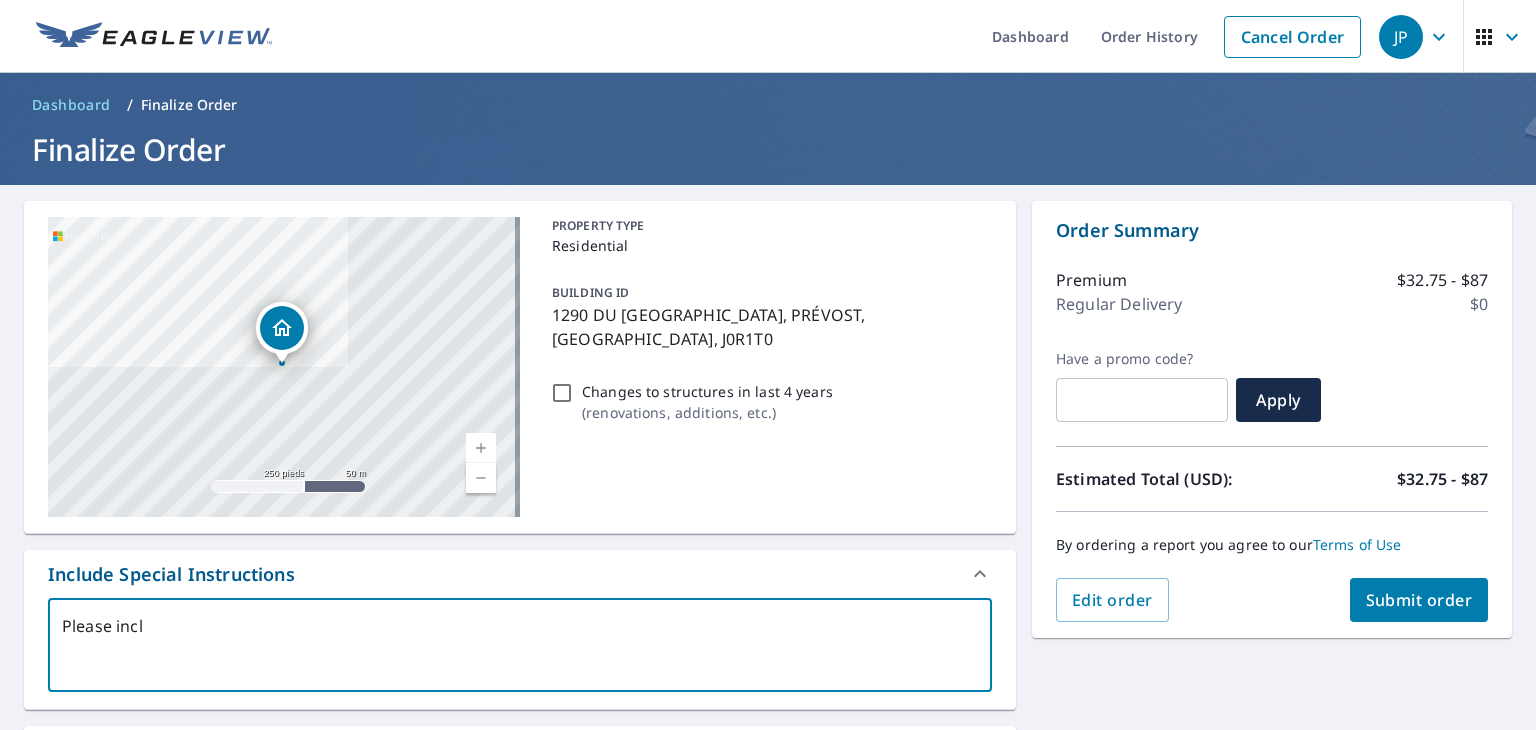 type on "Please inclu" 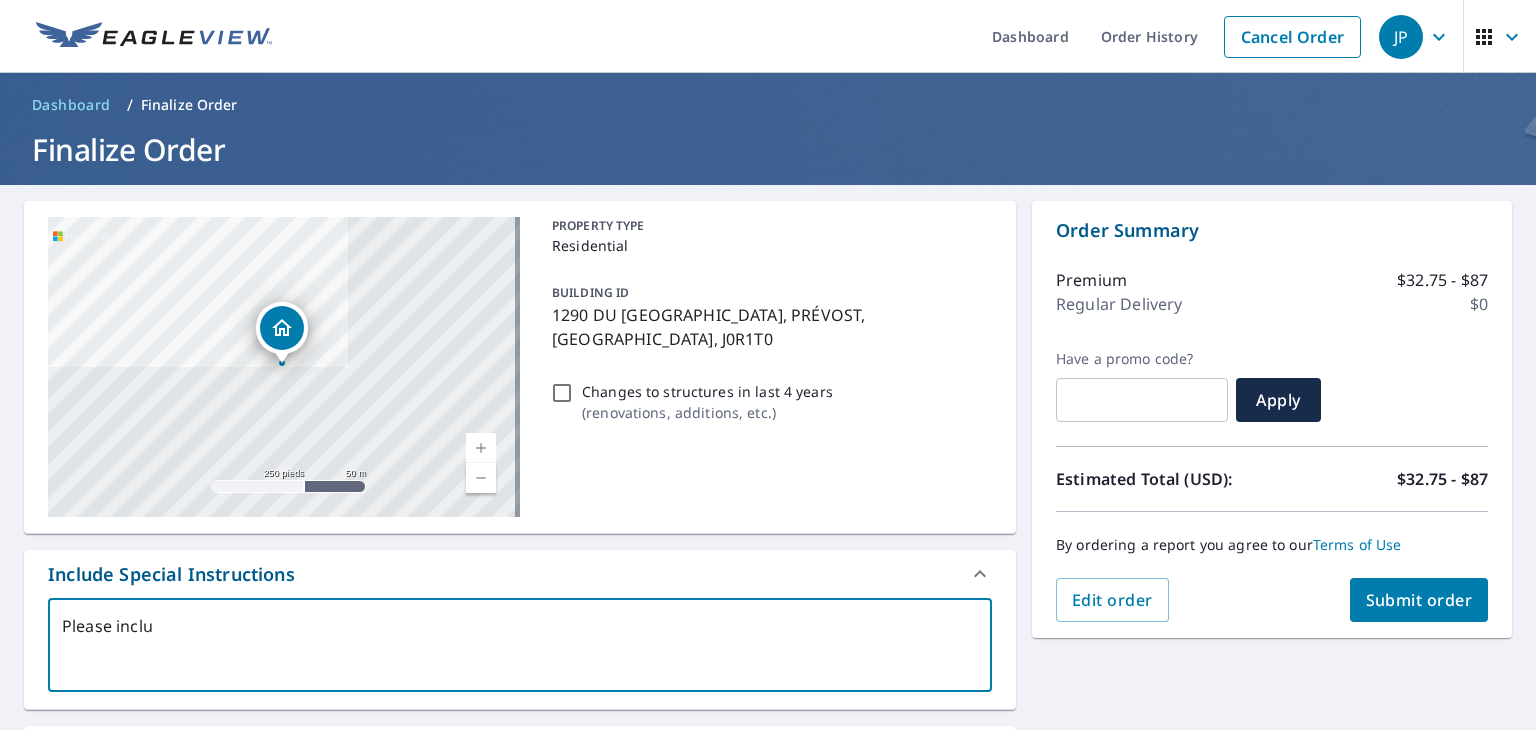 type on "Please includ" 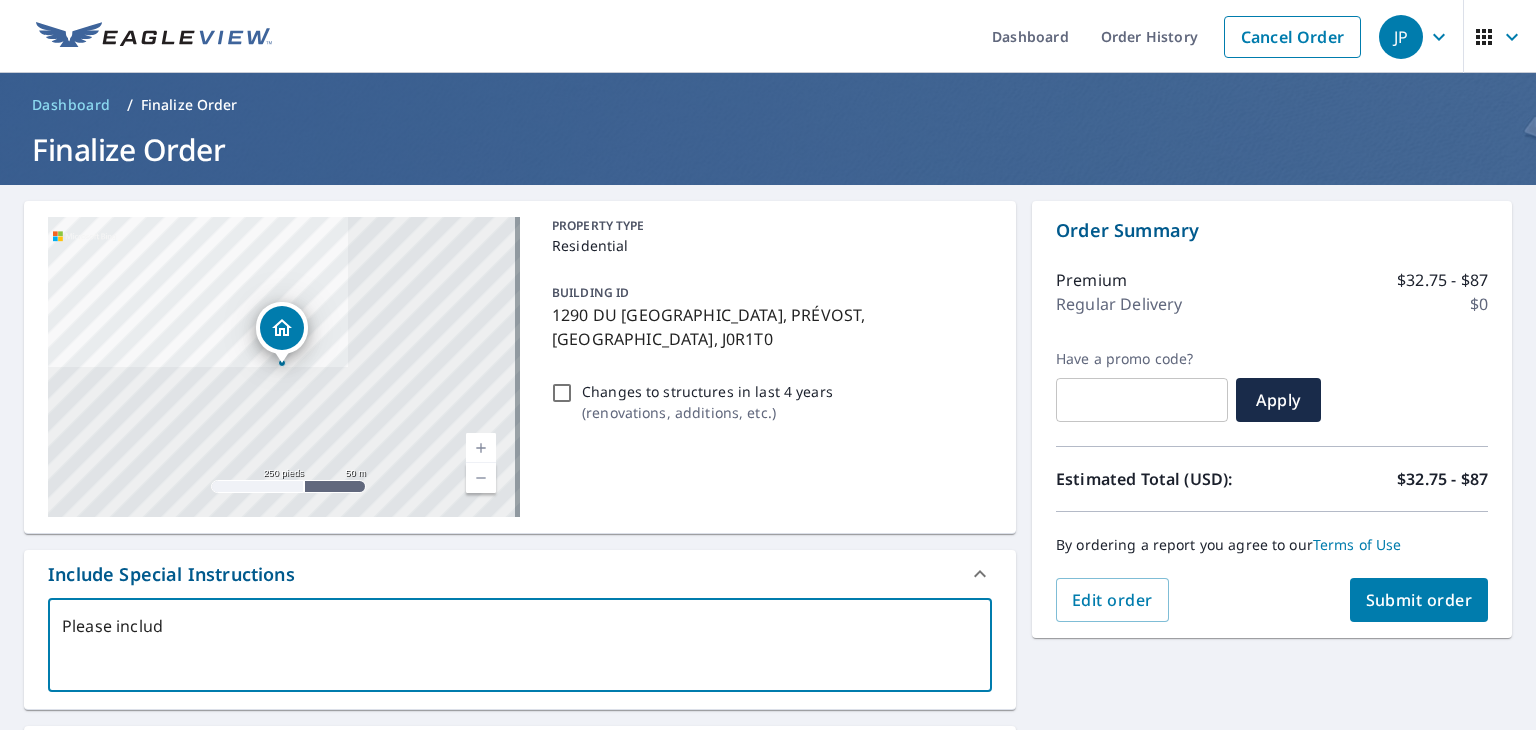 type on "Please include" 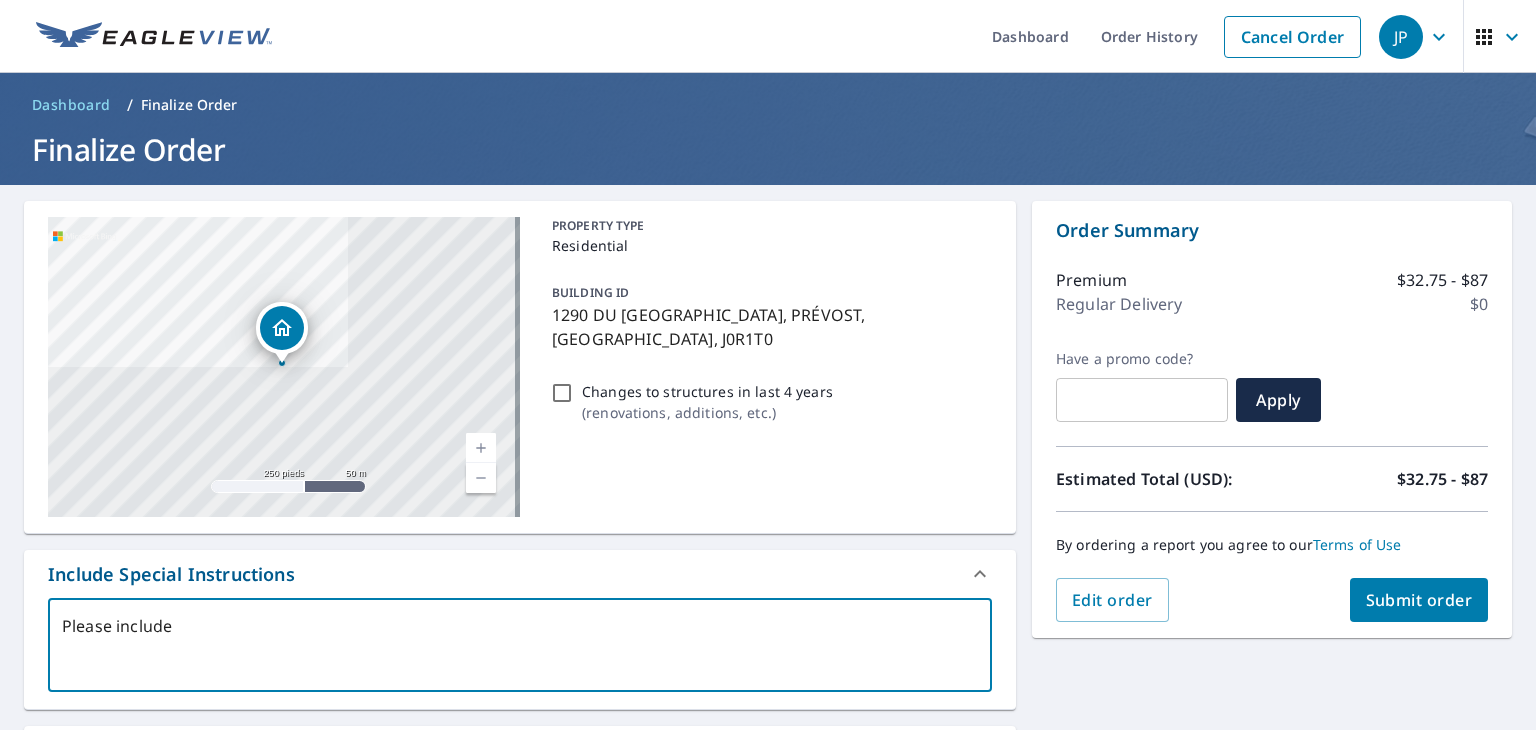 type on "Please include:" 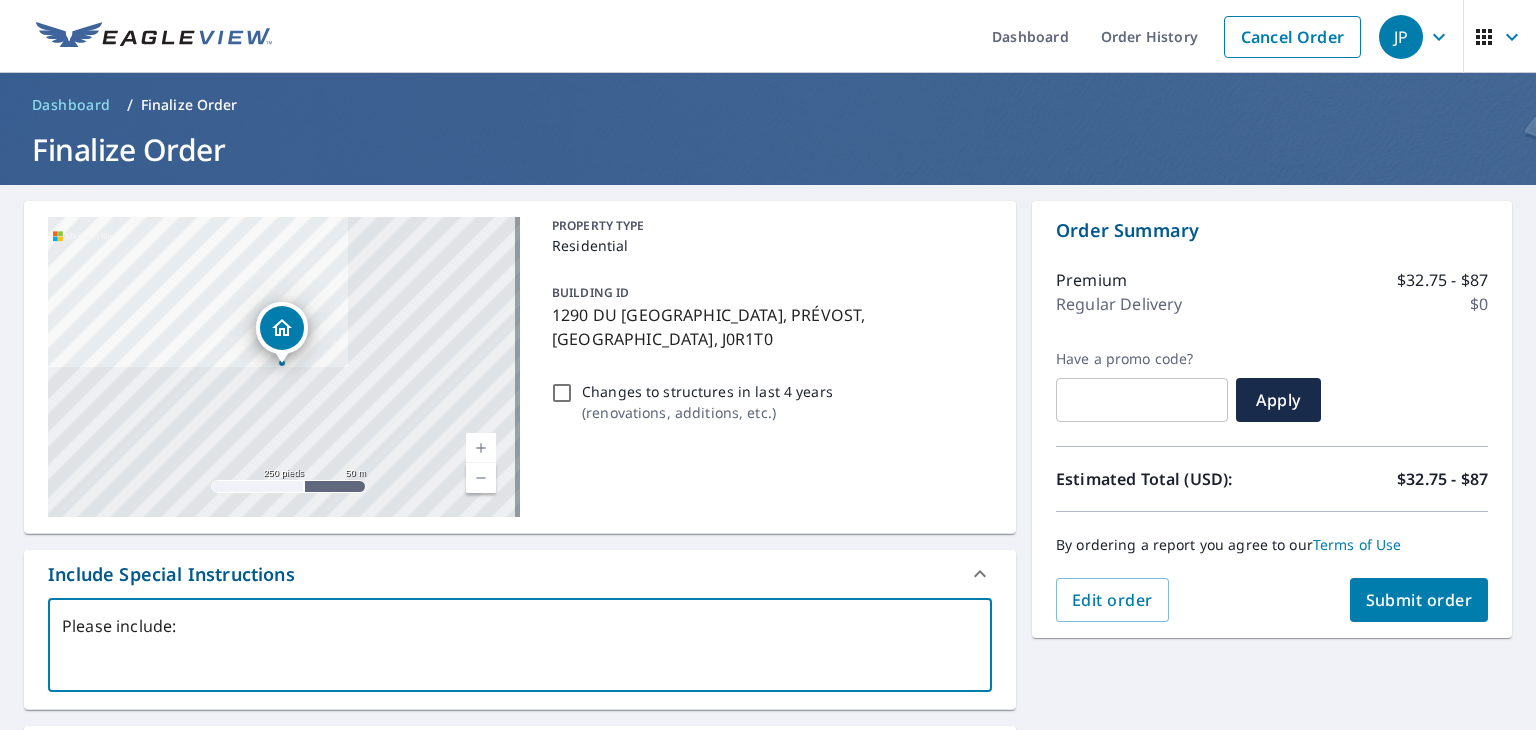 type on "Please include:" 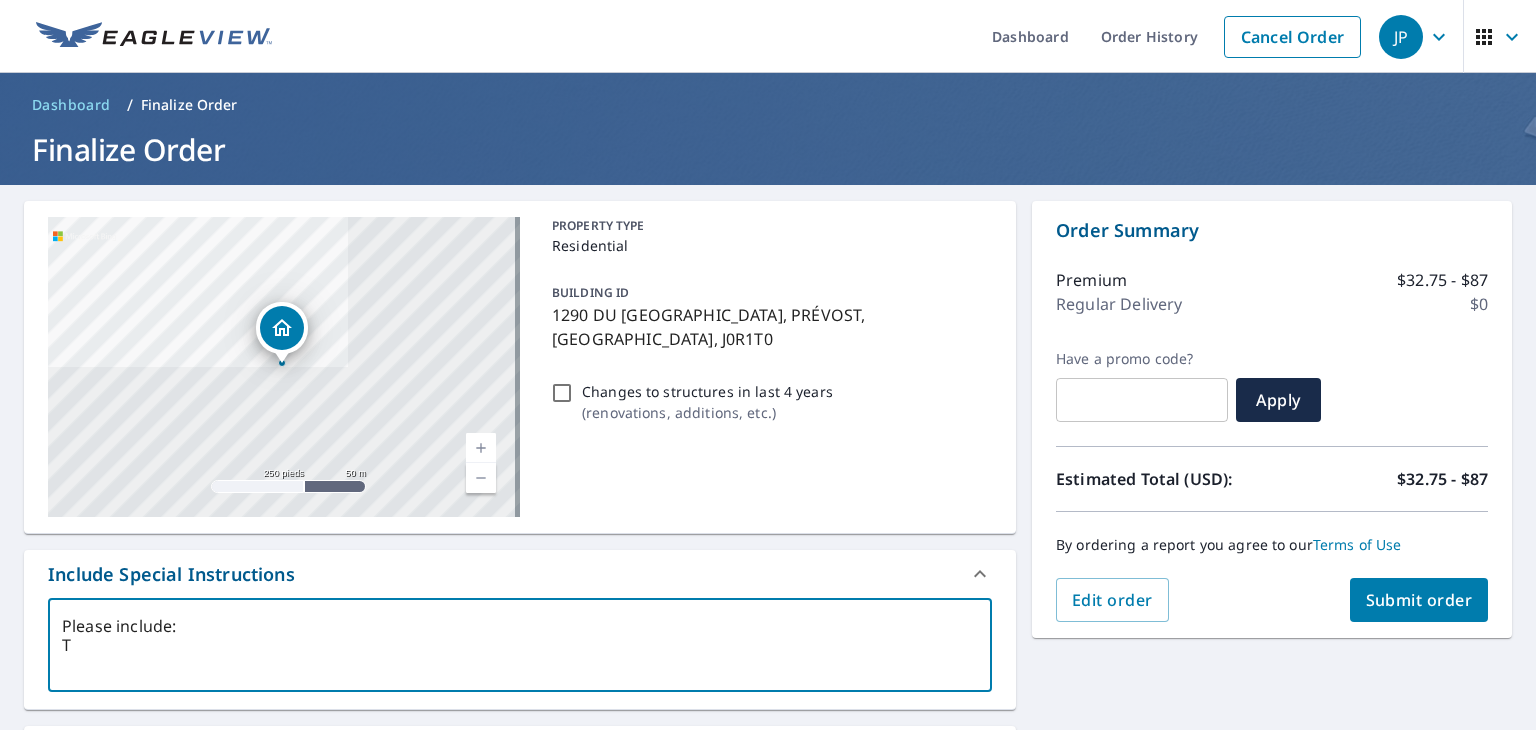 type on "Please include:
Th" 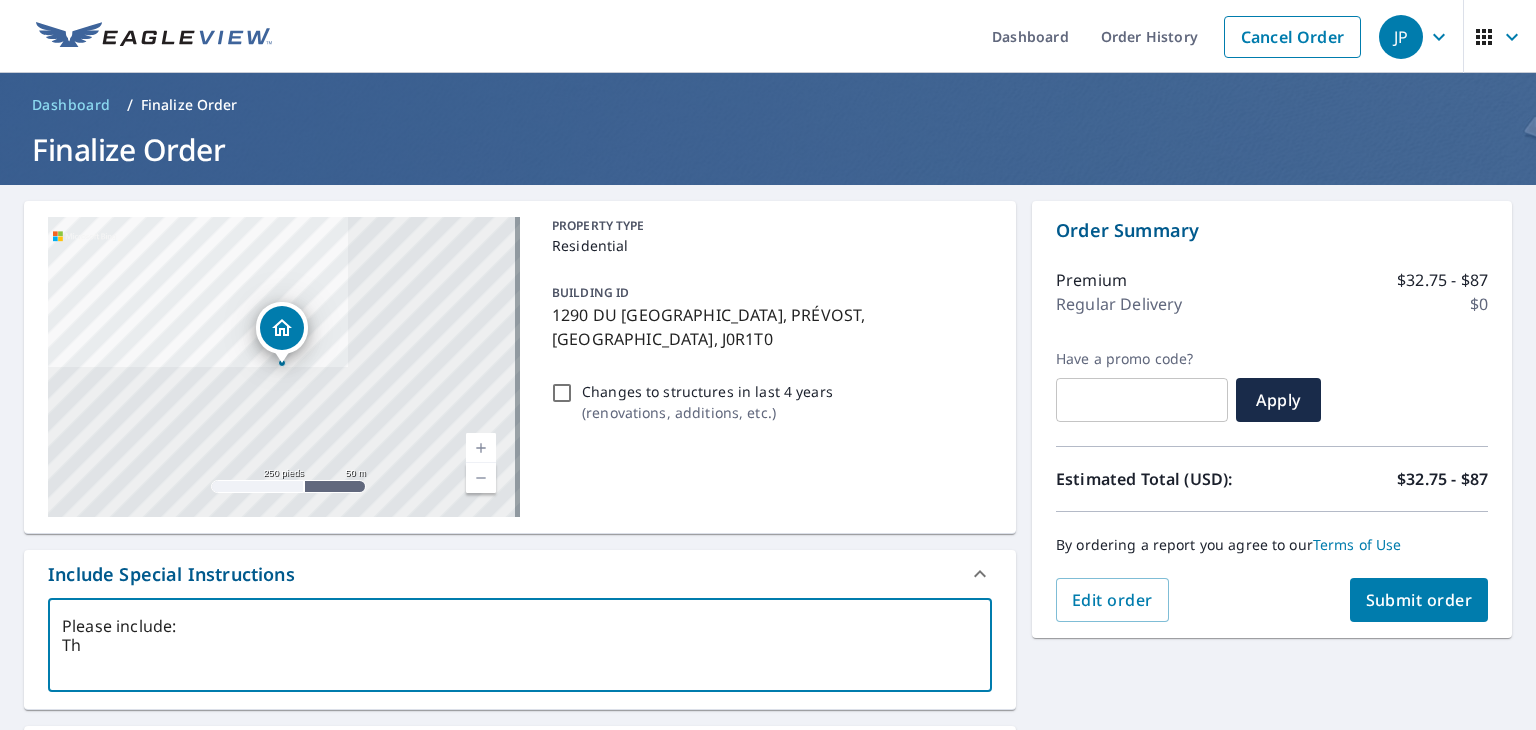 type on "Please include:
The" 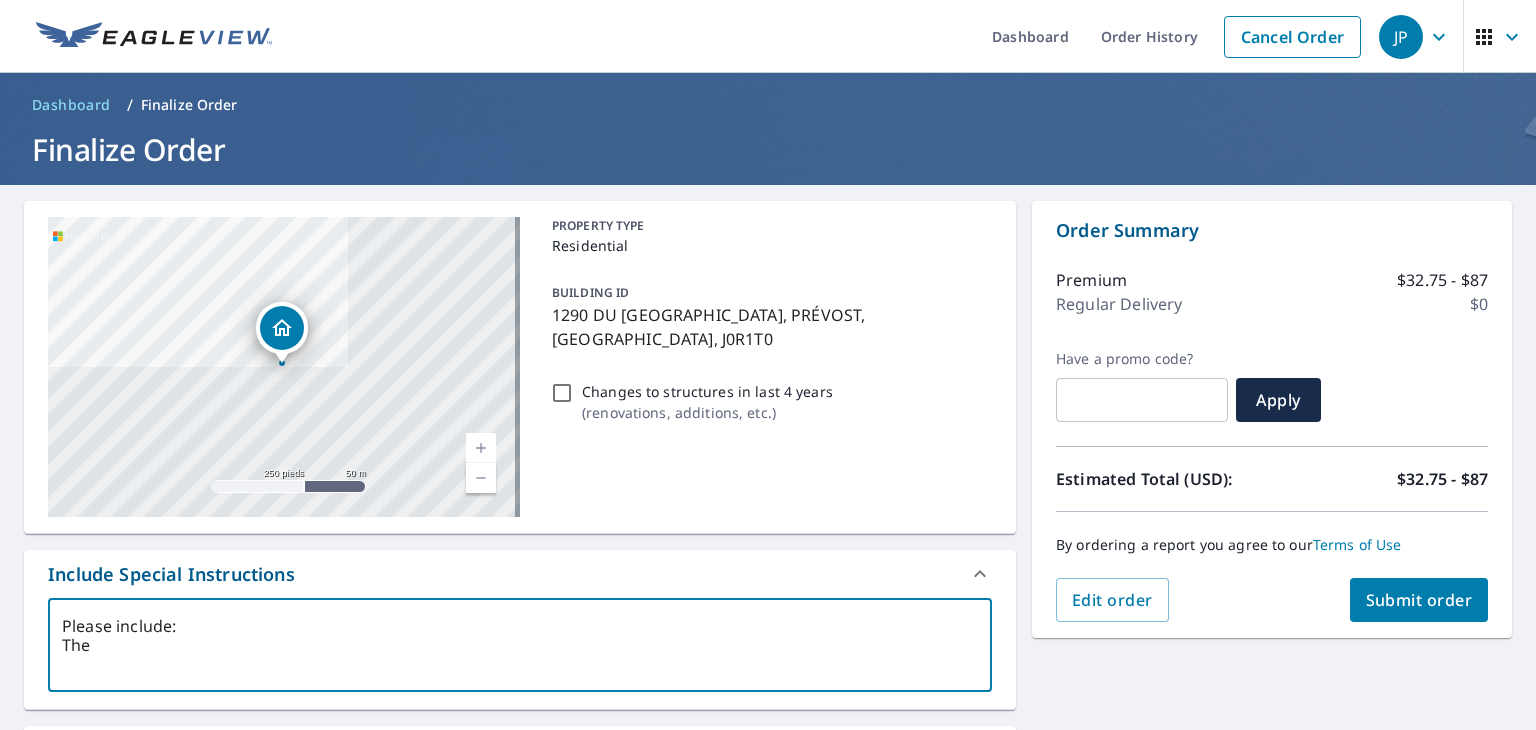 type on "Please include:
The" 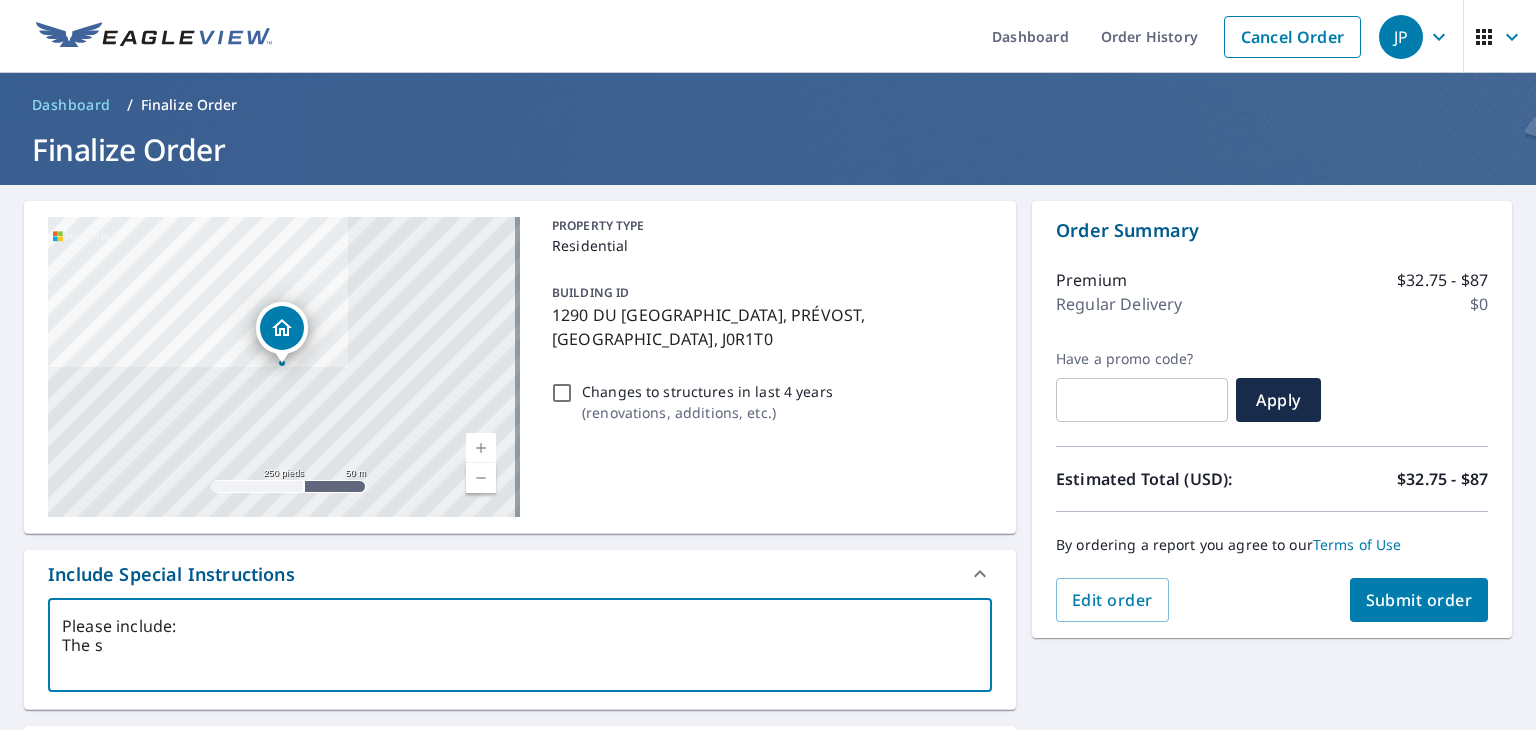 type on "Please include:
The sm" 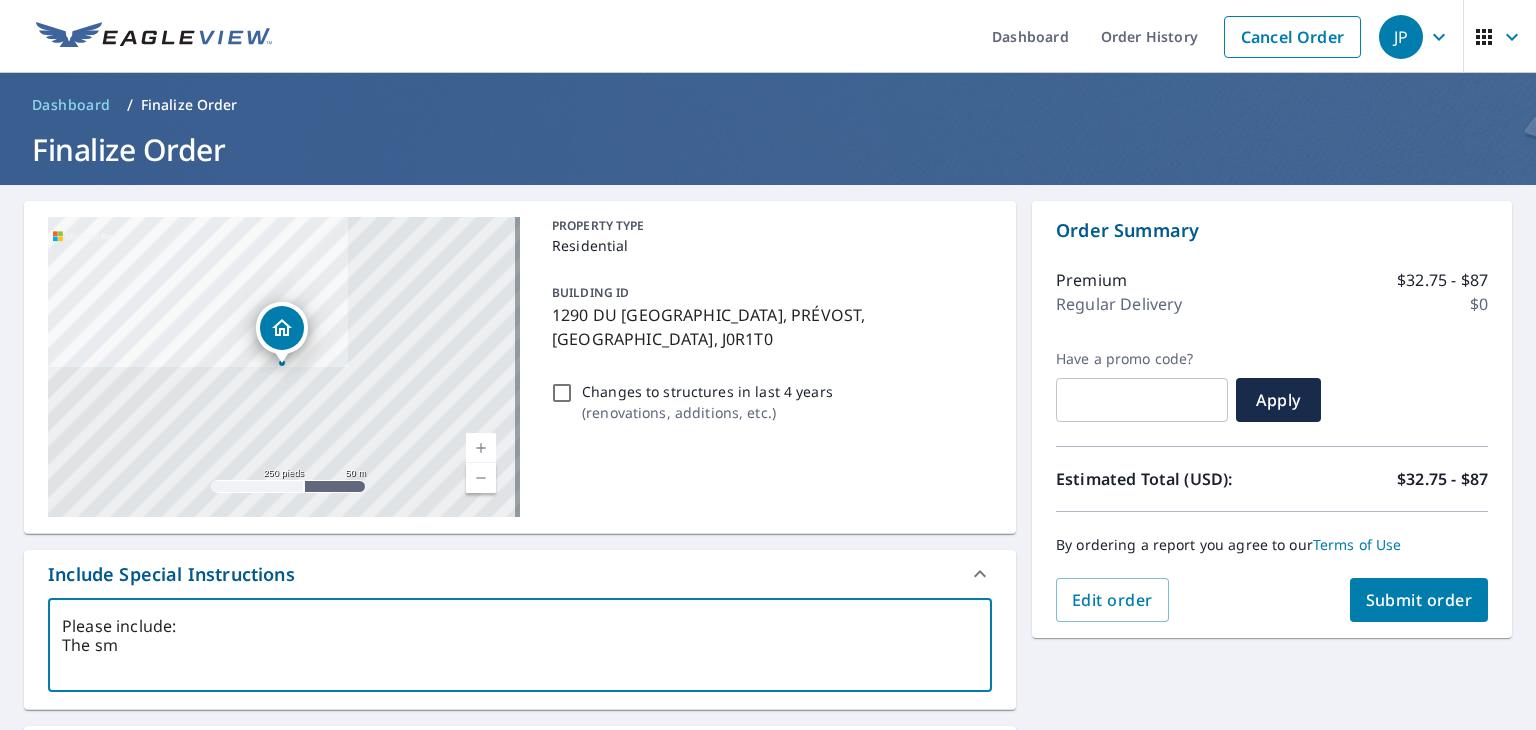 type on "Please include:
The sma" 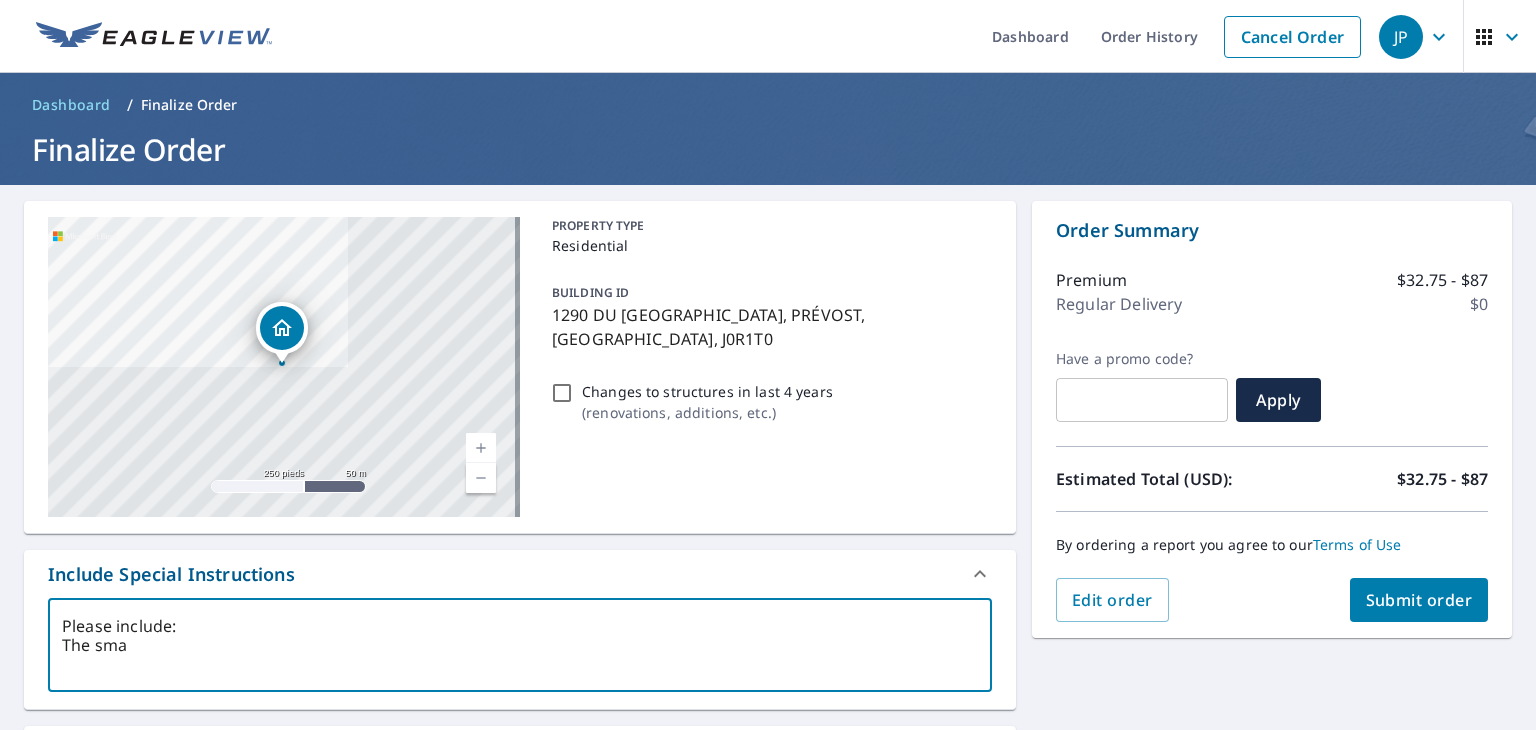 type on "Please include:
The smal" 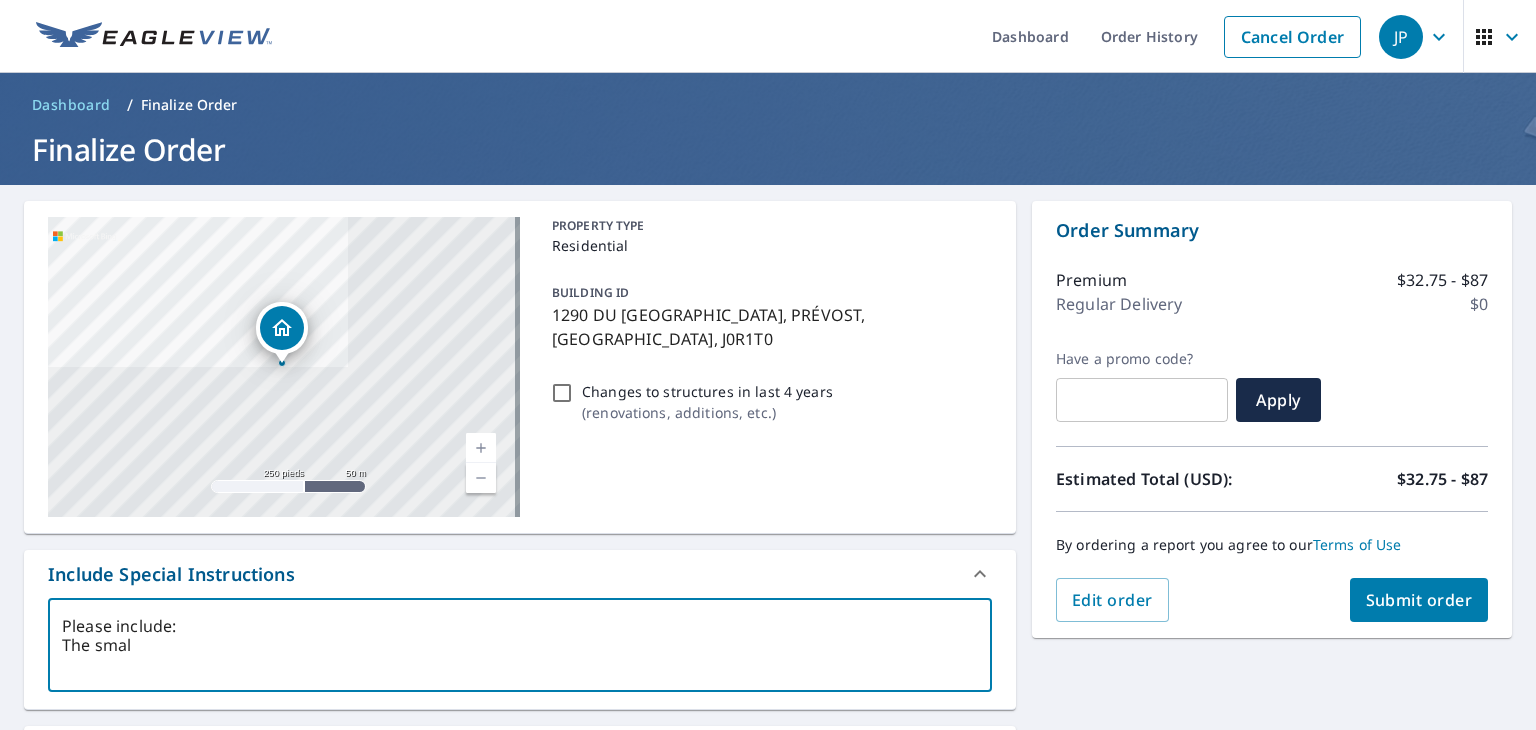 type on "Please include:
The small" 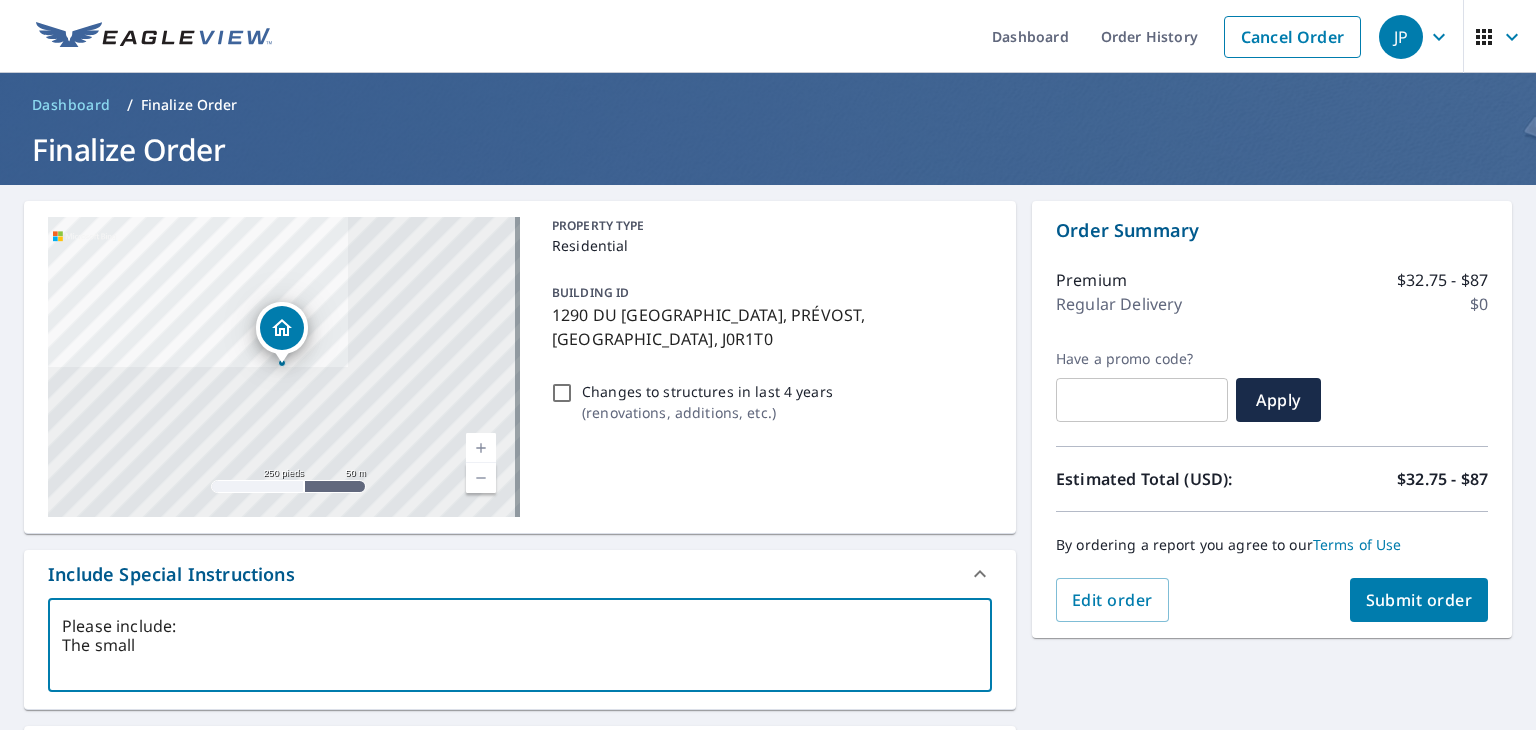 type on "Please include:
The small" 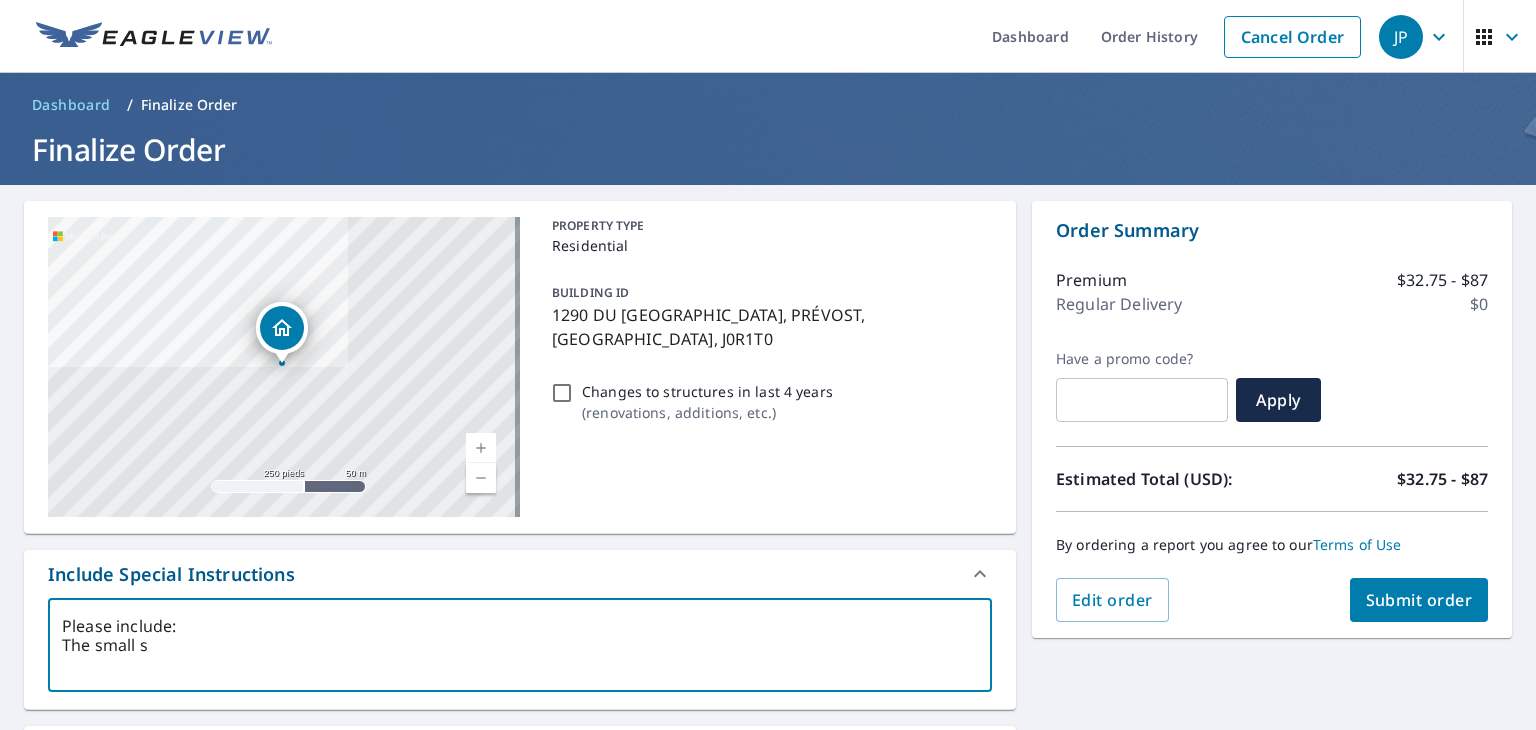 type on "Please include:
The small st" 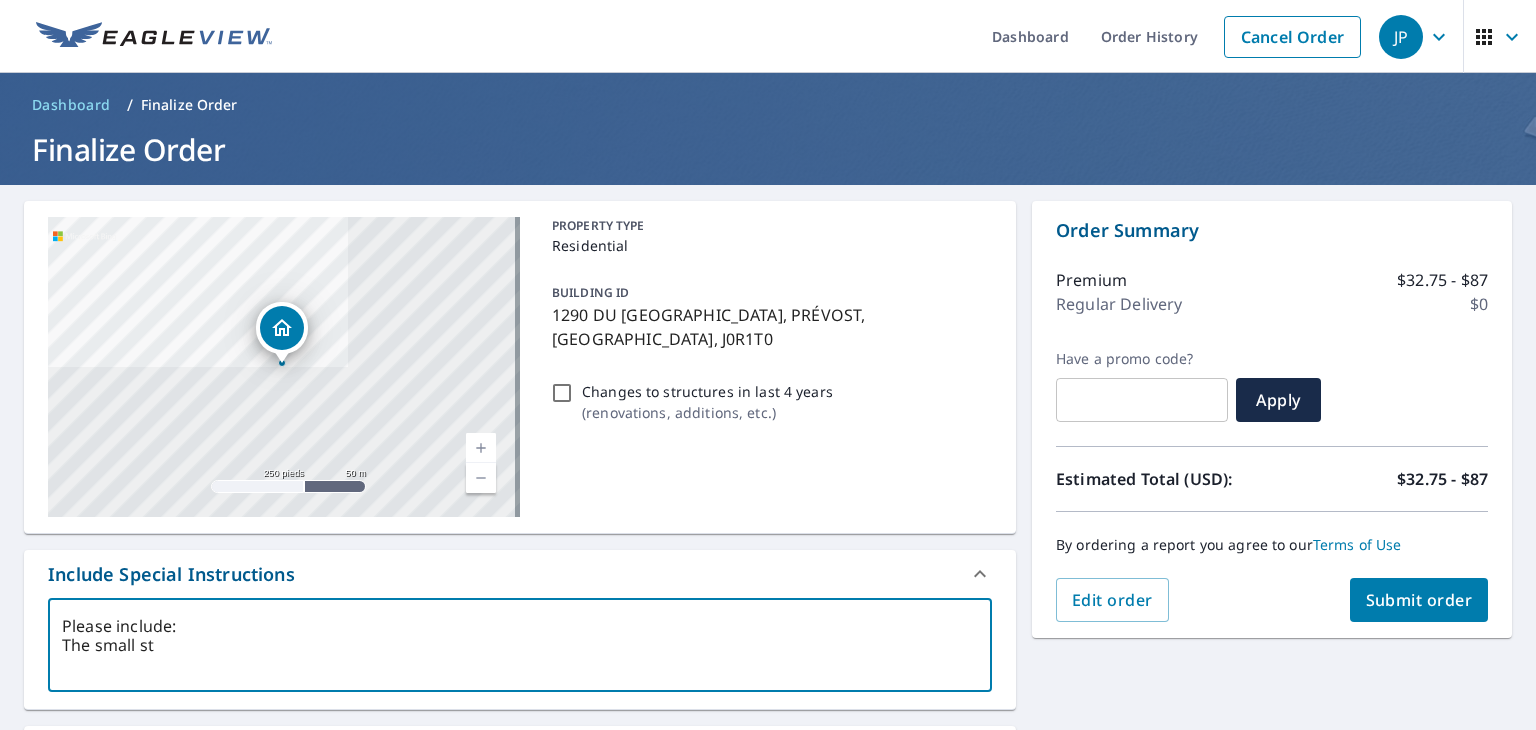 type on "Please include:
The small str" 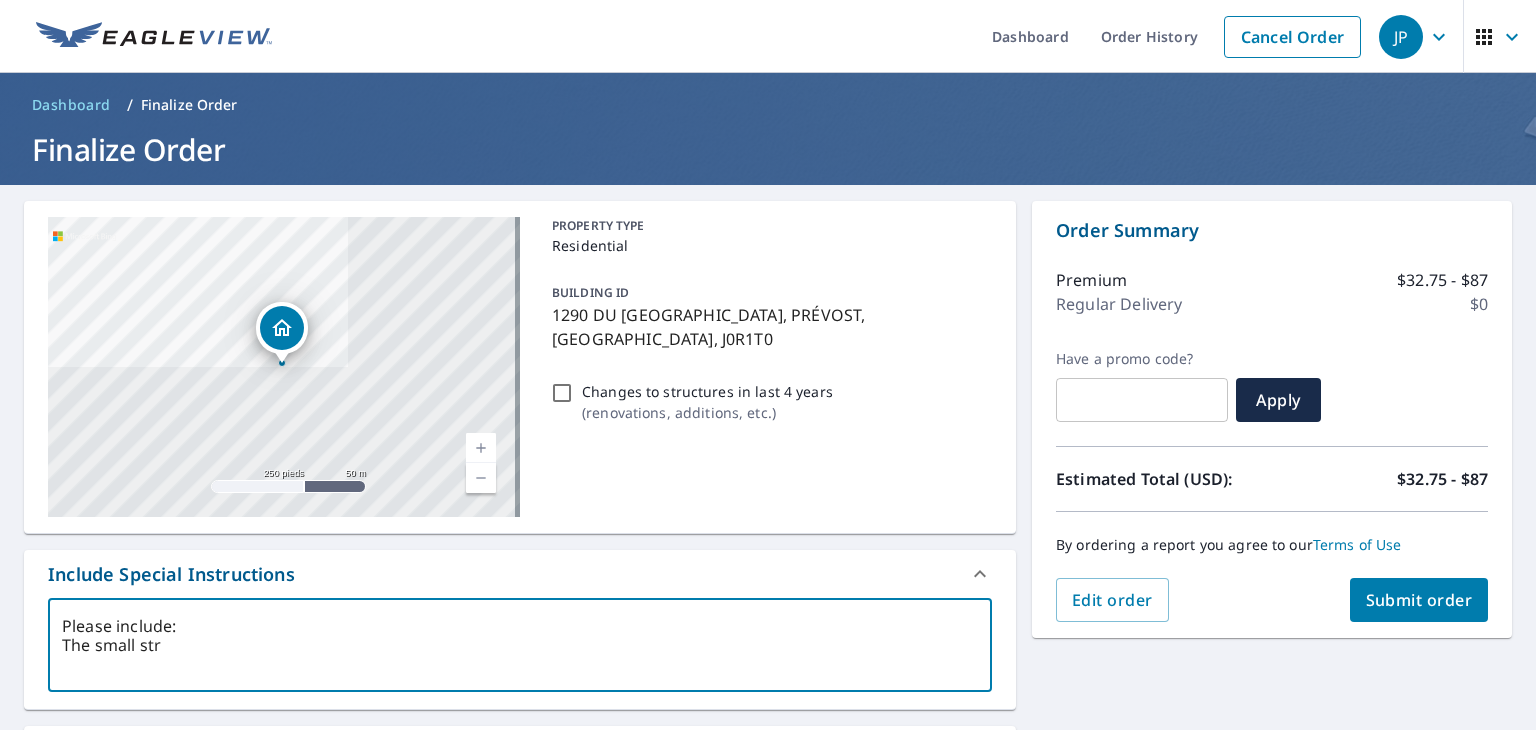 type on "Please include:
The small st" 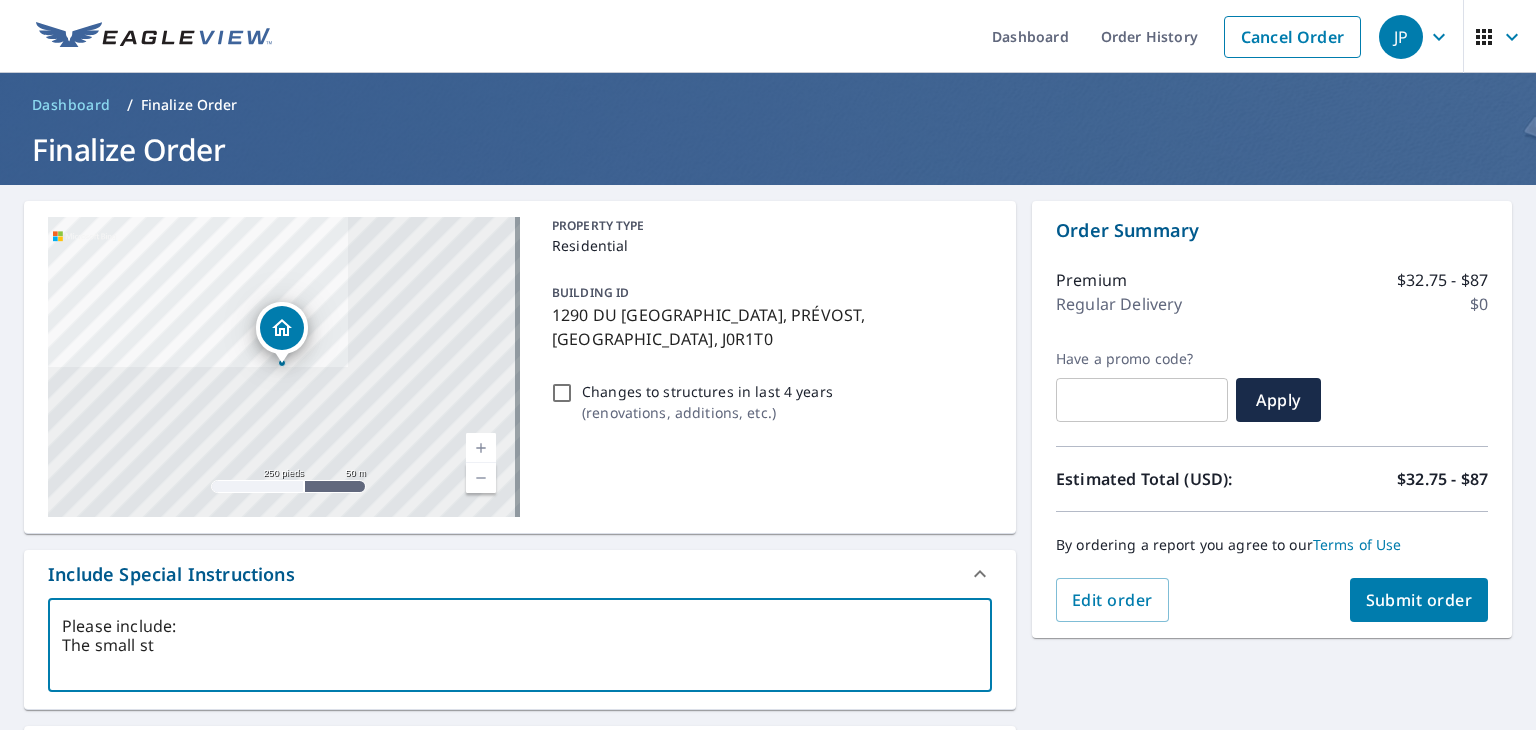 type on "Please include:
The small s" 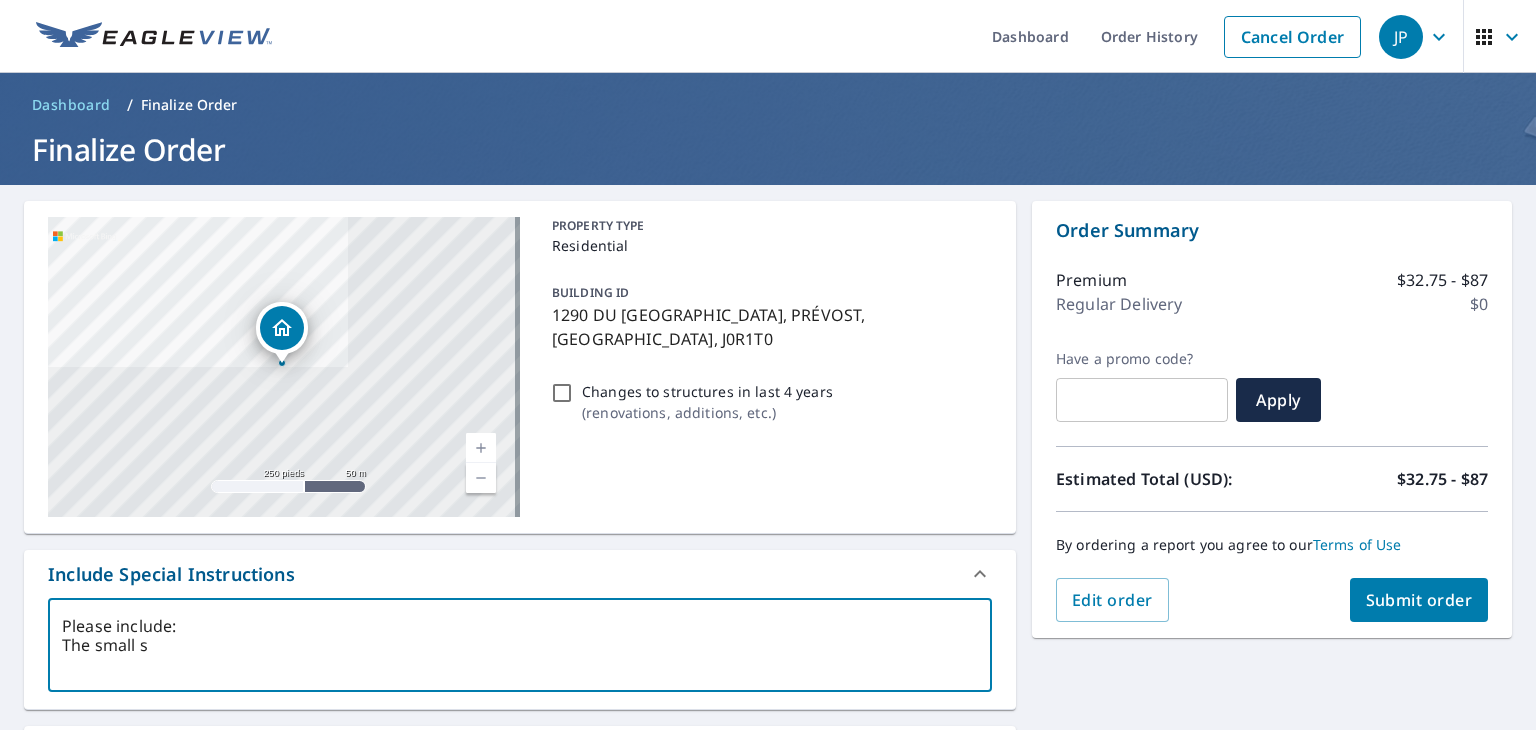 type on "Please include:
The small" 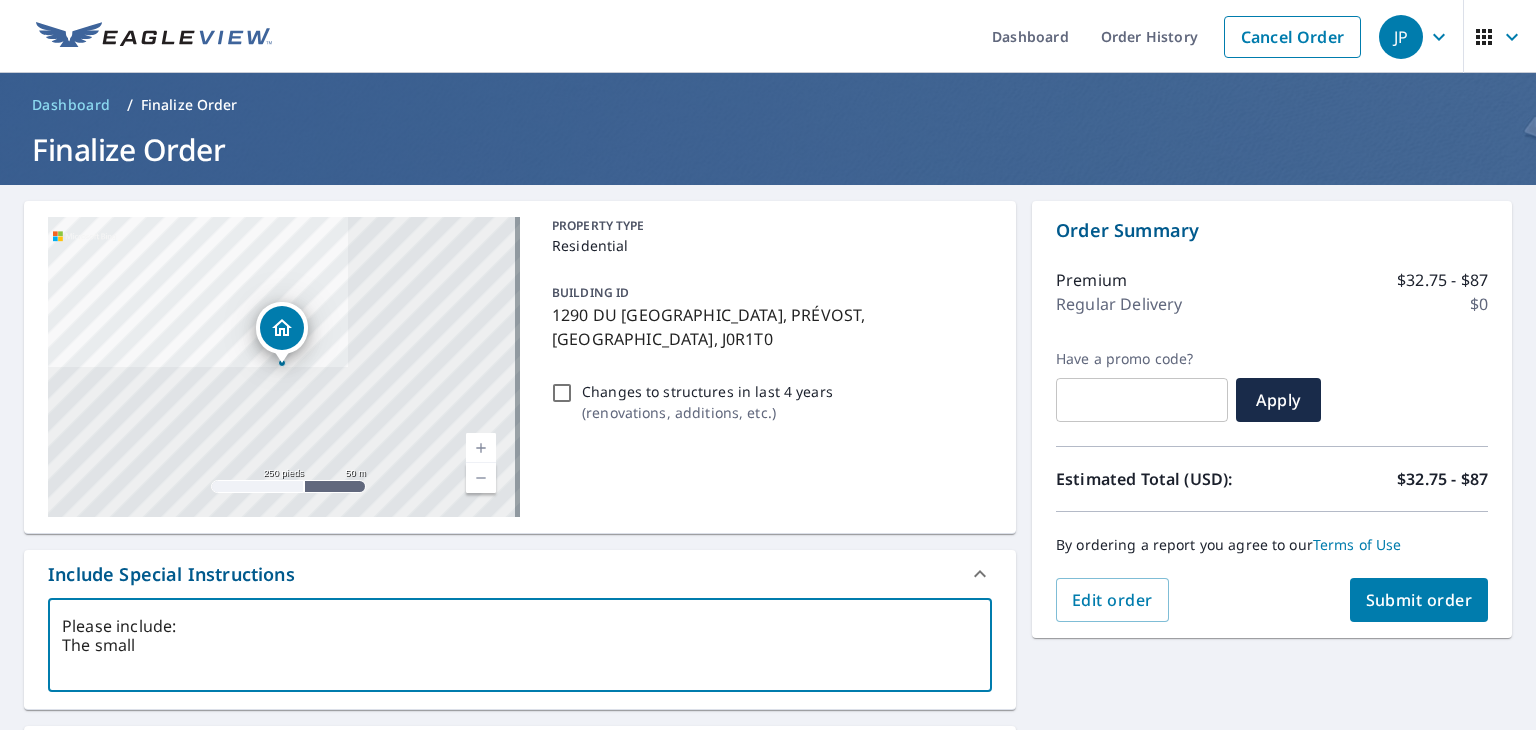 type on "Please include:
The small r" 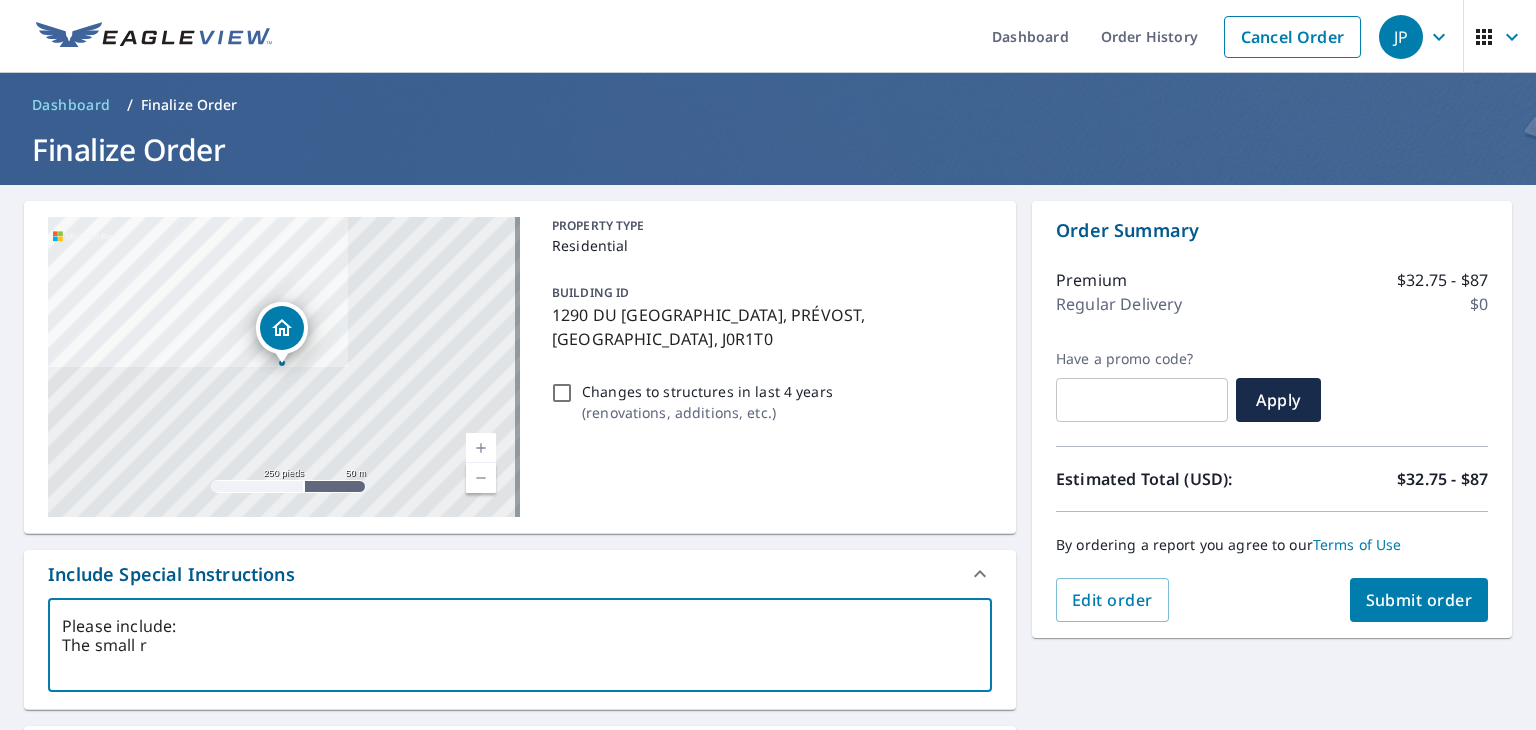type on "Please include:
The small ro" 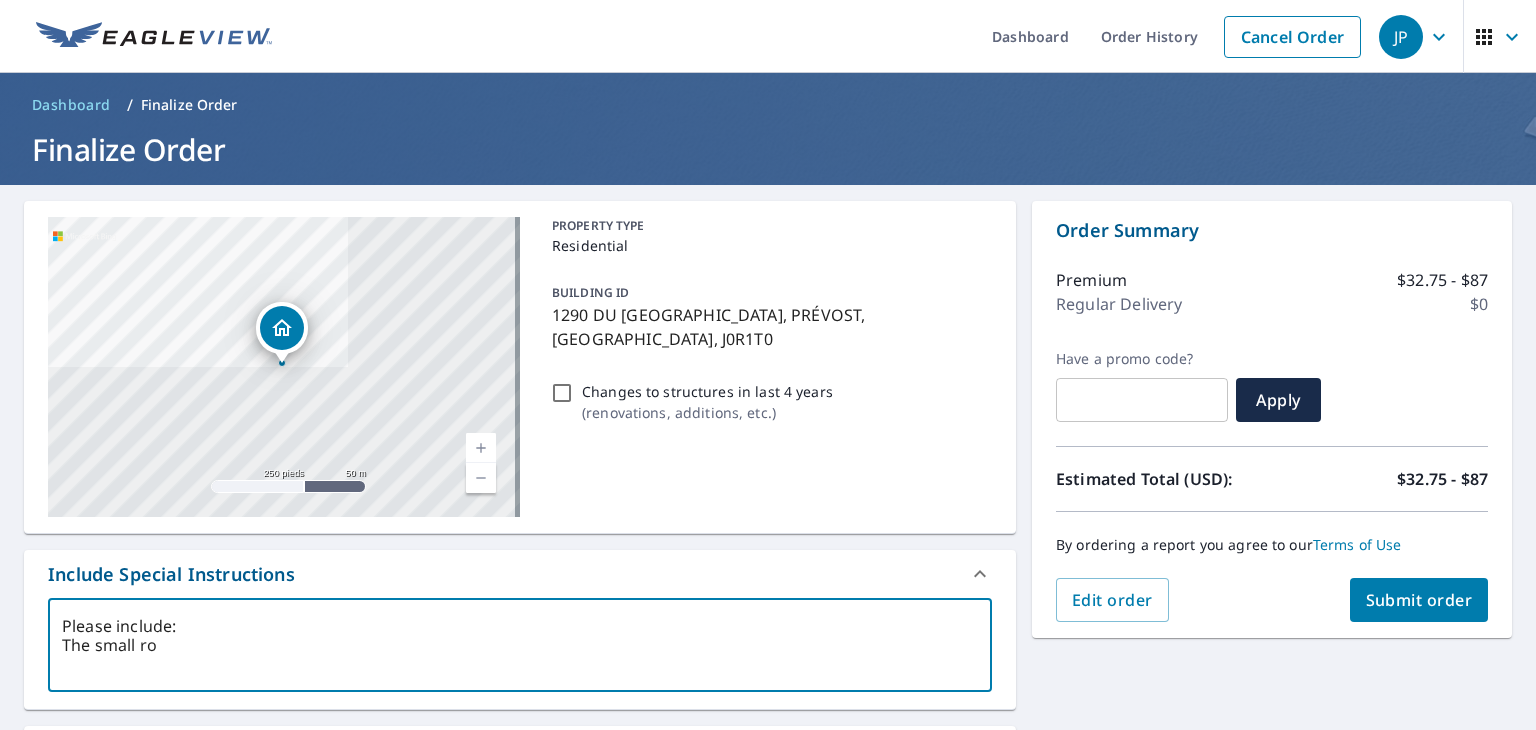 type on "x" 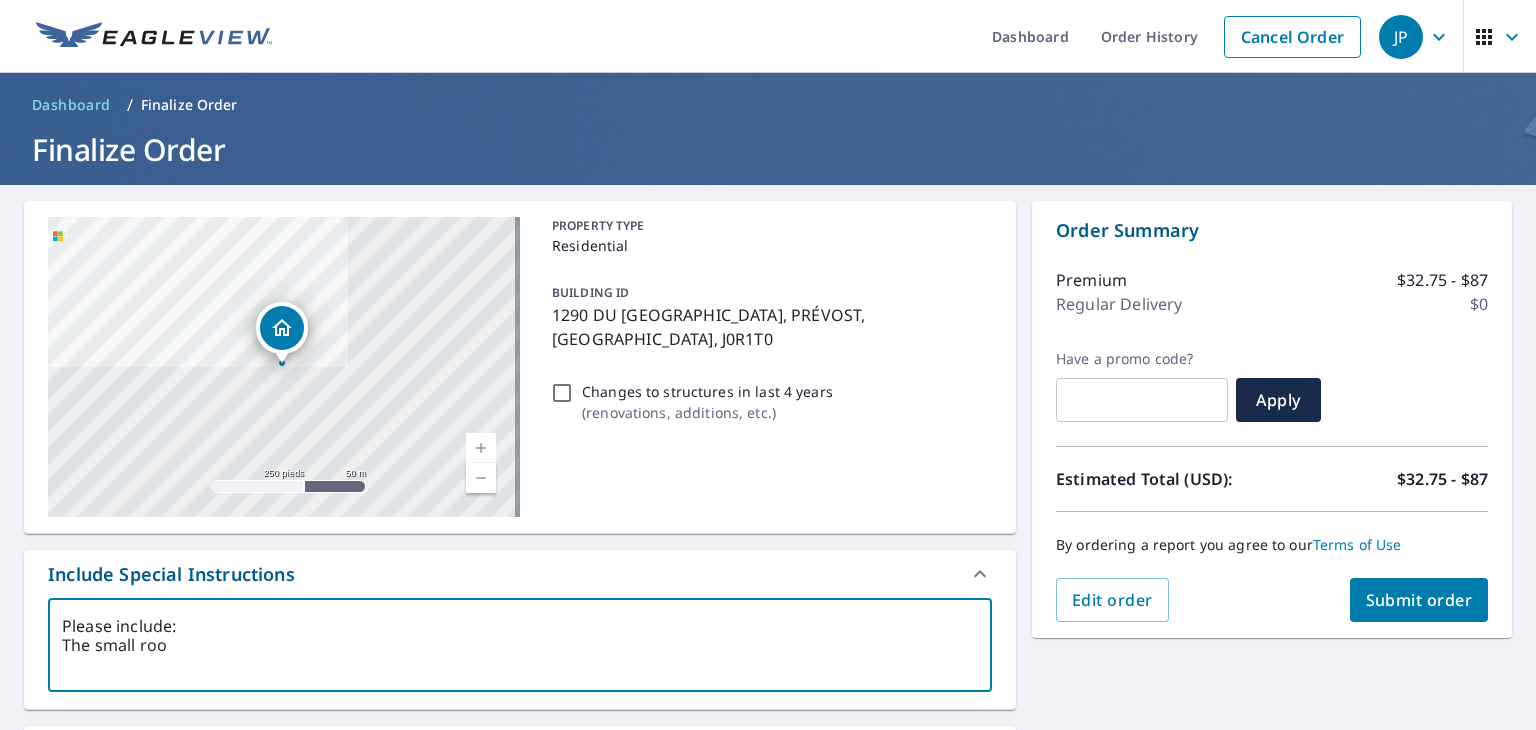 type on "Please include:
The small roof" 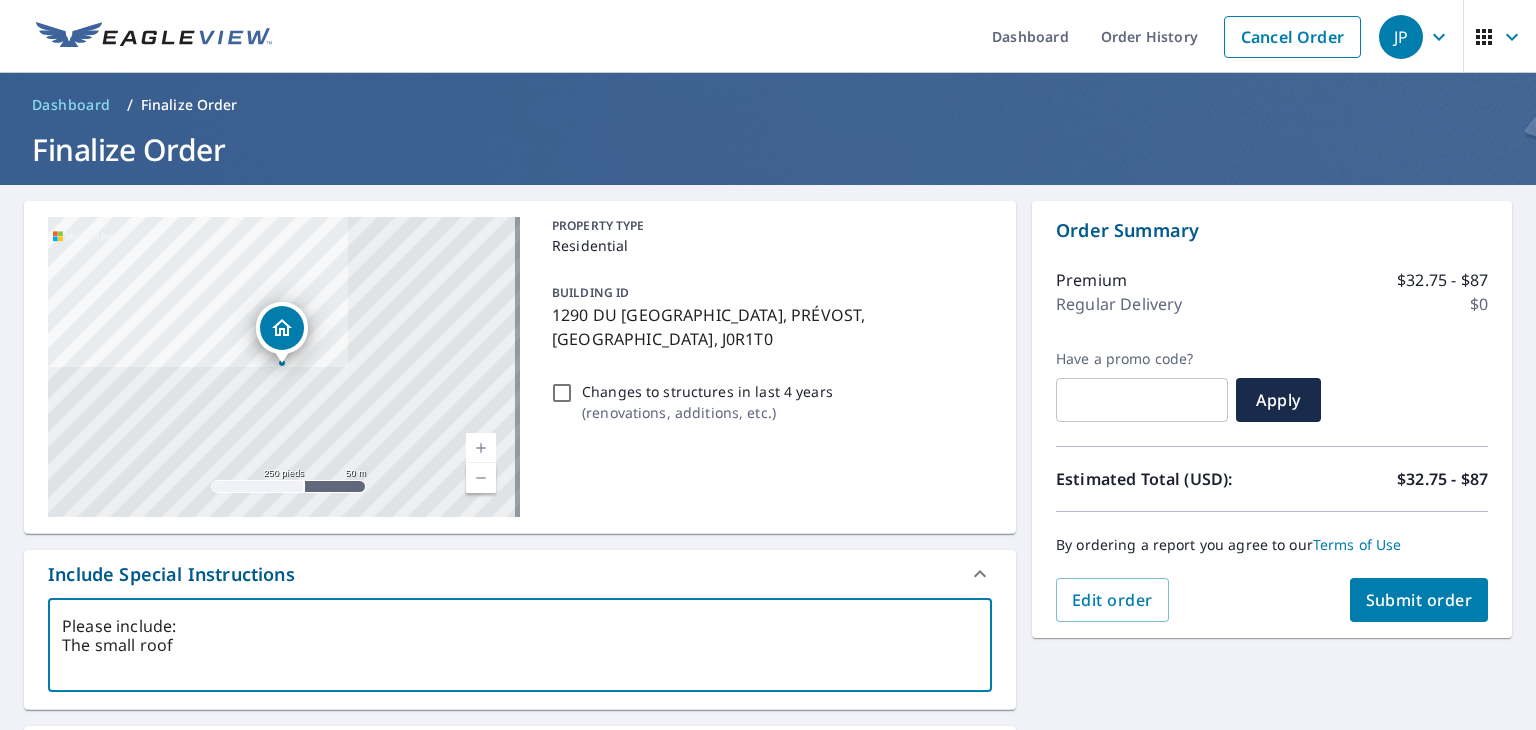 type on "Please include:
The small roof" 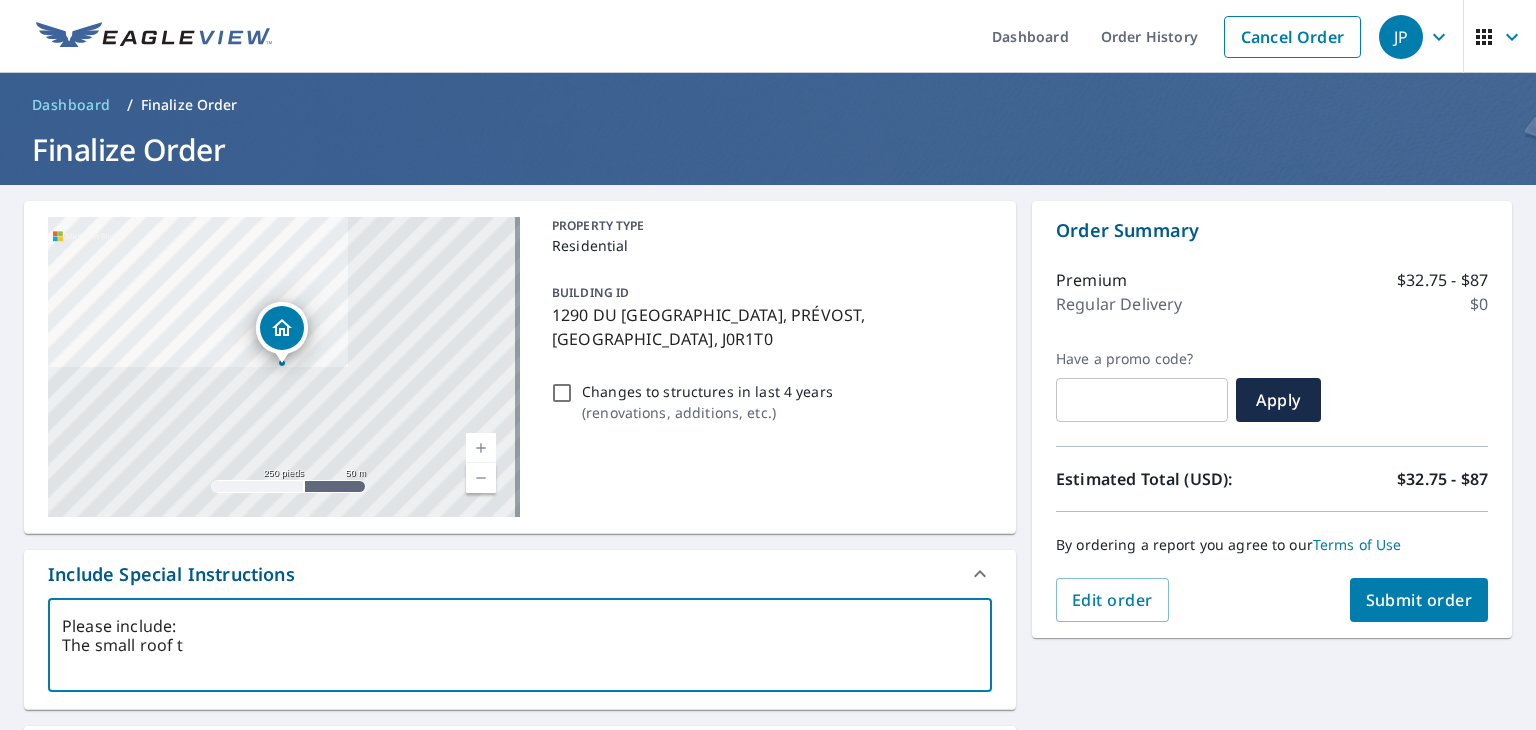 type on "Please include:
The small roof" 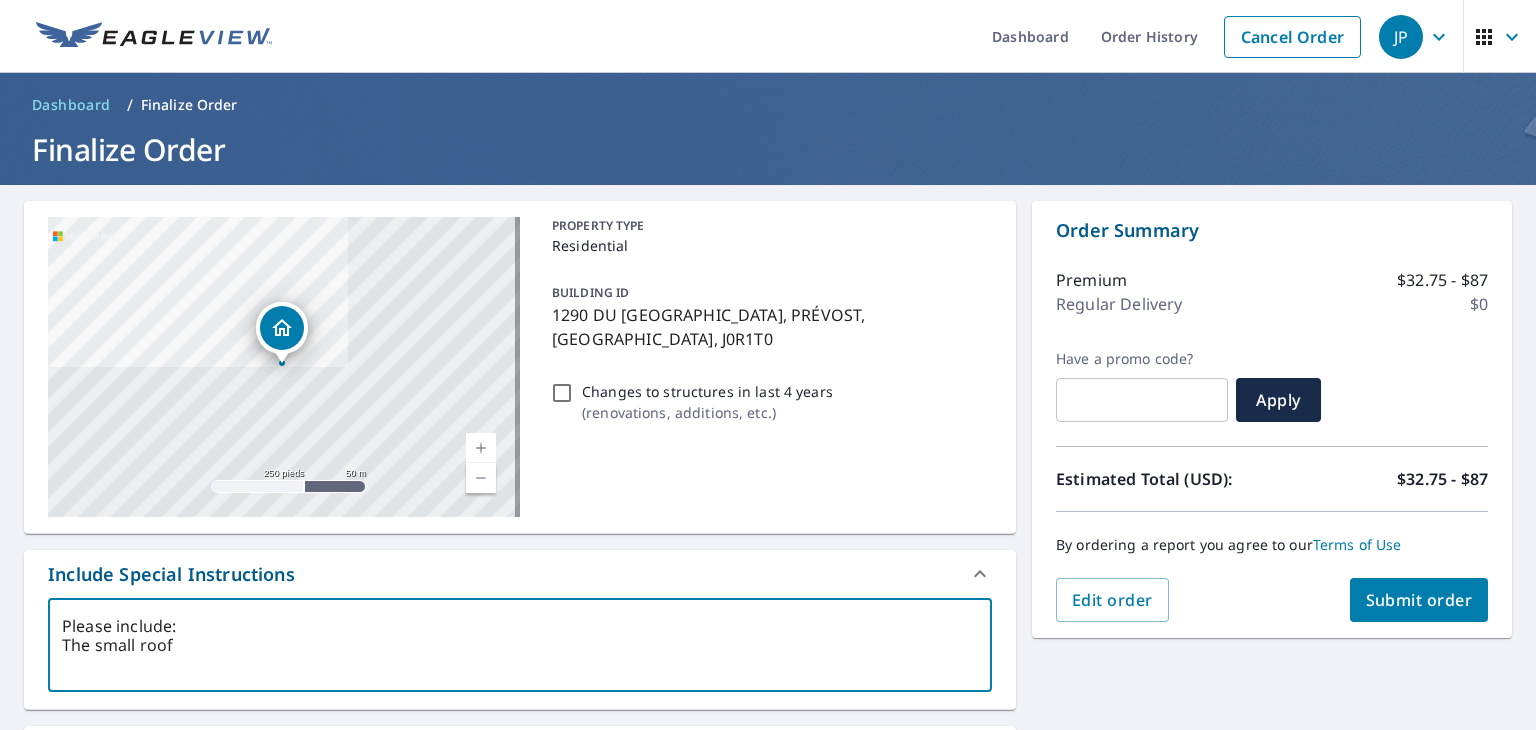 type on "Please include:
The small roof o" 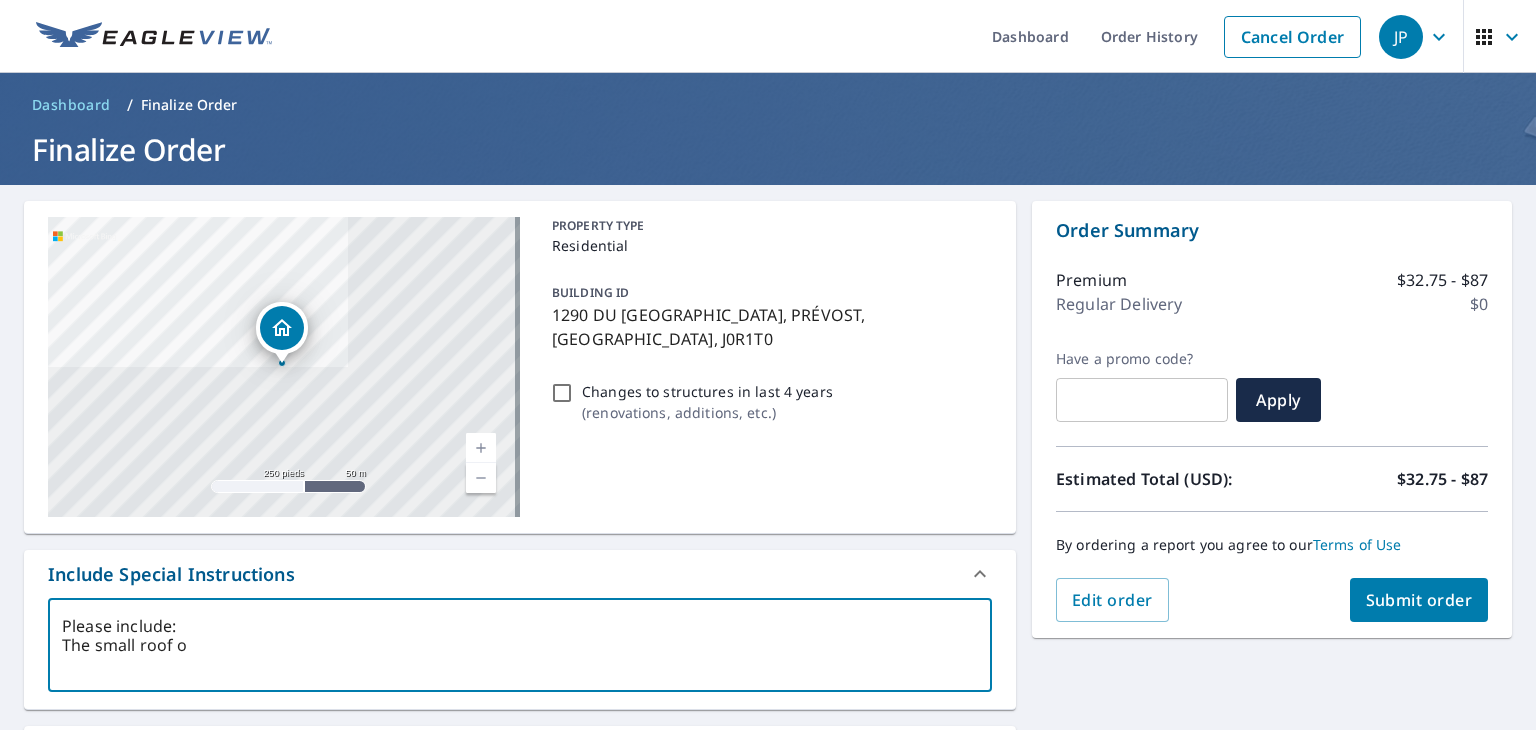 type on "Please include:
The small roof of" 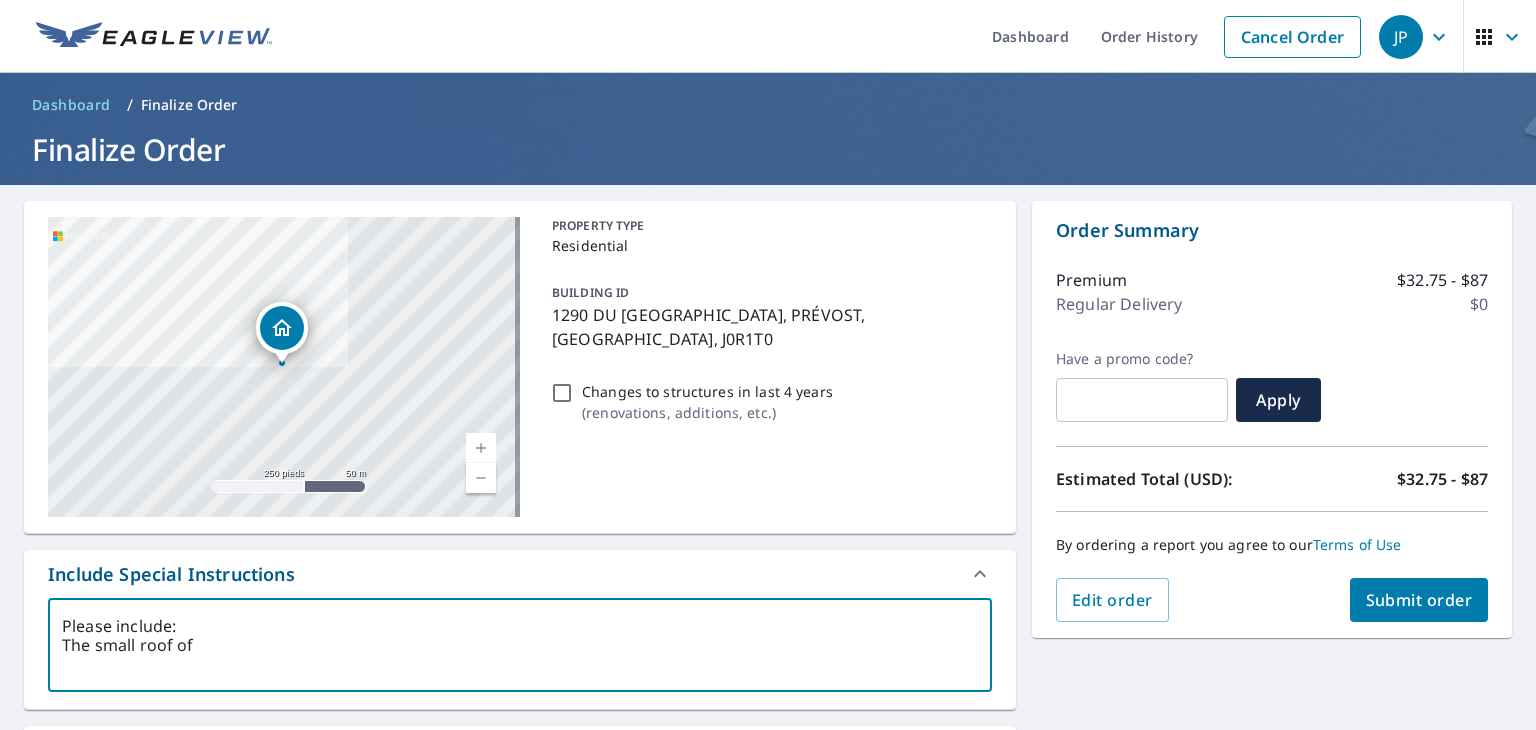 type on "x" 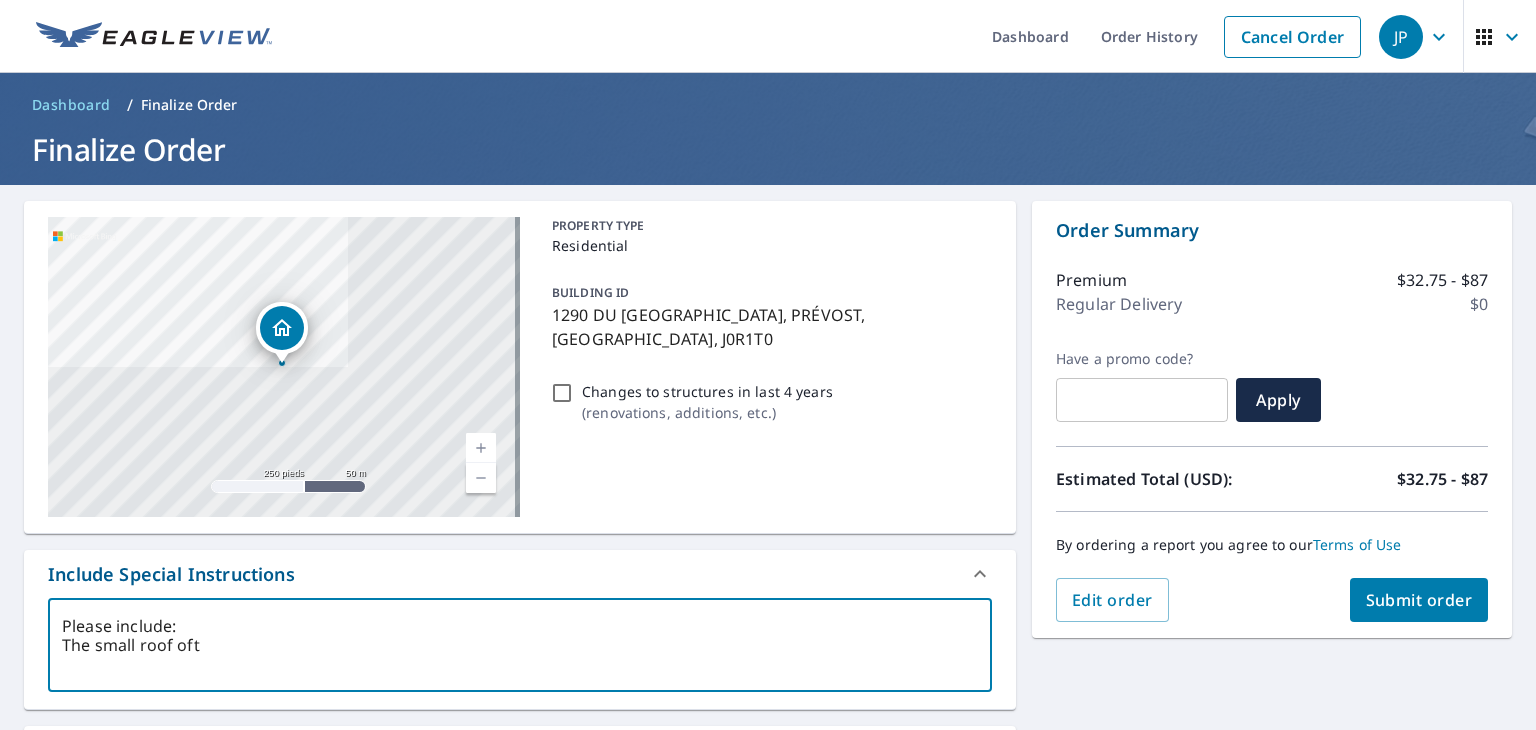 type on "Please include:
The small roof of" 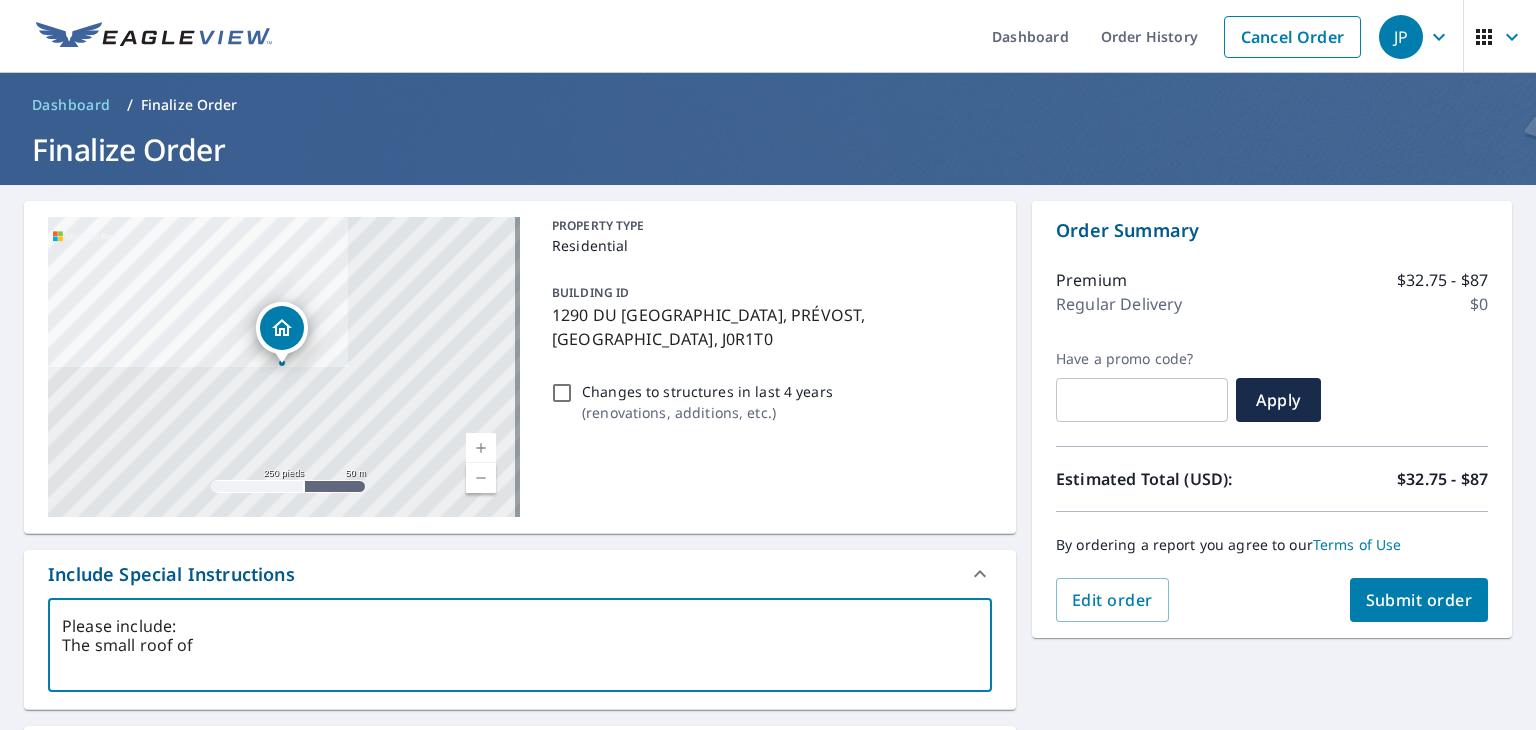 type on "Please include:
The small roof of" 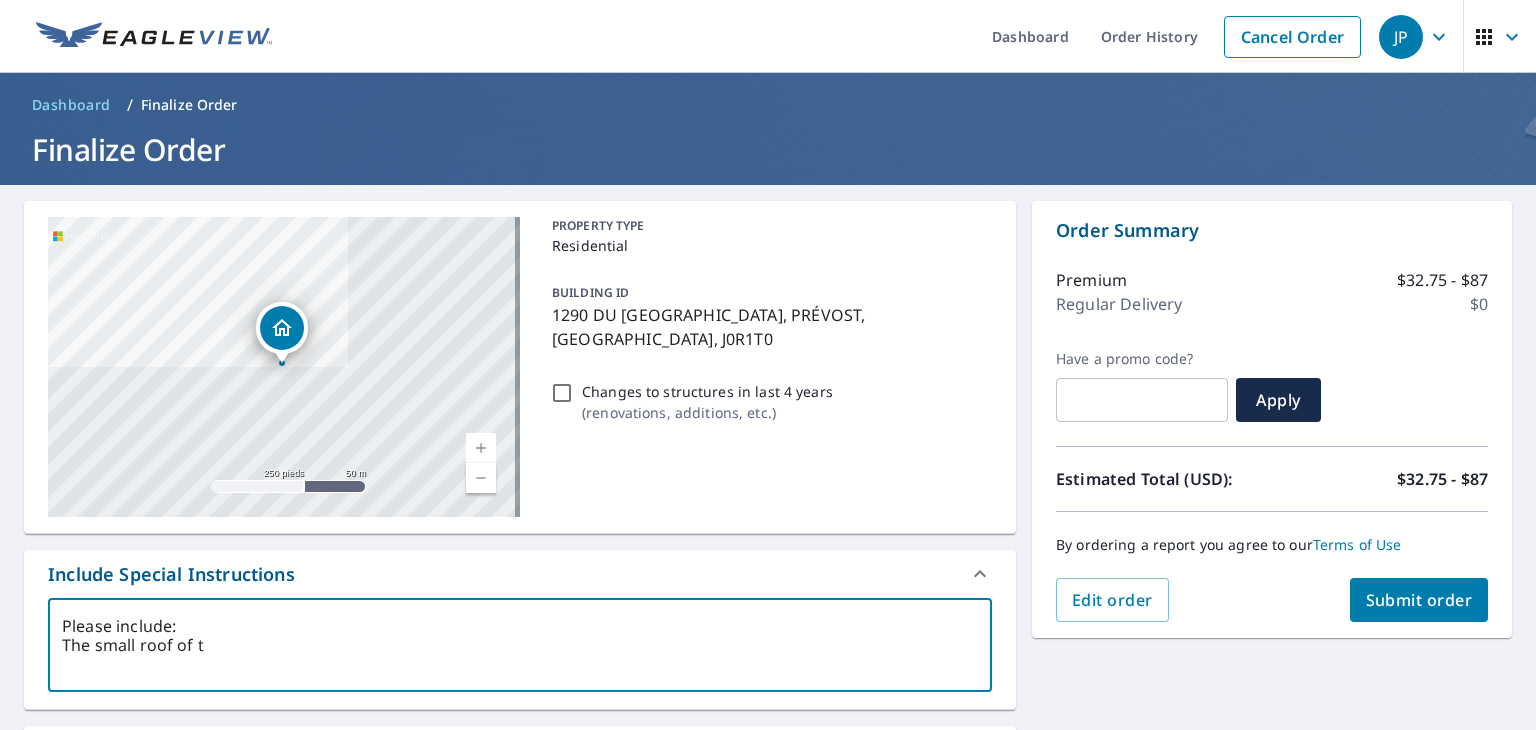 type on "Please include:
The small roof of th" 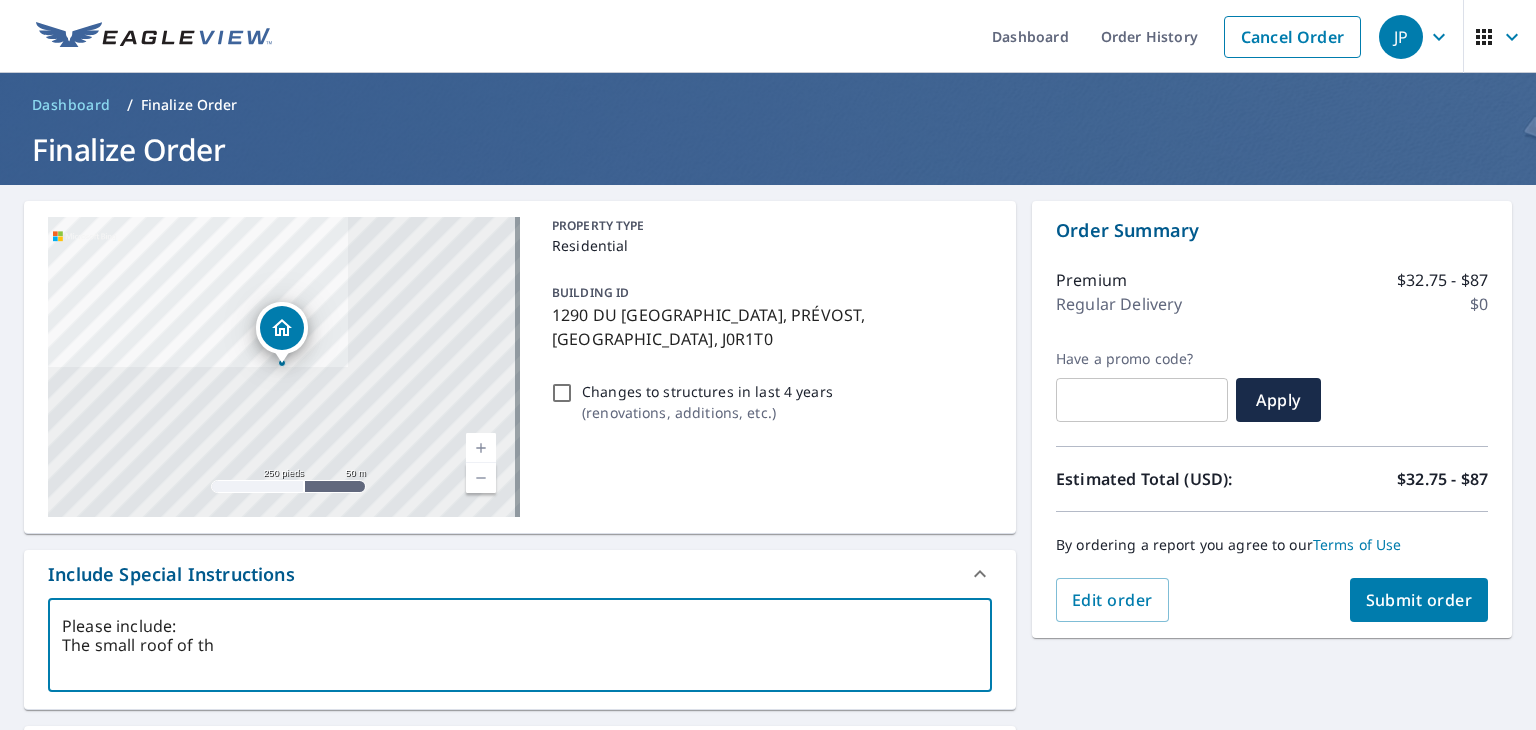 type on "Please include:
The small roof of the" 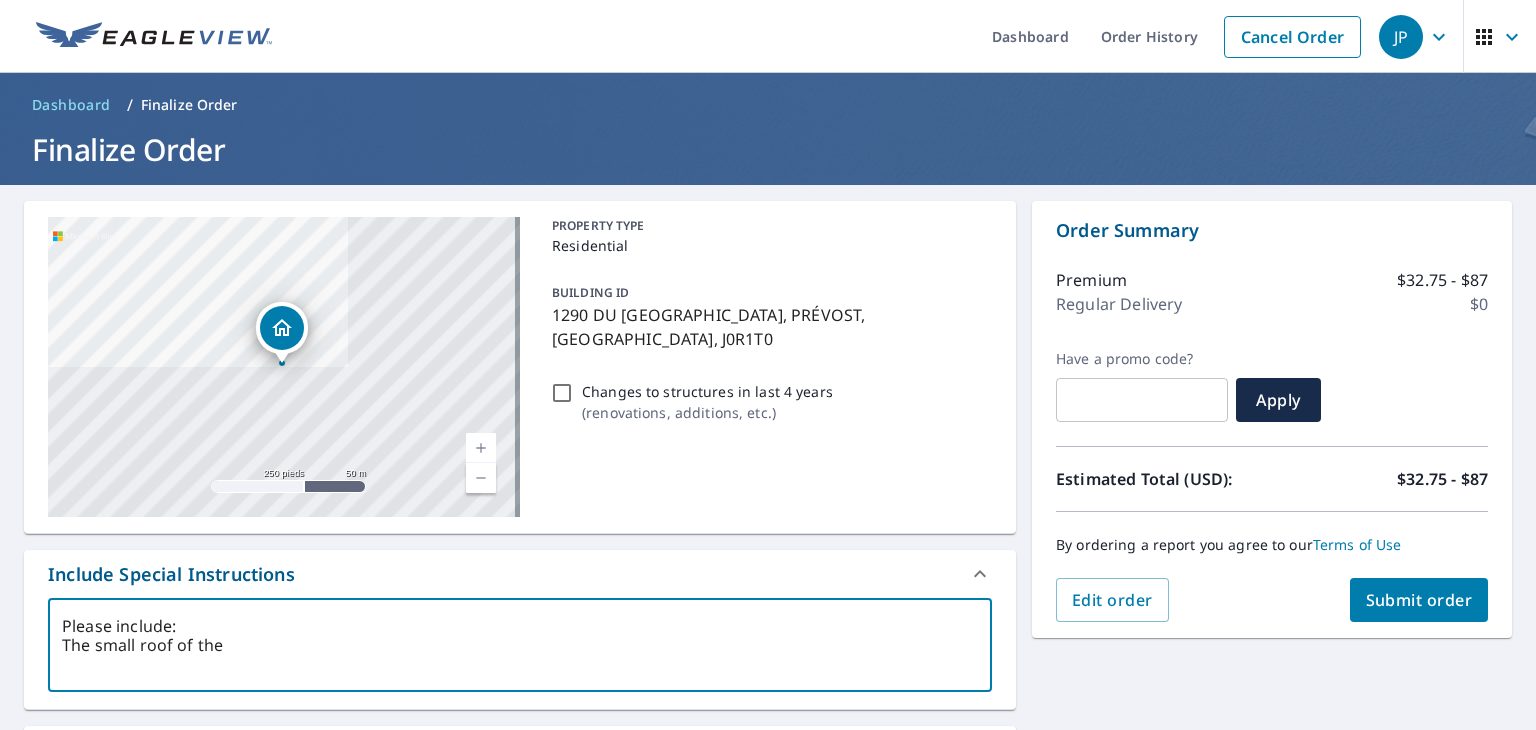 type on "Please include:
The small roof of the" 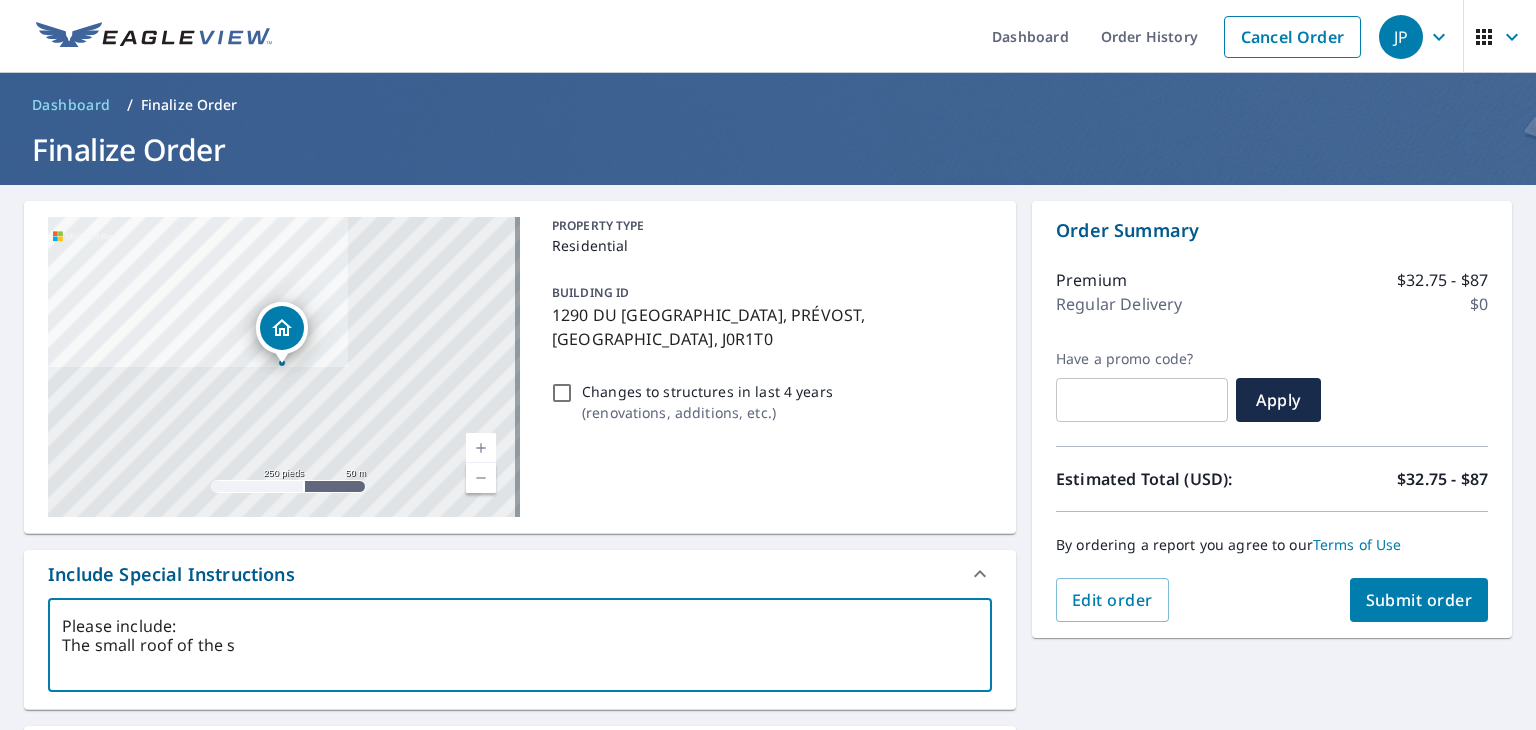 type on "Please include:
The small roof of the st" 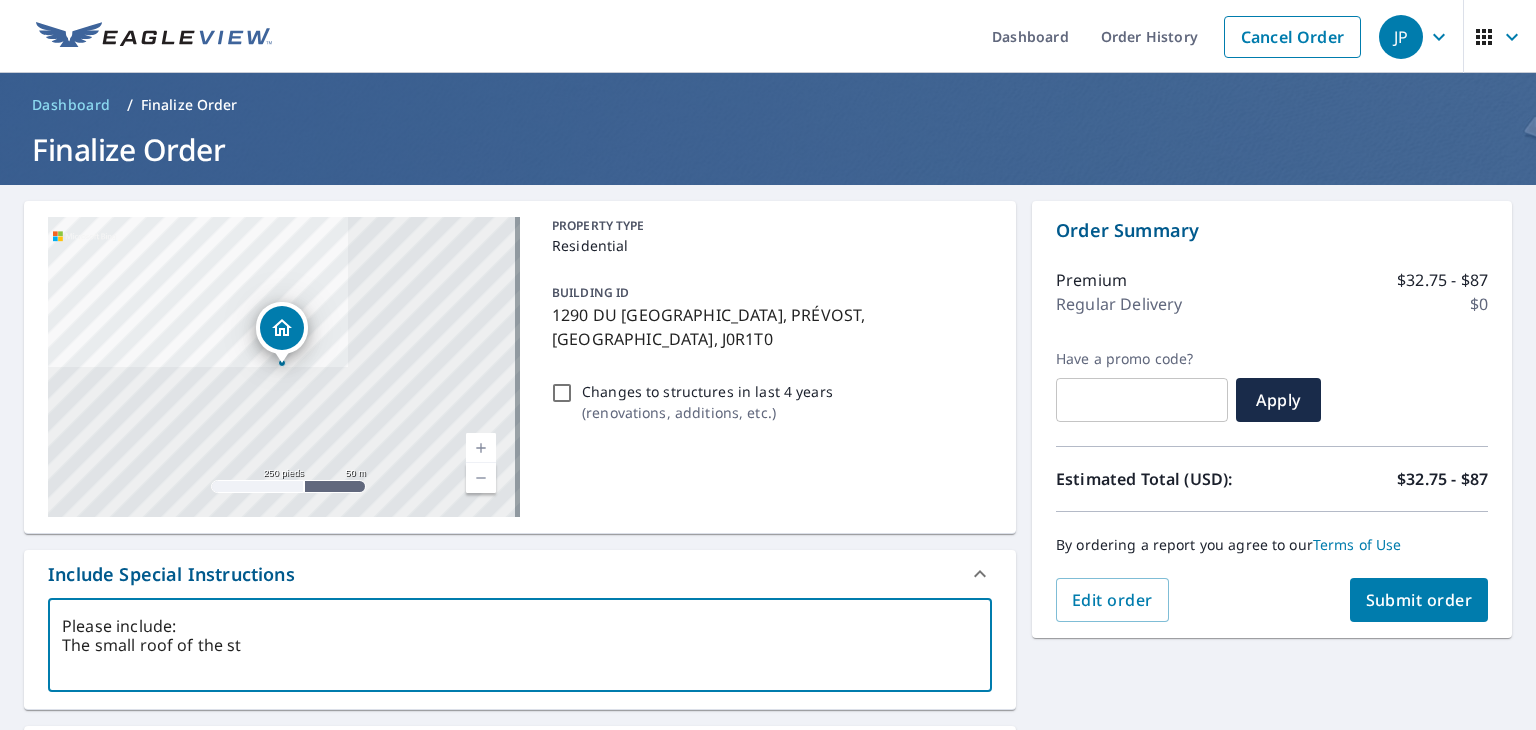 type on "Please include:
The small roof of the str" 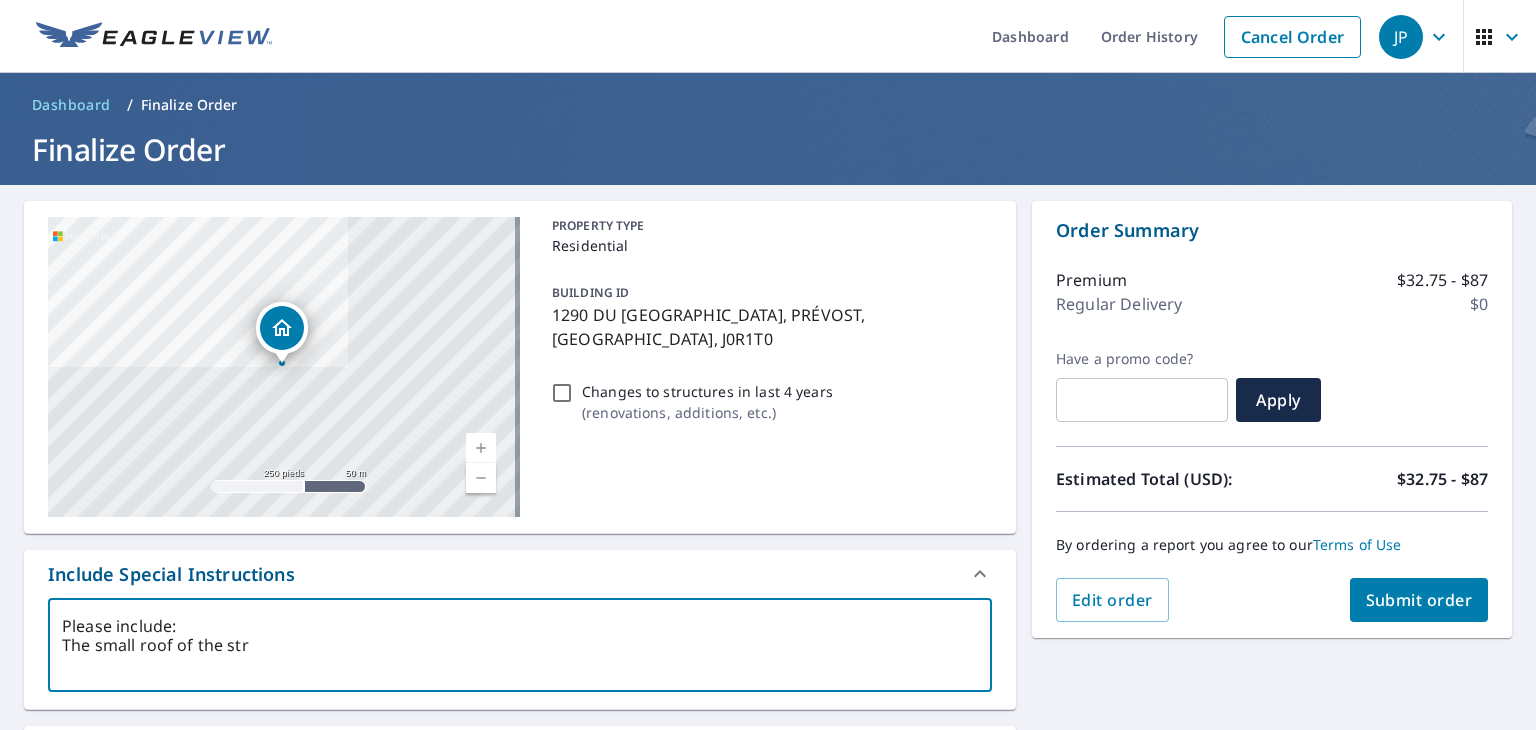 type on "Please include:
The small roof of the stru" 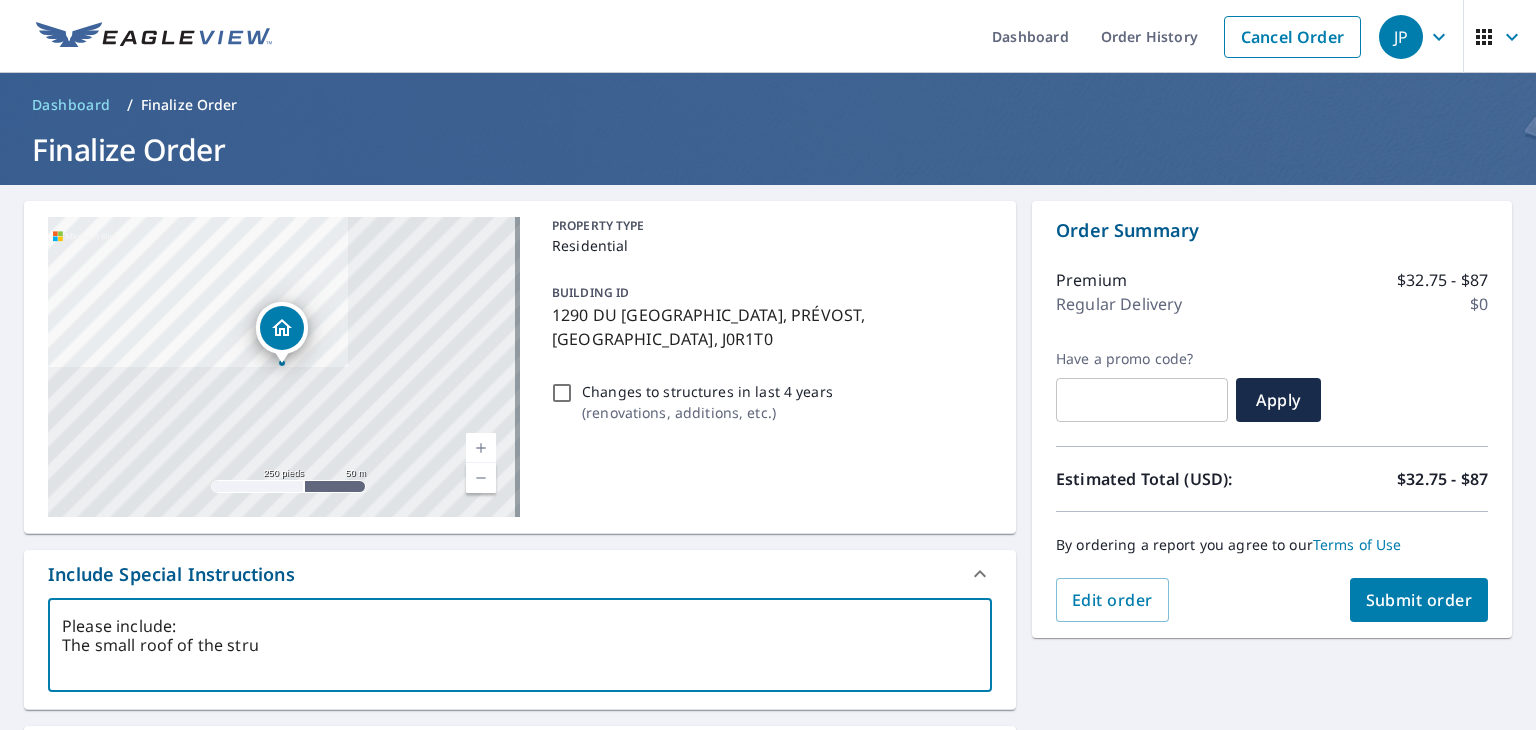 type on "Please include:
The small roof of the struc" 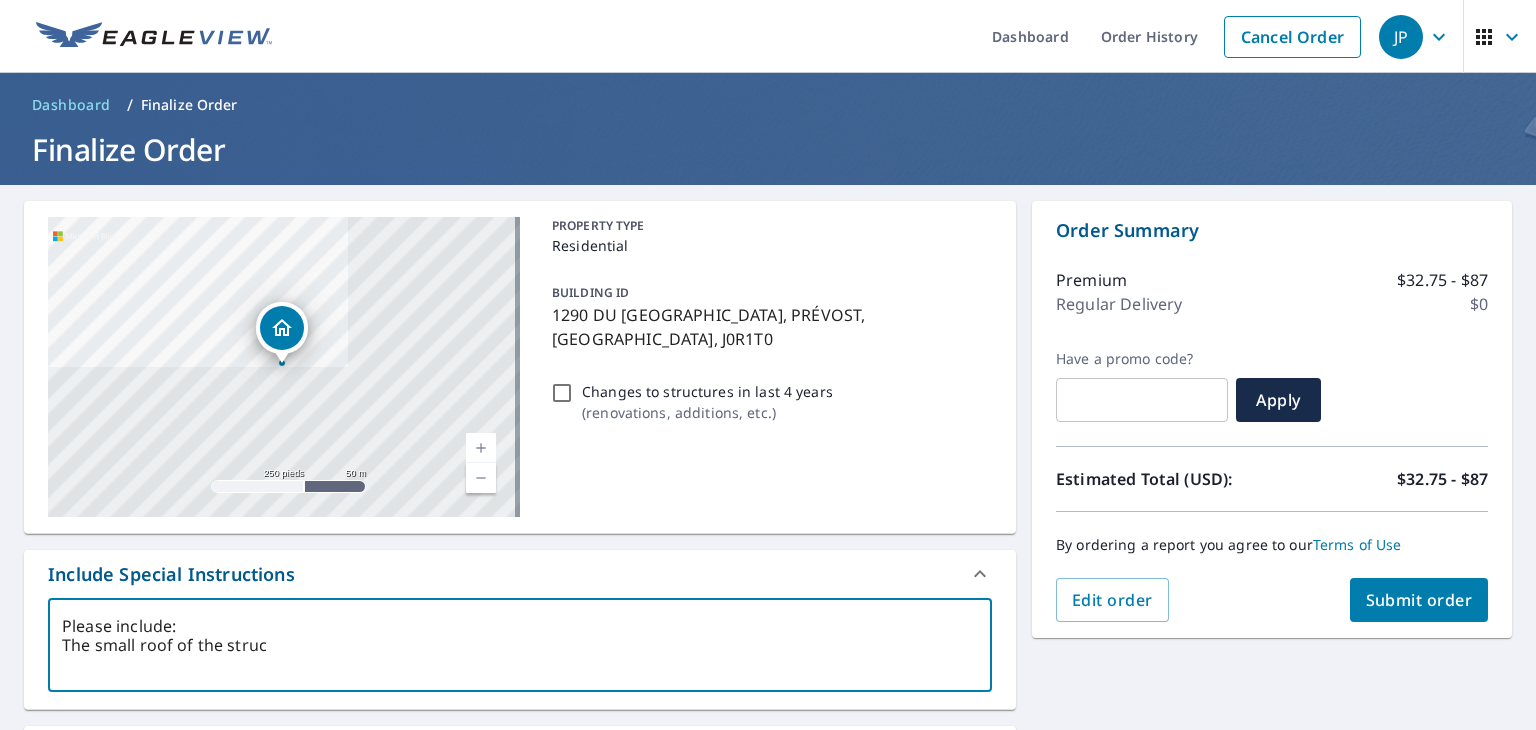 type on "Please include:
The small roof of the struct" 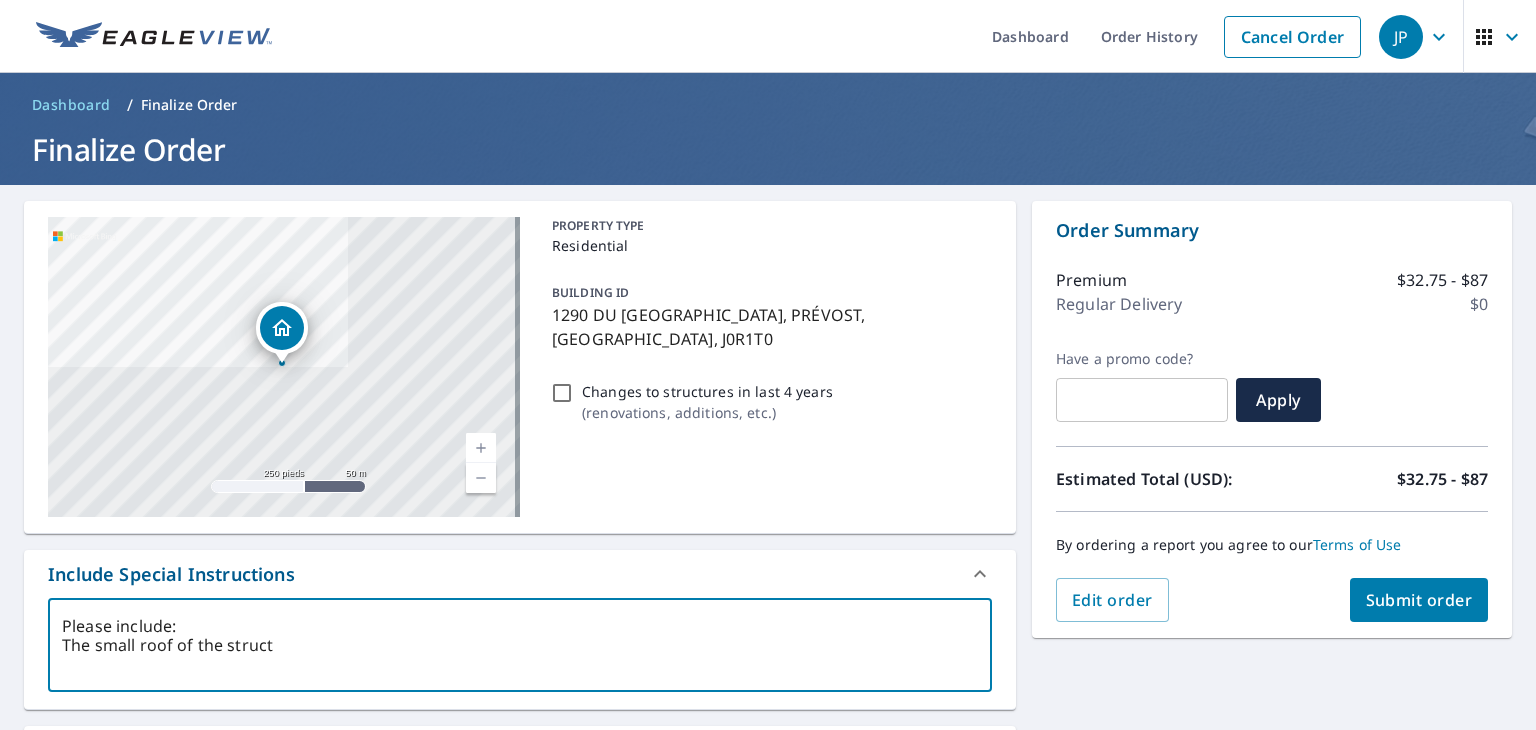 type on "Please include:
The small roof of the structu" 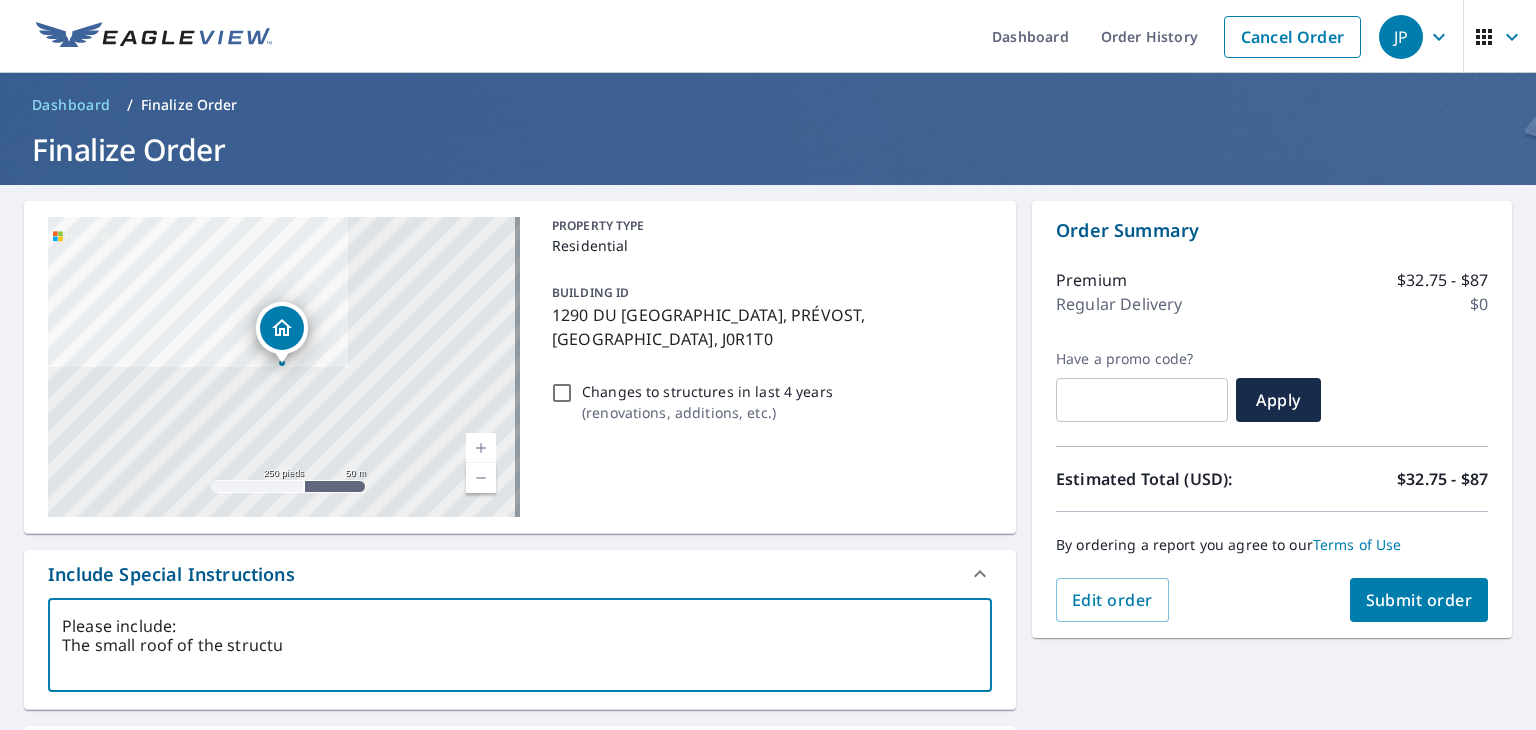 type on "Please include:
The small roof of the structur" 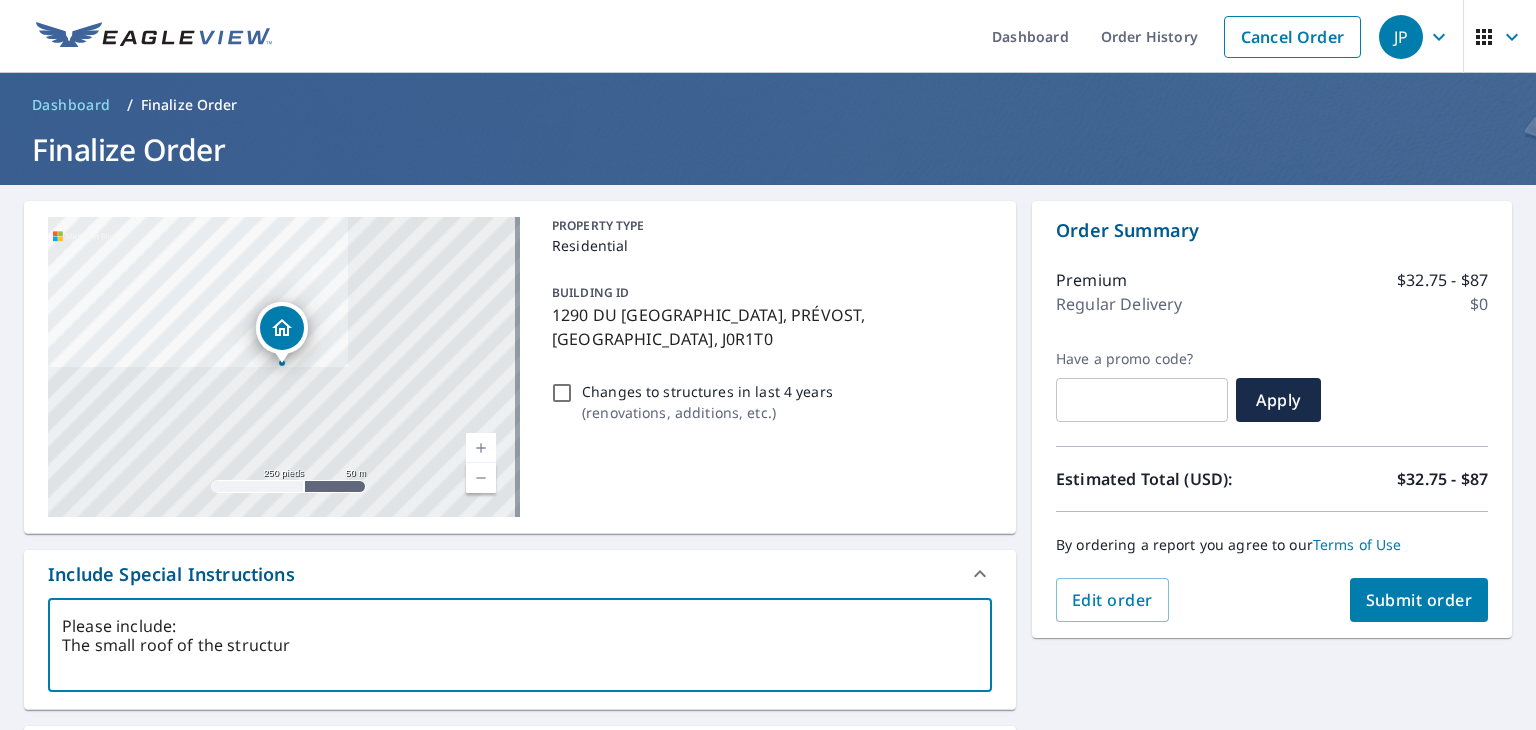 type on "Please include:
The small roof of the structure" 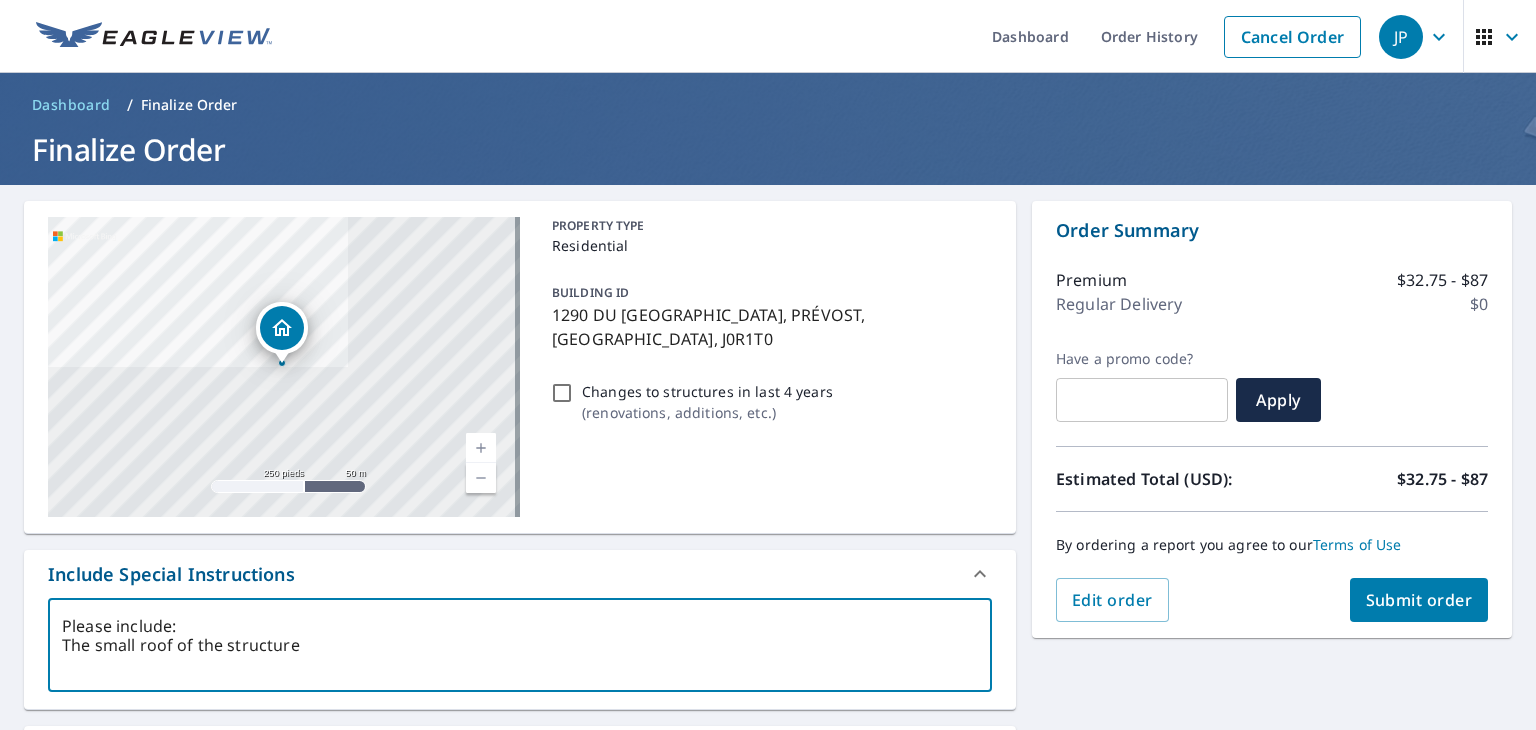 type on "Please include:
The small roof of the structure" 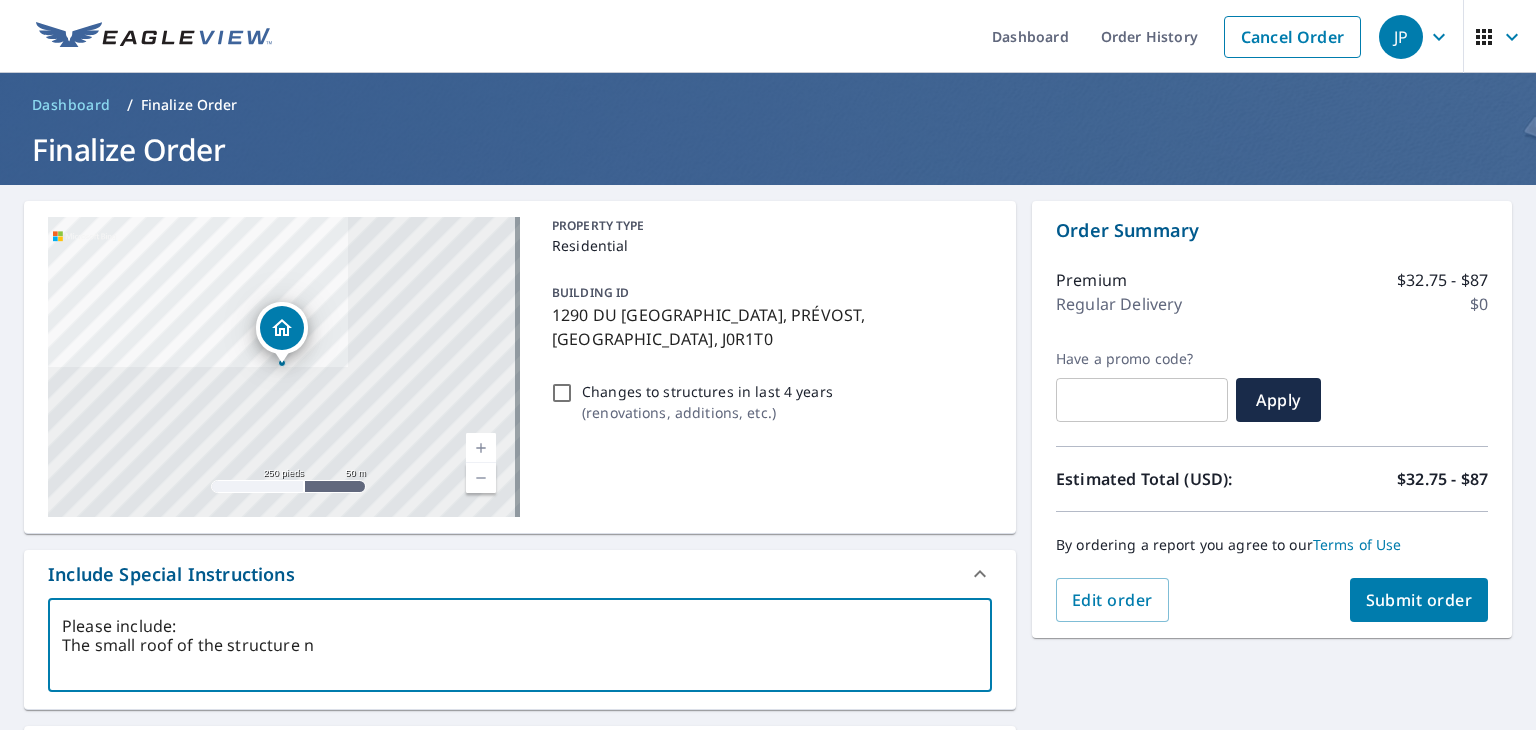 type on "Please include:
The small roof of the structure ne" 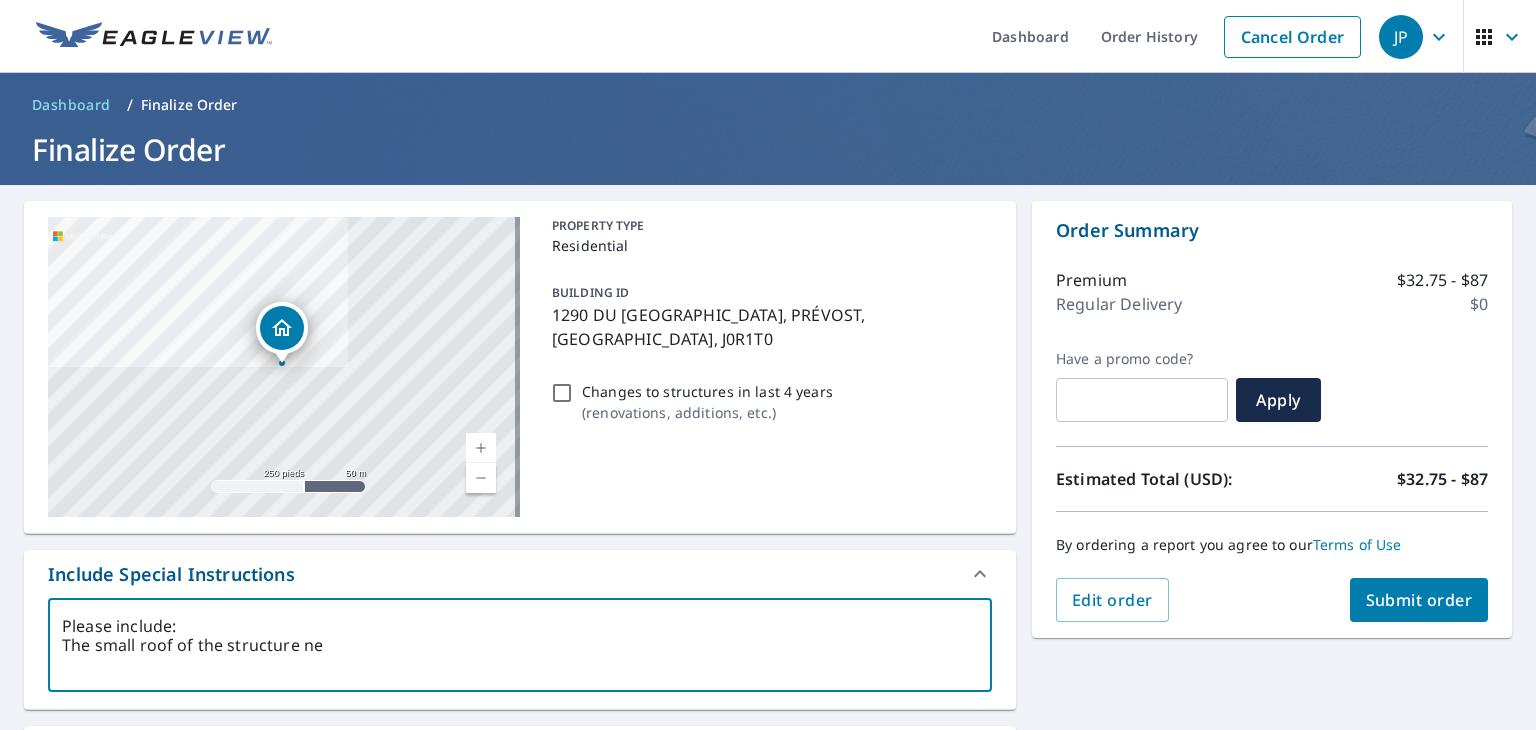 type on "Please include:
The small roof of the structure nex" 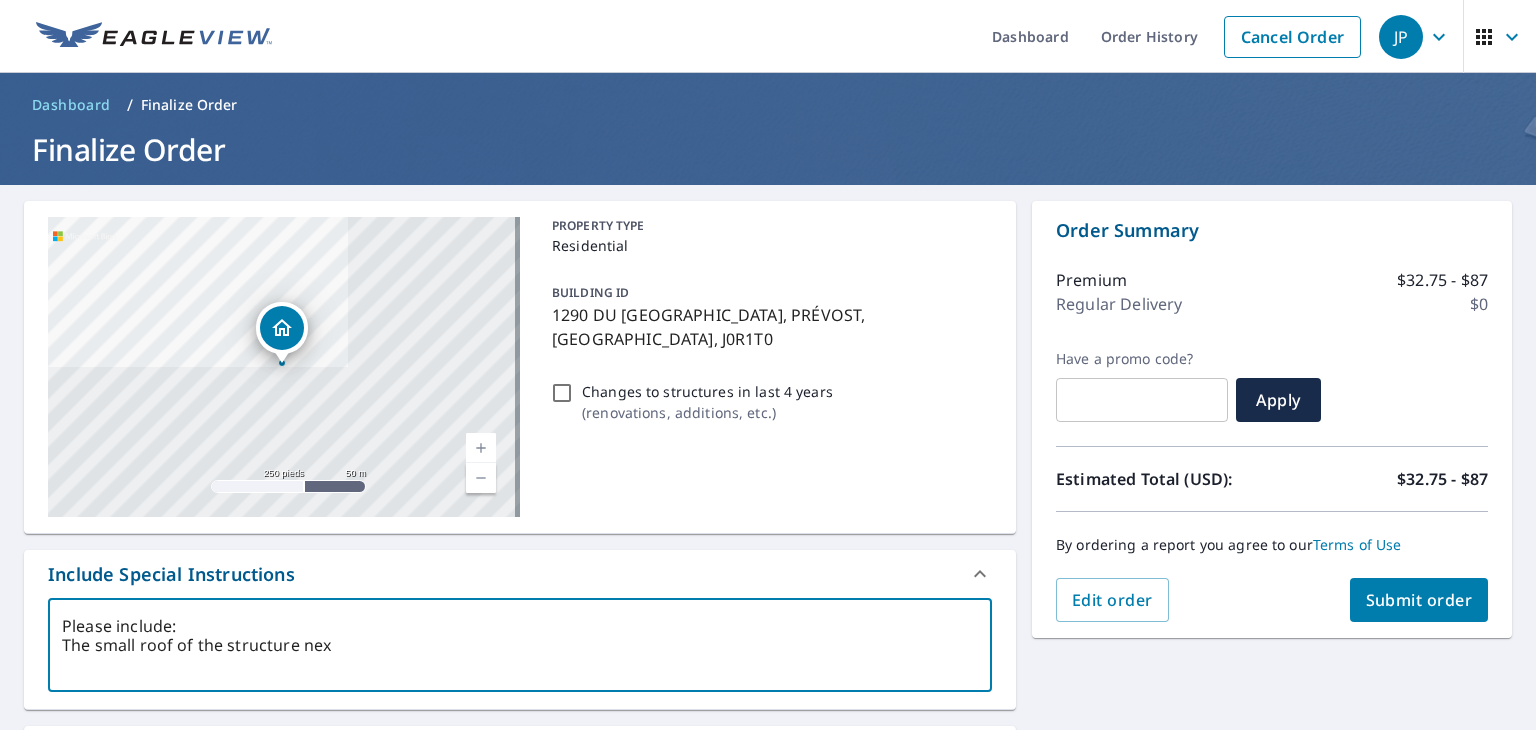 type on "Please include:
The small roof of the structure next" 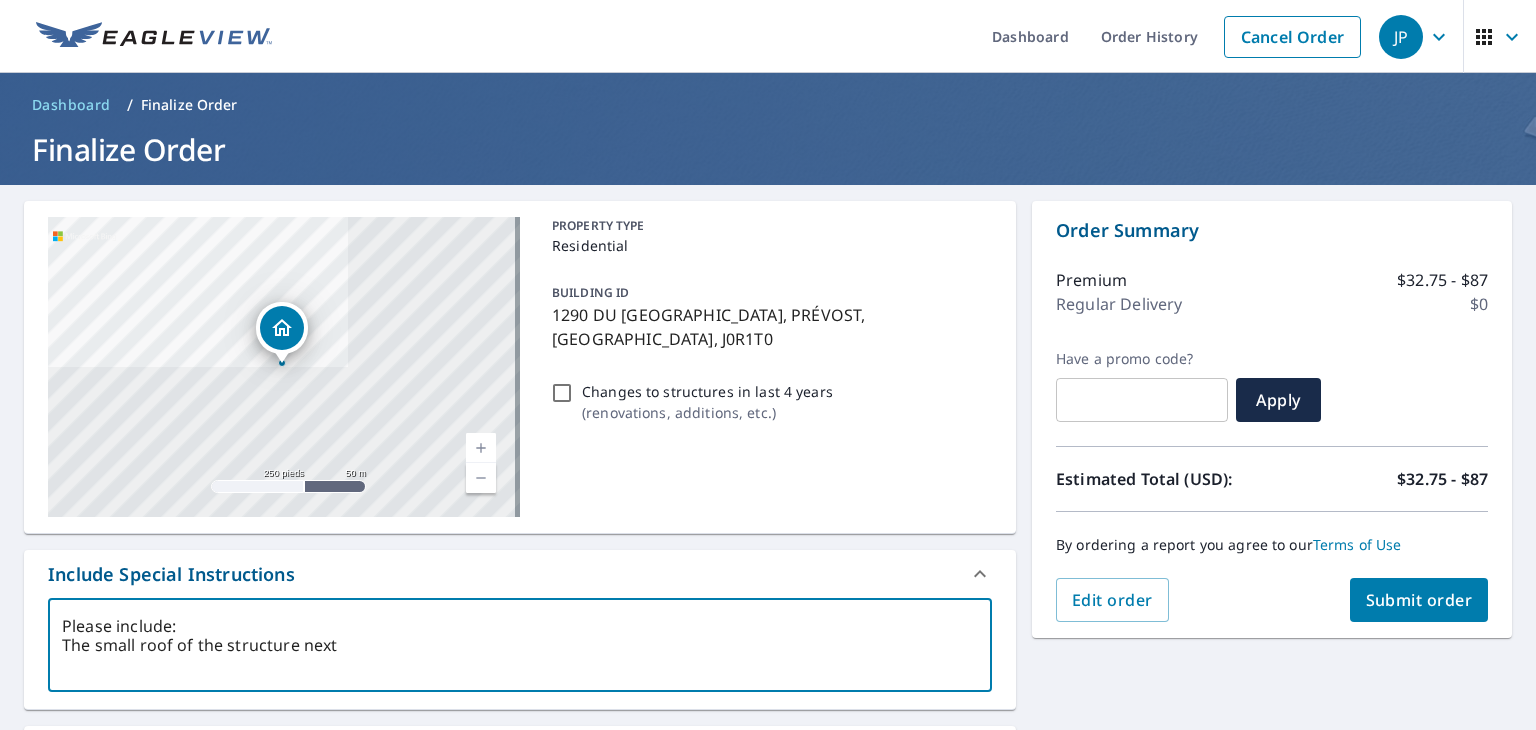 type on "Please include:
The small roof of the structure nex" 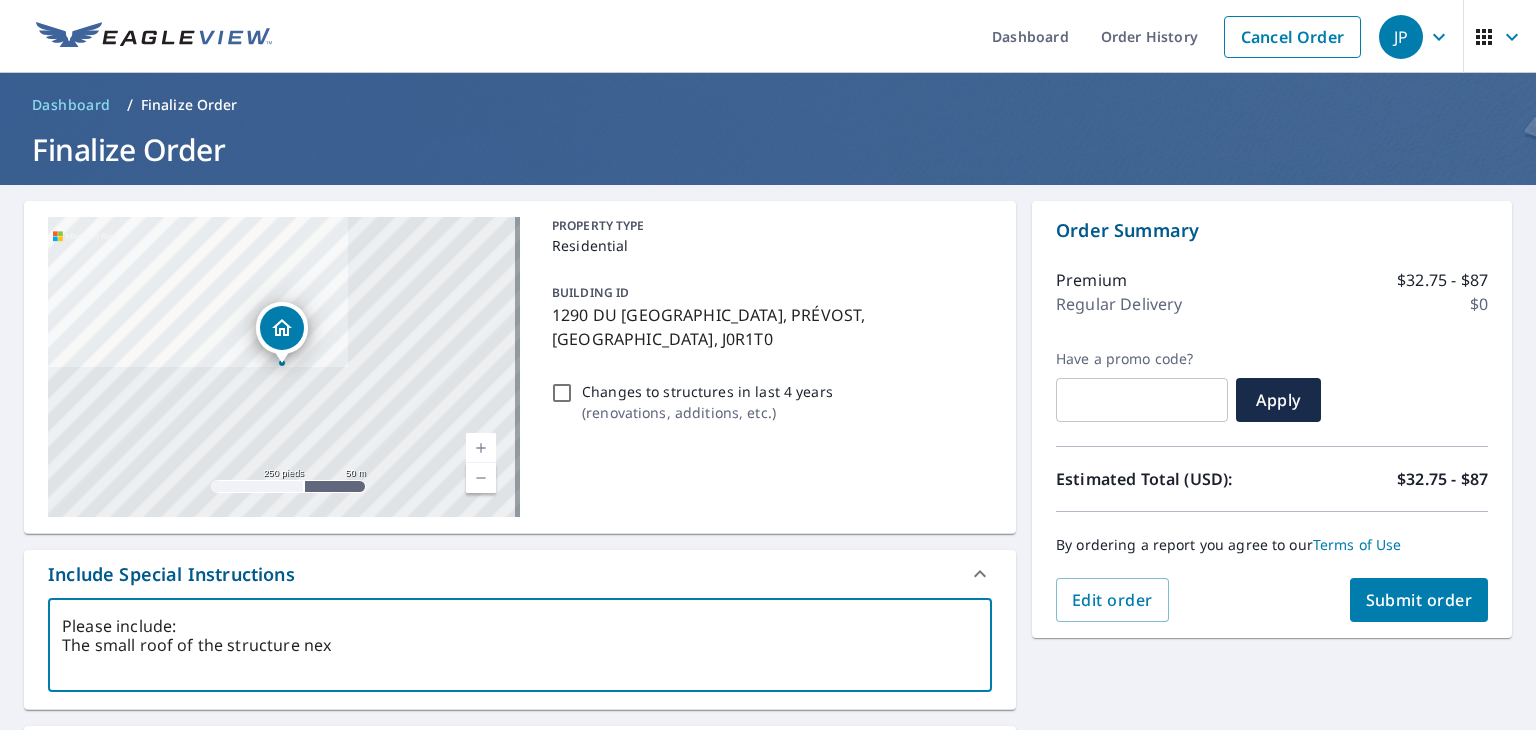 type on "Please include:
The small roof of the structure ne" 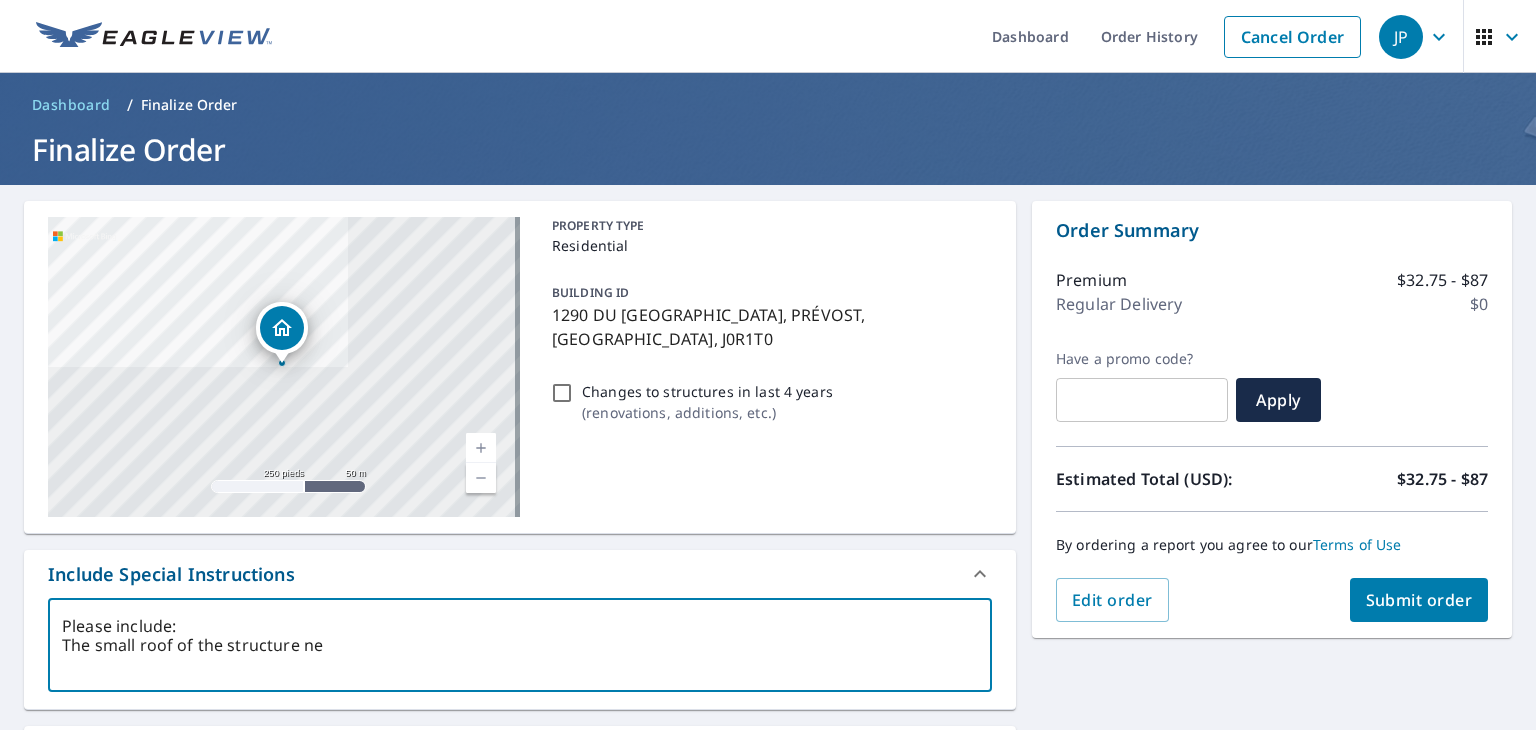 type on "Please include:
The small roof of the structure n" 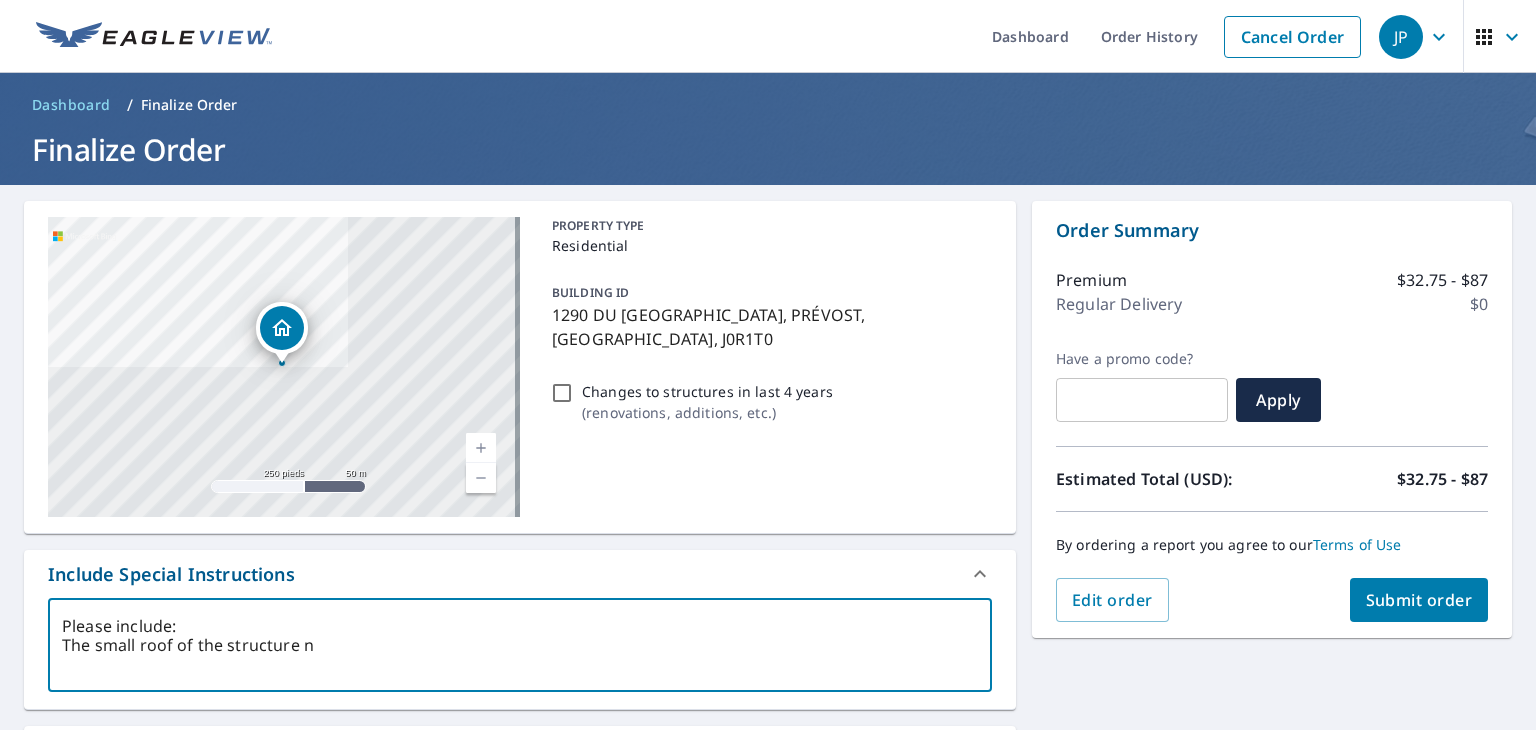 type on "Please include:
The small roof of the structure" 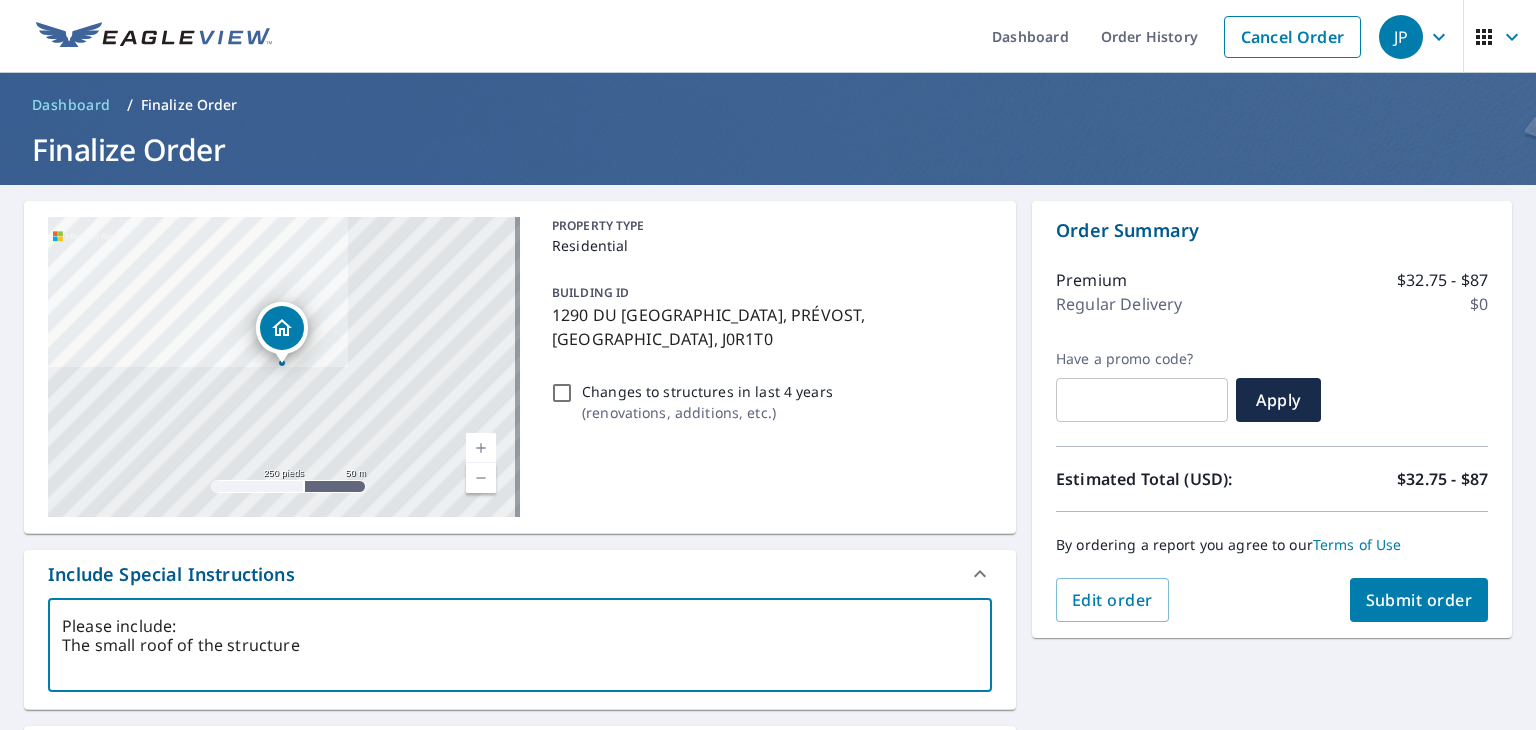type on "Please include:
The small roof of the structure a" 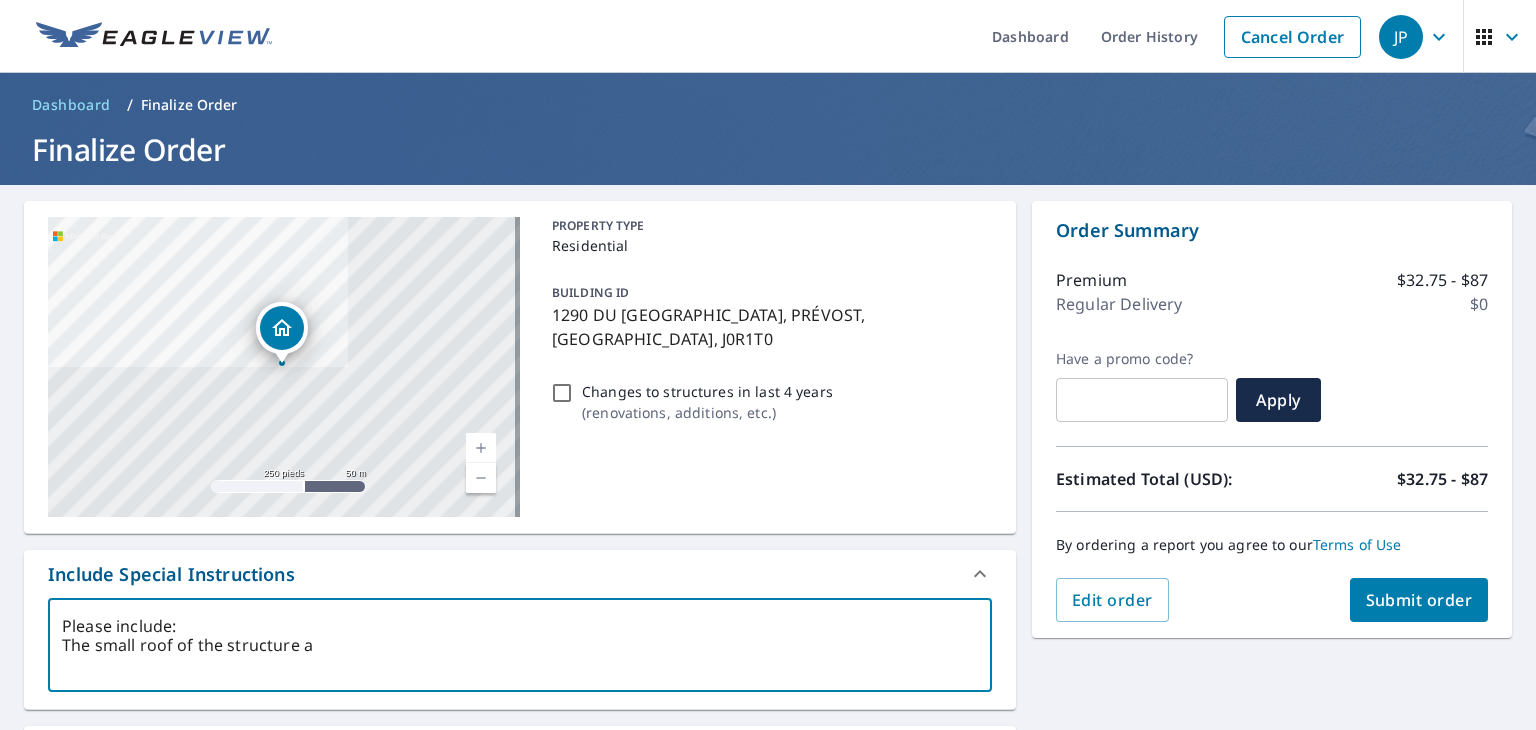 type on "Please include:
The small roof of the structure at" 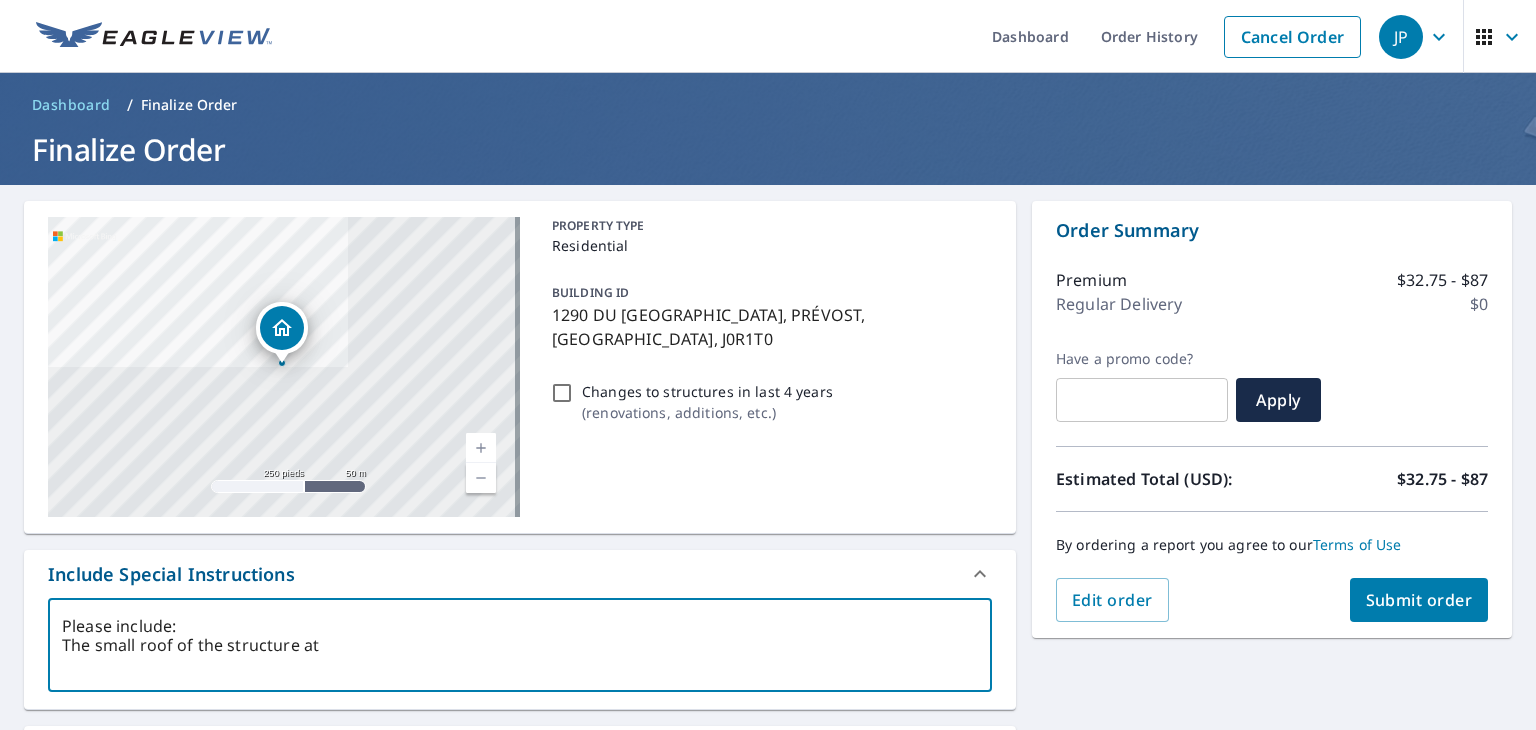 type on "Please include:
The small roof of the structure att" 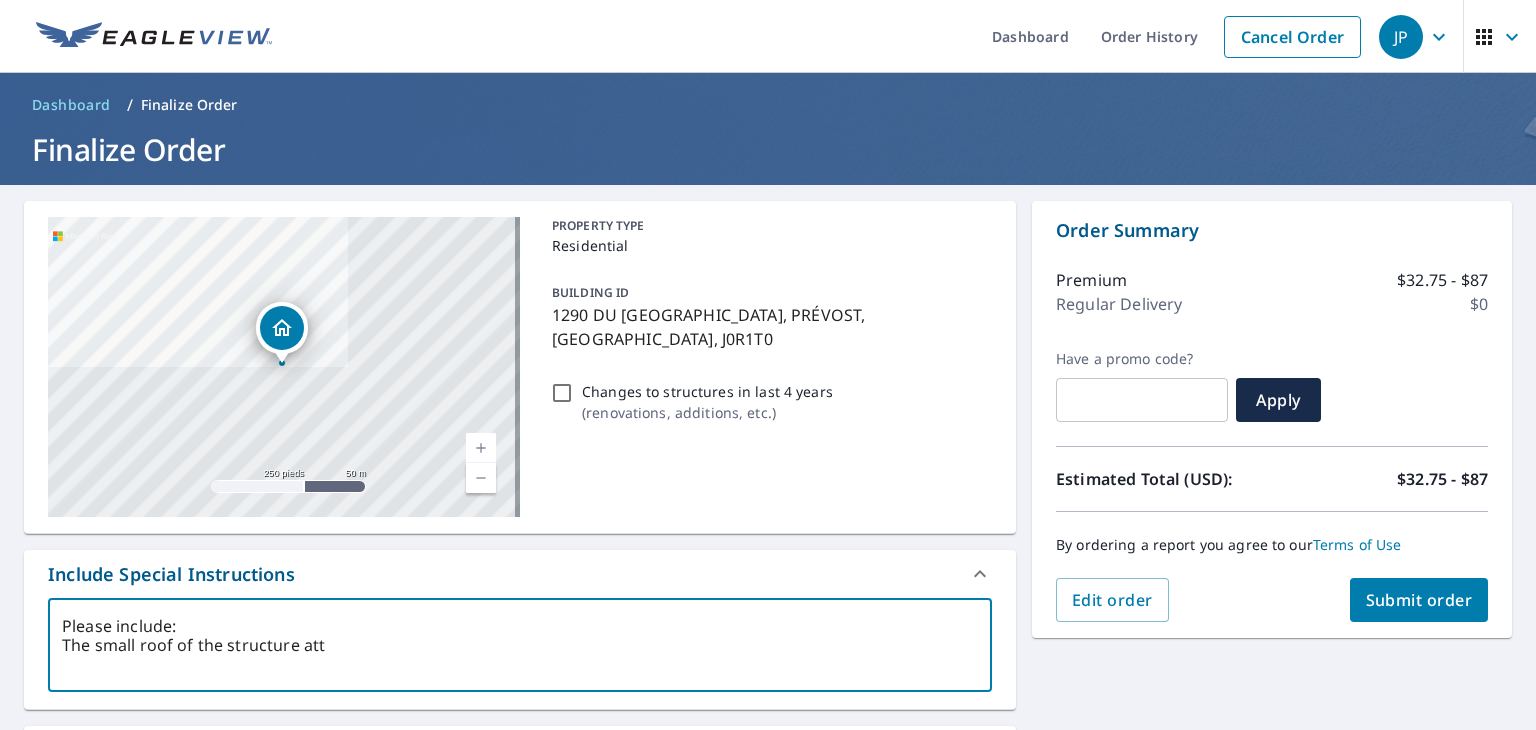 type on "Please include:
The small roof of the structure atta" 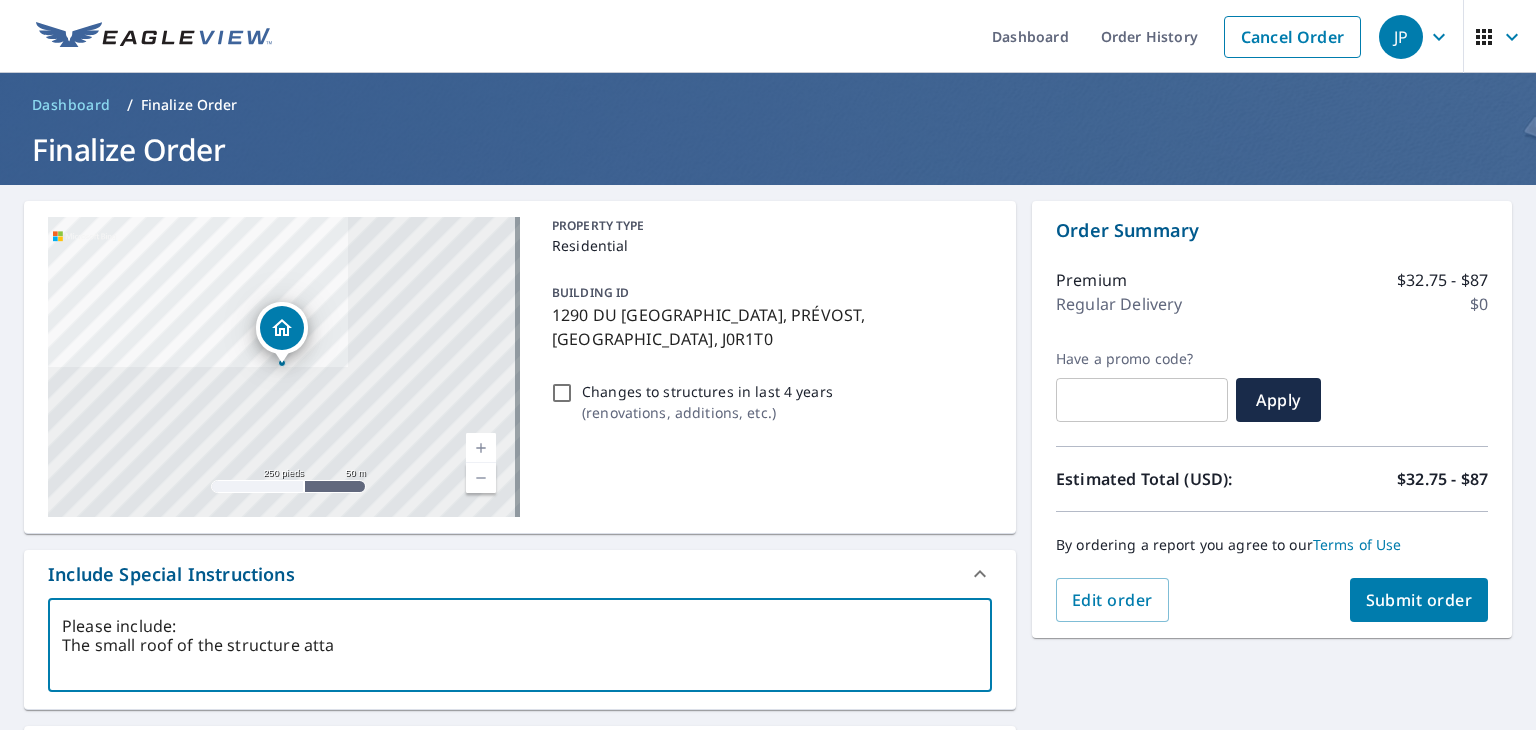 type on "Please include:
The small roof of the structure attac" 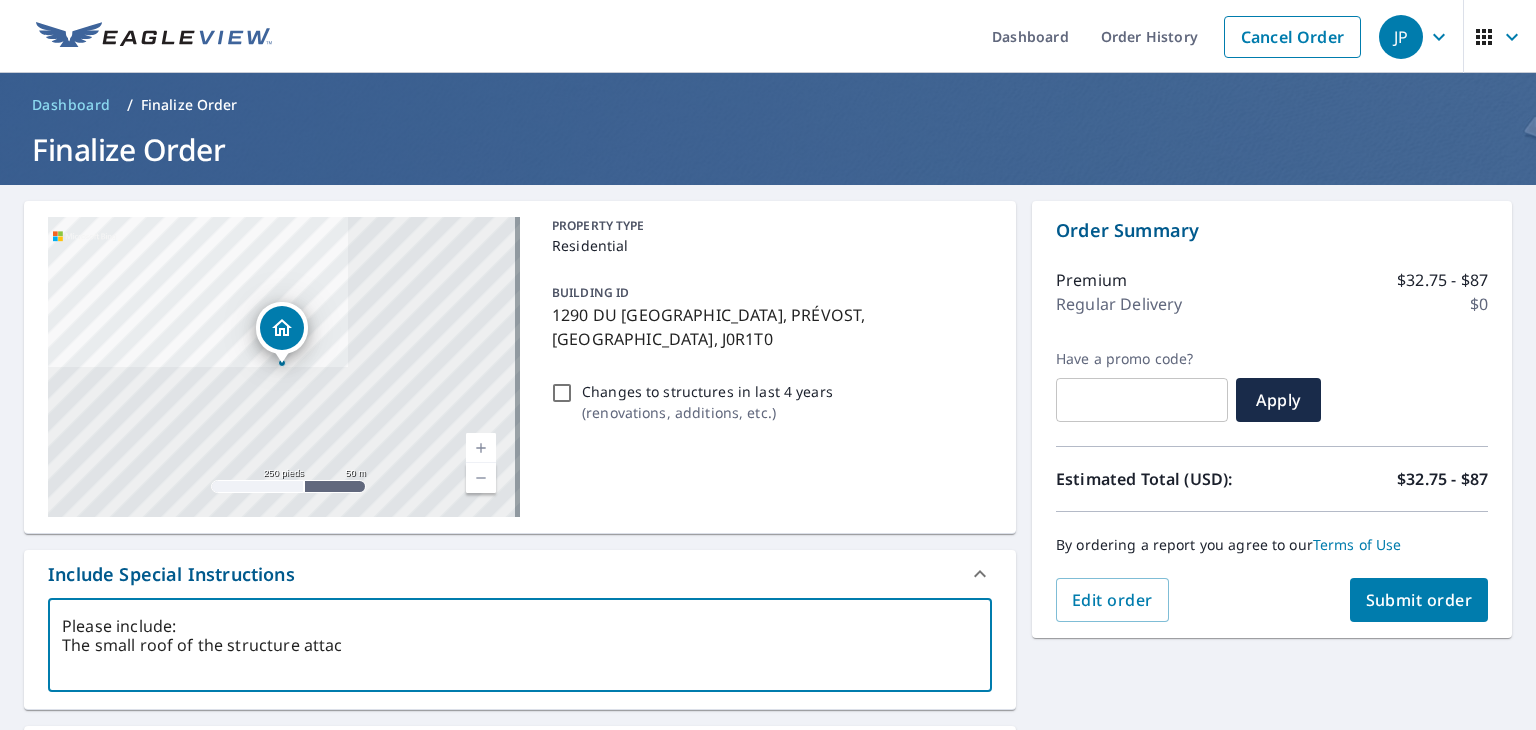 type on "Please include:
The small roof of the structure attach" 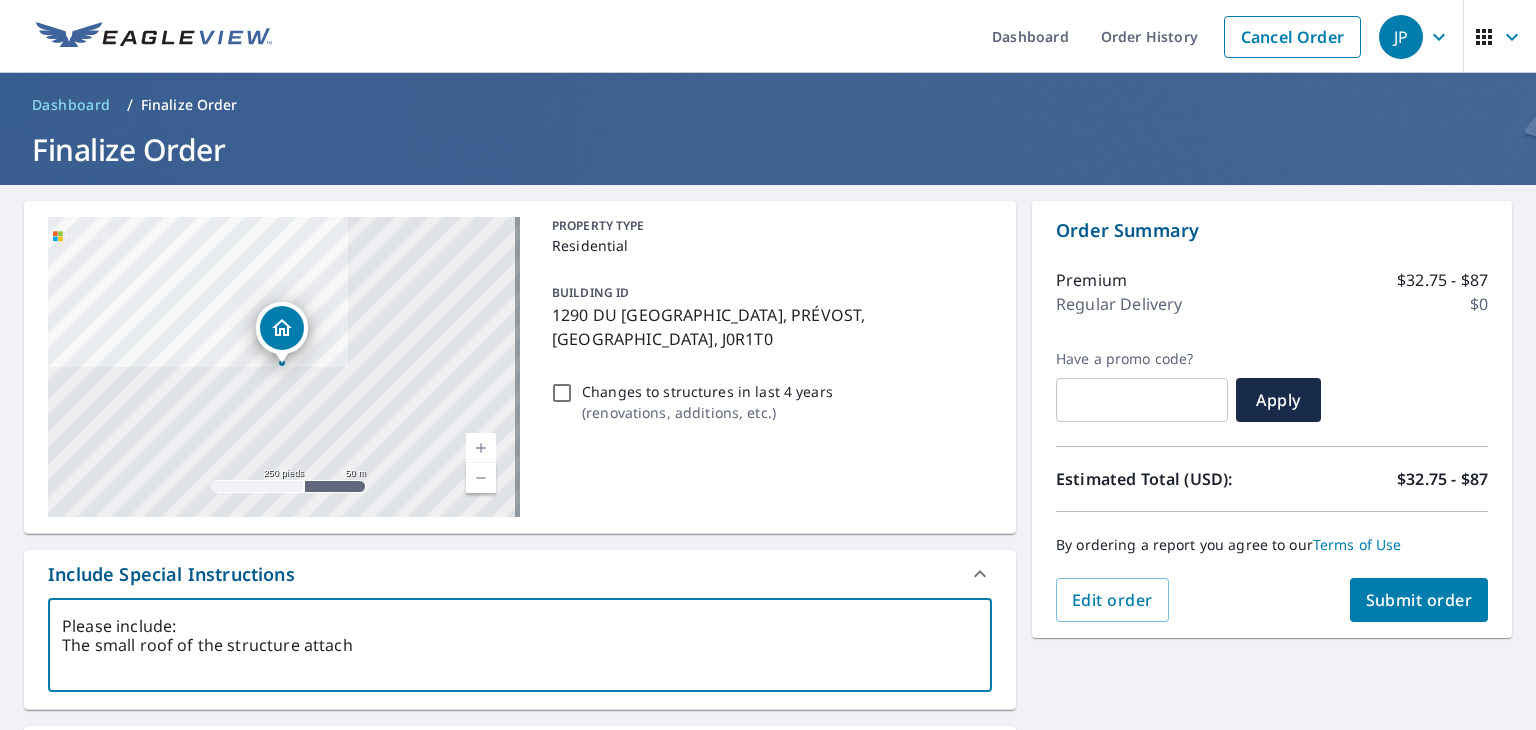 type on "Please include:
The small roof of the structure attache" 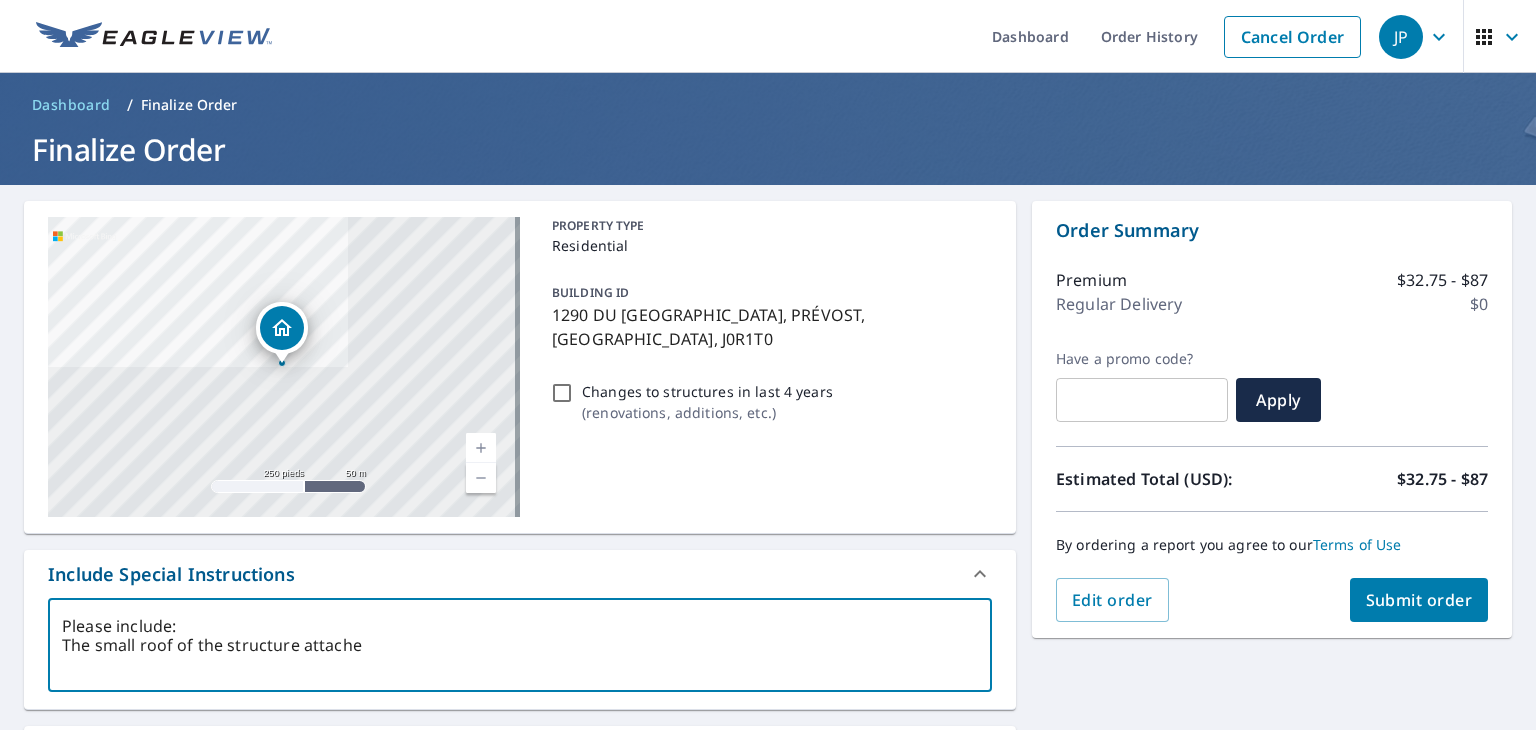 type on "Please include:
The small roof of the structure attached" 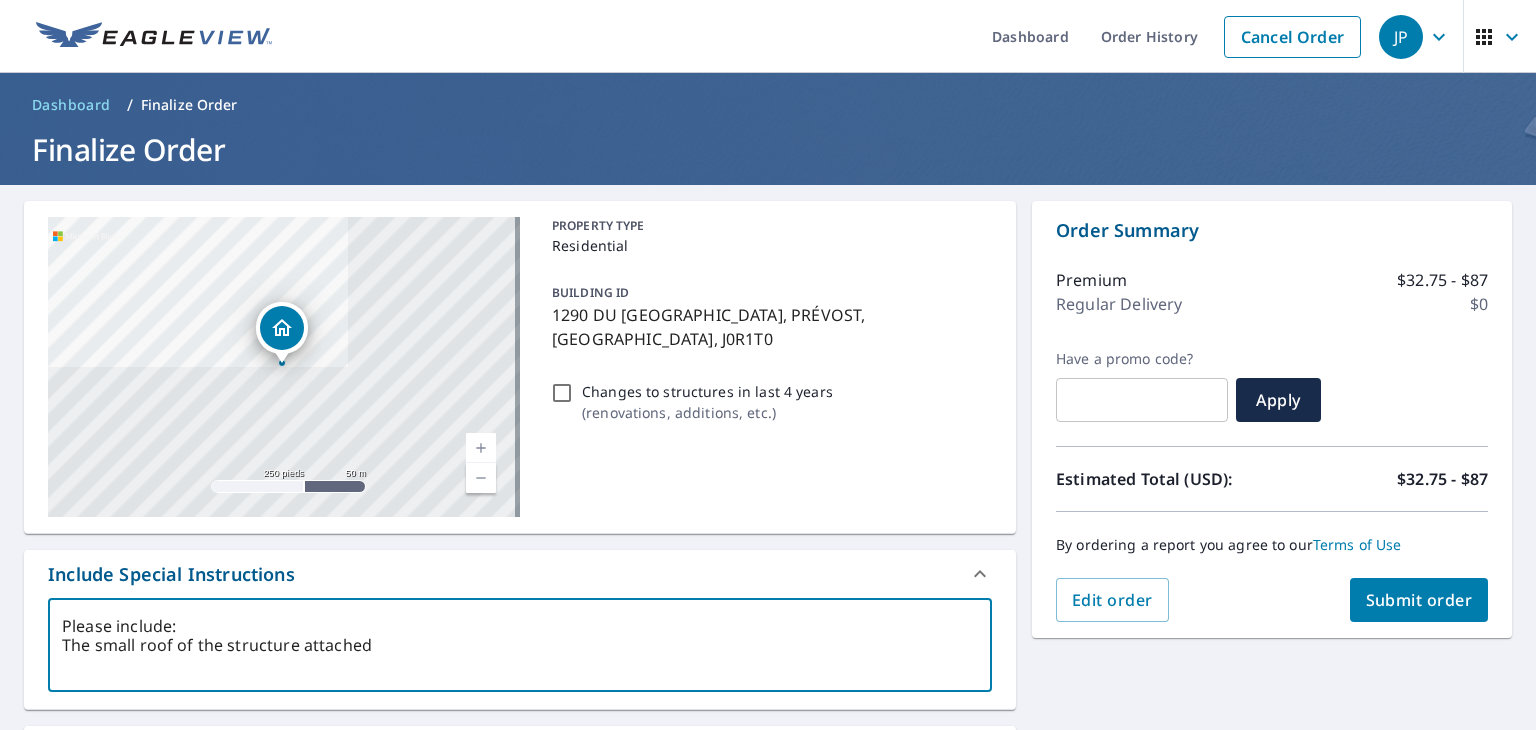 type on "Please include:
The small roof of the structure attached" 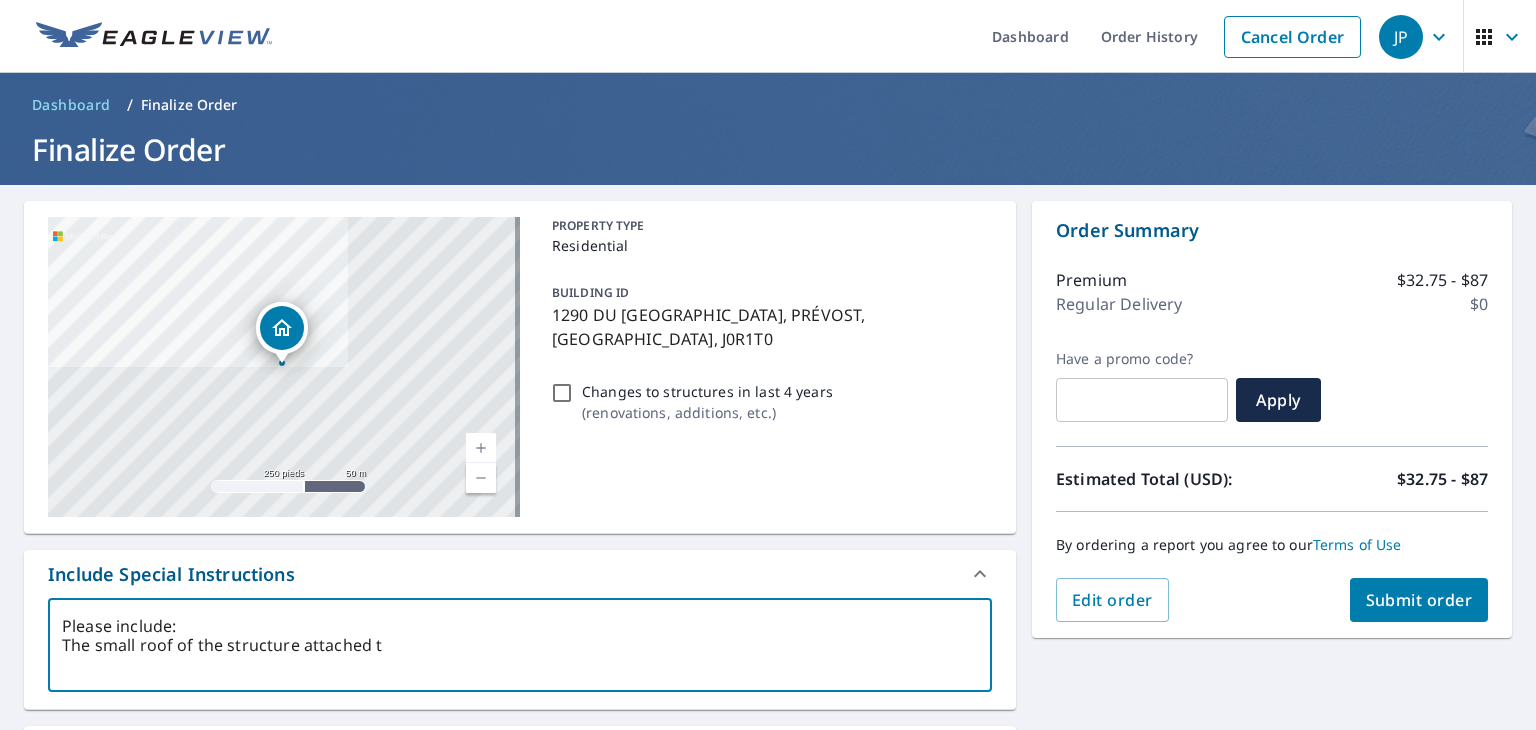 type on "Please include:
The small roof of the structure attached to" 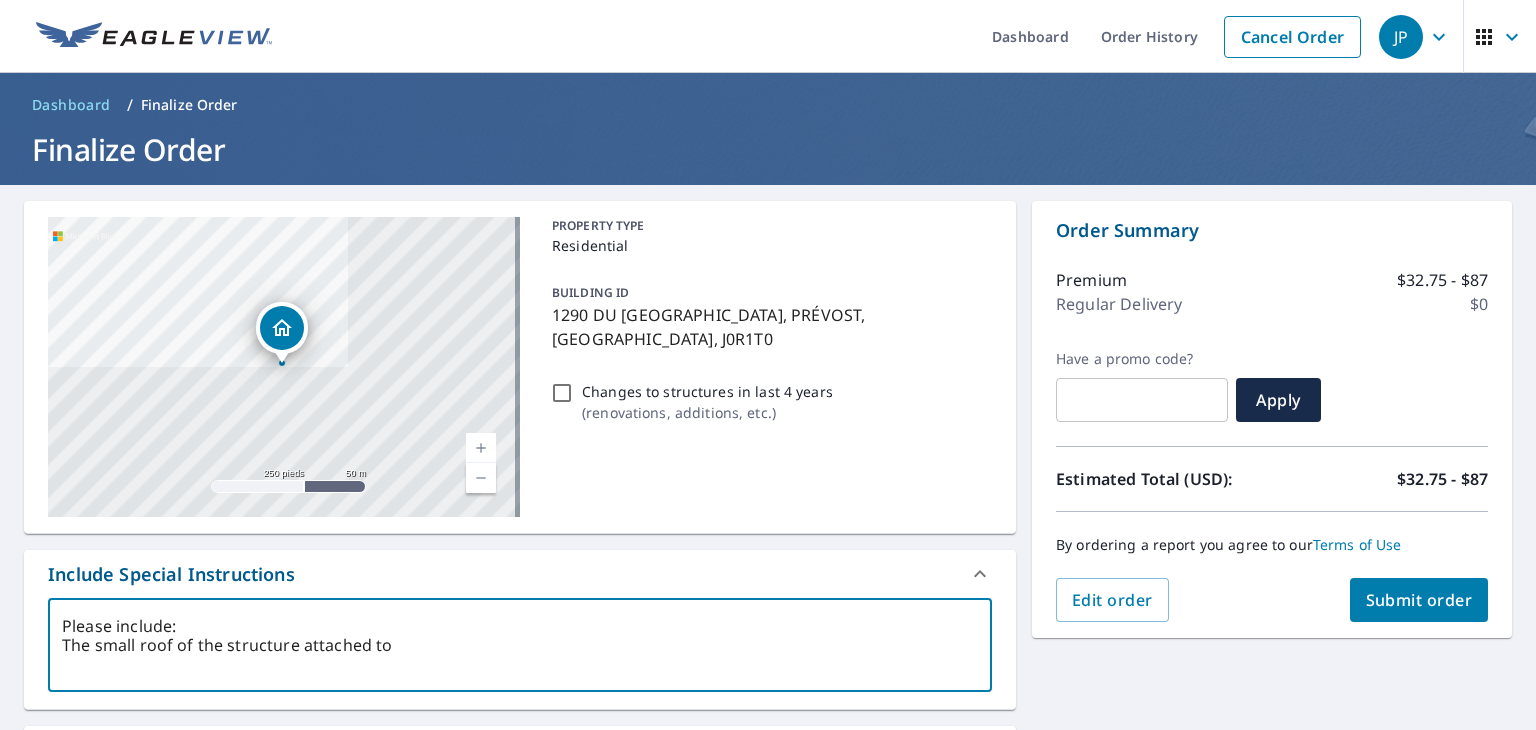 type on "Please include:
The small roof of the structure attached to" 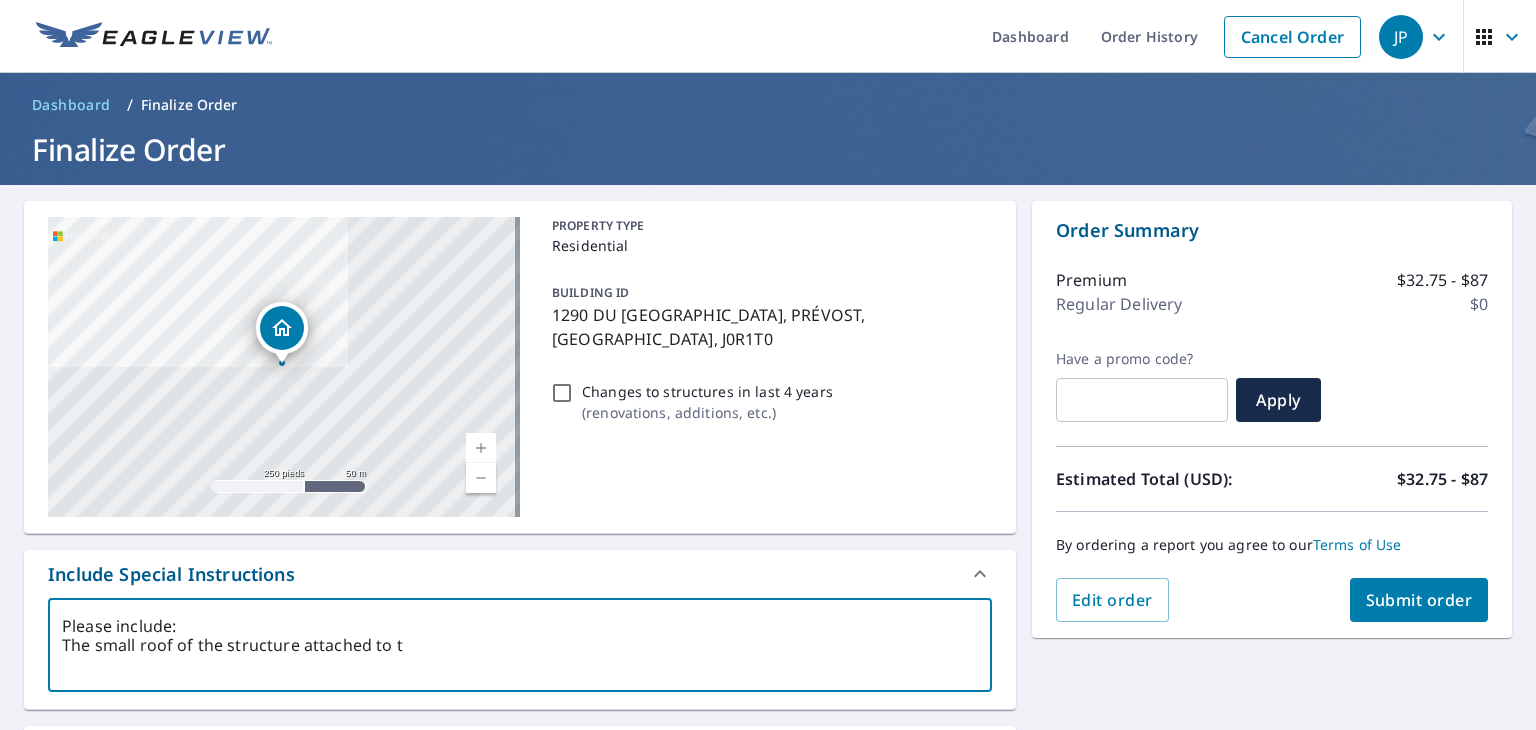 type on "Please include:
The small roof of the structure attached to th" 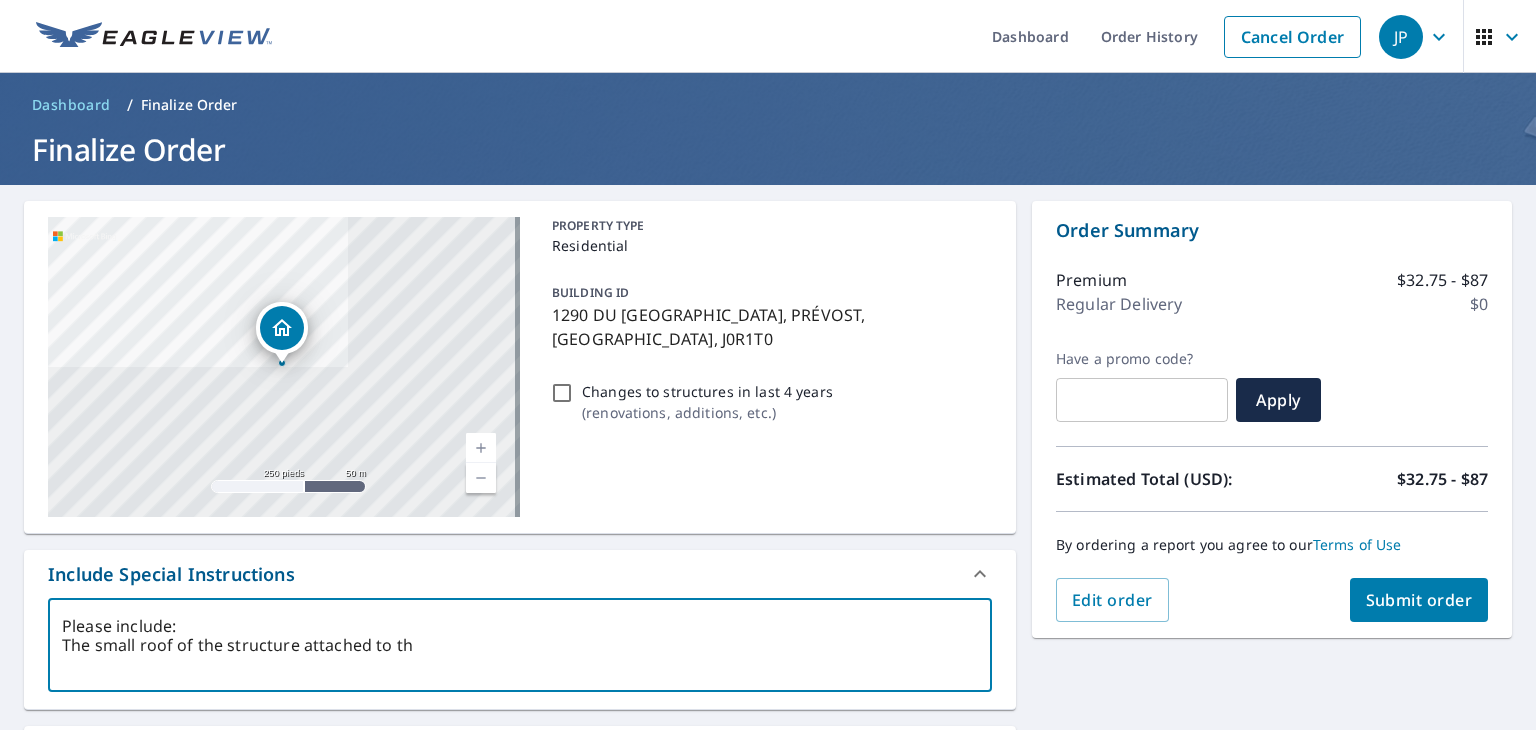 type on "x" 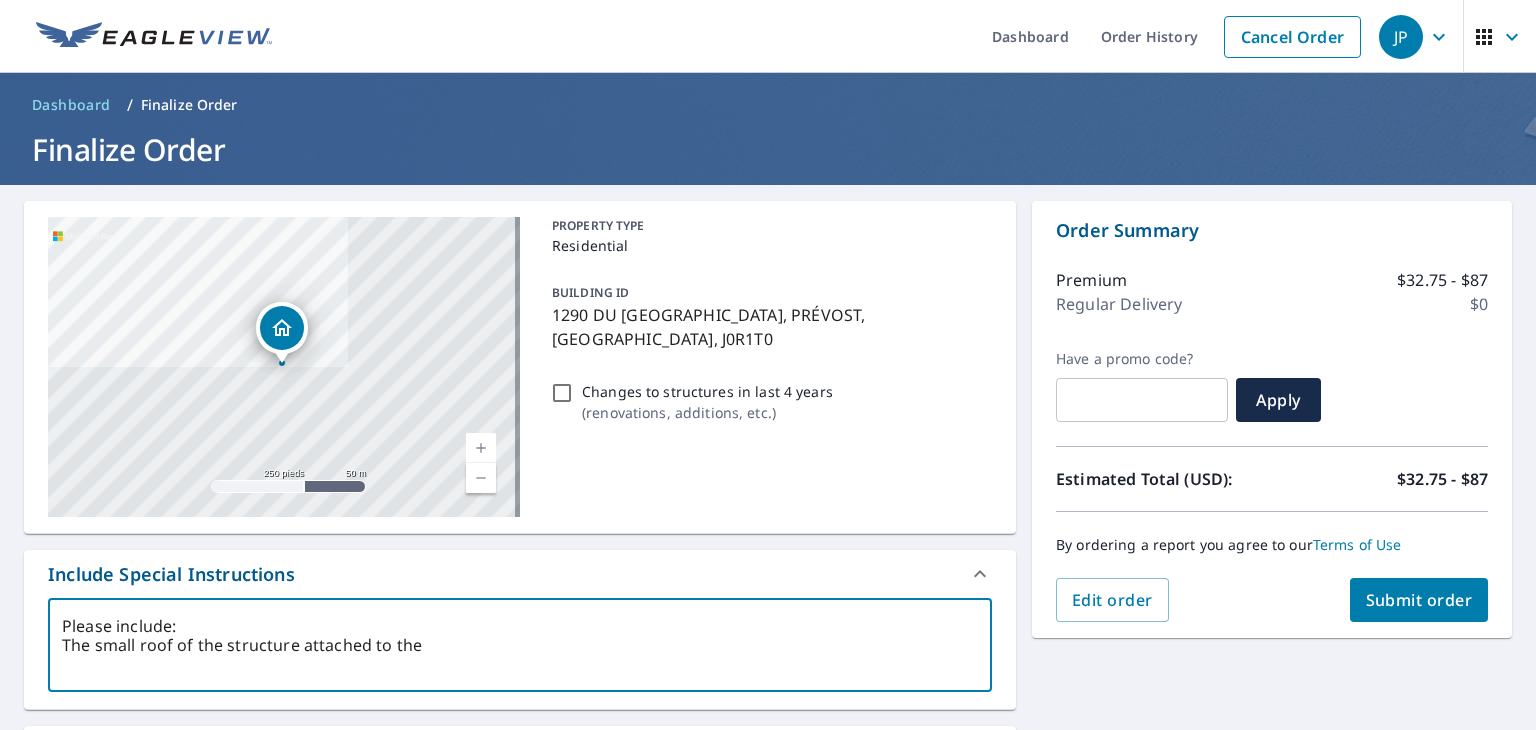 type on "Please include:
The small roof of the structure attached to the" 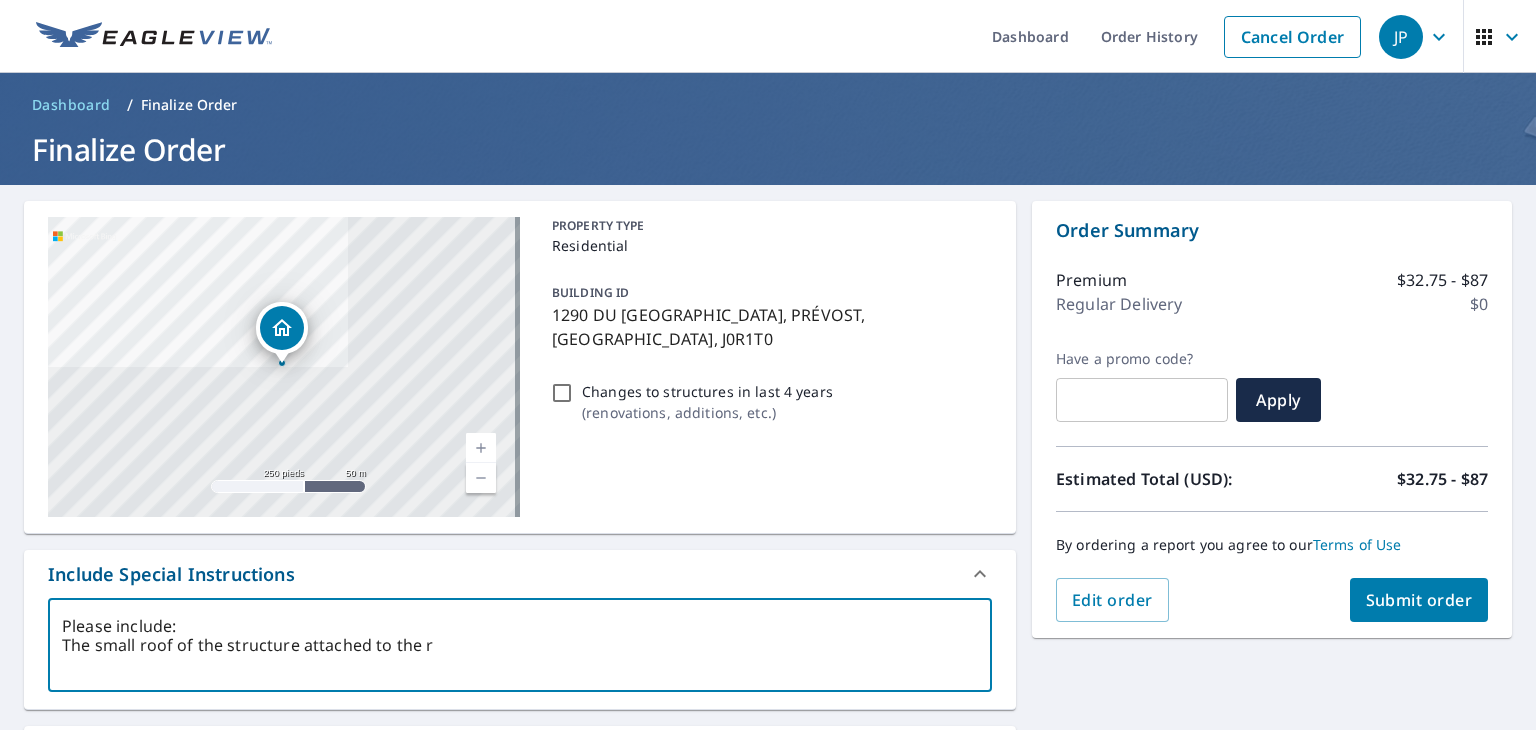 type on "Please include:
The small roof of the structure attached to the ro" 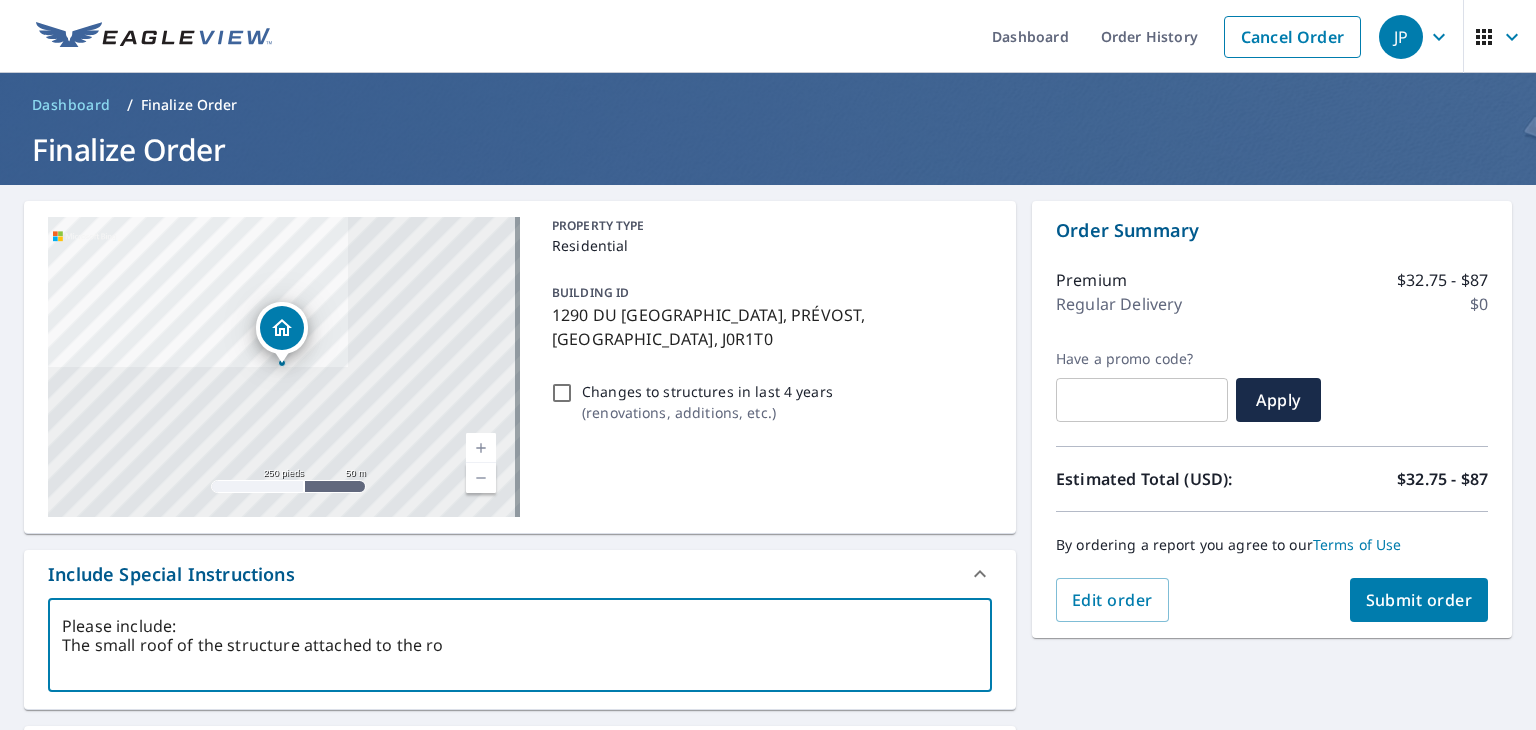 type on "Please include:
The small roof of the structure attached to the roo" 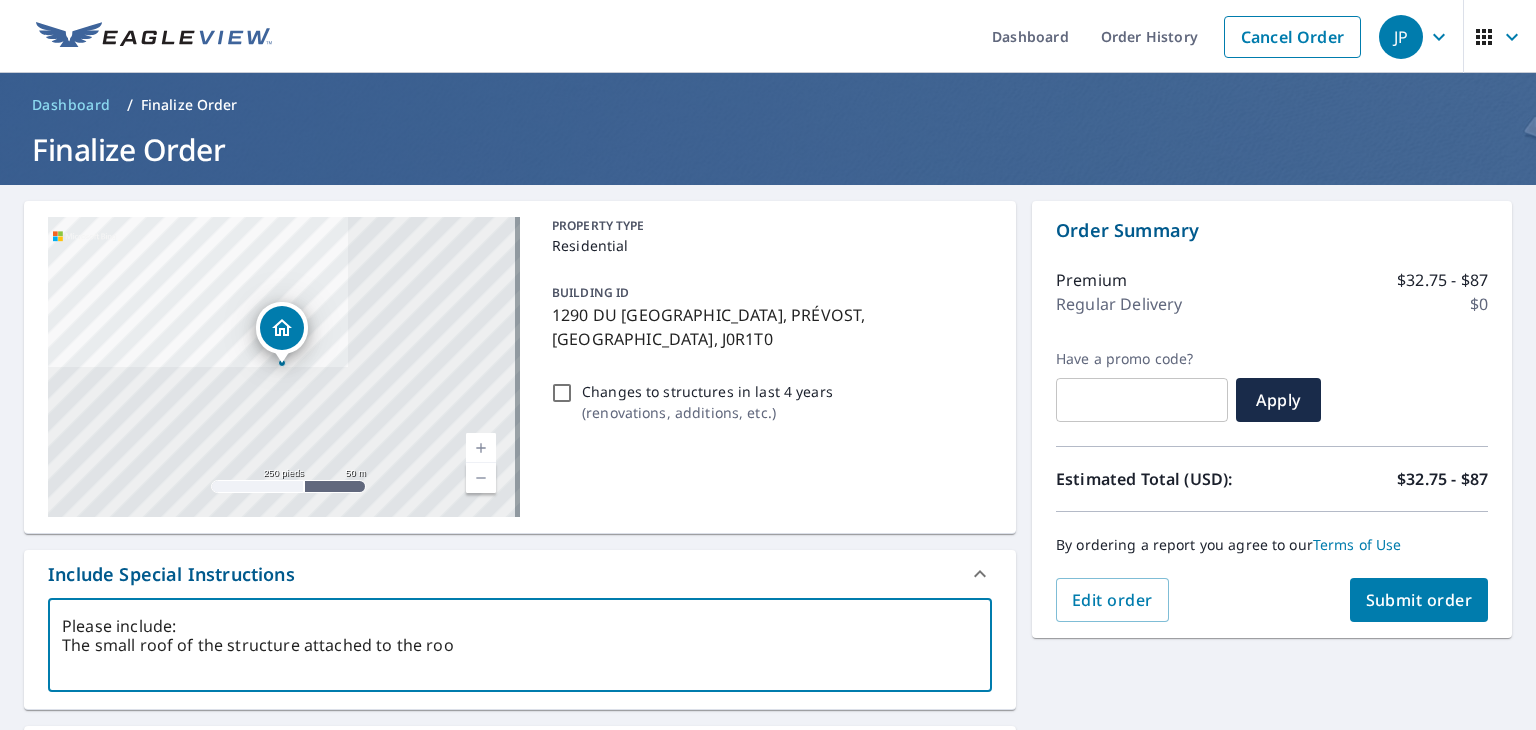 type on "Please include:
The small roof of the structure attached to the roof" 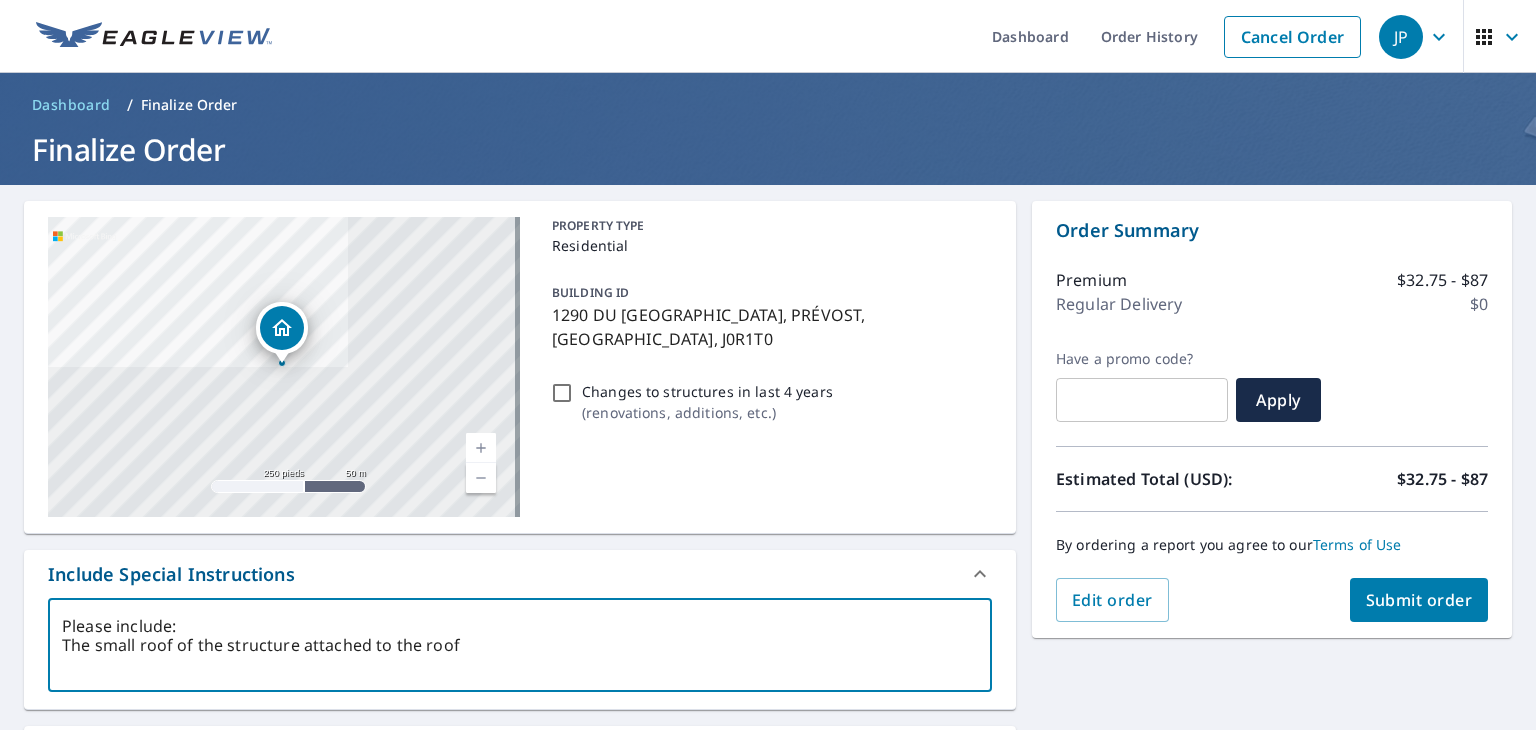 type on "Please include:
The small roof of the structure attached to the roof." 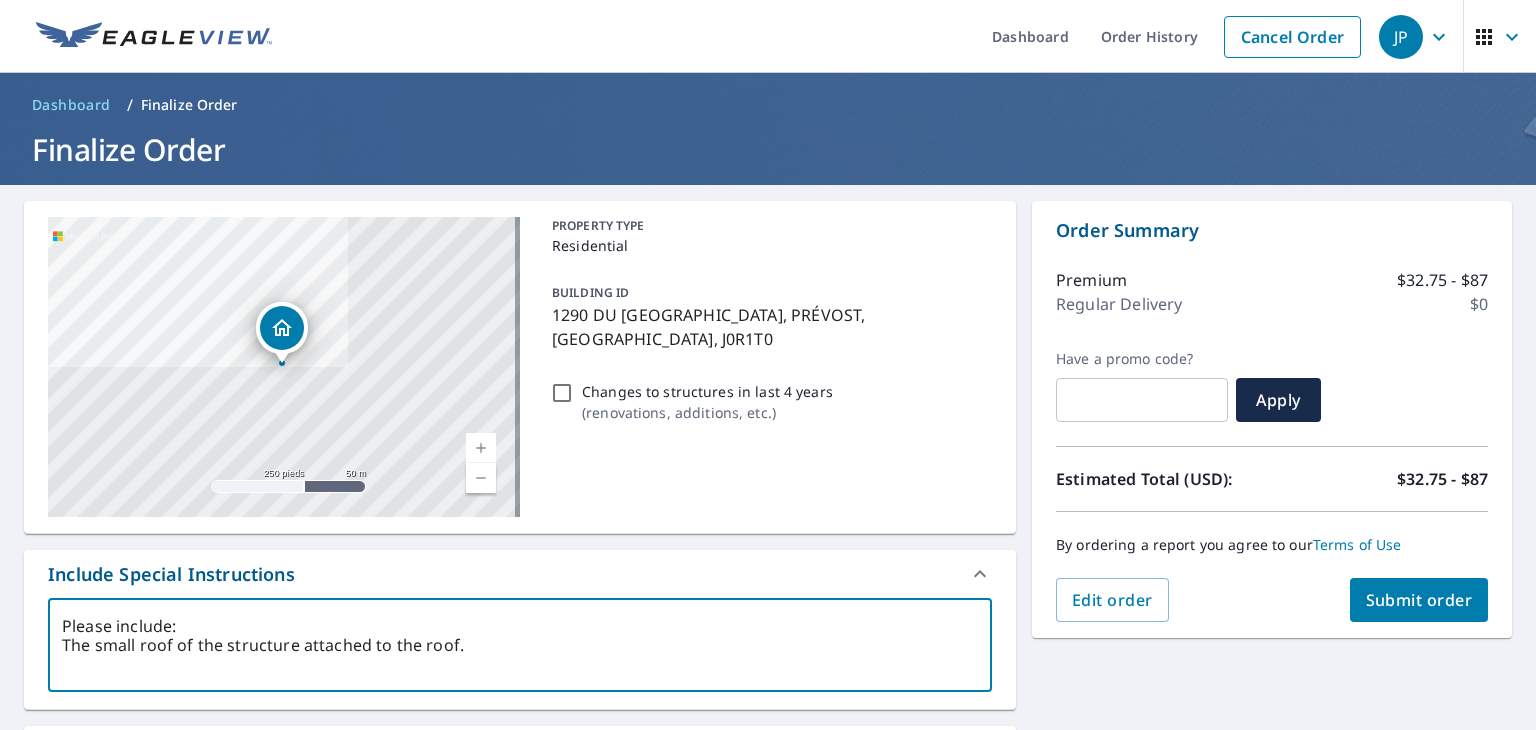 type on "Please include:
The small roof of the structure attached to the roof" 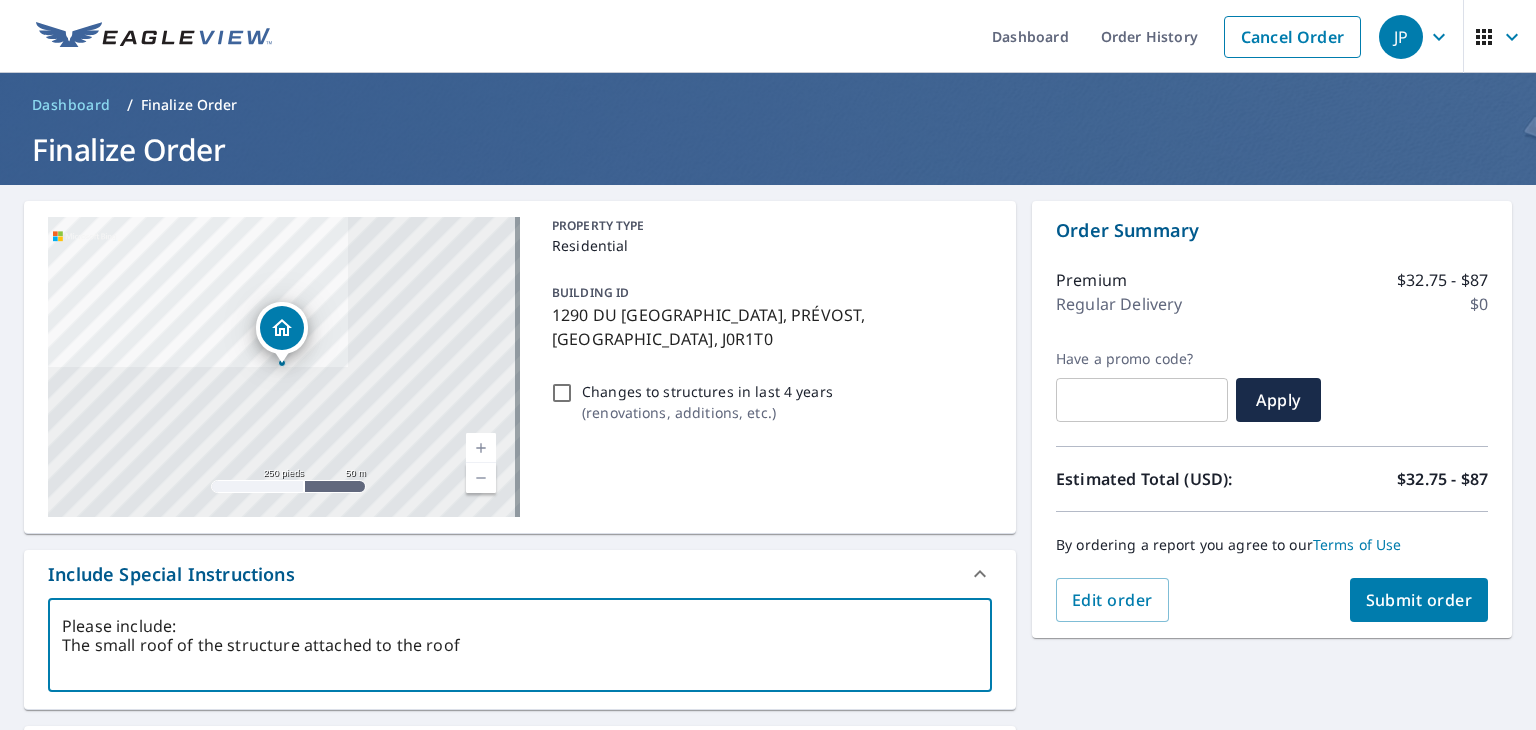 type on "Please include:
The small roof of the structure attached to the roo" 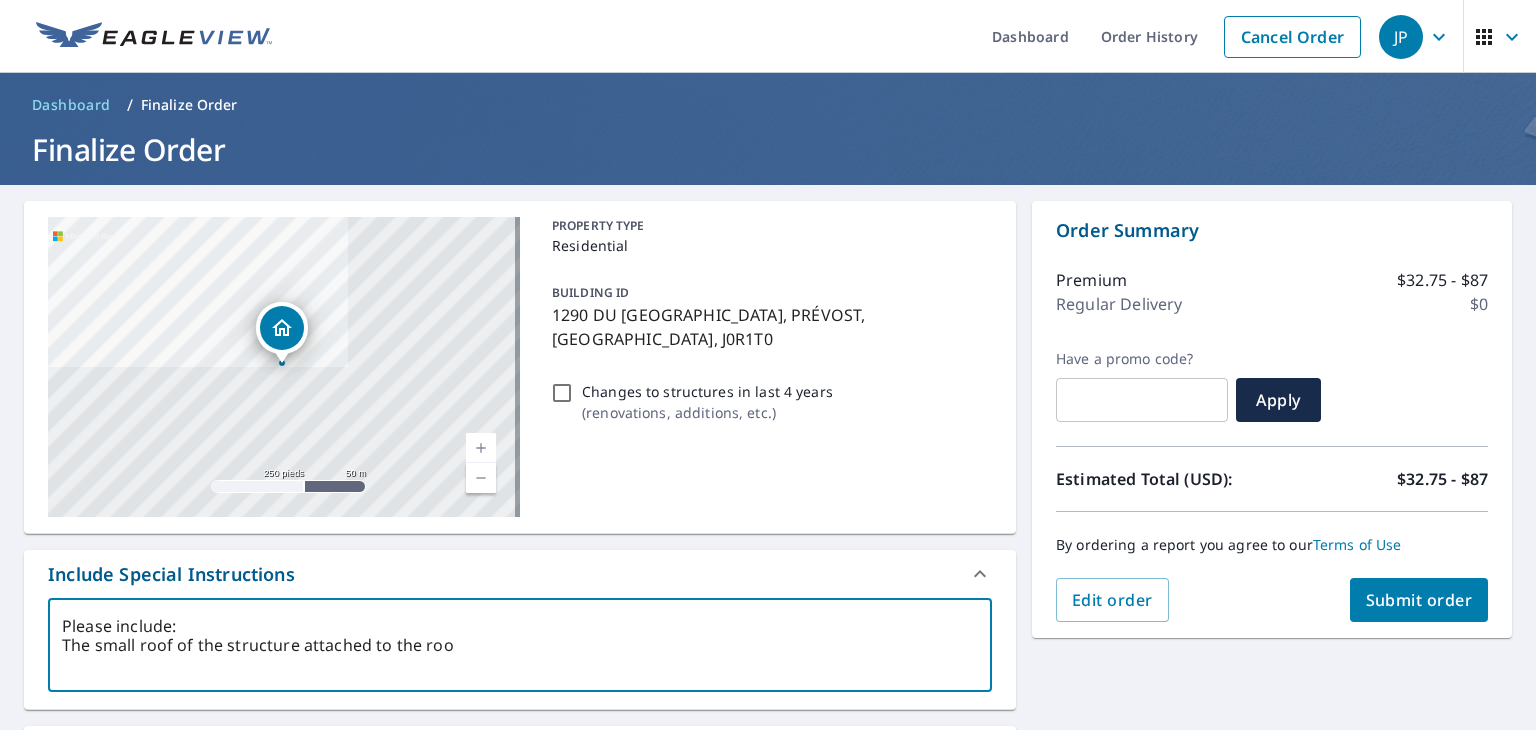 type on "Please include:
The small roof of the structure attached to the ro" 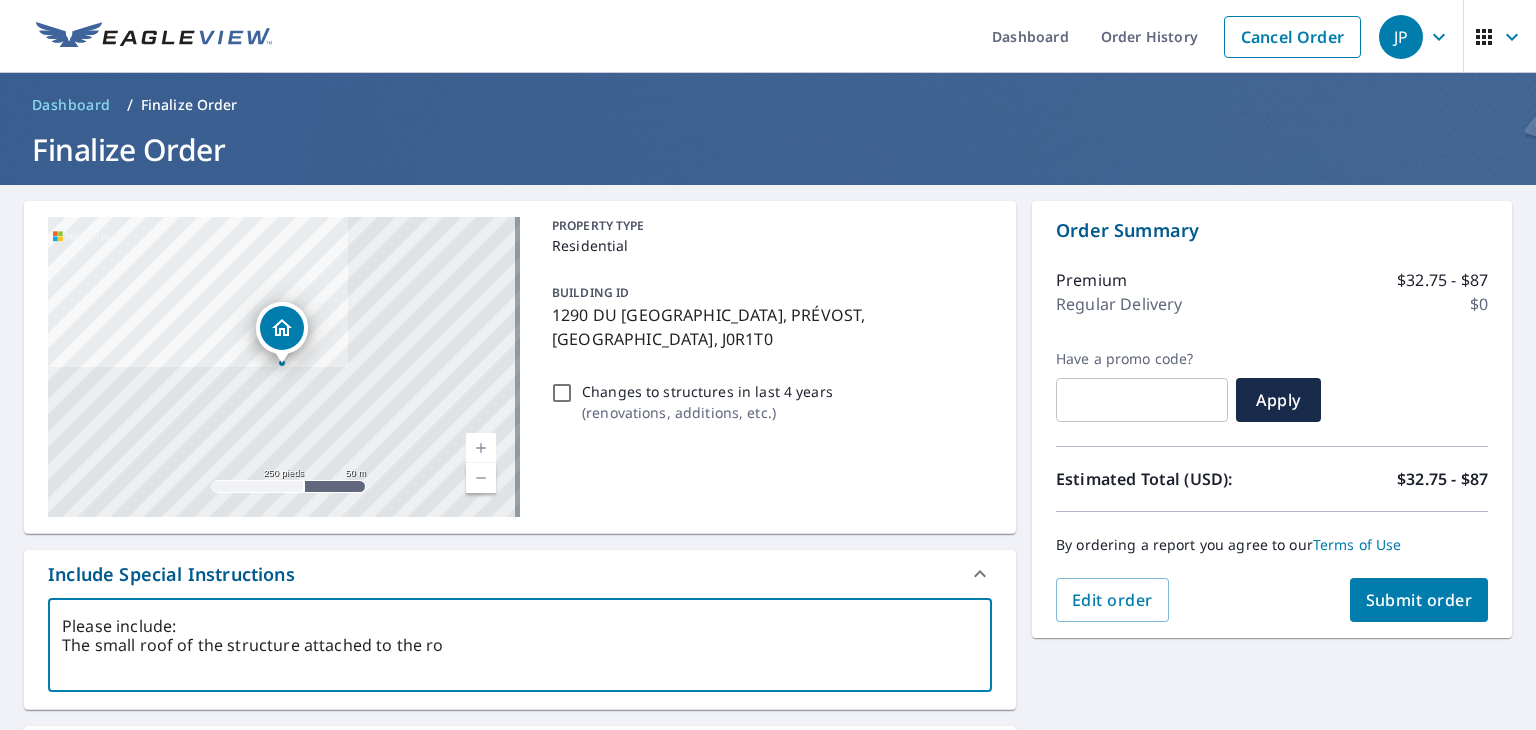 type on "Please include:
The small roof of the structure attached to the r" 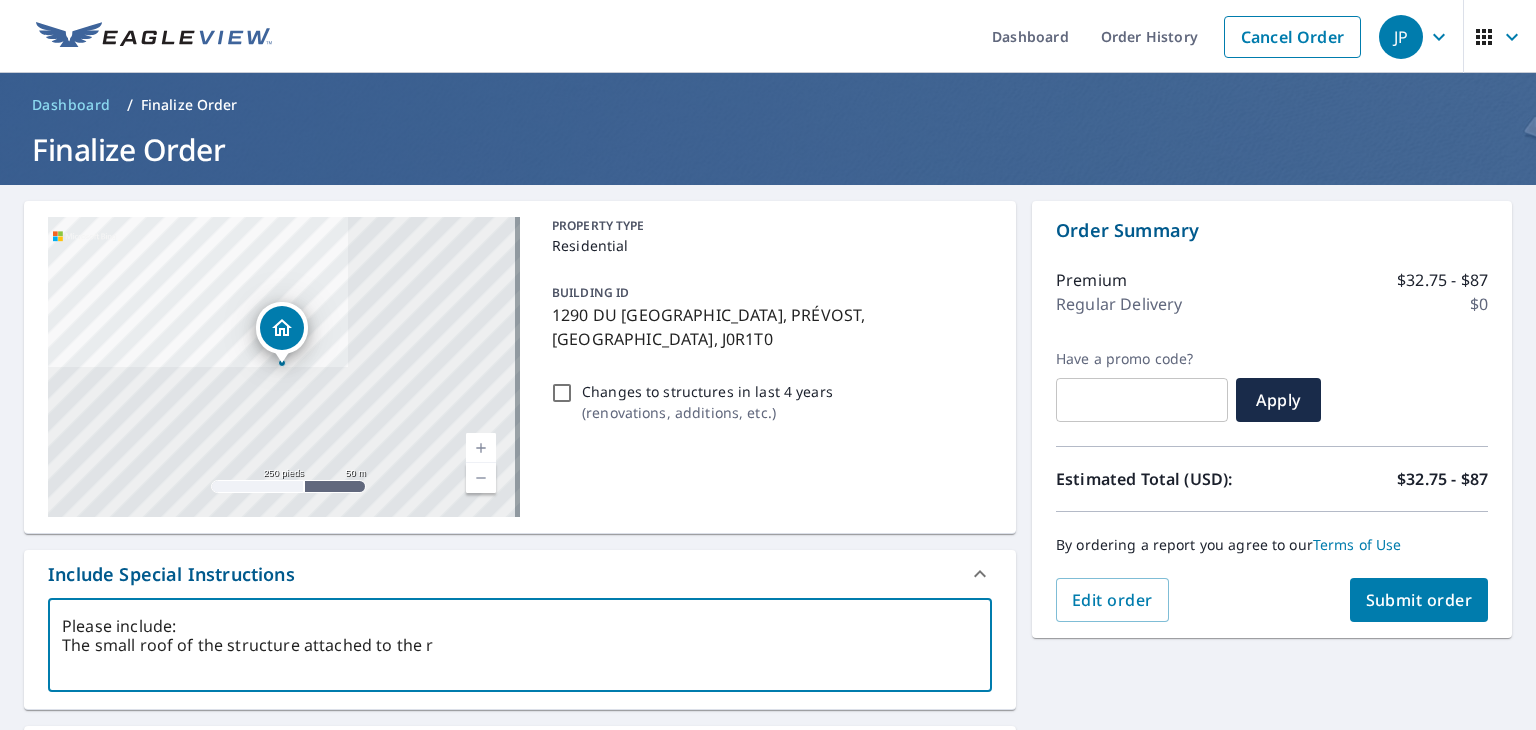 type on "Please include:
The small roof of the structure attached to the" 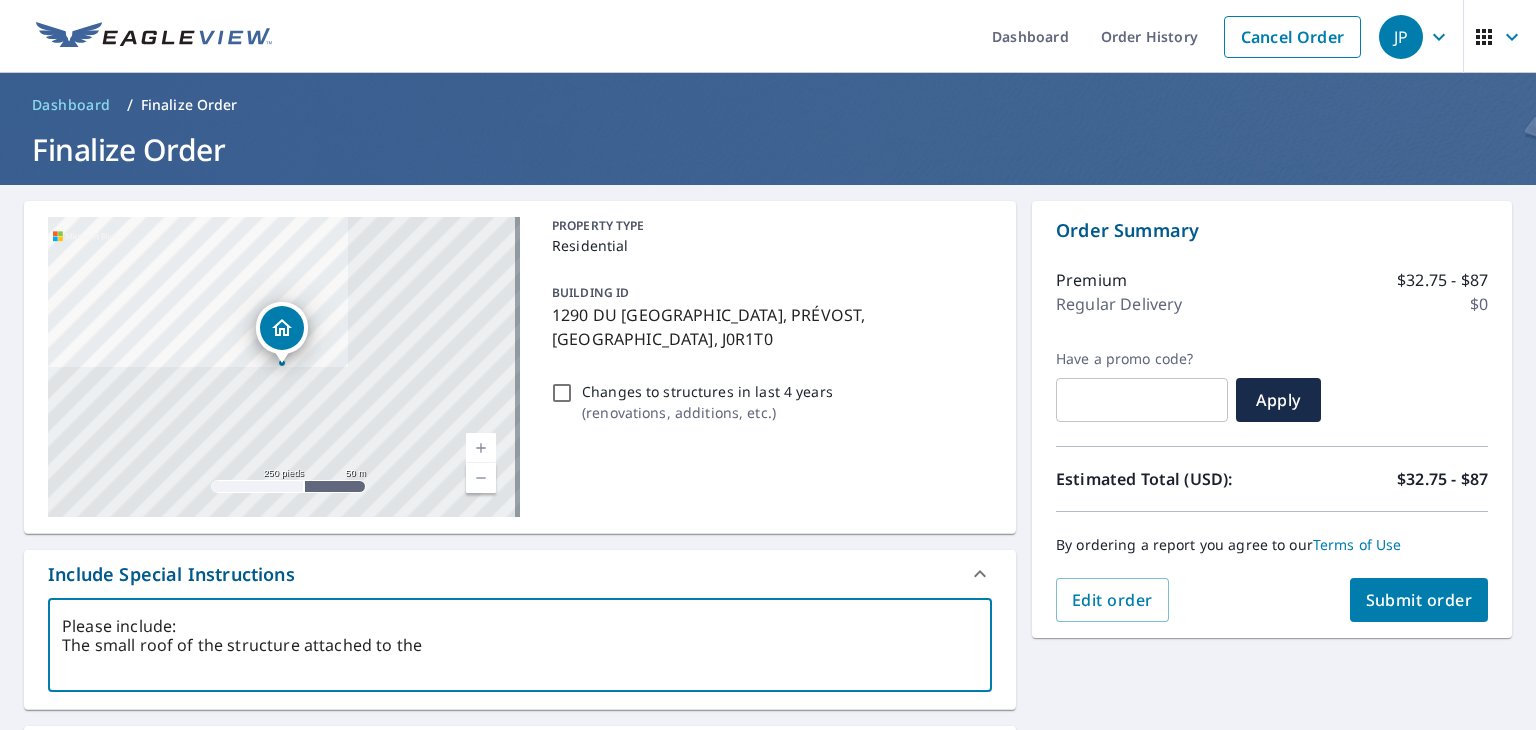 type on "Please include:
The small roof of the structure attached to the g" 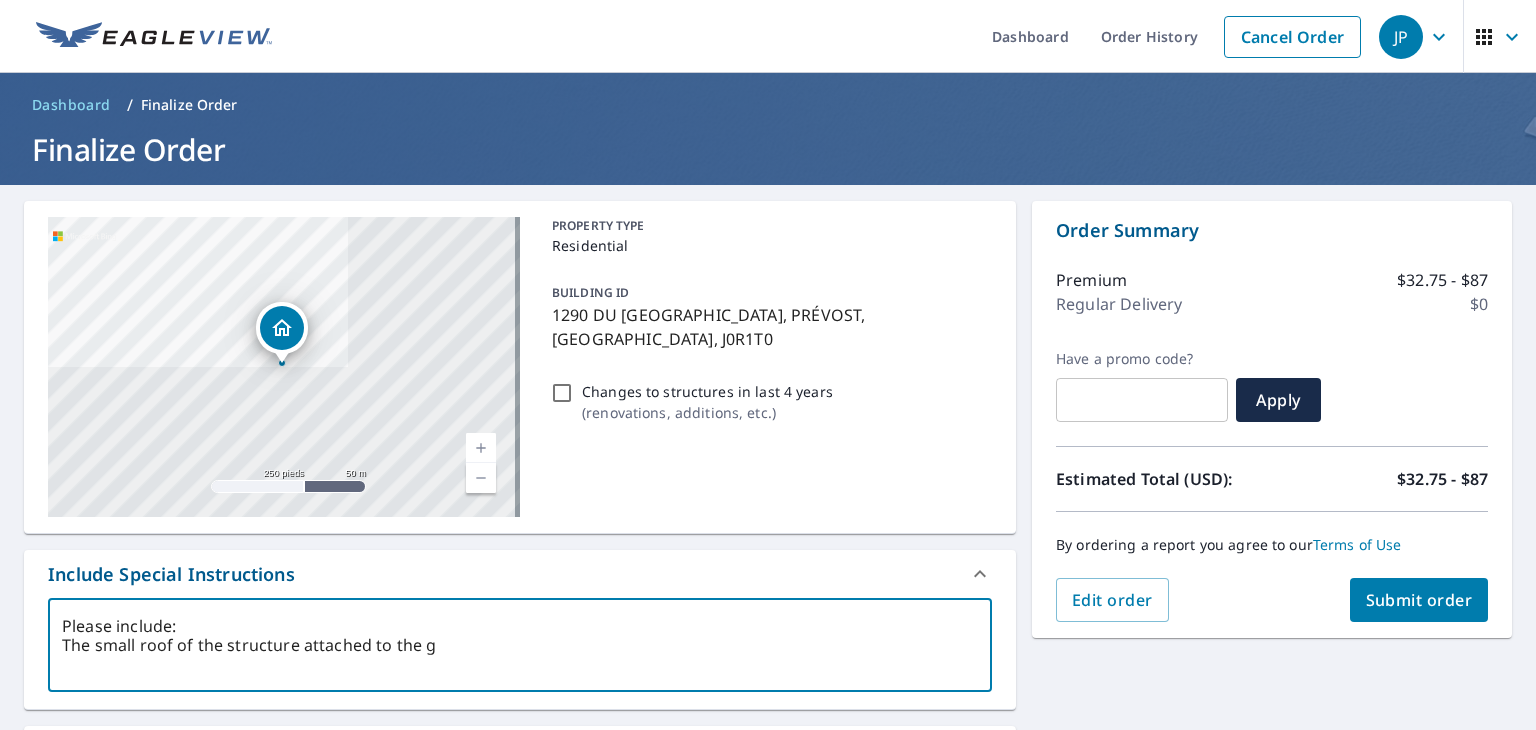 type on "Please include:
The small roof of the structure attached to the" 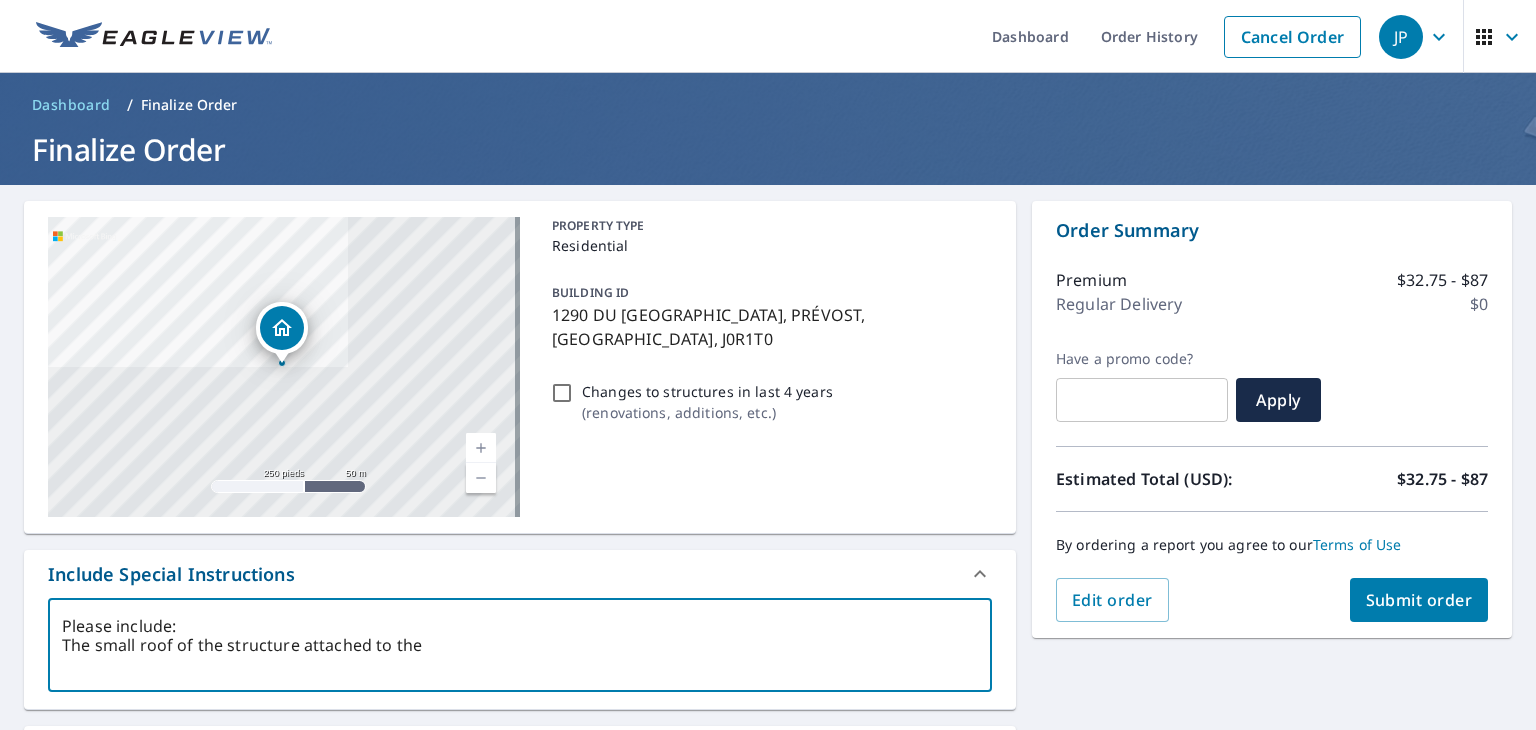 type on "x" 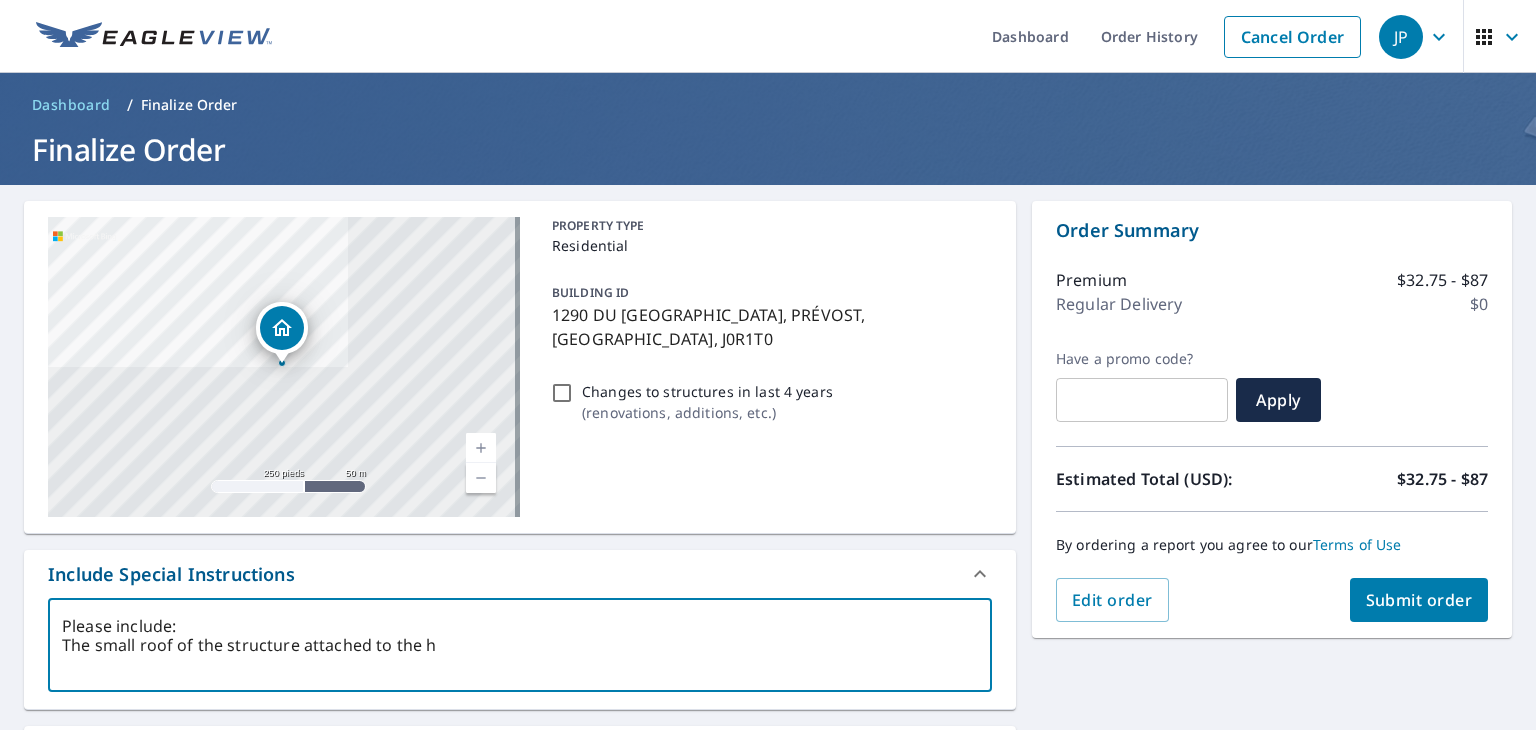 type on "Please include:
The small roof of the structure attached to the ho" 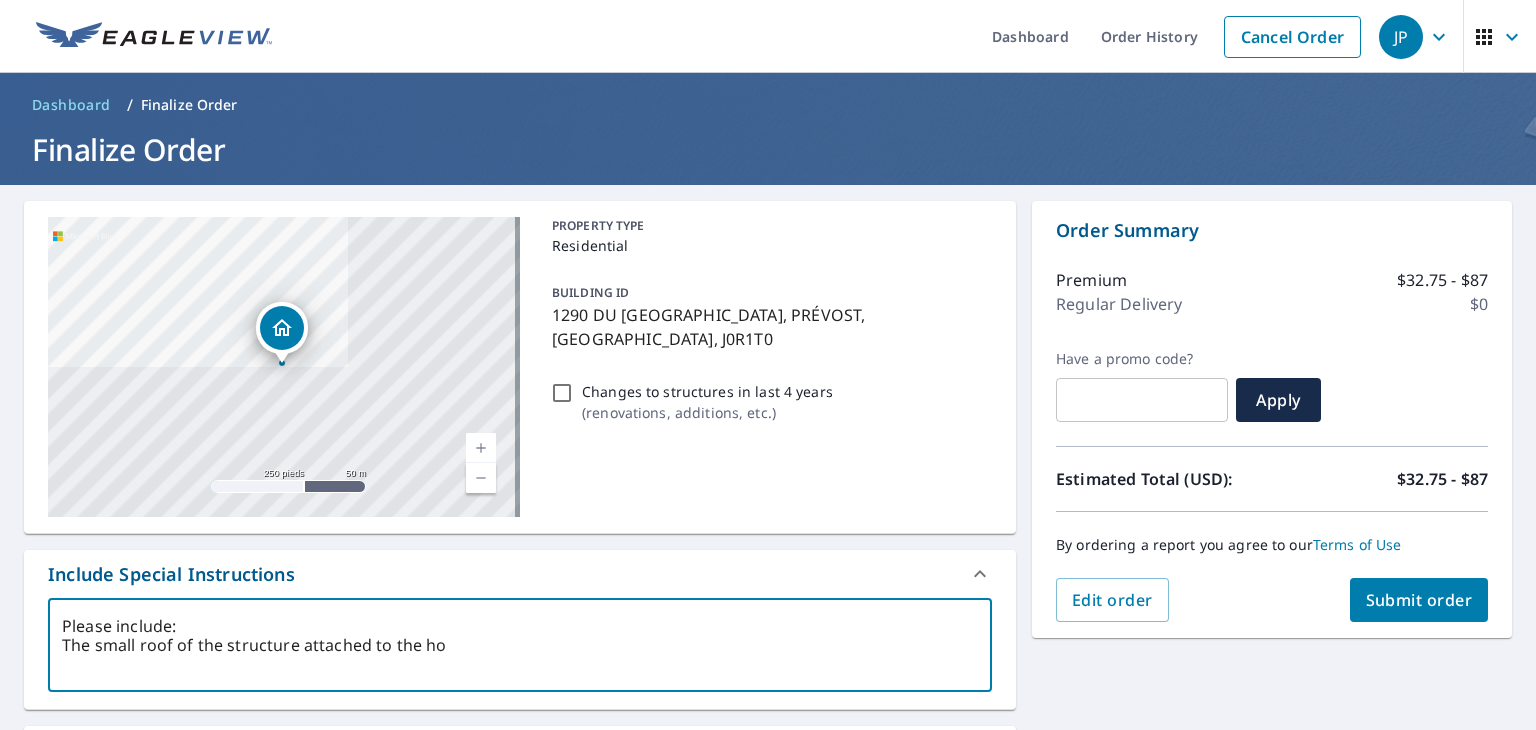 type on "Please include:
The small roof of the structure attached to the hou" 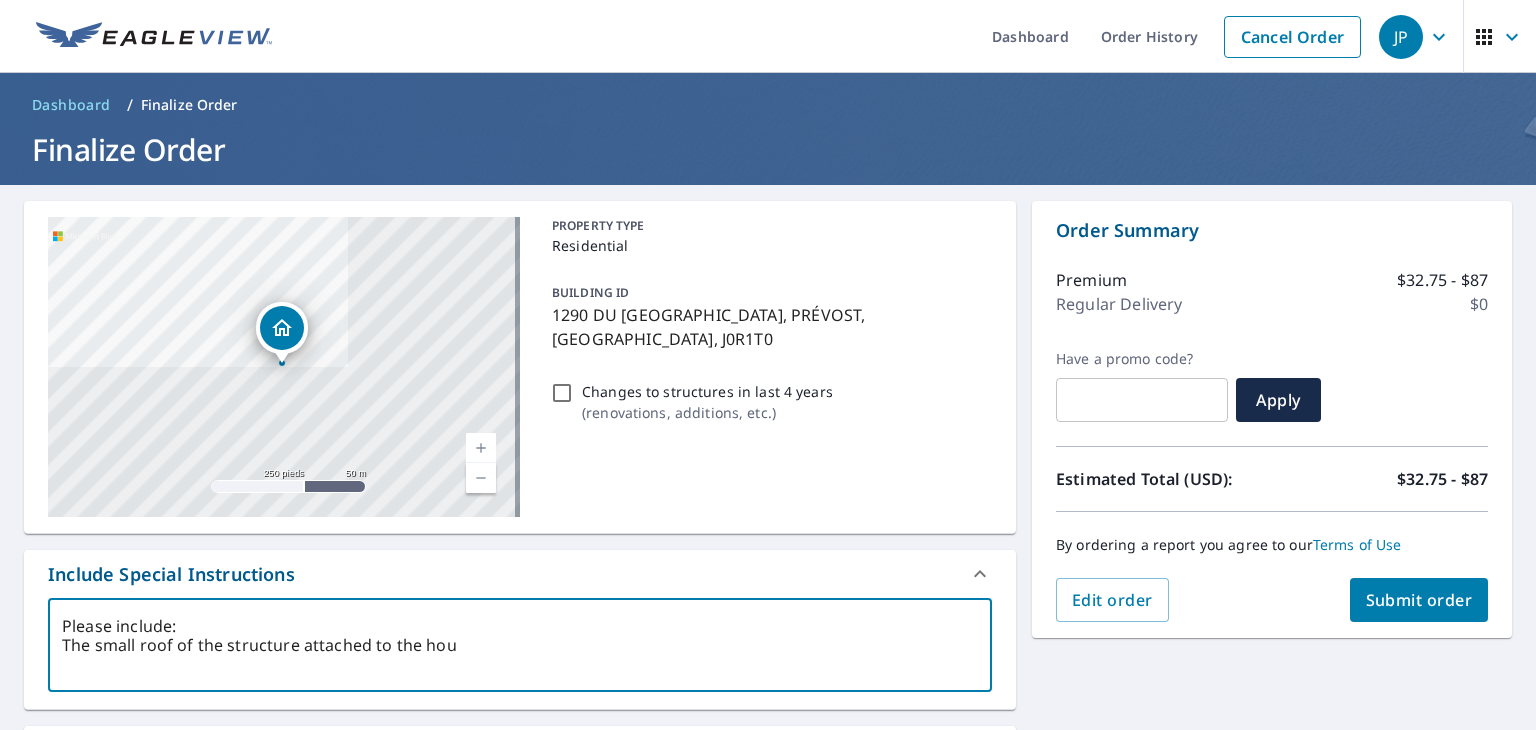 type on "Please include:
The small roof of the structure attached to the hous" 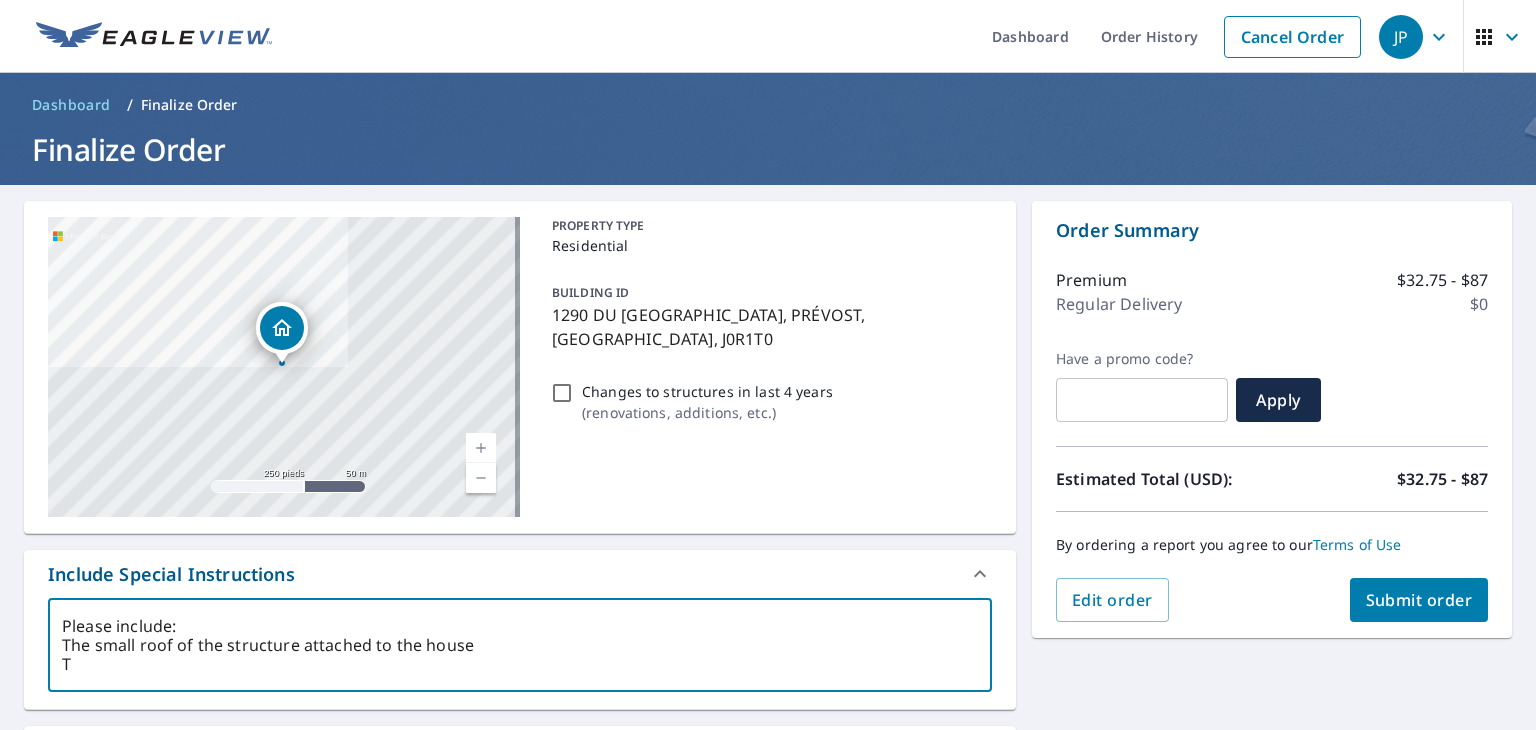 scroll, scrollTop: 0, scrollLeft: 0, axis: both 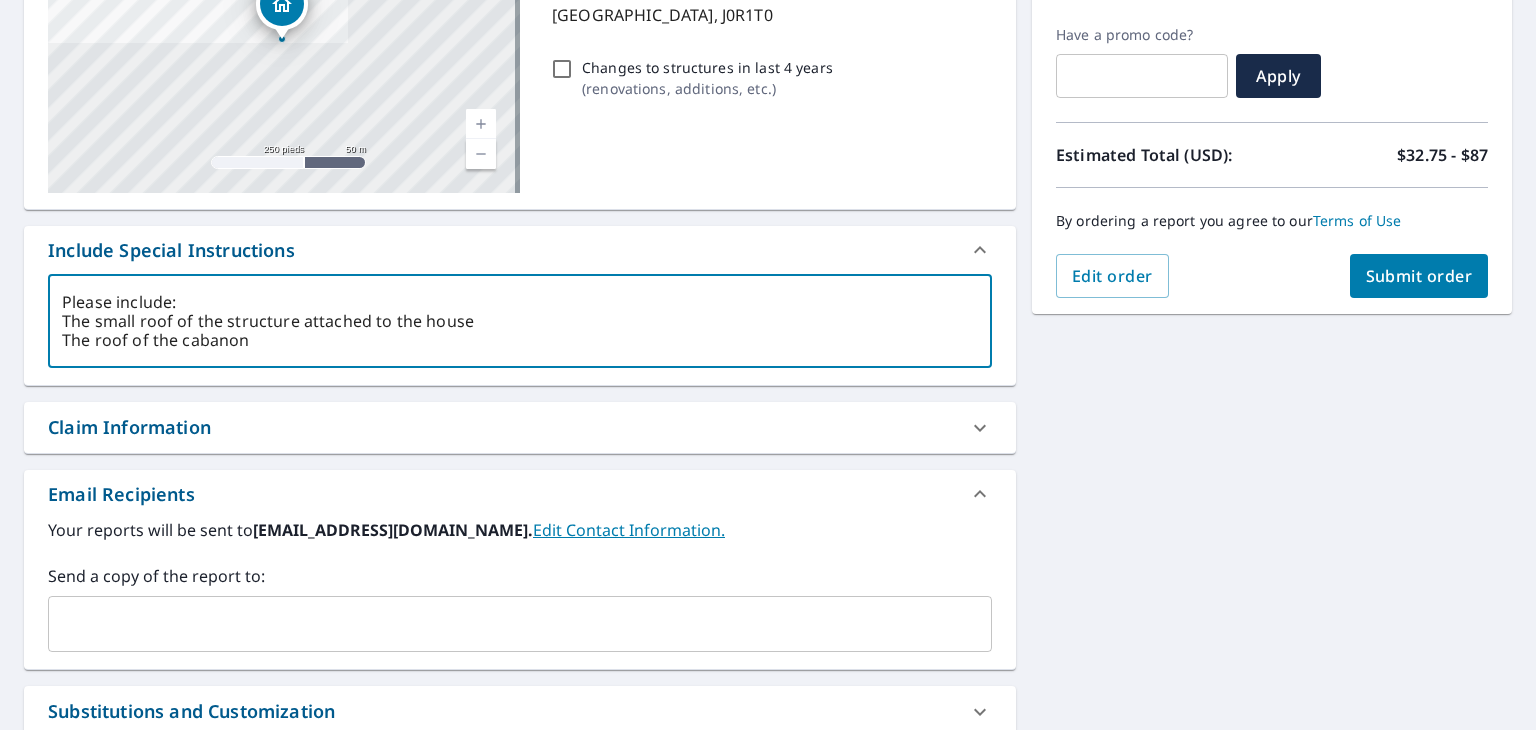 click on "Please include:
The small roof of the structure attached to the house
The roof of the cabanon x ​" at bounding box center [520, 321] 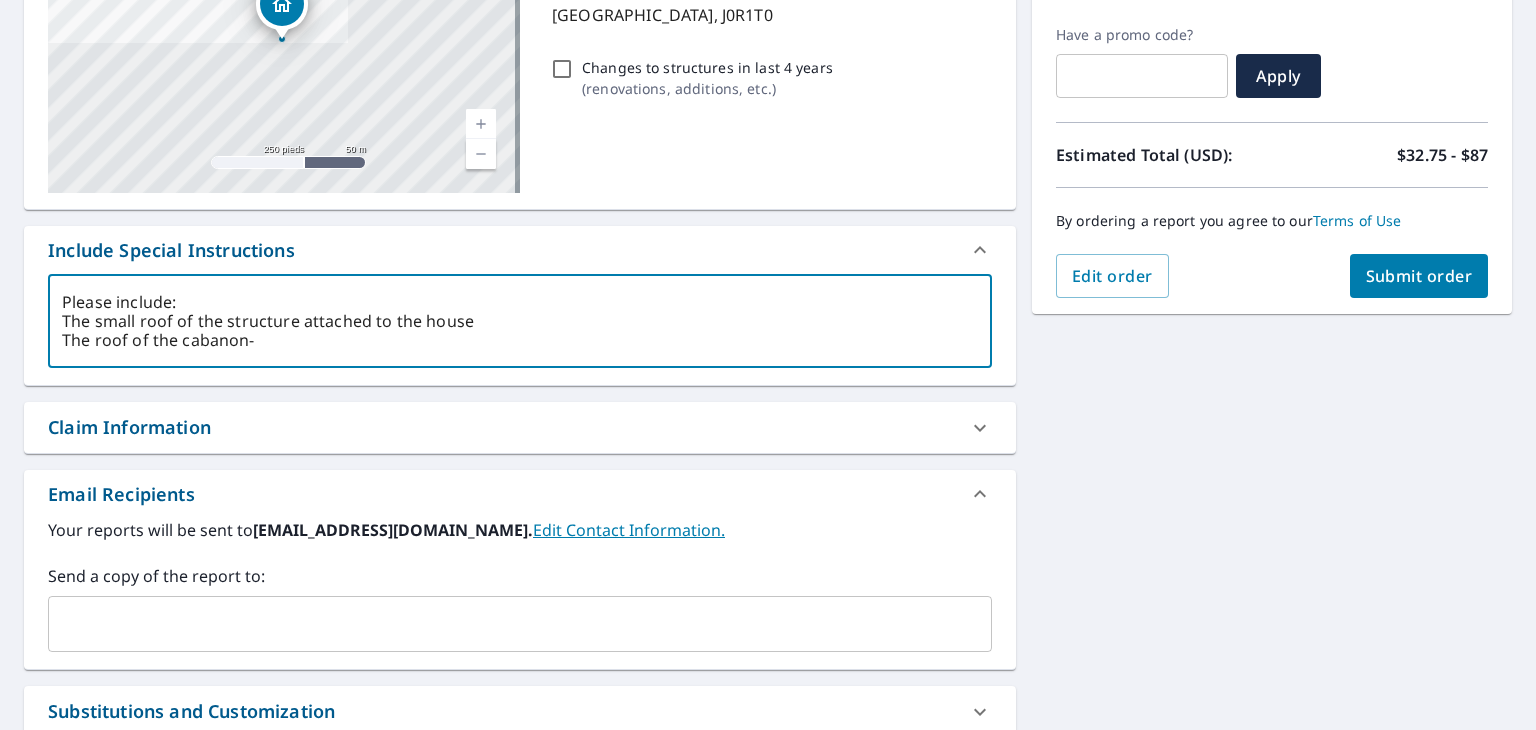 click on "Please include:
The small roof of the structure attached to the house
The roof of the cabanon-" at bounding box center [520, 321] 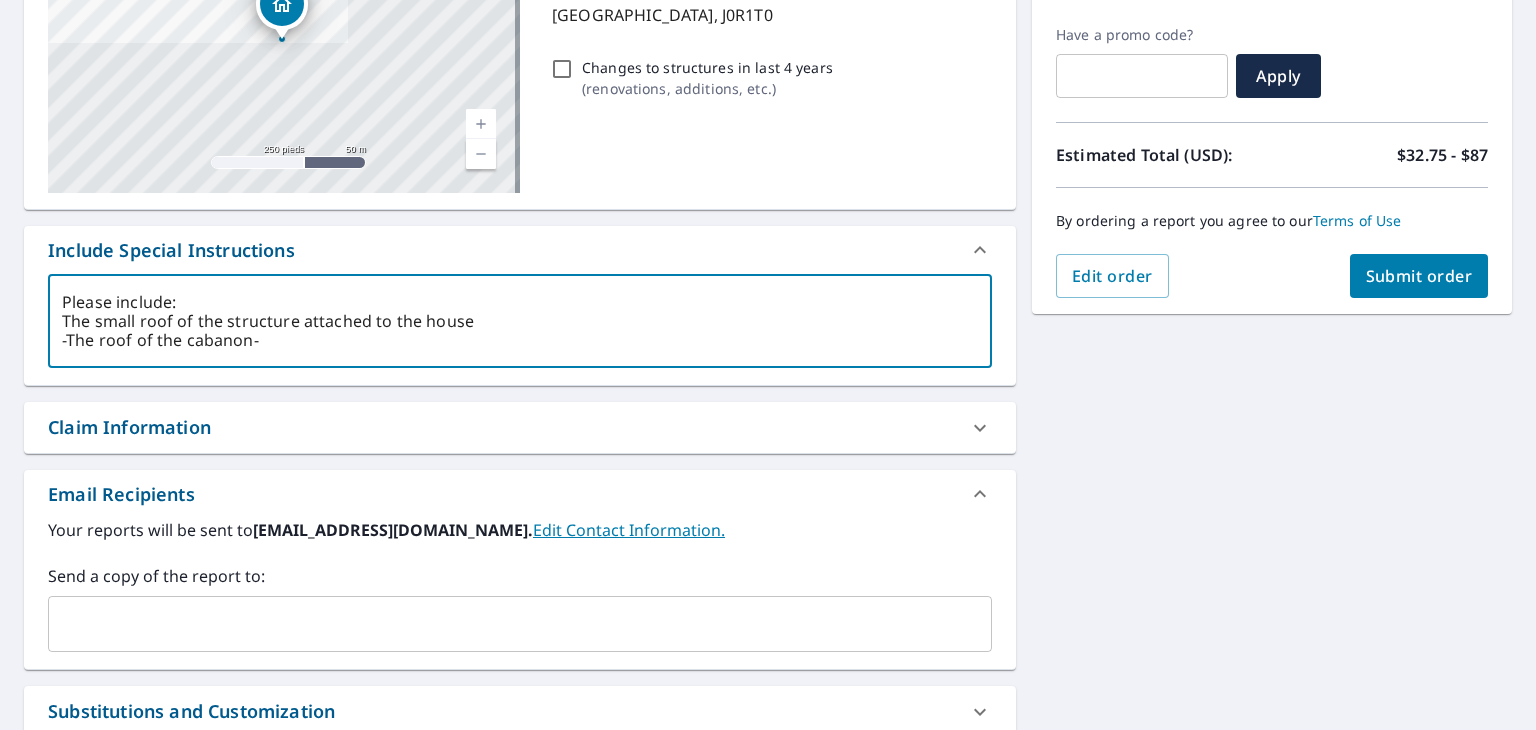 click on "Please include:
The small roof of the structure attached to the house
-The roof of the cabanon-" at bounding box center (520, 321) 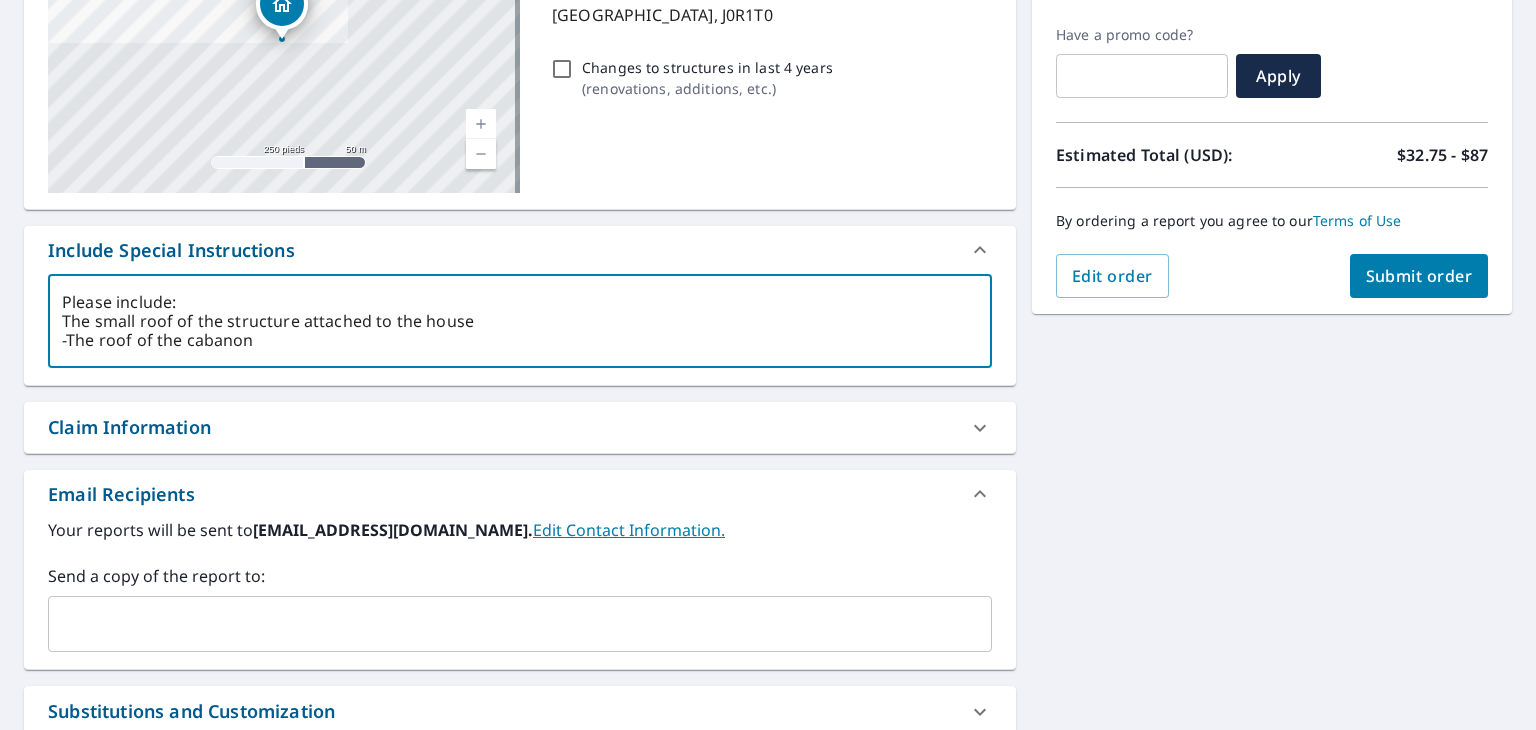 click on "Please include:
The small roof of the structure attached to the house
-The roof of the cabanon" at bounding box center (520, 321) 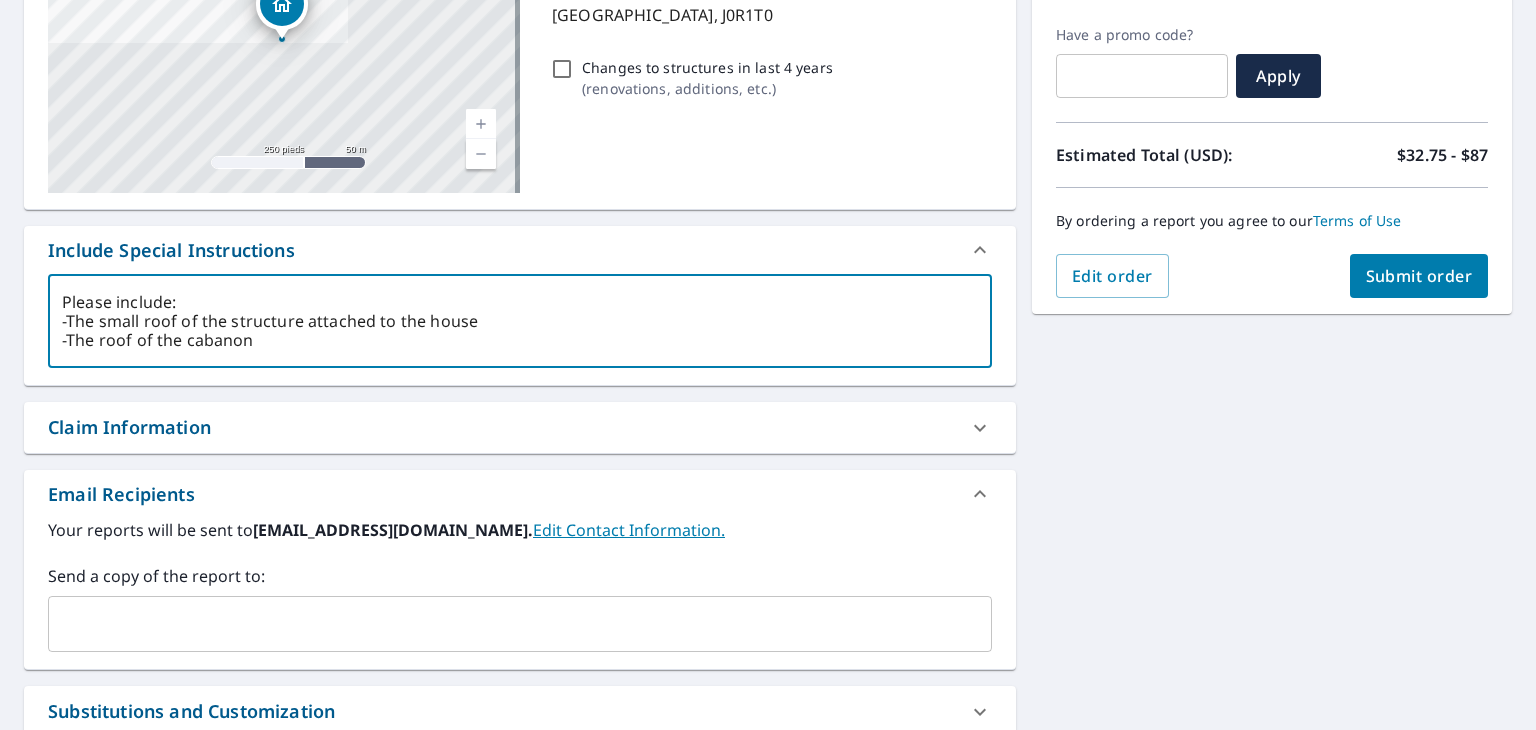 click on "Claim Information" at bounding box center (129, 427) 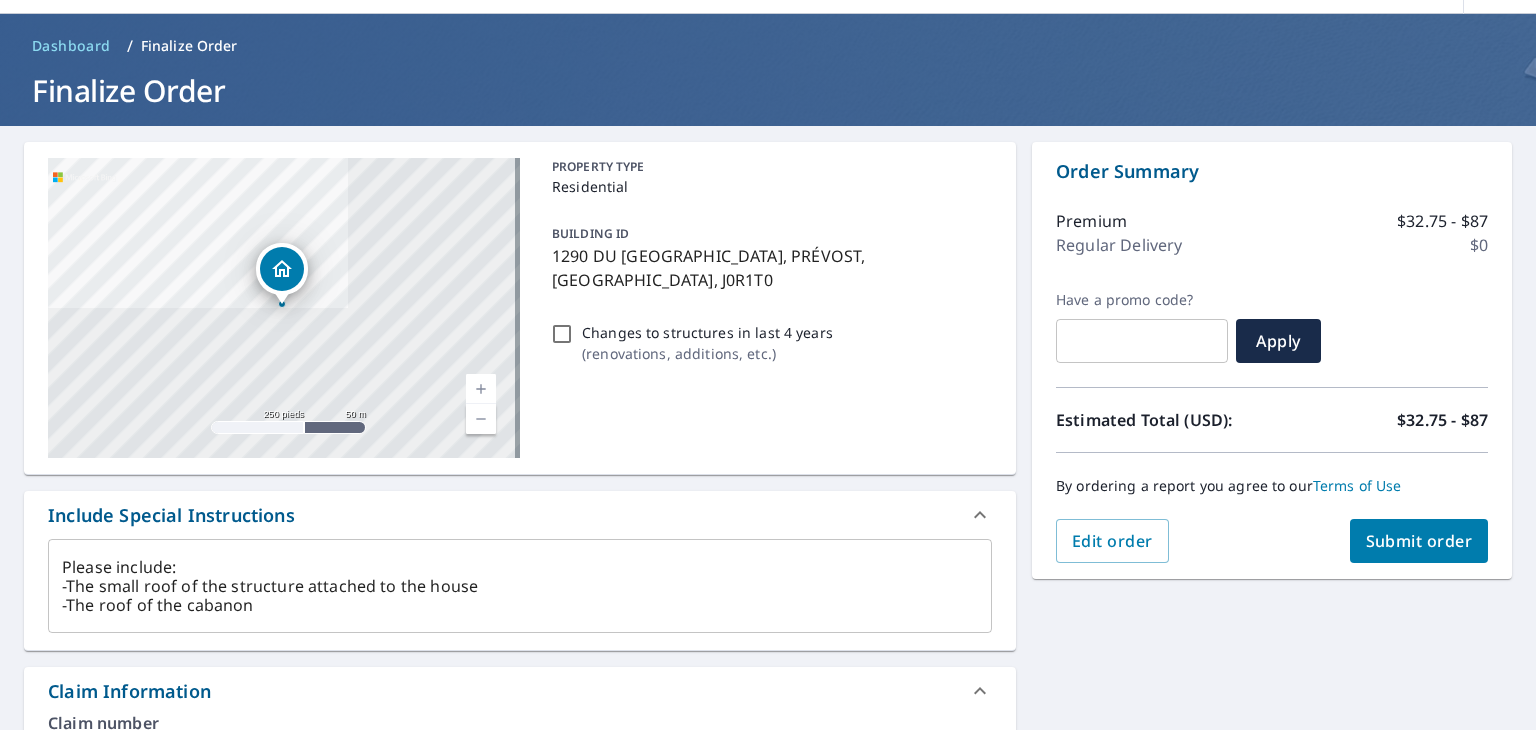scroll, scrollTop: 0, scrollLeft: 0, axis: both 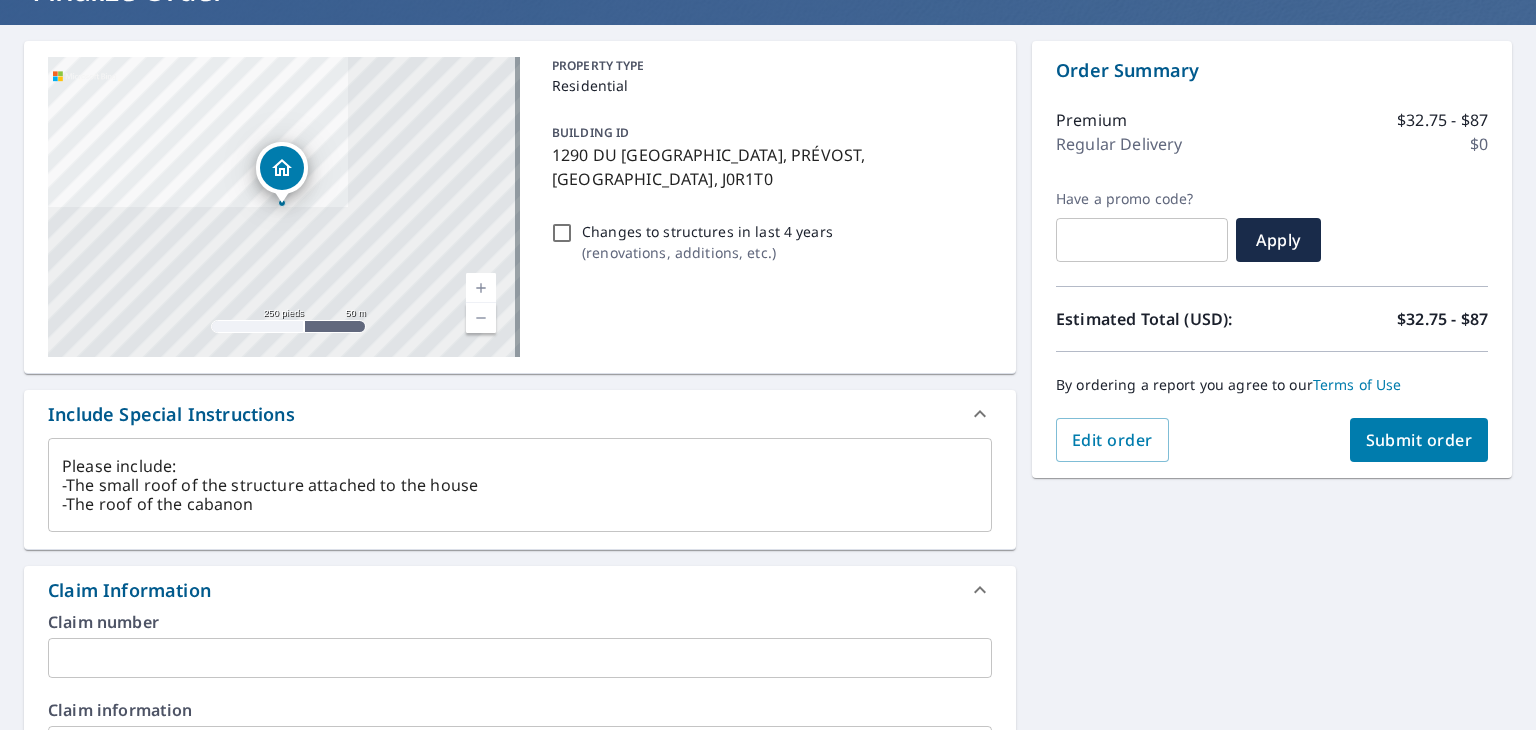 click on "Please include:
-The small roof of the structure attached to the house
-The roof of the cabanon" at bounding box center (520, 485) 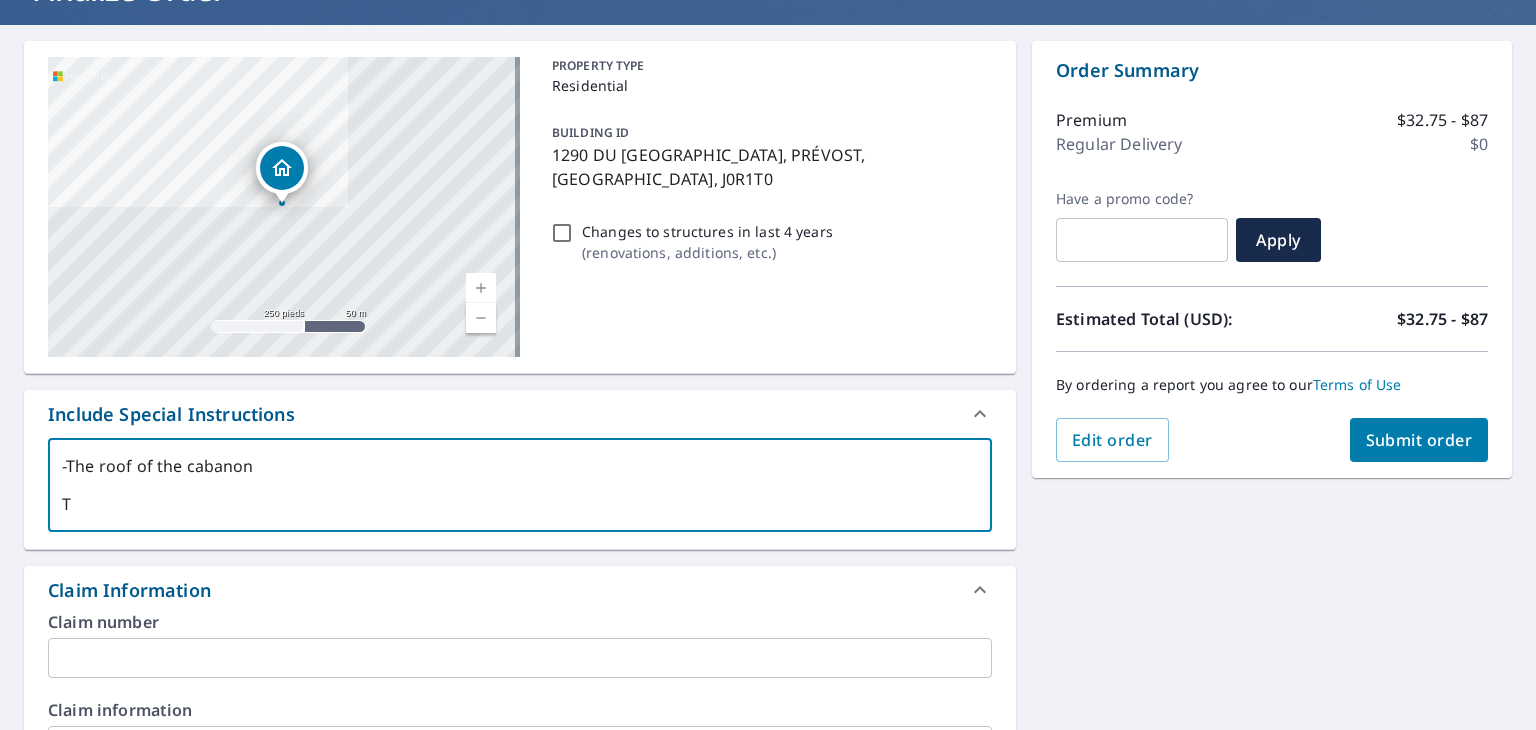 scroll, scrollTop: 39, scrollLeft: 0, axis: vertical 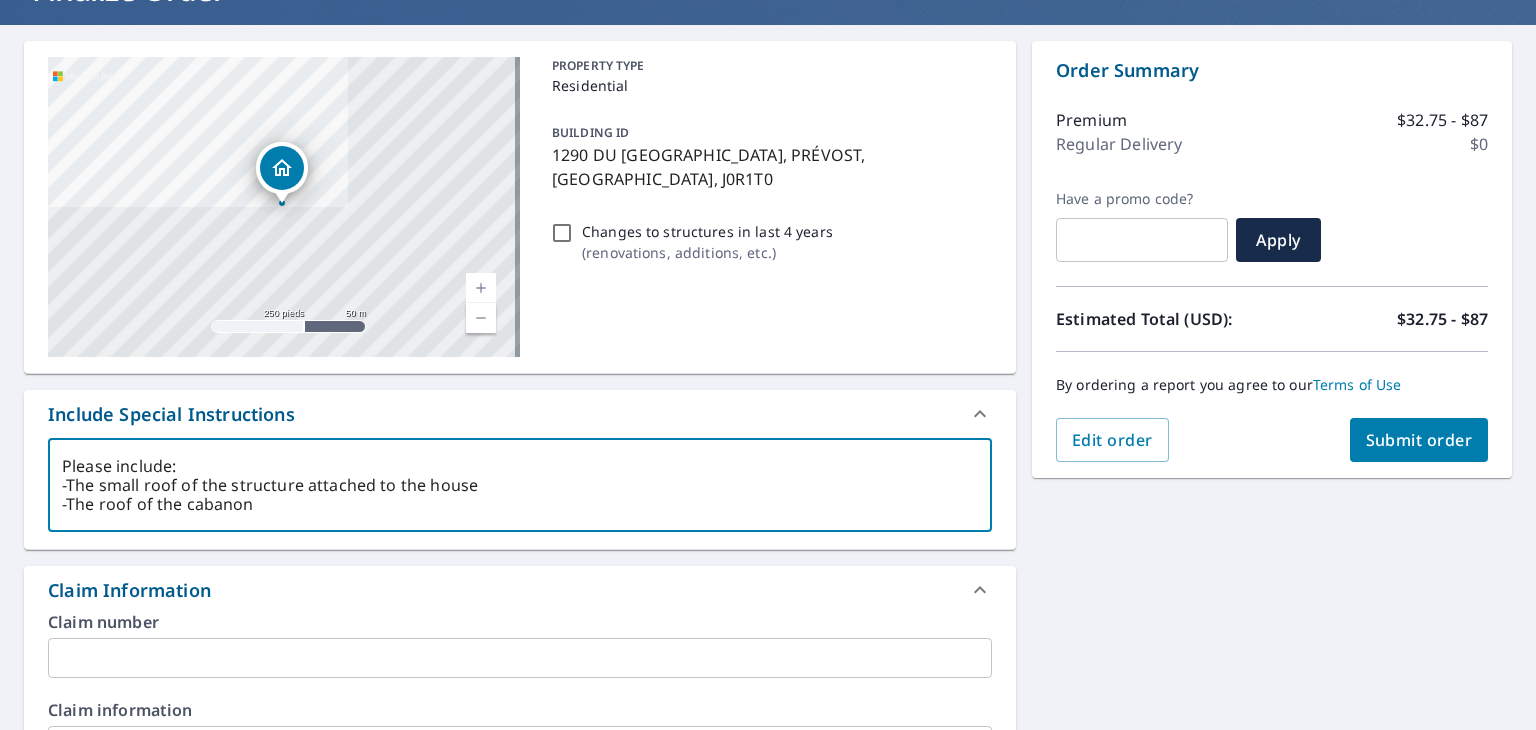 click on "Please include:
-The small roof of the structure attached to the house
-The roof of the cabanon
Thanks x ​" at bounding box center [520, 485] 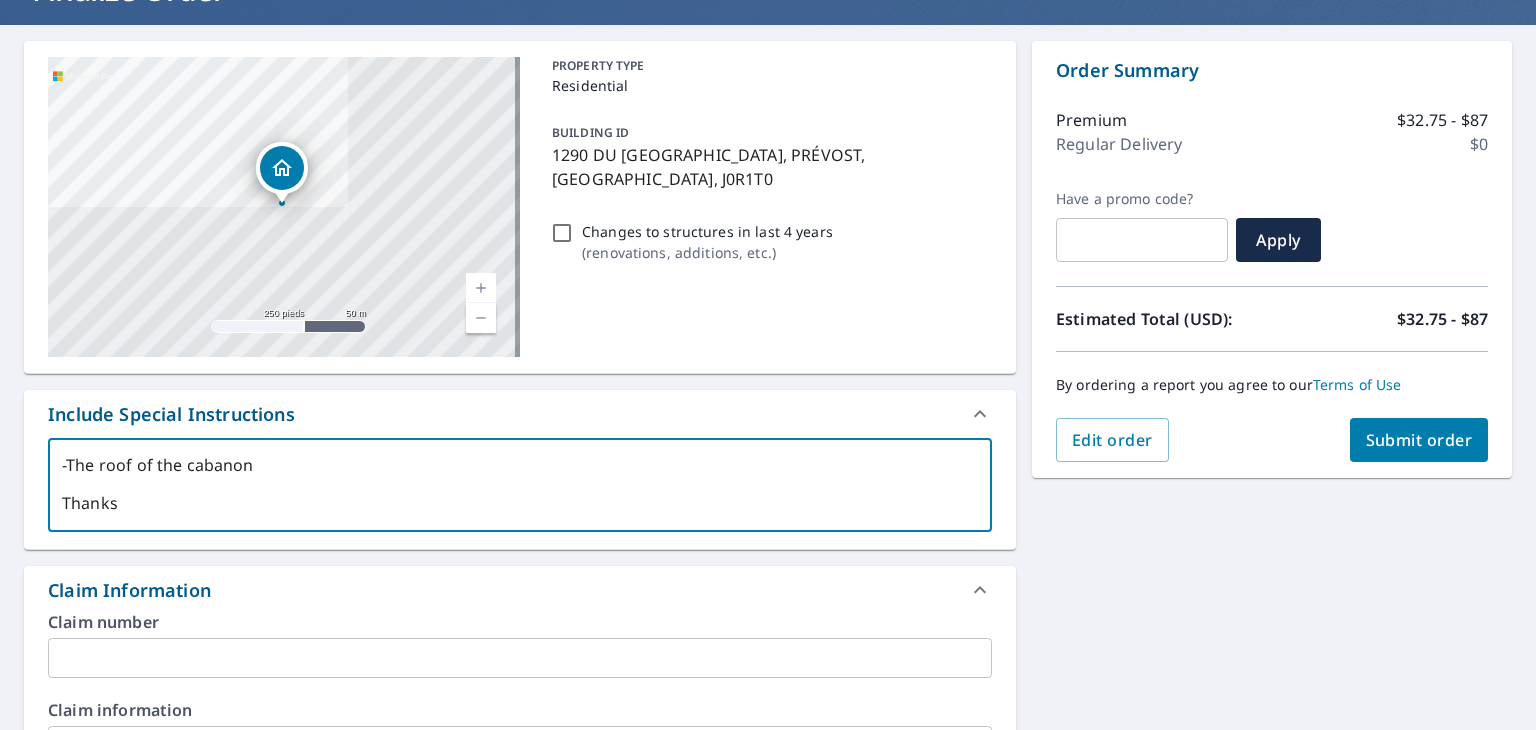 scroll, scrollTop: 13, scrollLeft: 0, axis: vertical 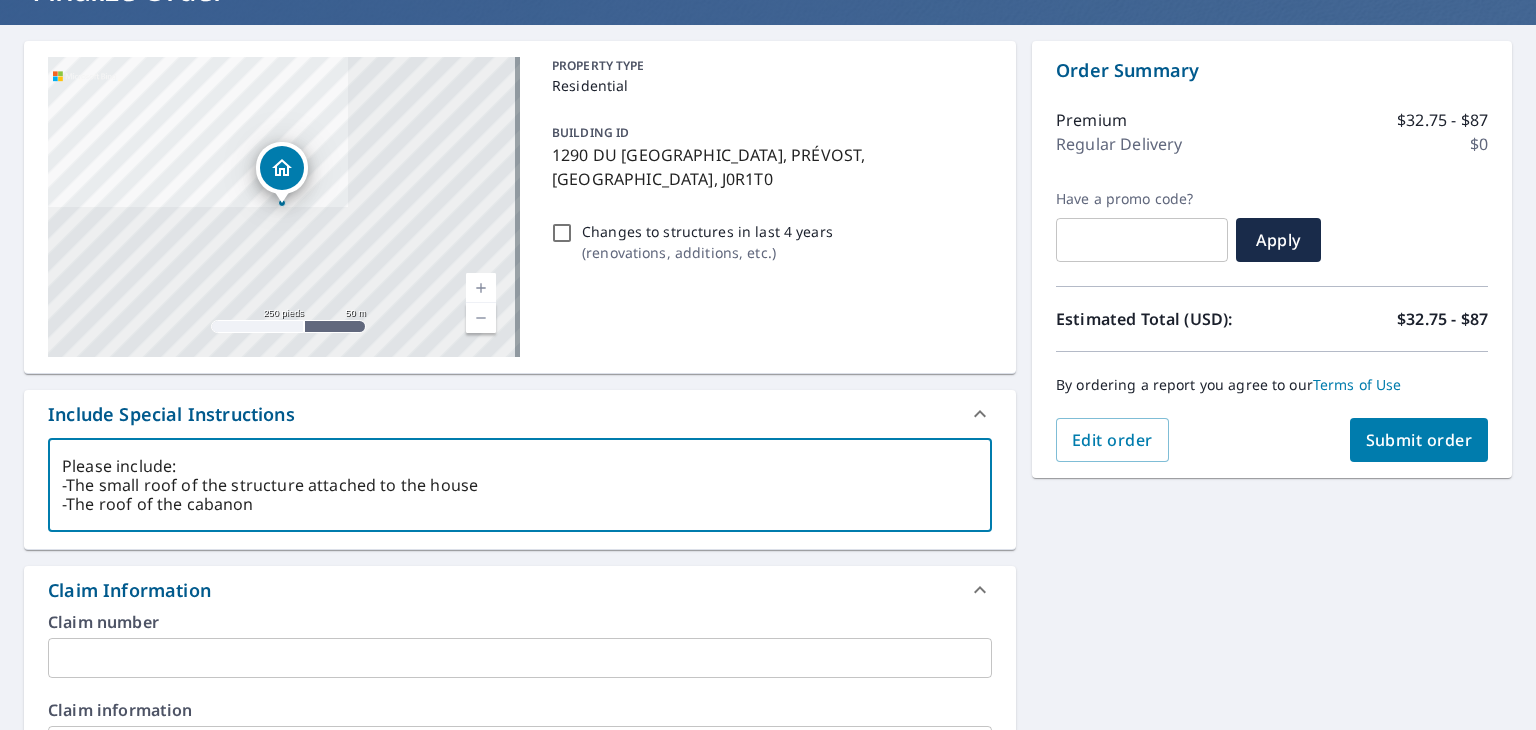 click on "Please include:
-The small roof of the structure attached to the house
-The roof of the cabanon
Thanks" at bounding box center [520, 485] 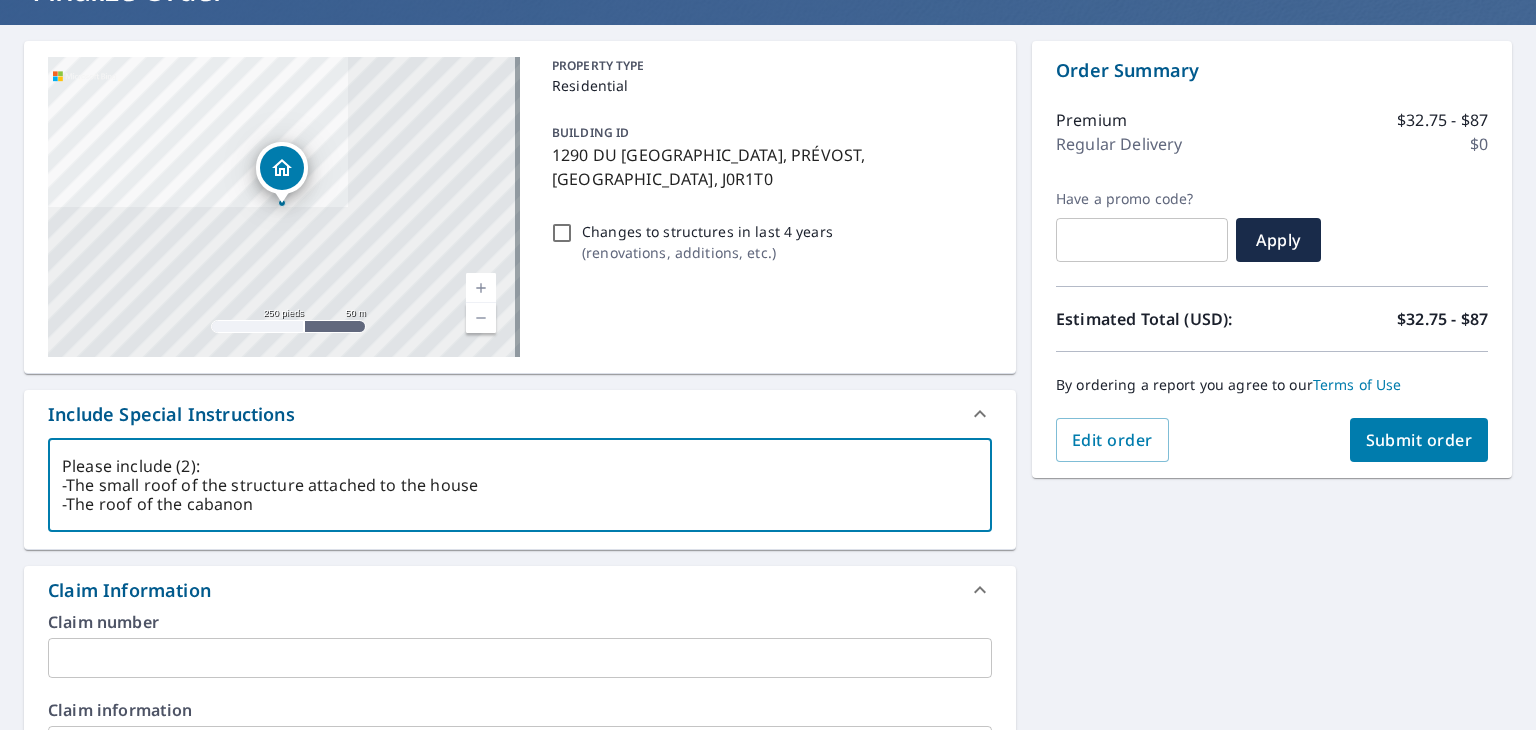 click on "Submit order" at bounding box center (1419, 440) 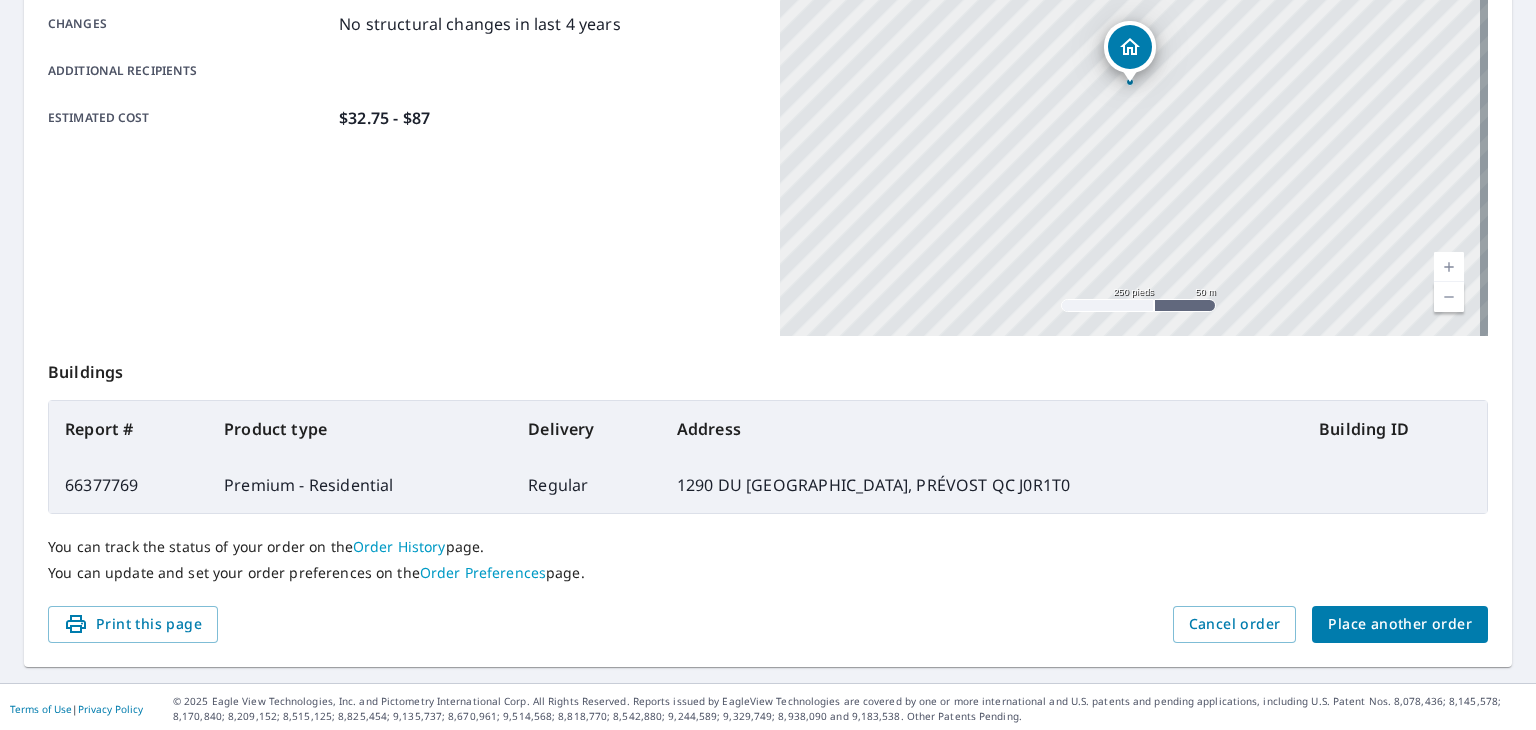 scroll, scrollTop: 0, scrollLeft: 0, axis: both 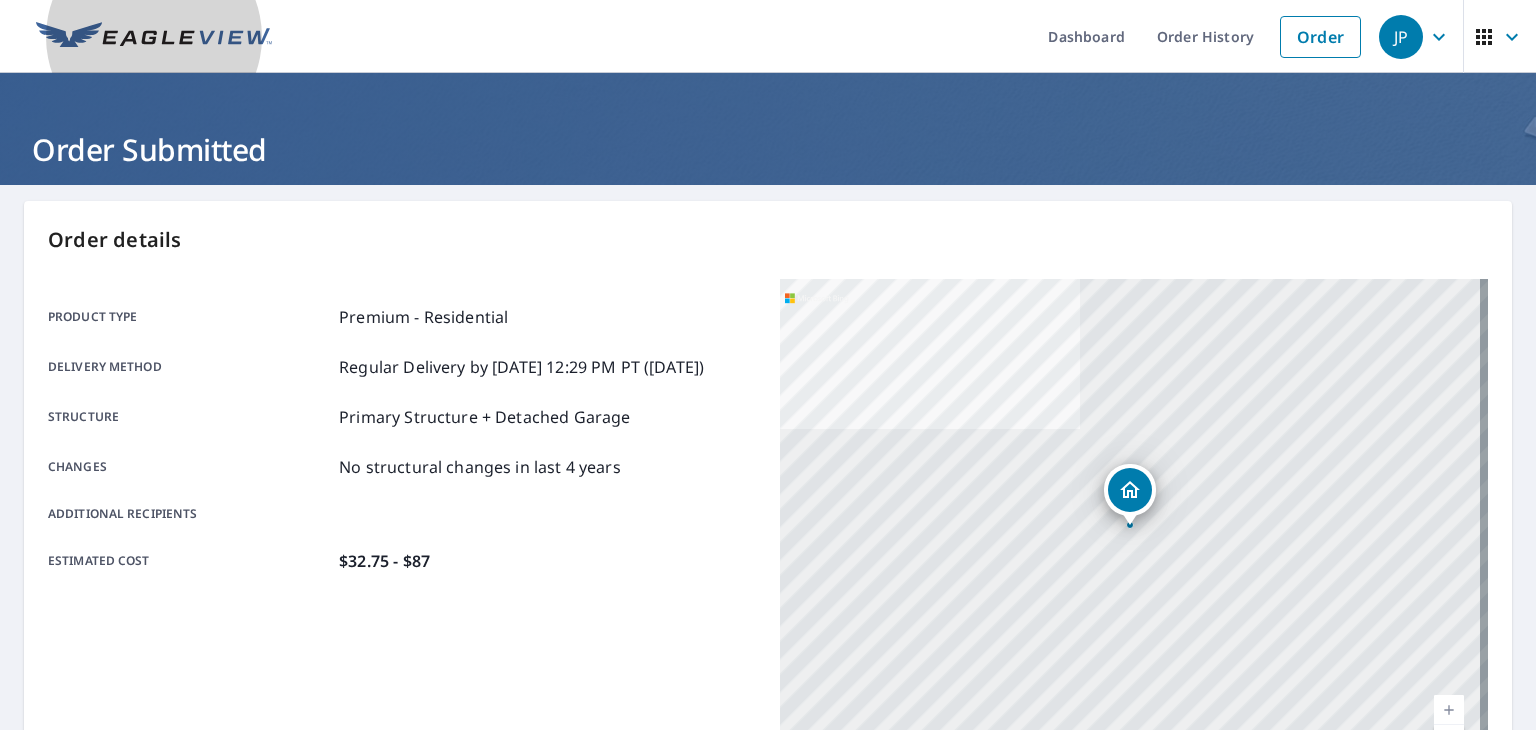 click at bounding box center (154, 37) 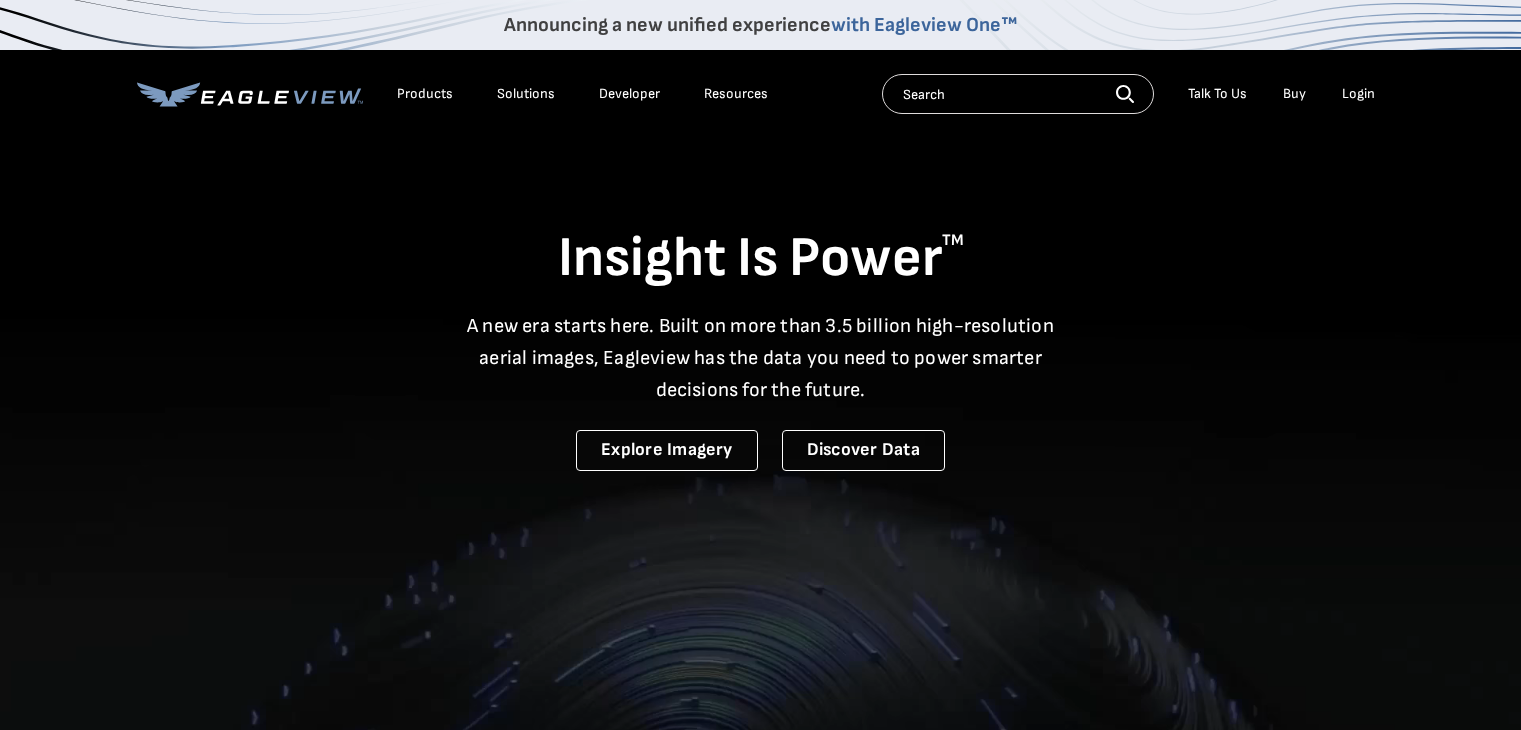 scroll, scrollTop: 0, scrollLeft: 0, axis: both 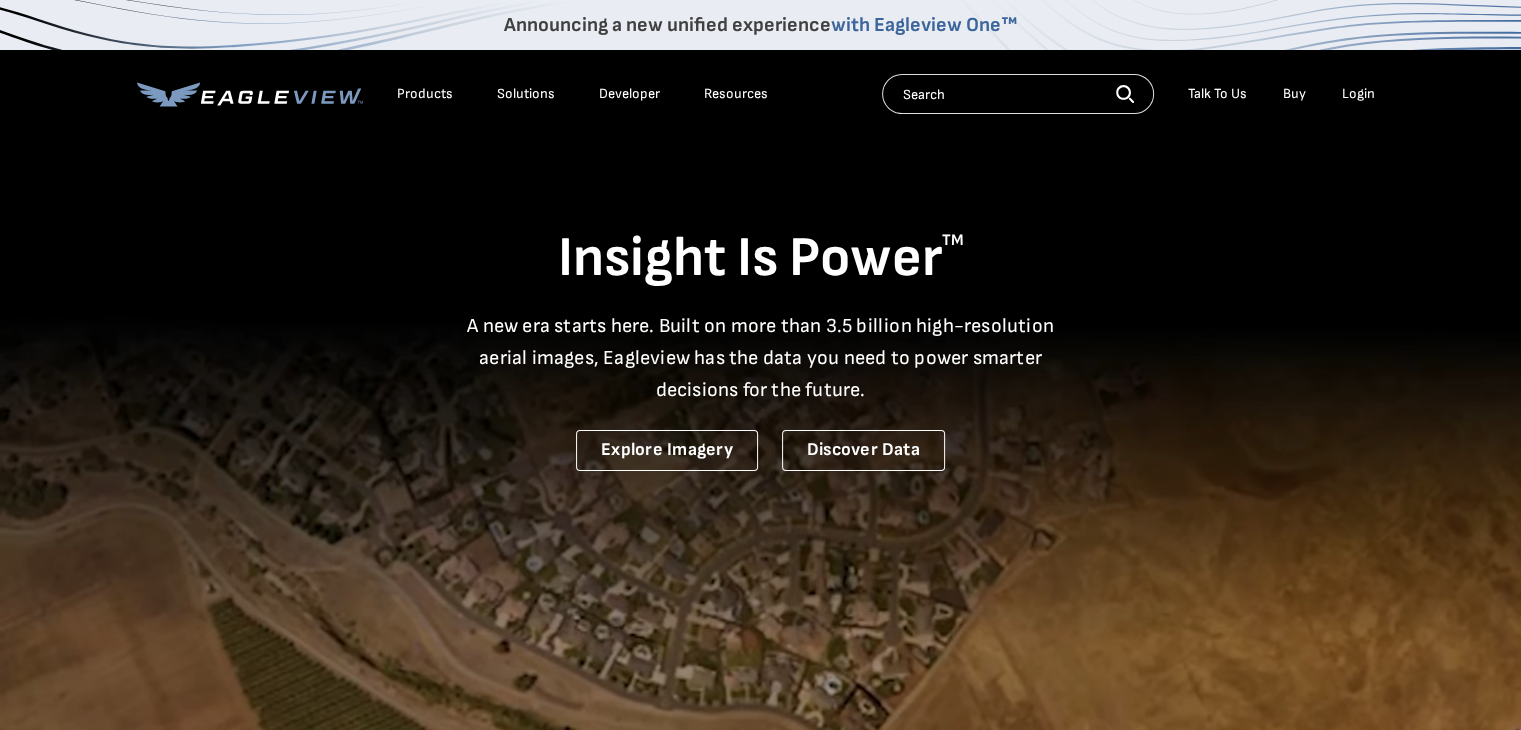 click on "Login" at bounding box center (1358, 94) 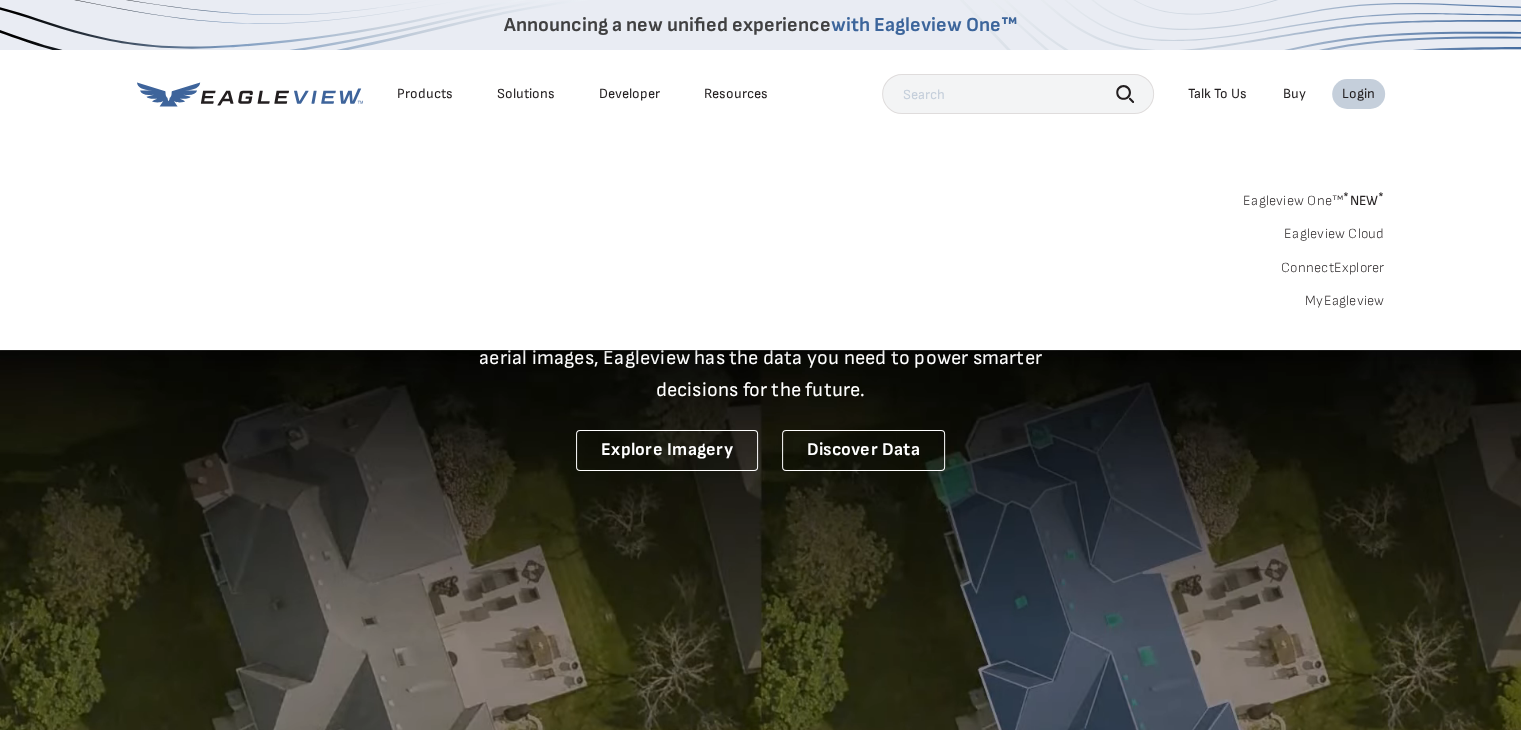 click on "MyEagleview" at bounding box center [1345, 301] 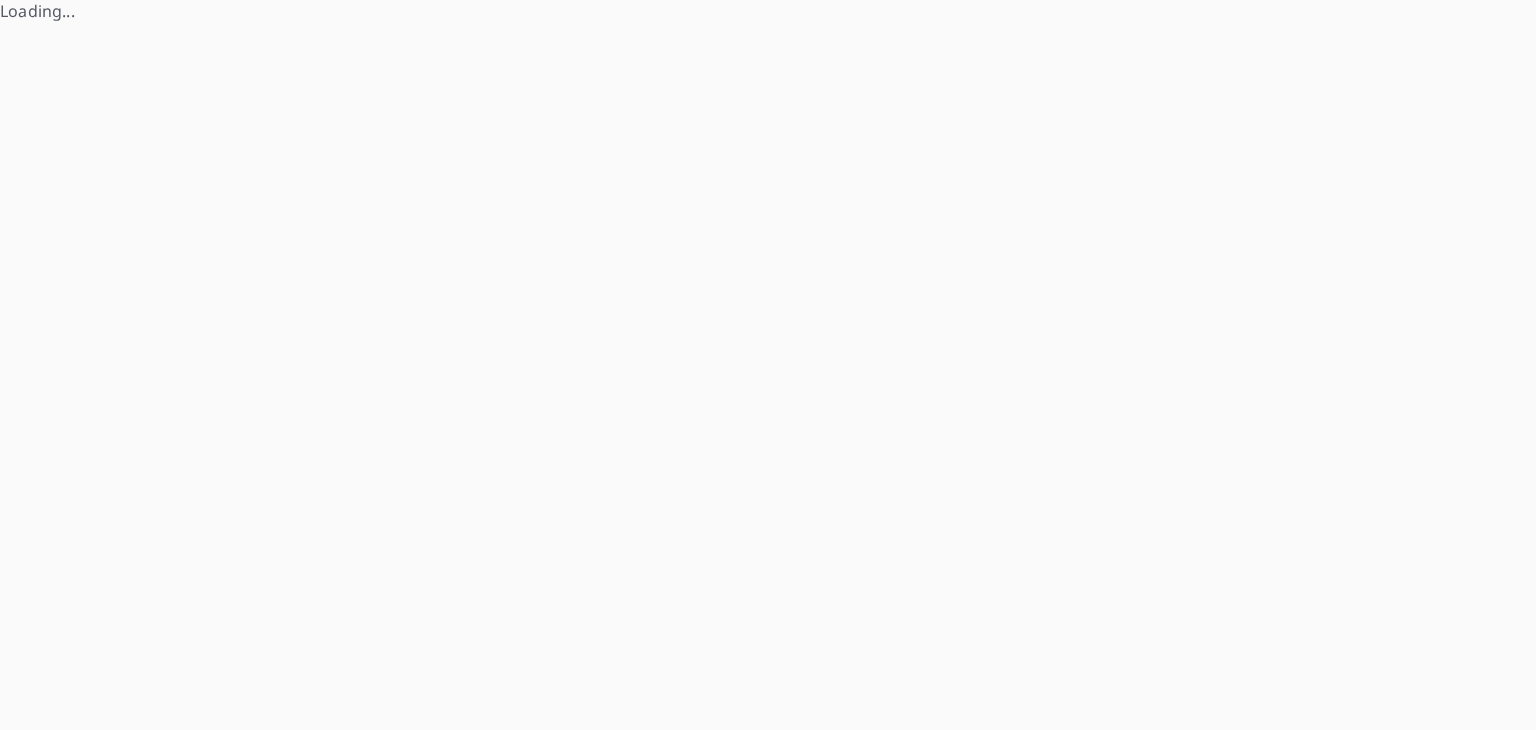 scroll, scrollTop: 0, scrollLeft: 0, axis: both 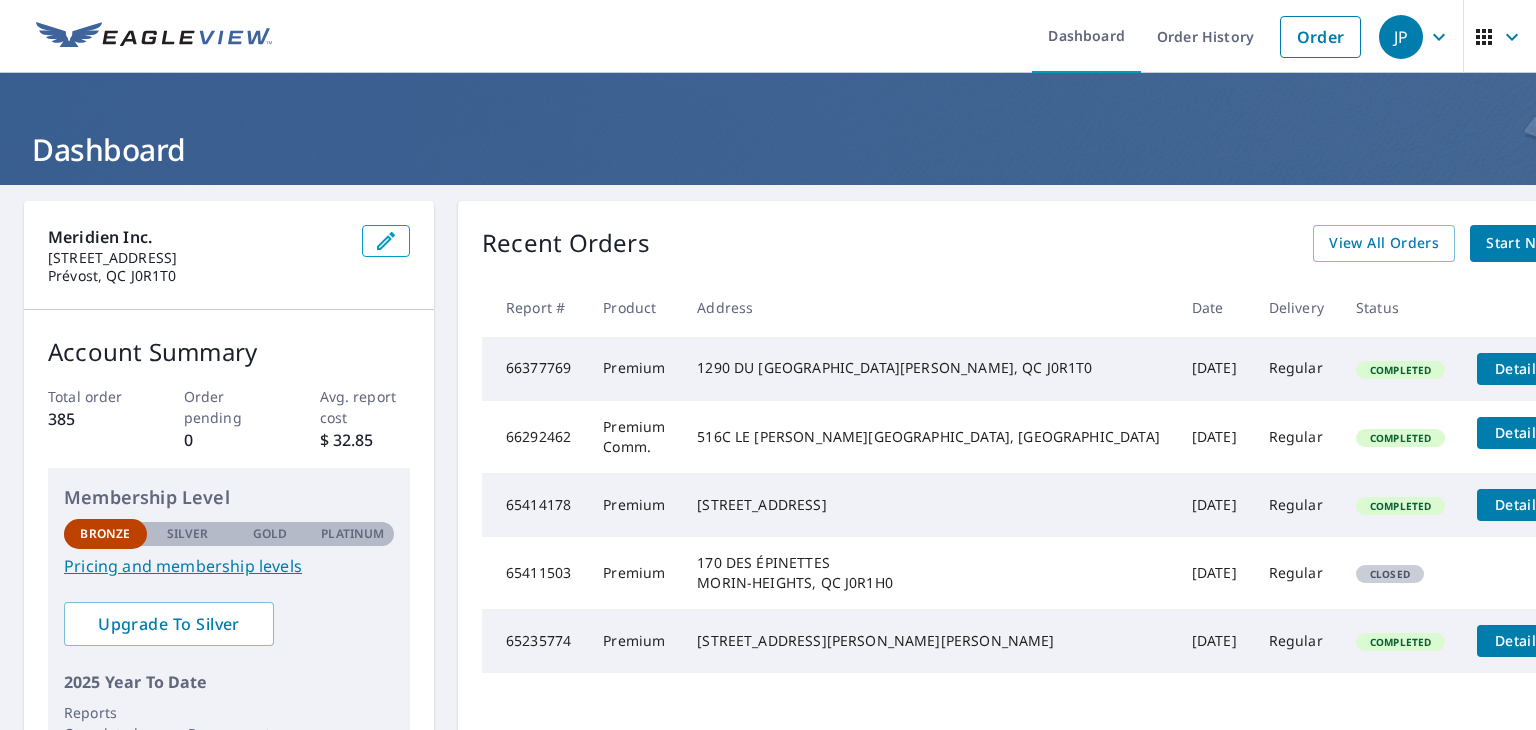 click on "66377769" at bounding box center (534, 369) 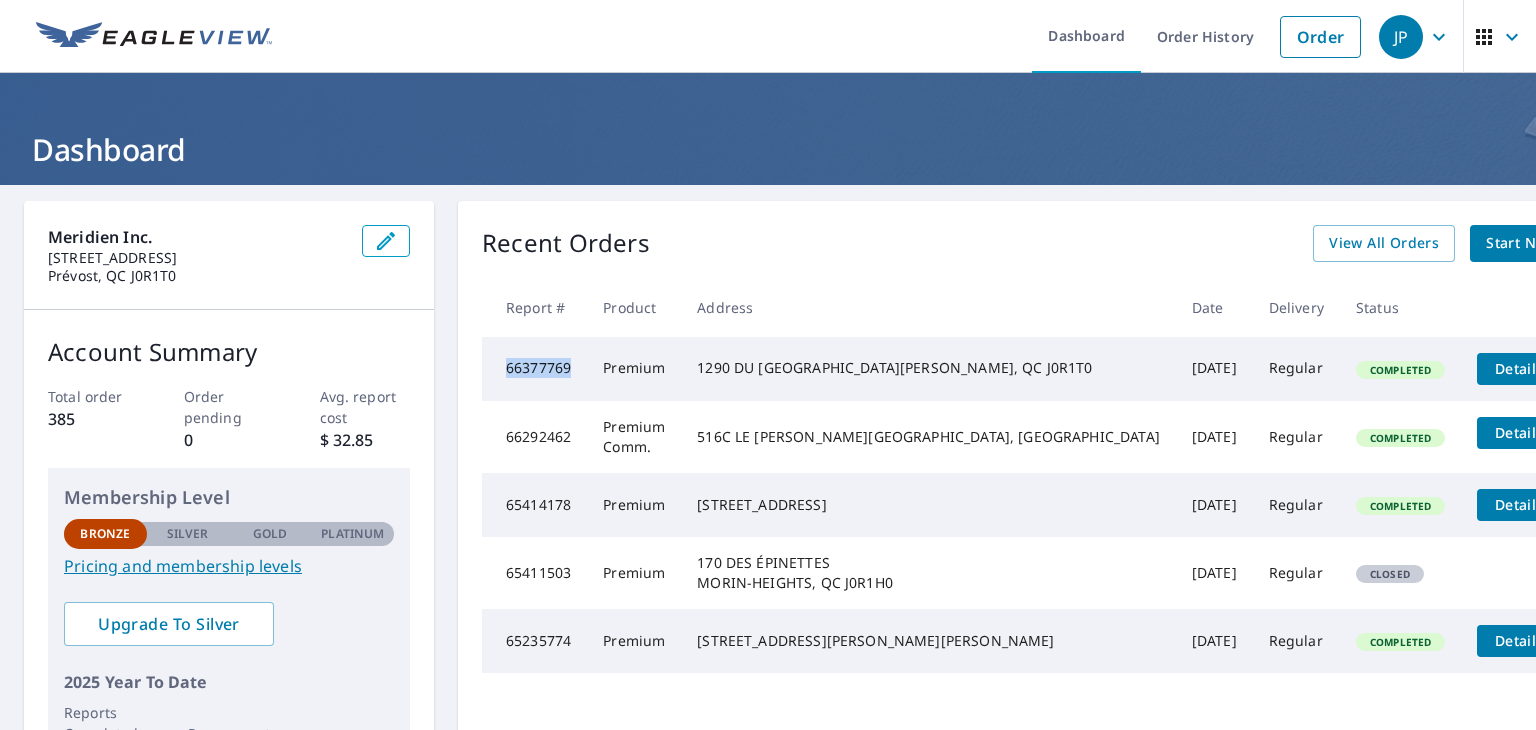 click on "66377769" at bounding box center [534, 369] 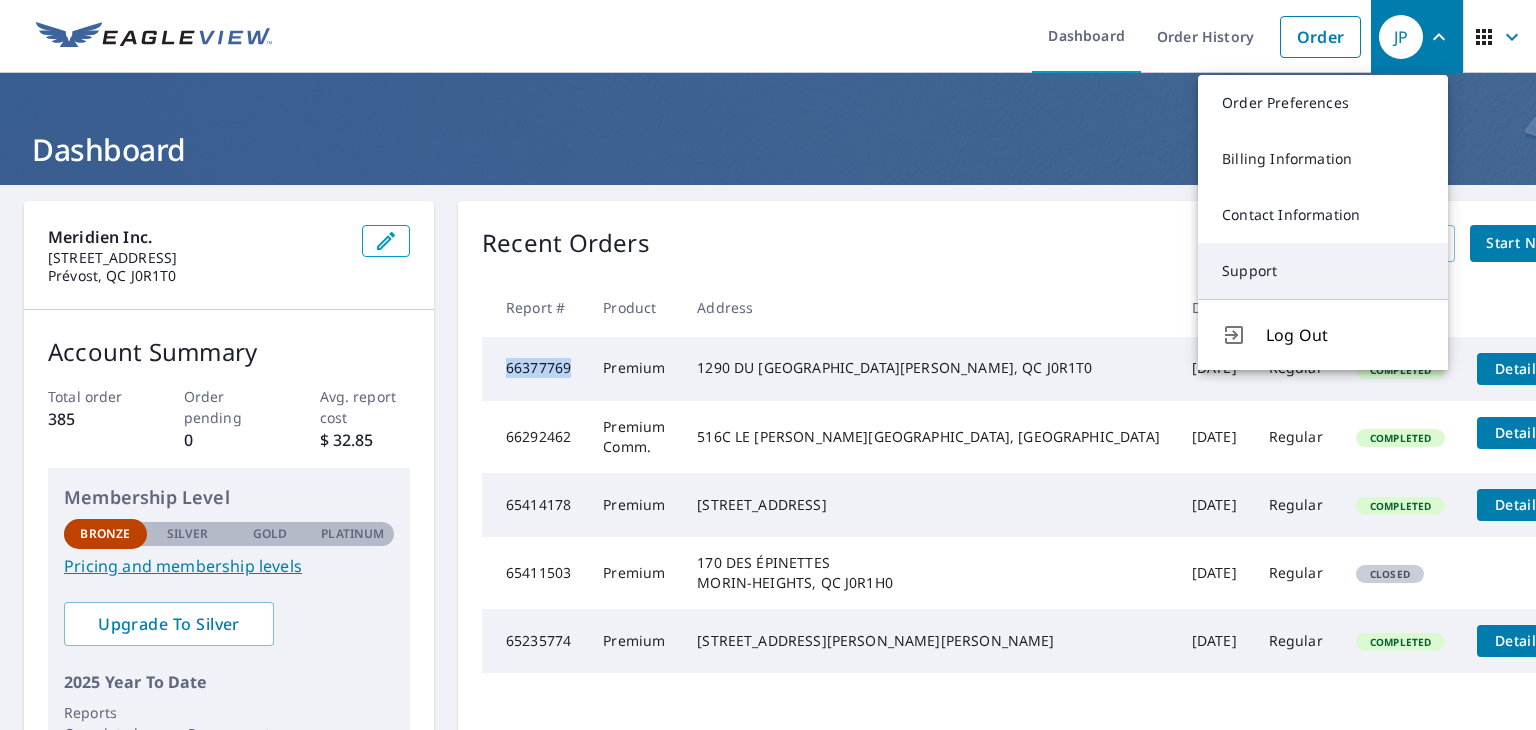 click on "Support" at bounding box center [1323, 271] 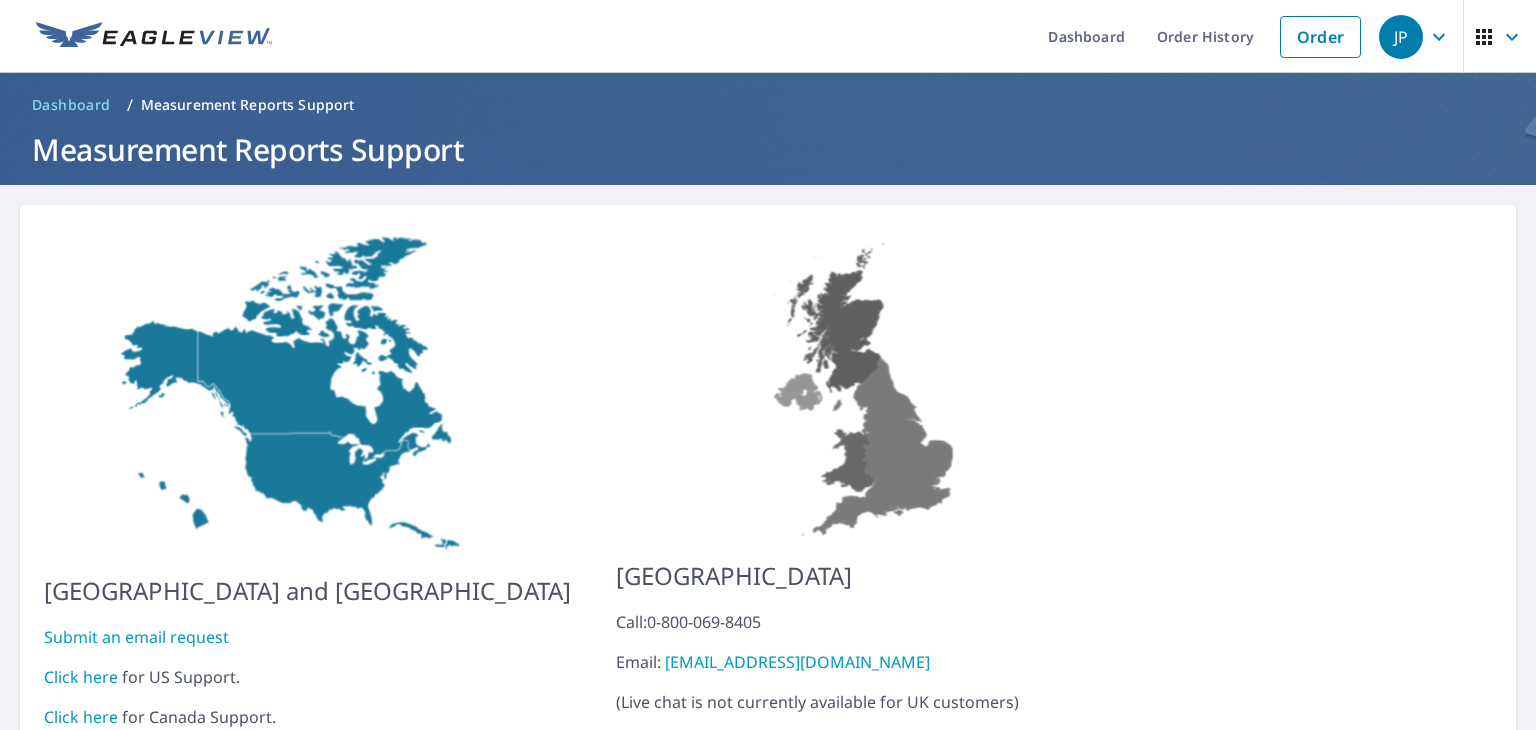 scroll, scrollTop: 79, scrollLeft: 0, axis: vertical 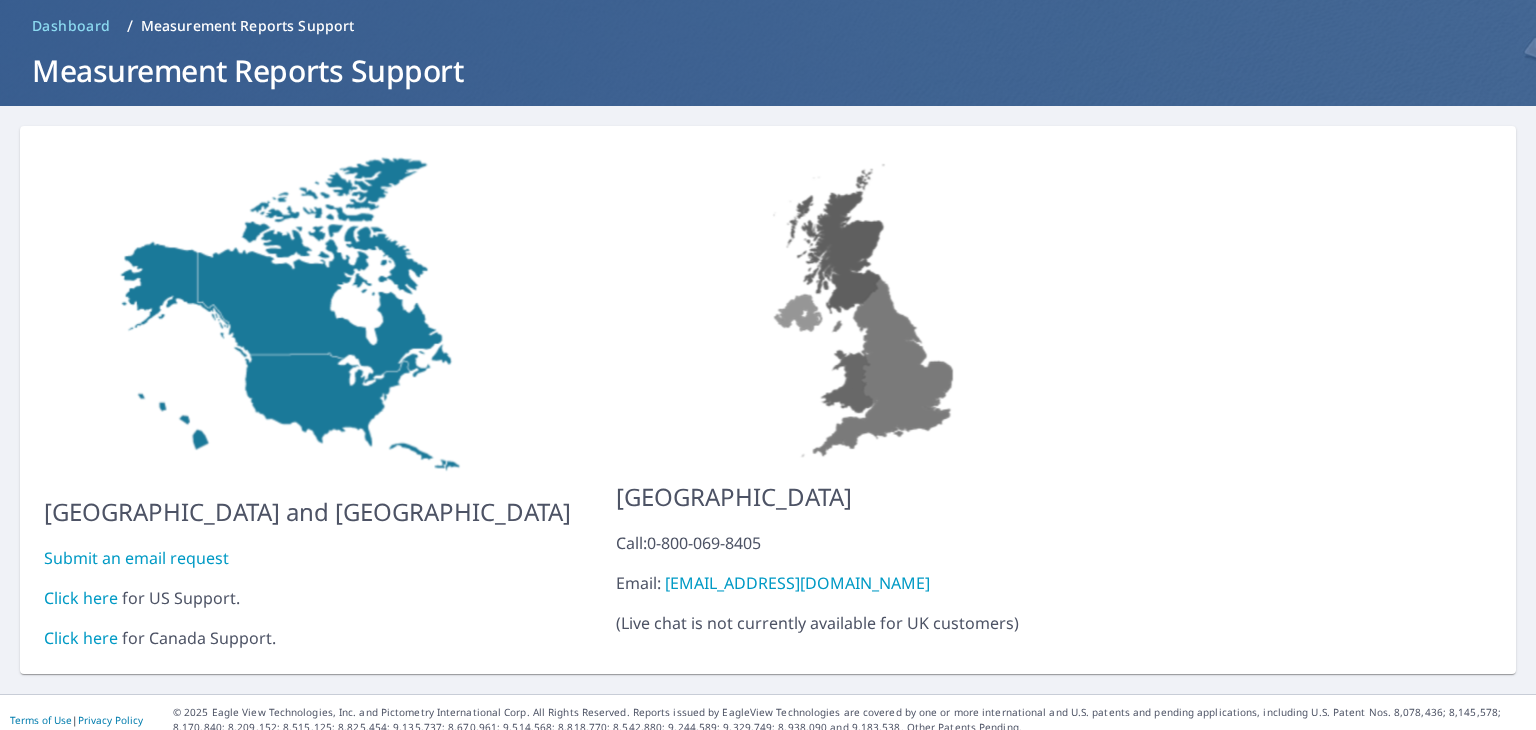 click on "Click here" at bounding box center (81, 598) 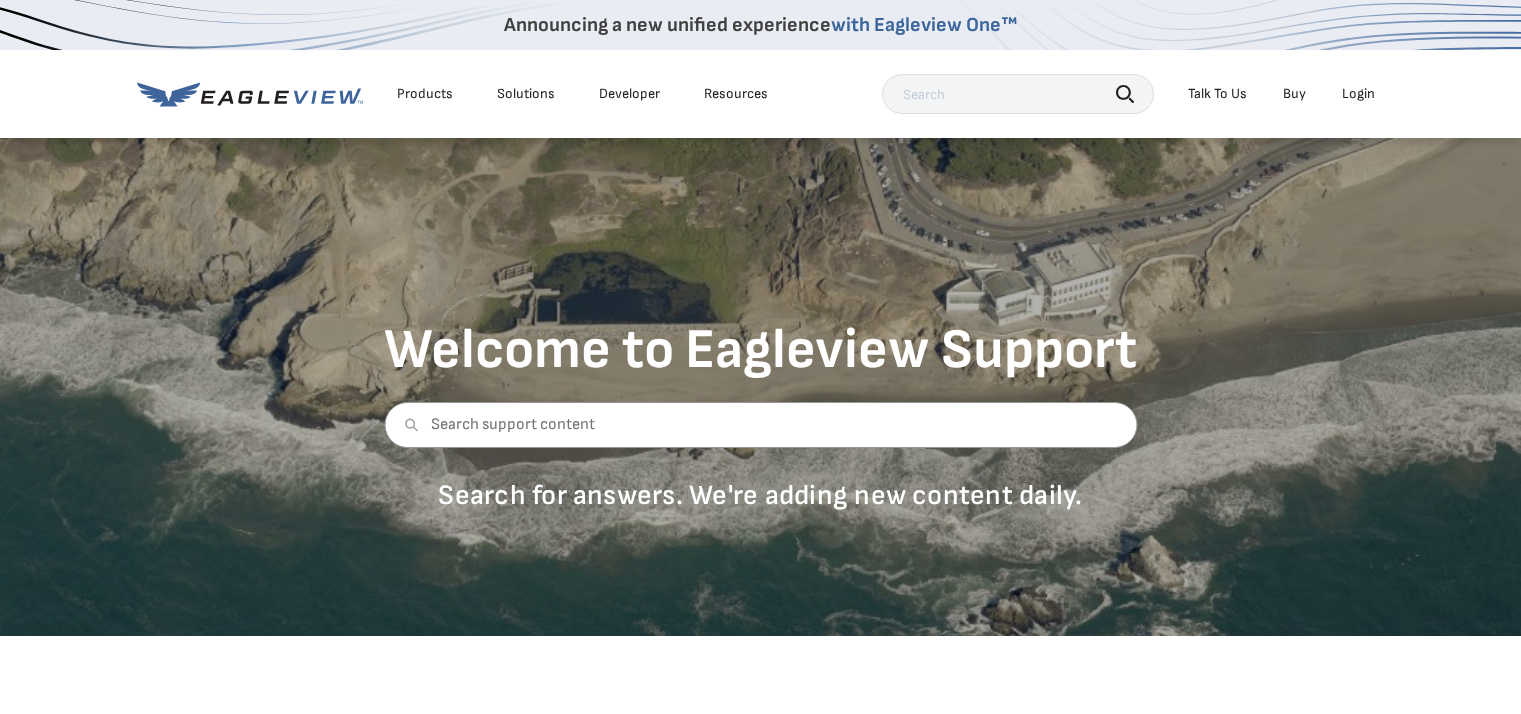 scroll, scrollTop: 0, scrollLeft: 0, axis: both 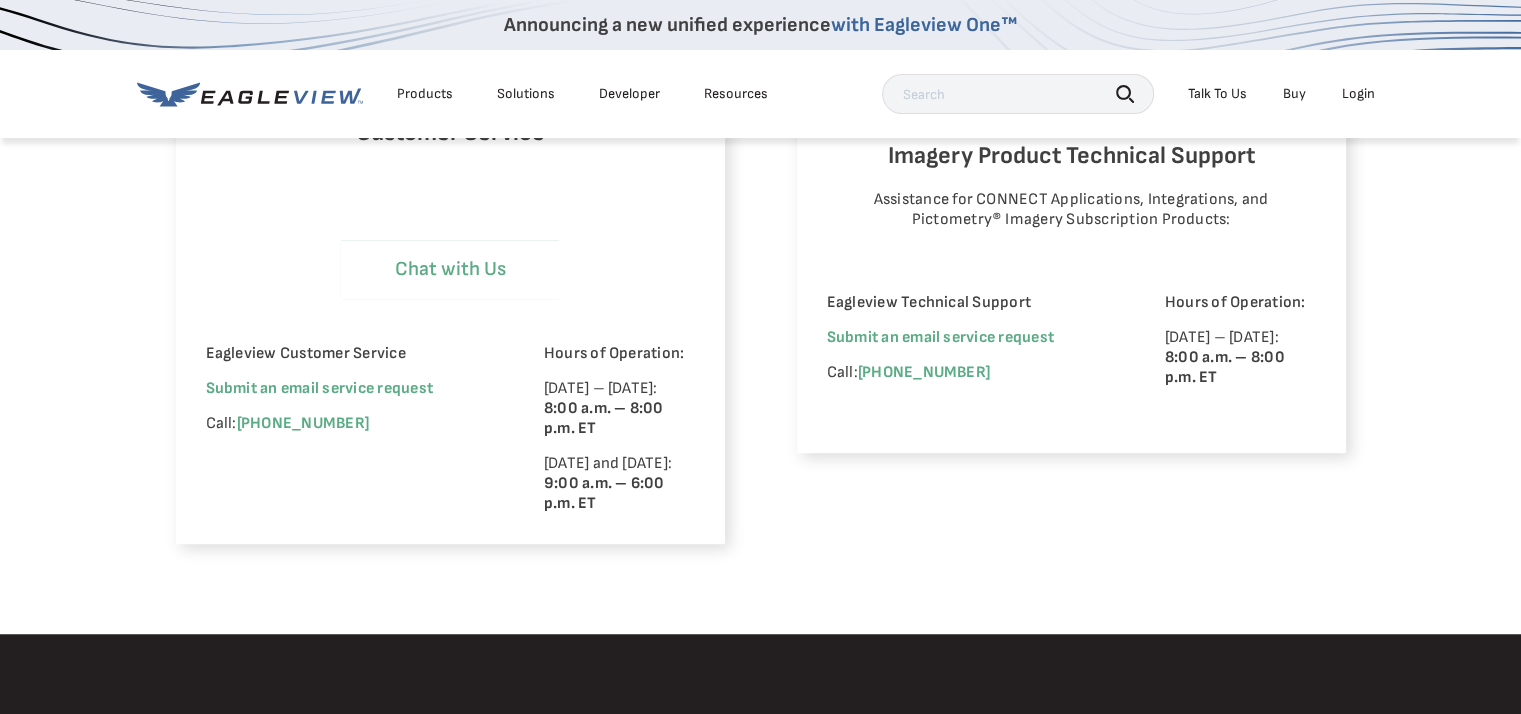 click on "Chat with Us" at bounding box center (450, 269) 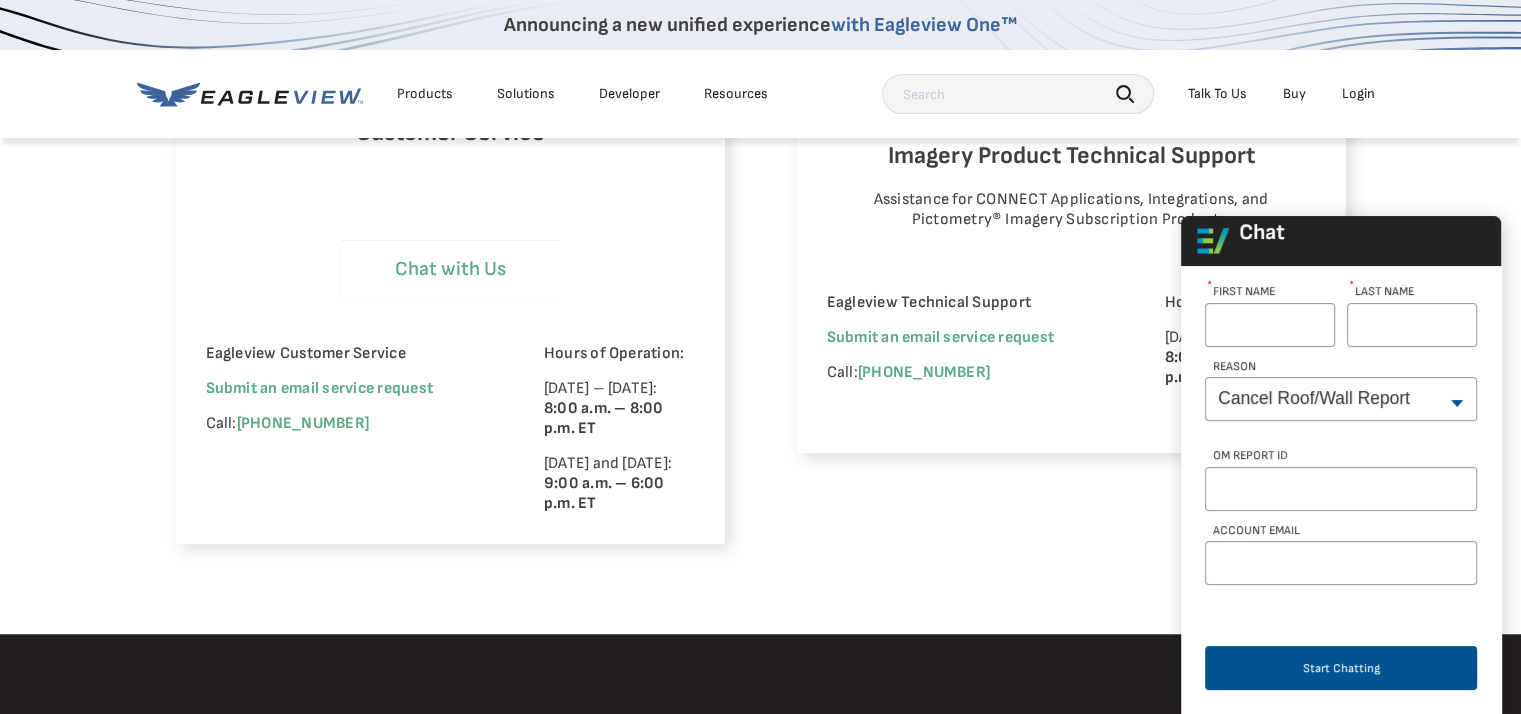 click on "Chat with Us" at bounding box center (450, 269) 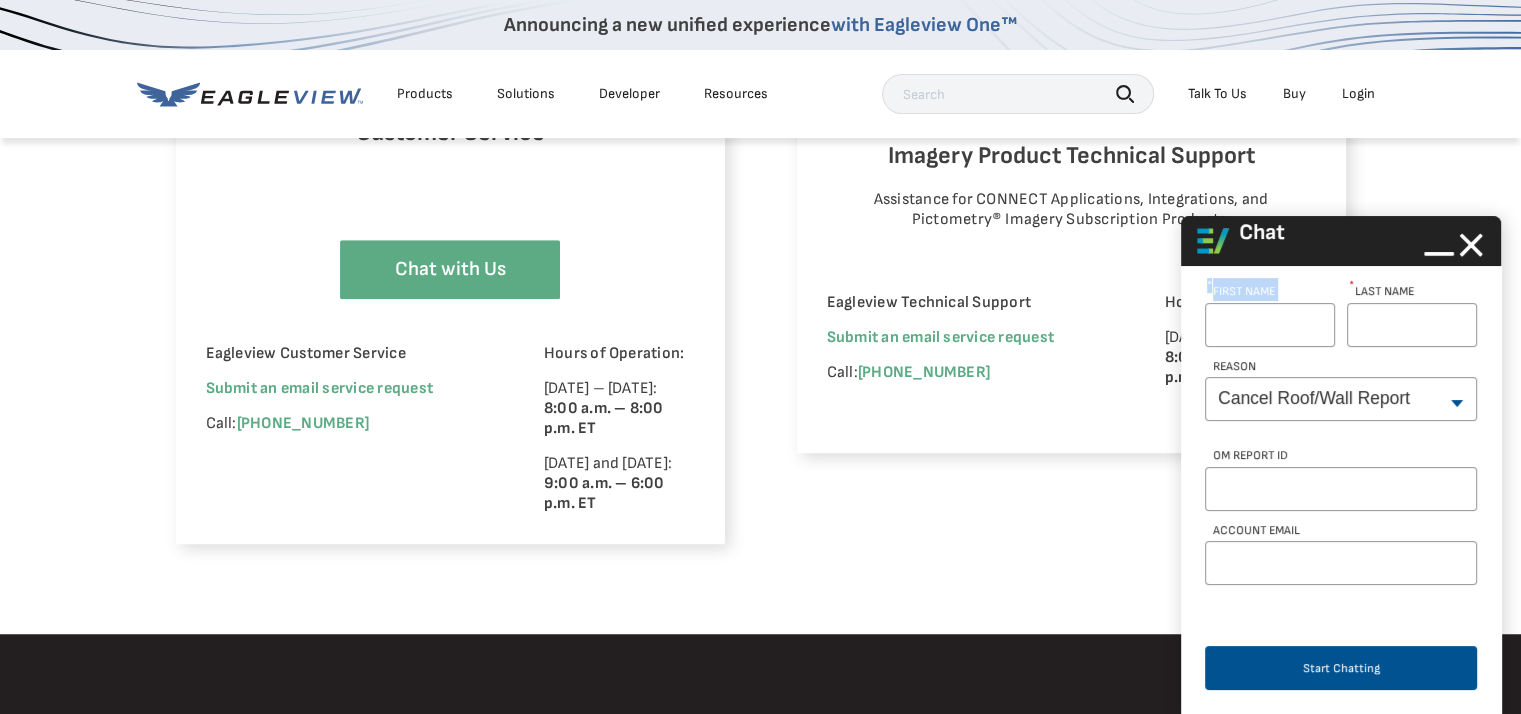 drag, startPoint x: 1298, startPoint y: 347, endPoint x: 1300, endPoint y: 329, distance: 18.110771 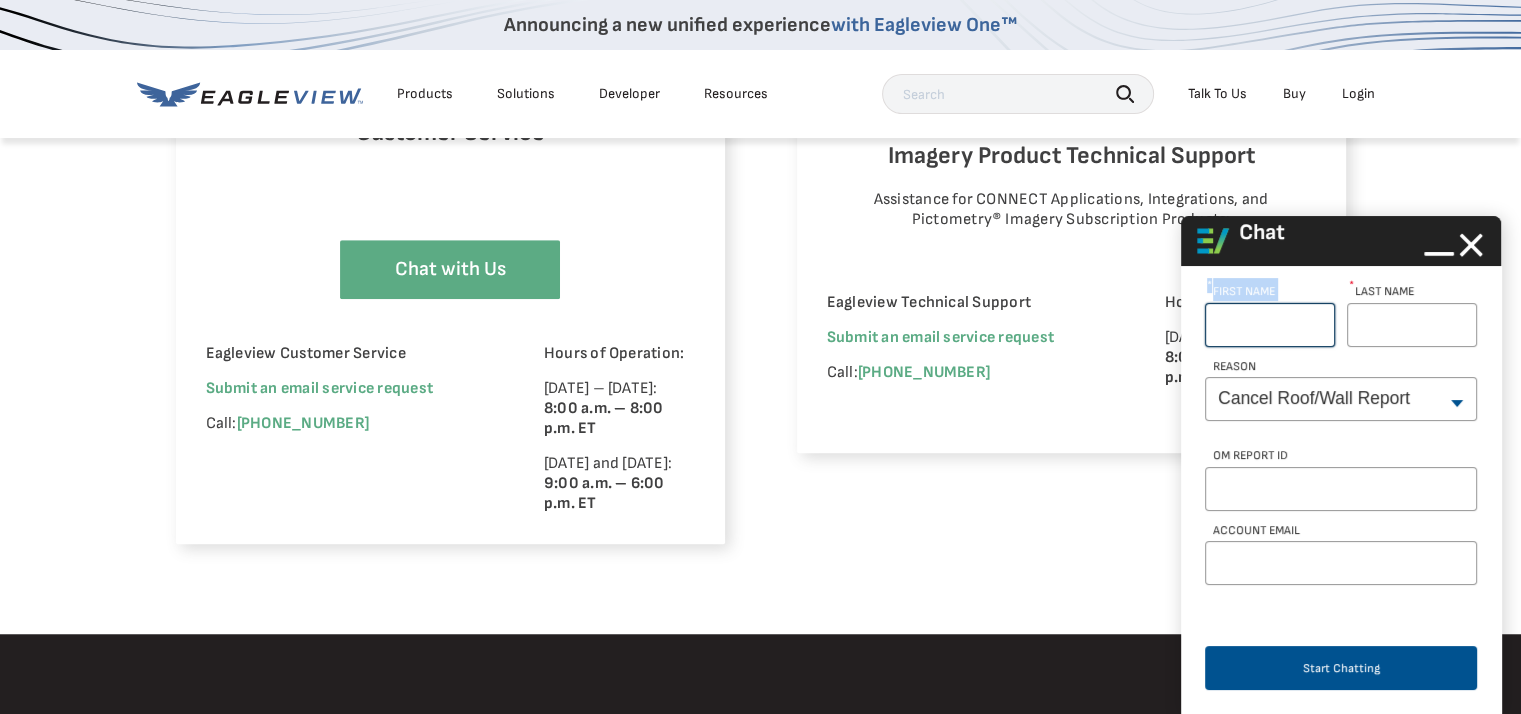 click on "First Name *" at bounding box center [1270, 325] 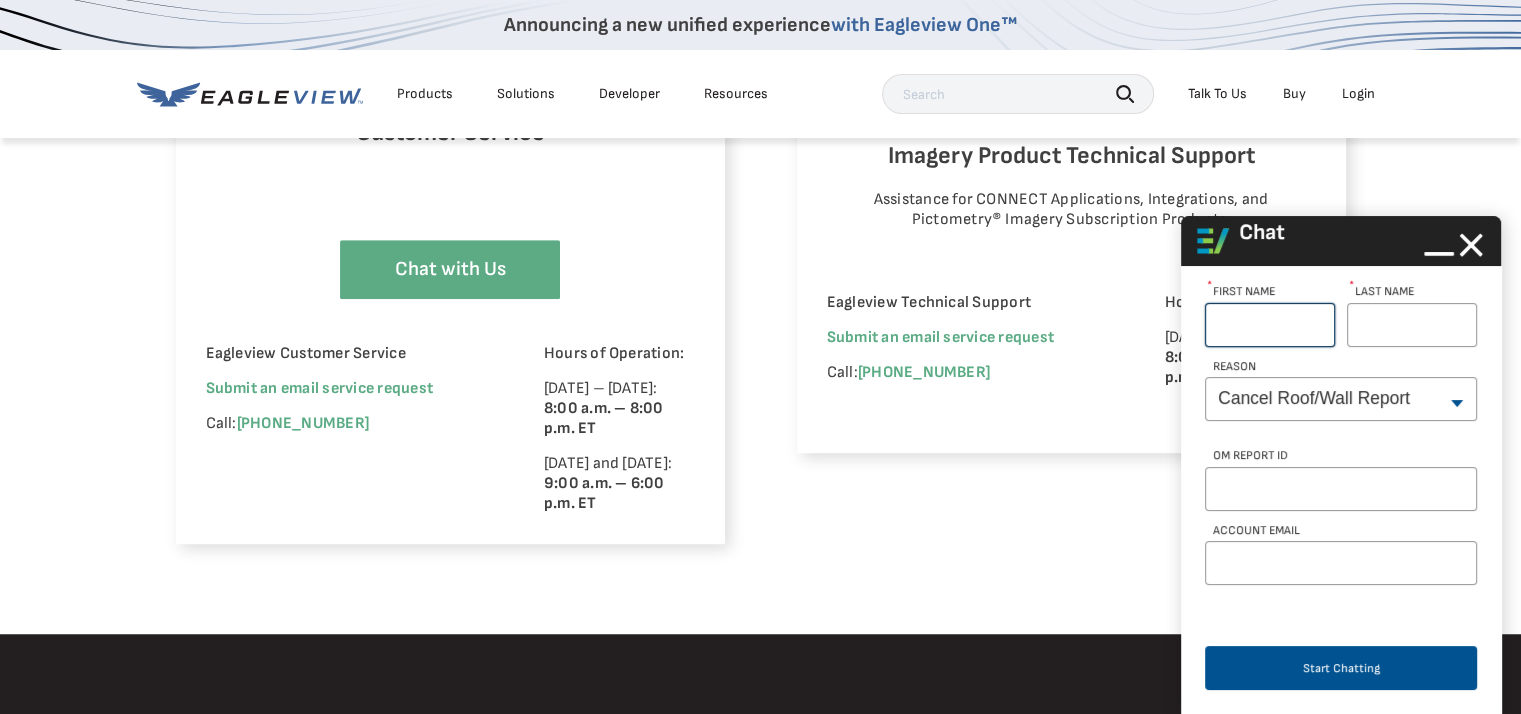 type on "[PERSON_NAME]" 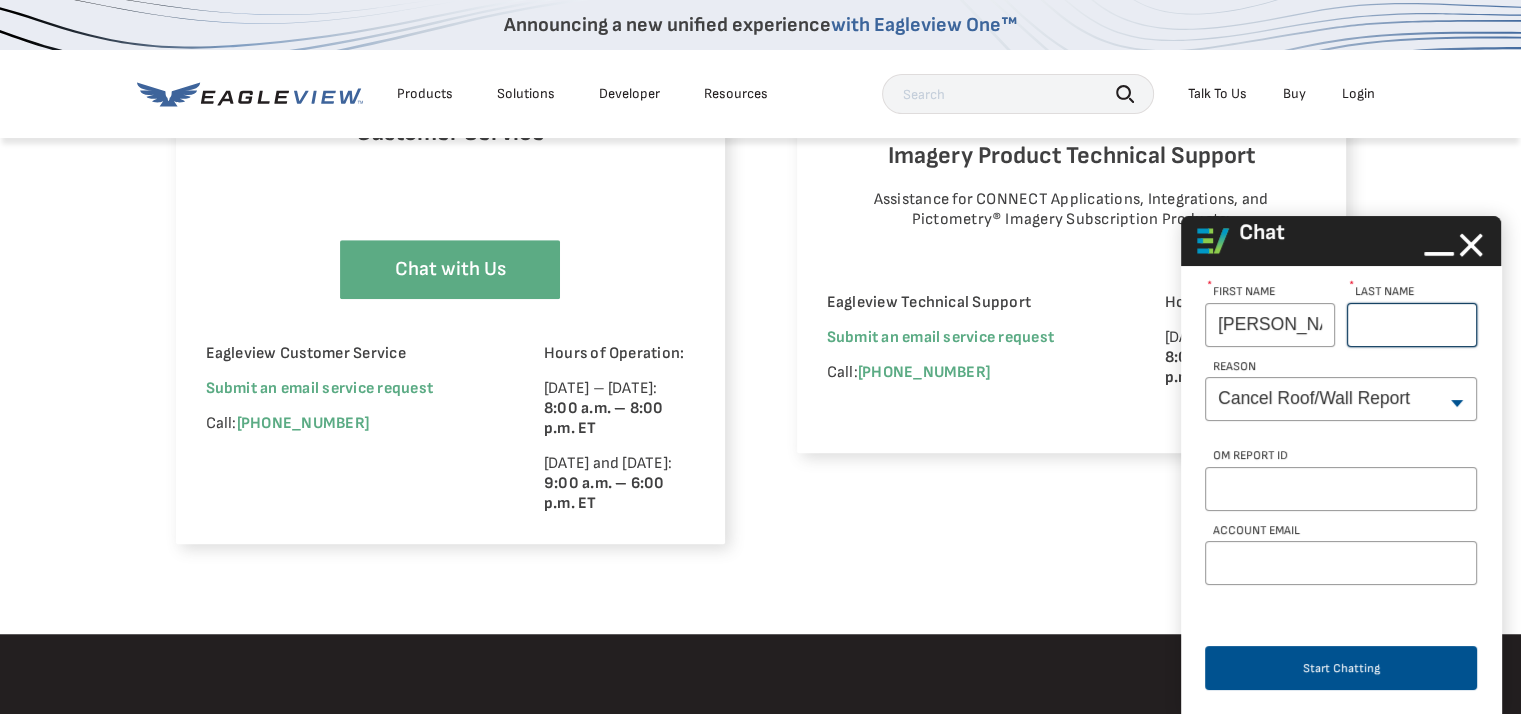 click on "Last Name *" at bounding box center [1412, 325] 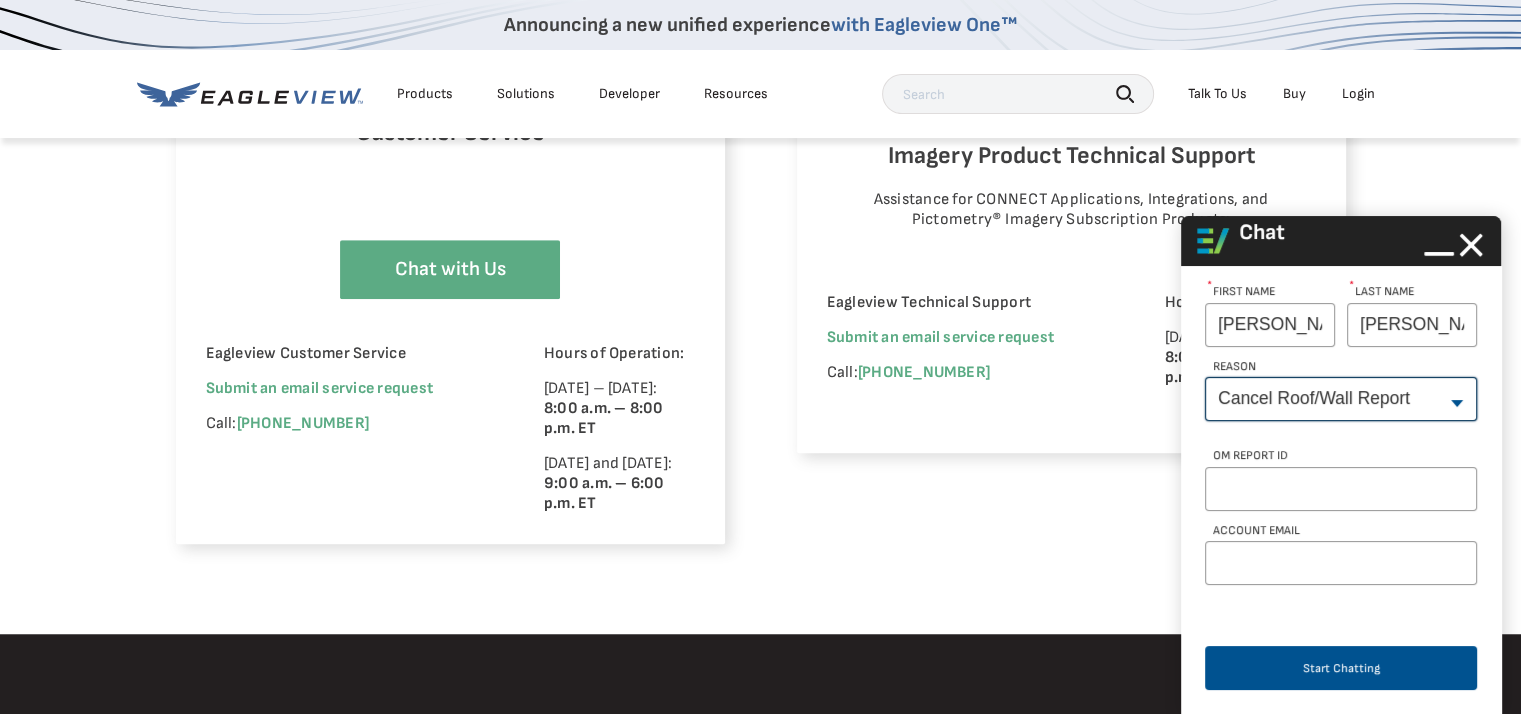 click on "--None-- Cancel Roof/Wall Report Document Request Invoice Request Missing Additional Structure Password Reset Pricing Question Refund Request Roof/Wall Report Status Sitemap Request Update Roof/Wall Report Address Wrong House on Report Xactimate Other Reason Xactimate Integration" at bounding box center [1341, 399] 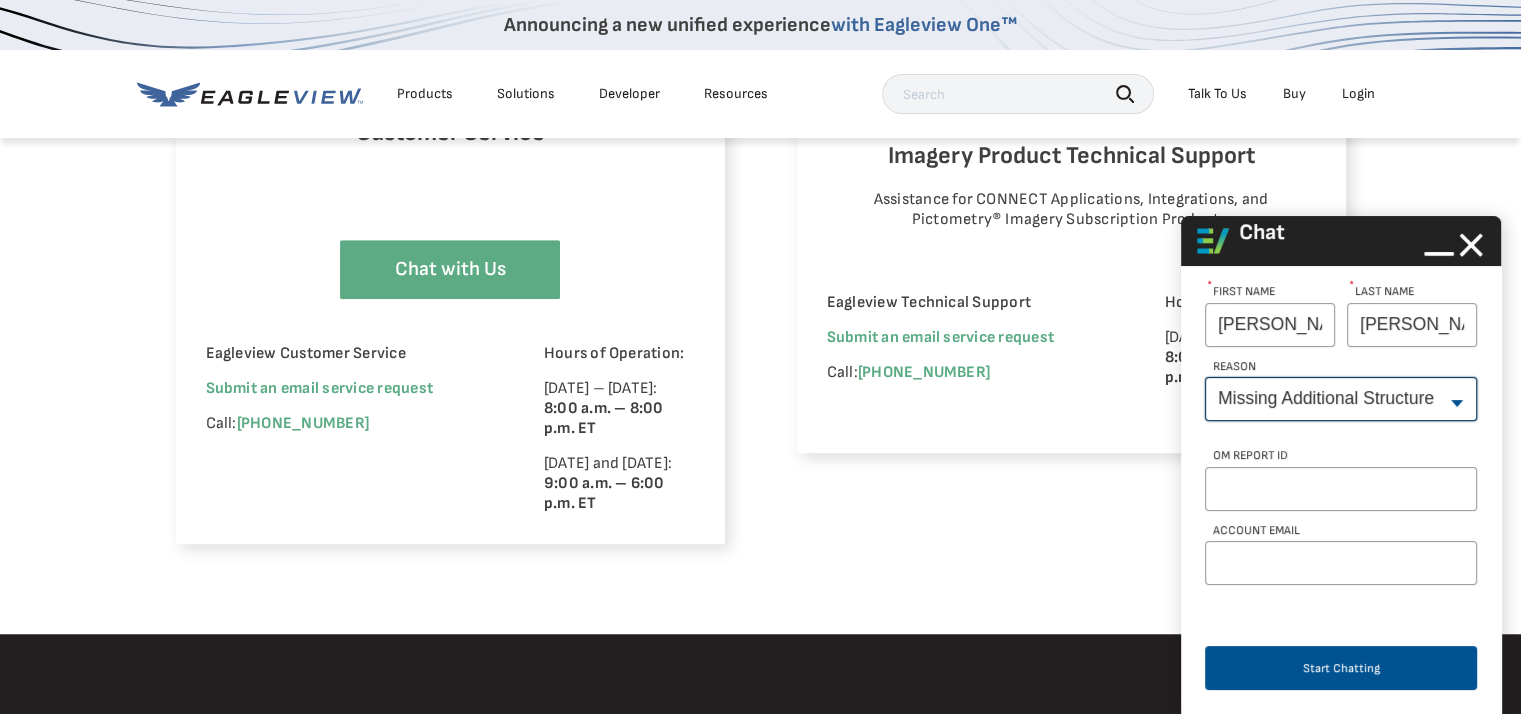 click on "--None-- Cancel Roof/Wall Report Document Request Invoice Request Missing Additional Structure Password Reset Pricing Question Refund Request Roof/Wall Report Status Sitemap Request Update Roof/Wall Report Address Wrong House on Report Xactimate Other Reason Xactimate Integration" at bounding box center [1341, 399] 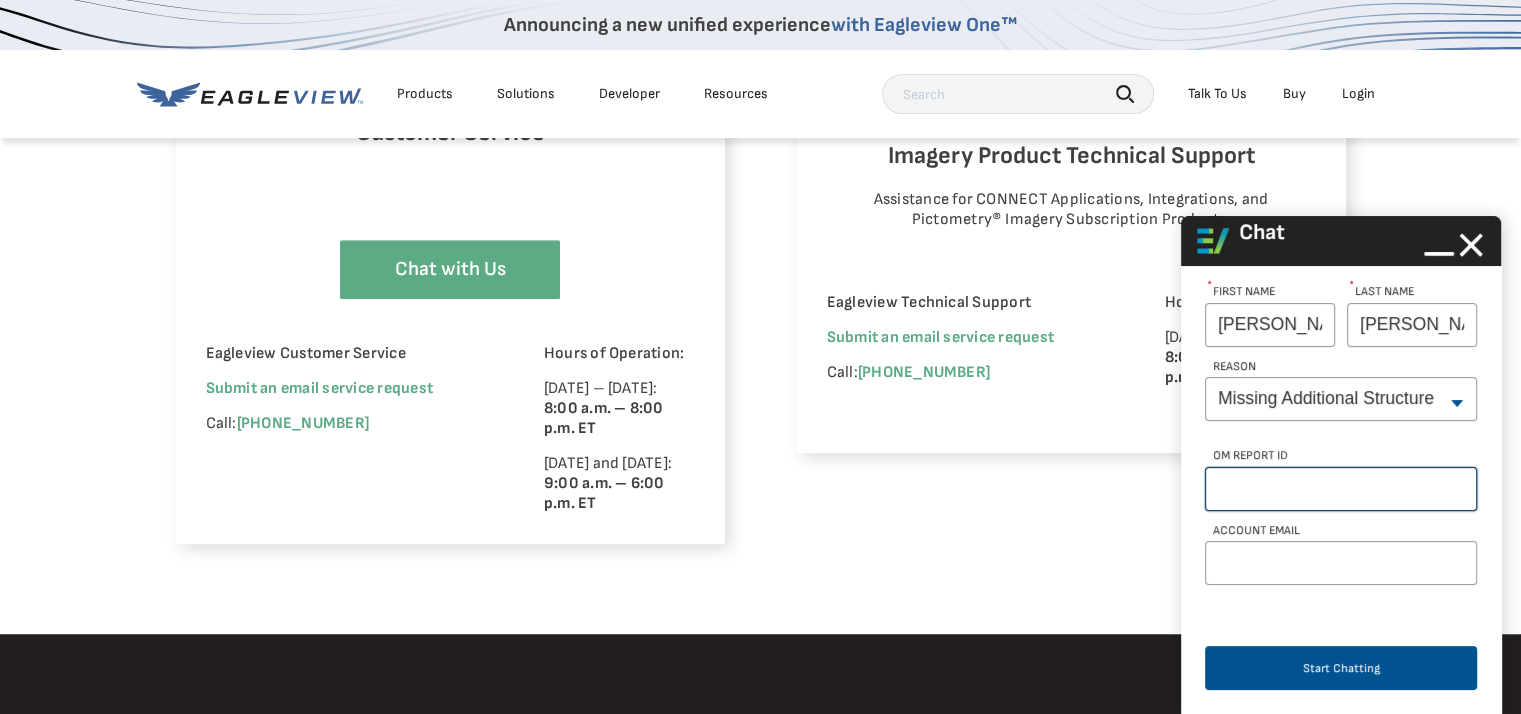 click on "OM Report Id" at bounding box center [1341, 489] 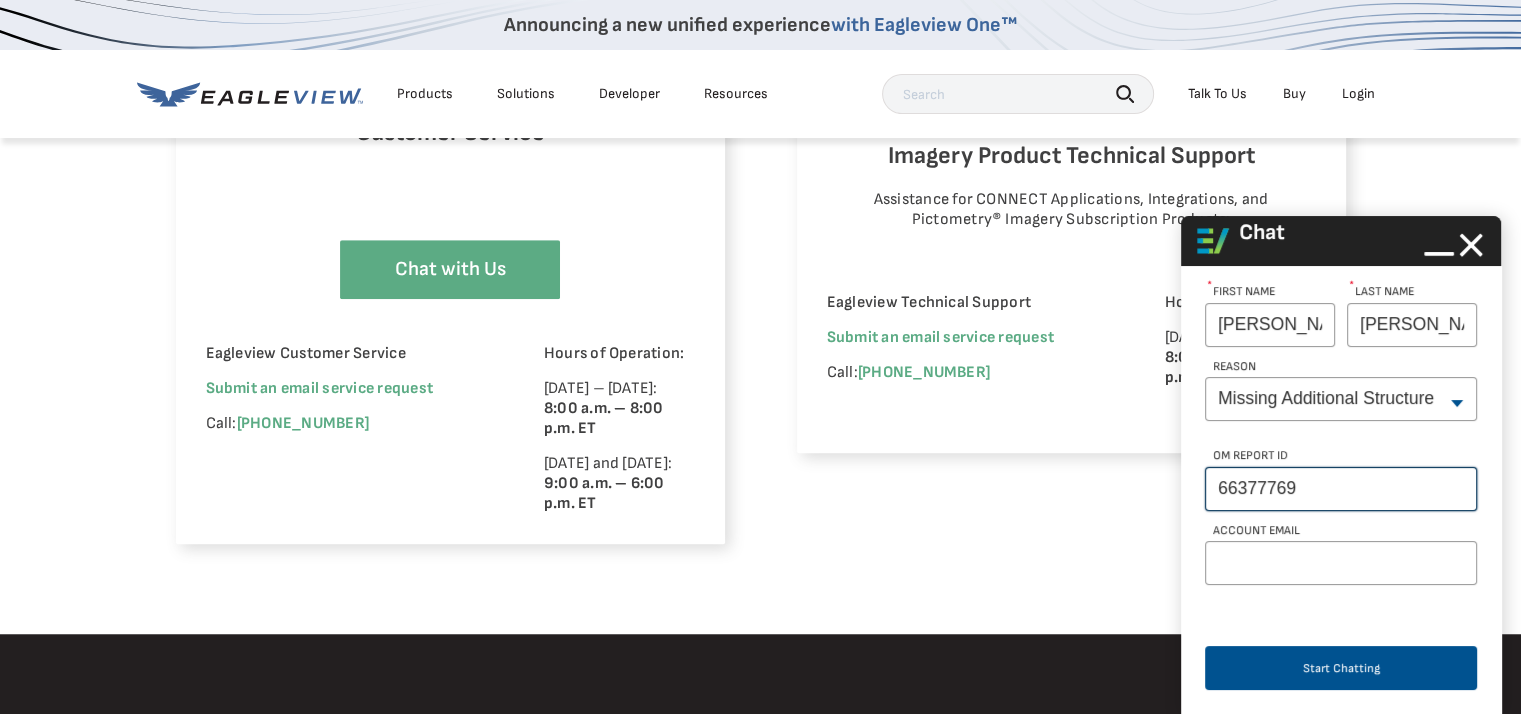 type on "66377769" 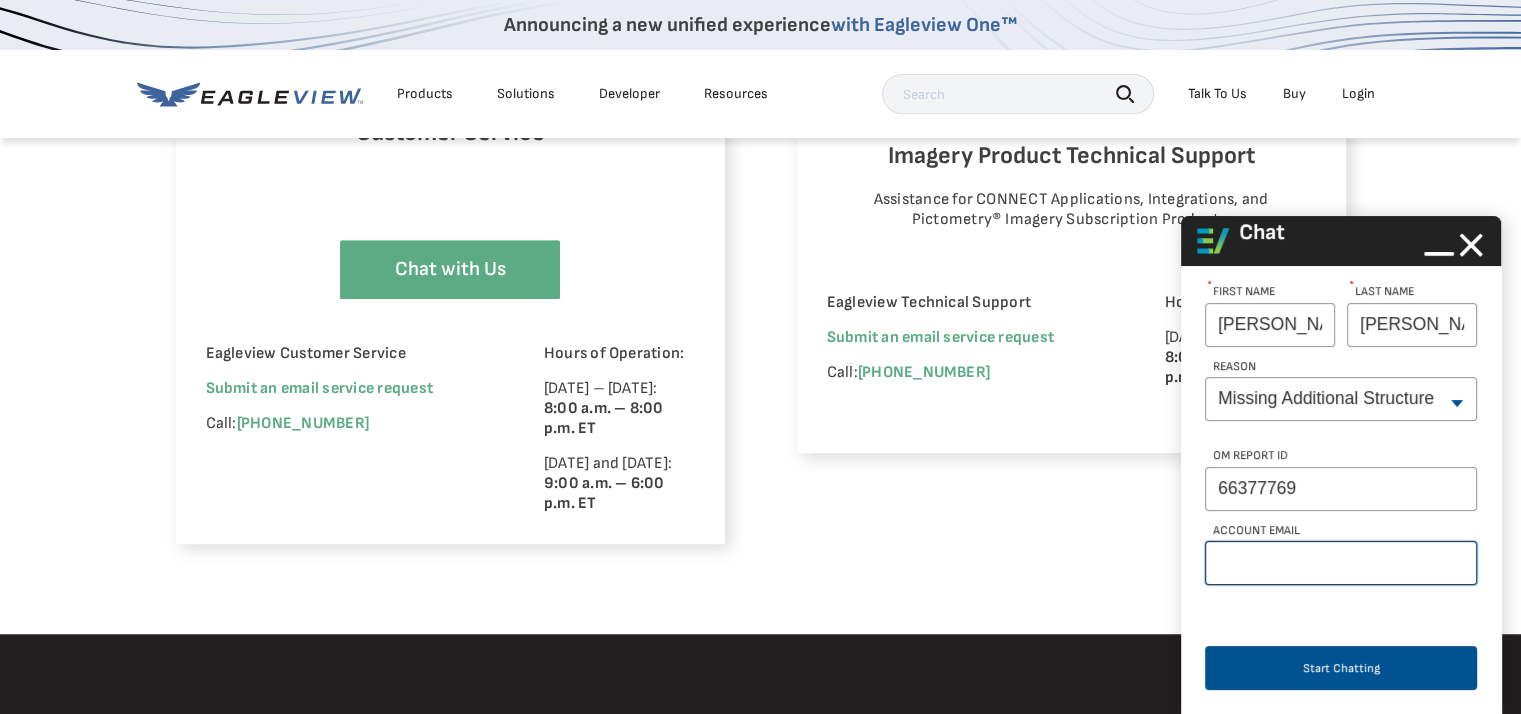 click on "Account Email" at bounding box center (1341, 563) 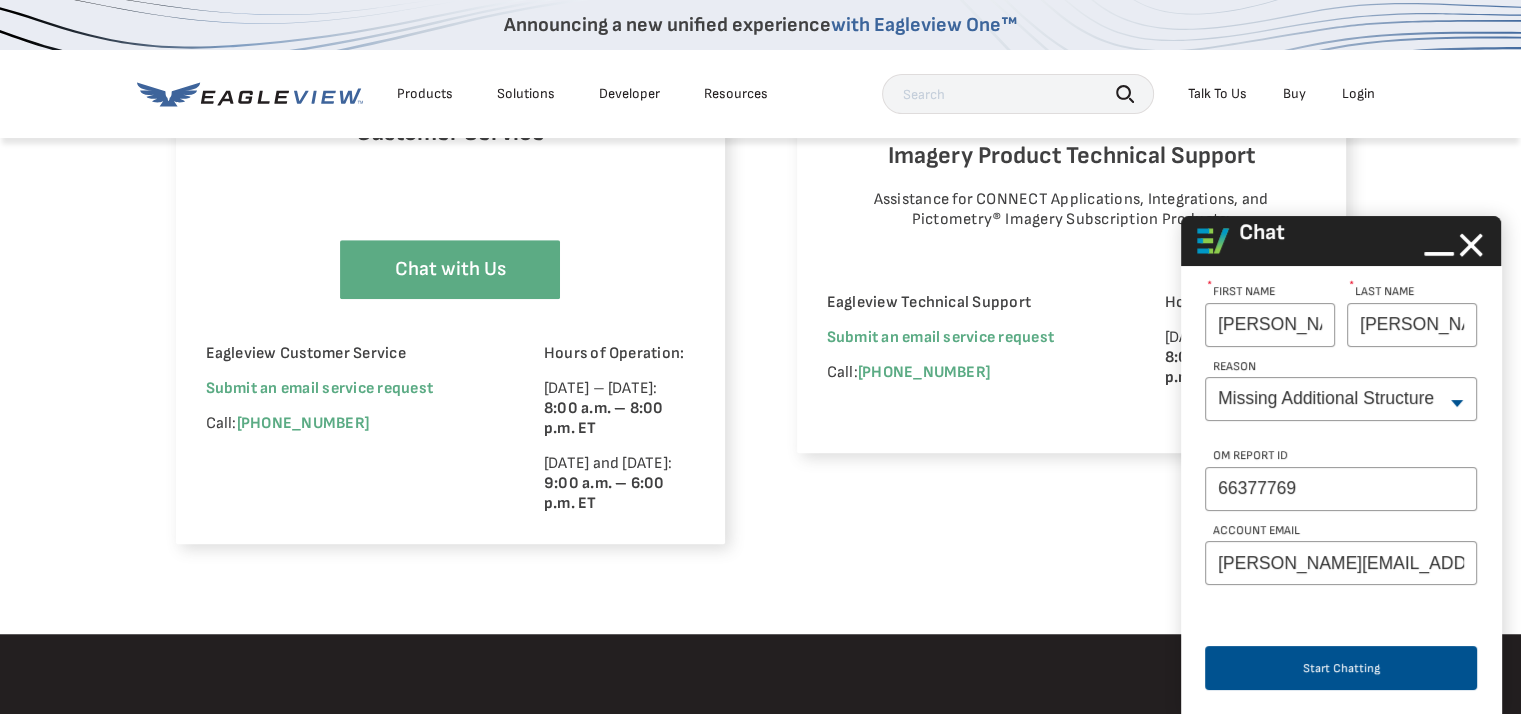 click on "Start Chatting" at bounding box center (1341, 665) 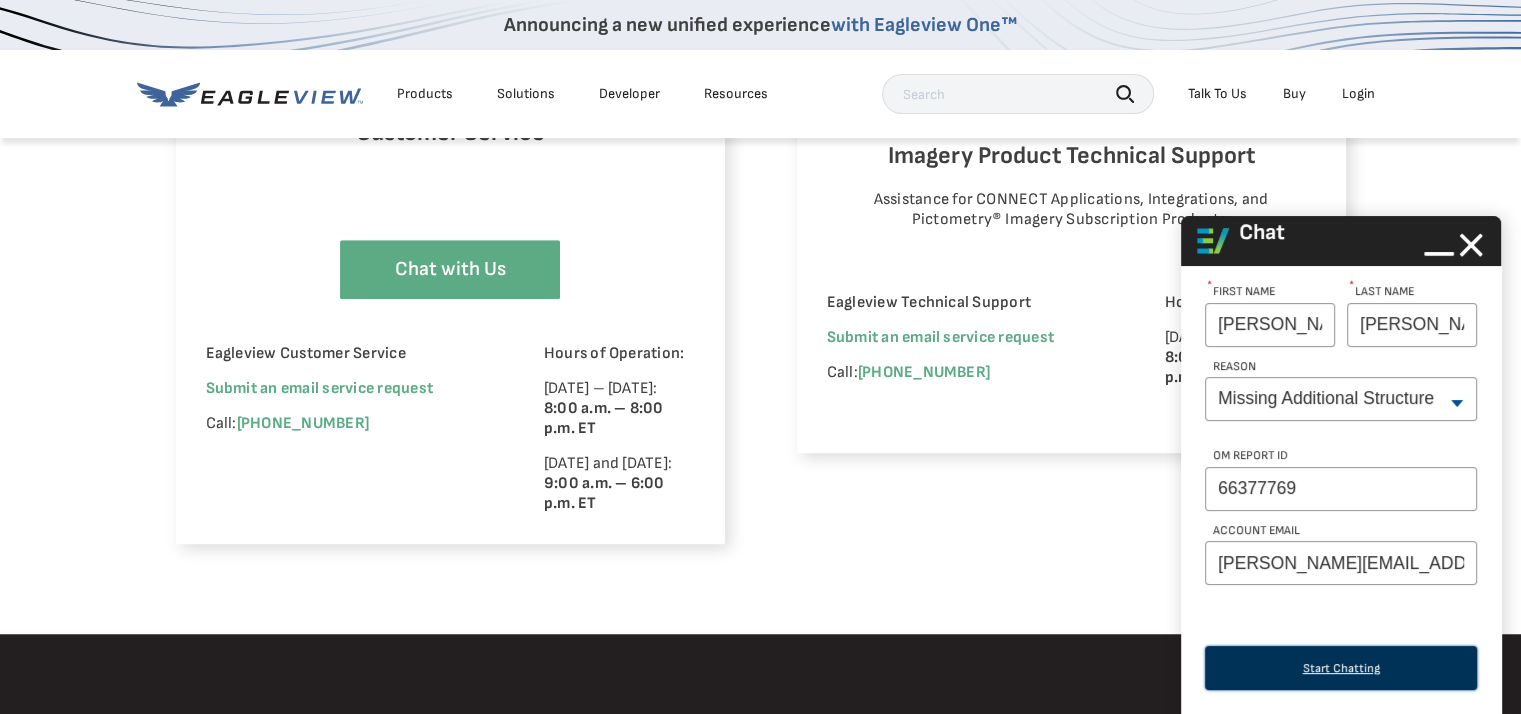 click on "Start Chatting" at bounding box center (1341, 668) 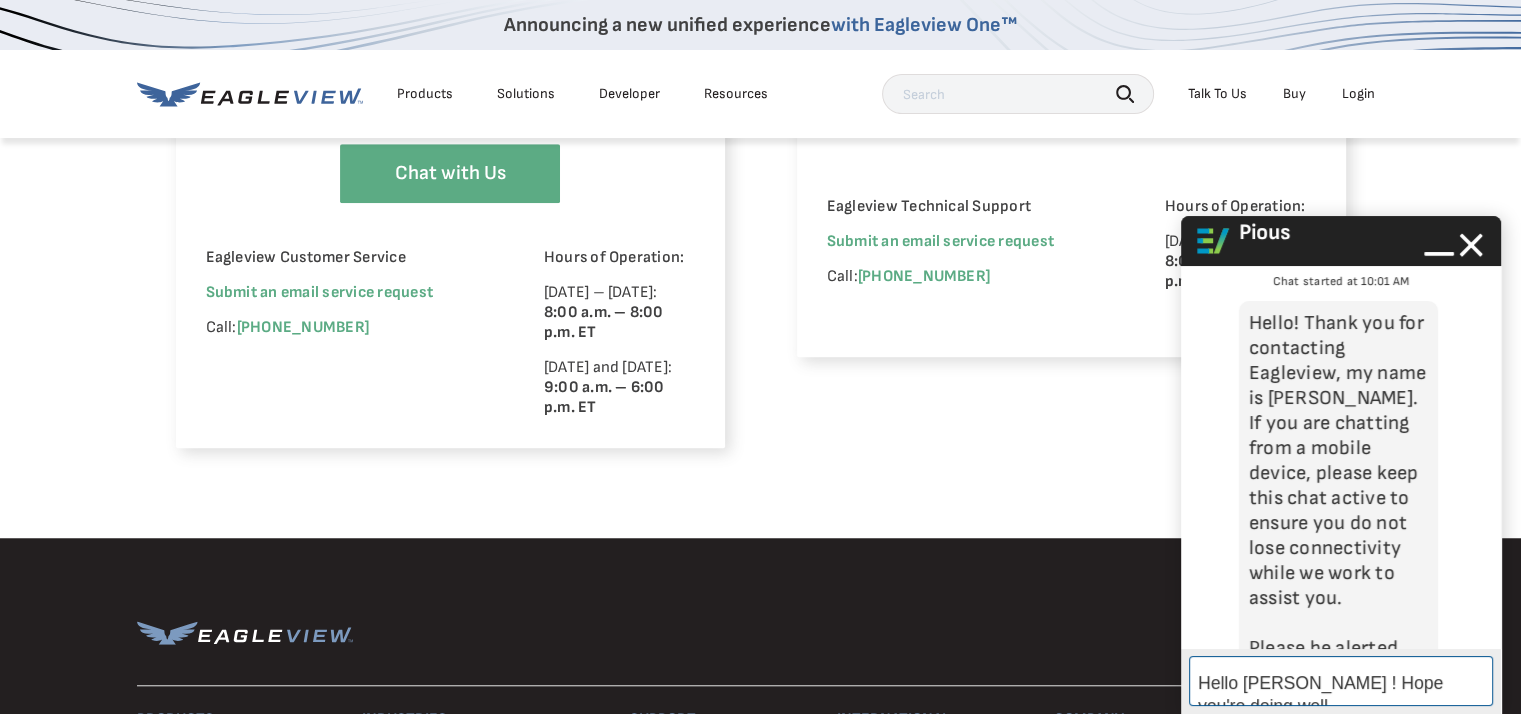 scroll, scrollTop: 1573, scrollLeft: 0, axis: vertical 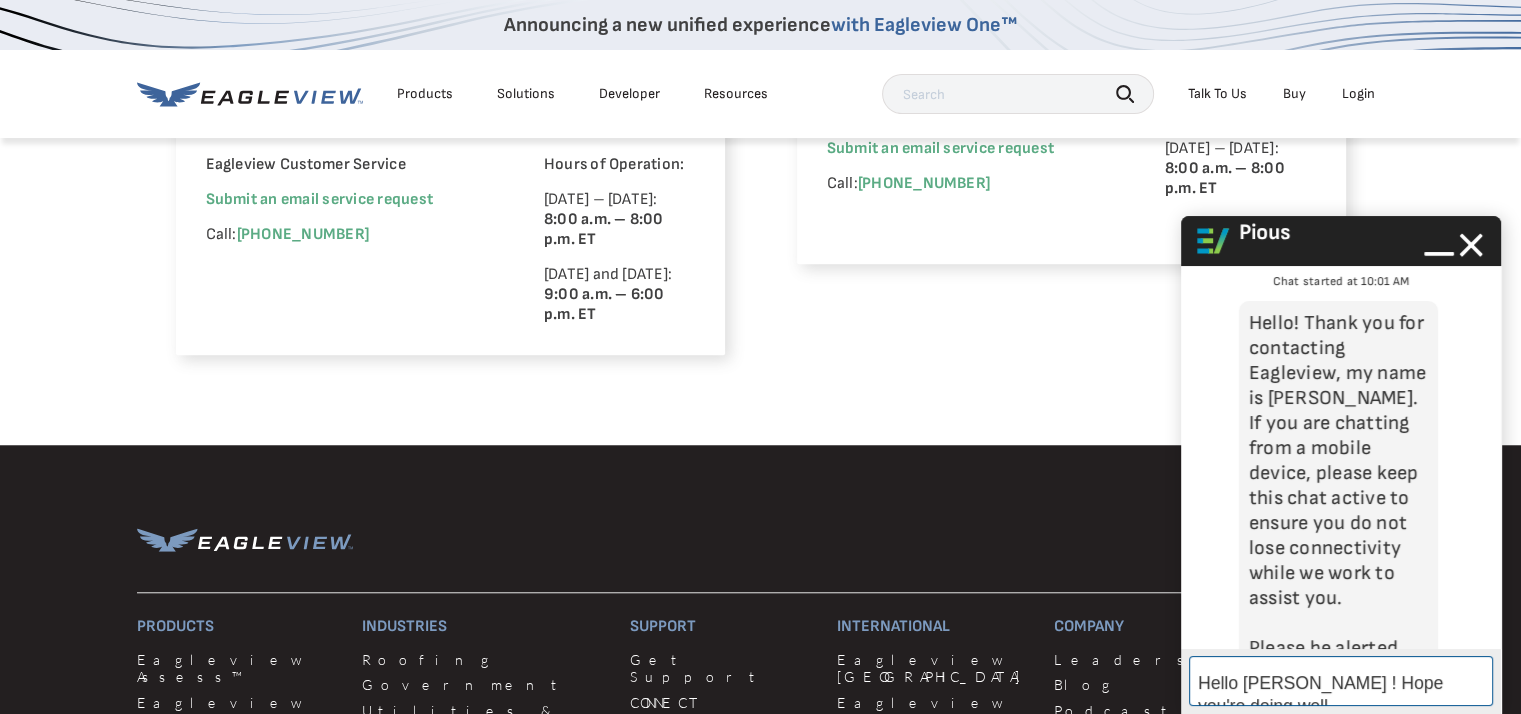 drag, startPoint x: 1408, startPoint y: 676, endPoint x: 1521, endPoint y: 695, distance: 114.58621 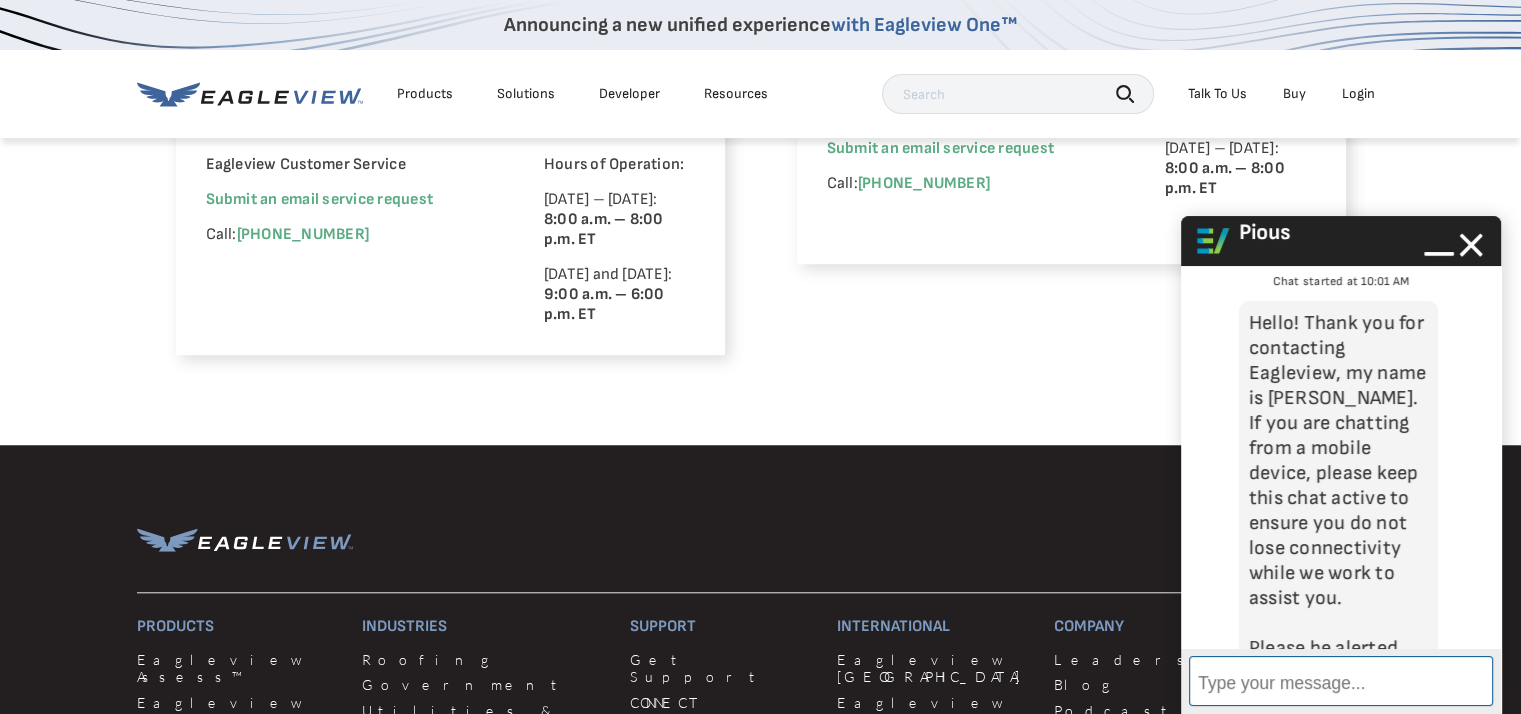 scroll, scrollTop: 462, scrollLeft: 0, axis: vertical 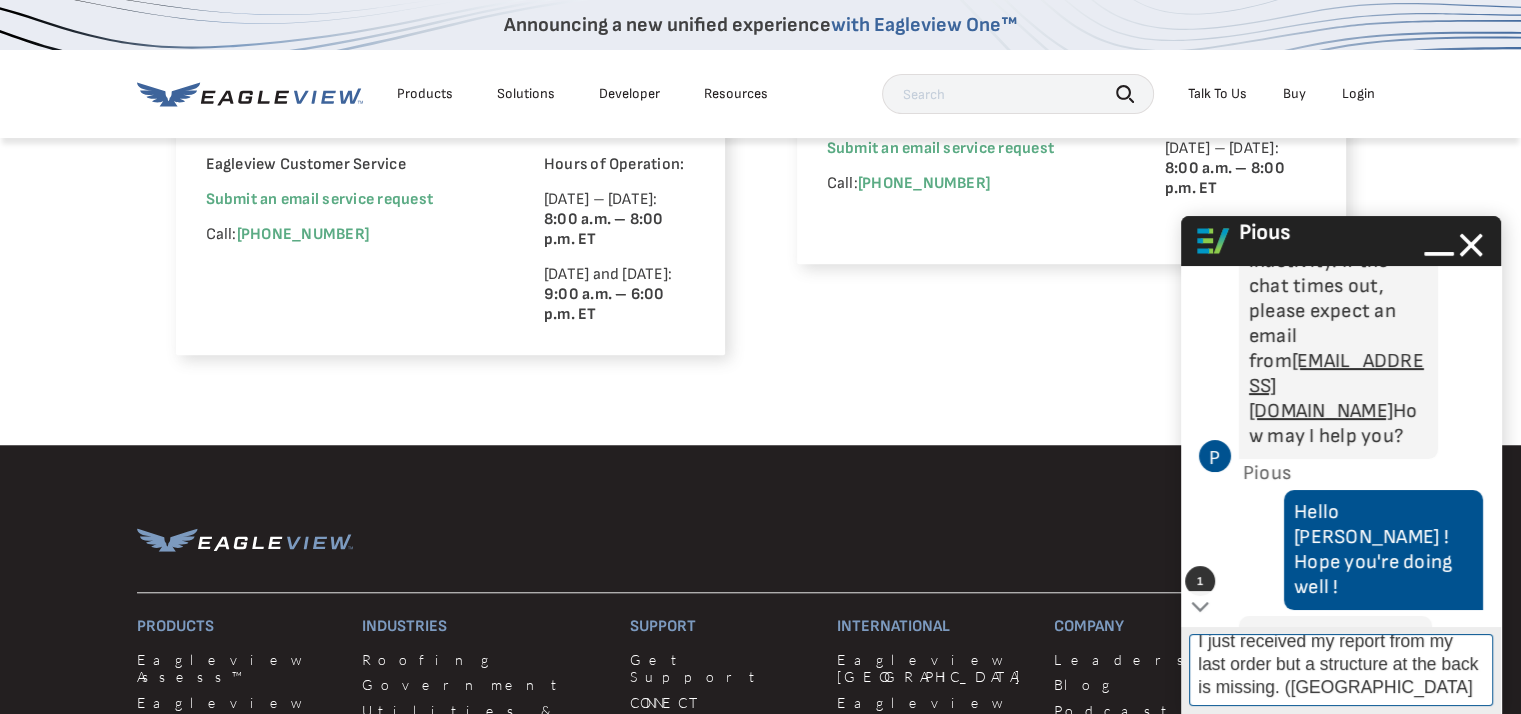 type on "I just received my report from my last order but a structure at the back is missing. ([GEOGRAPHIC_DATA])" 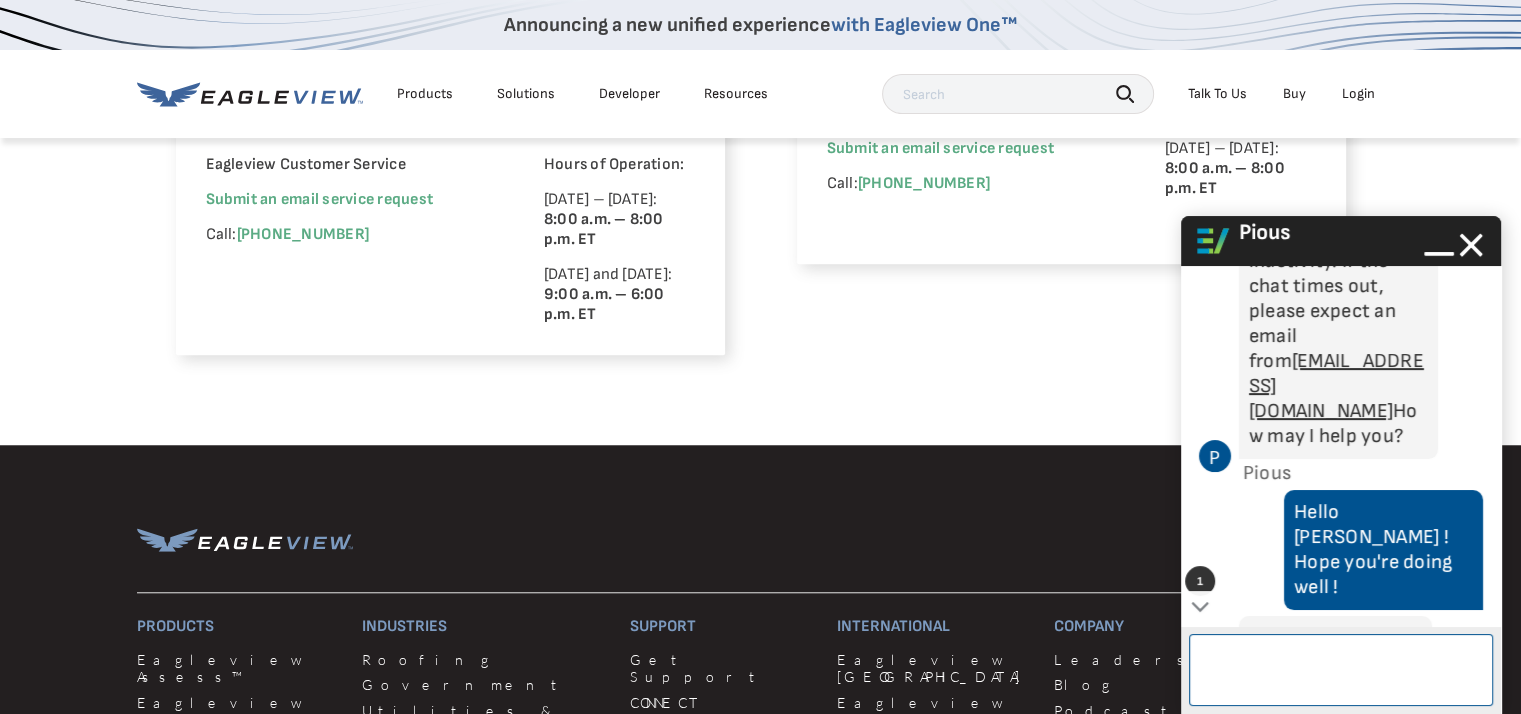 scroll, scrollTop: 4, scrollLeft: 0, axis: vertical 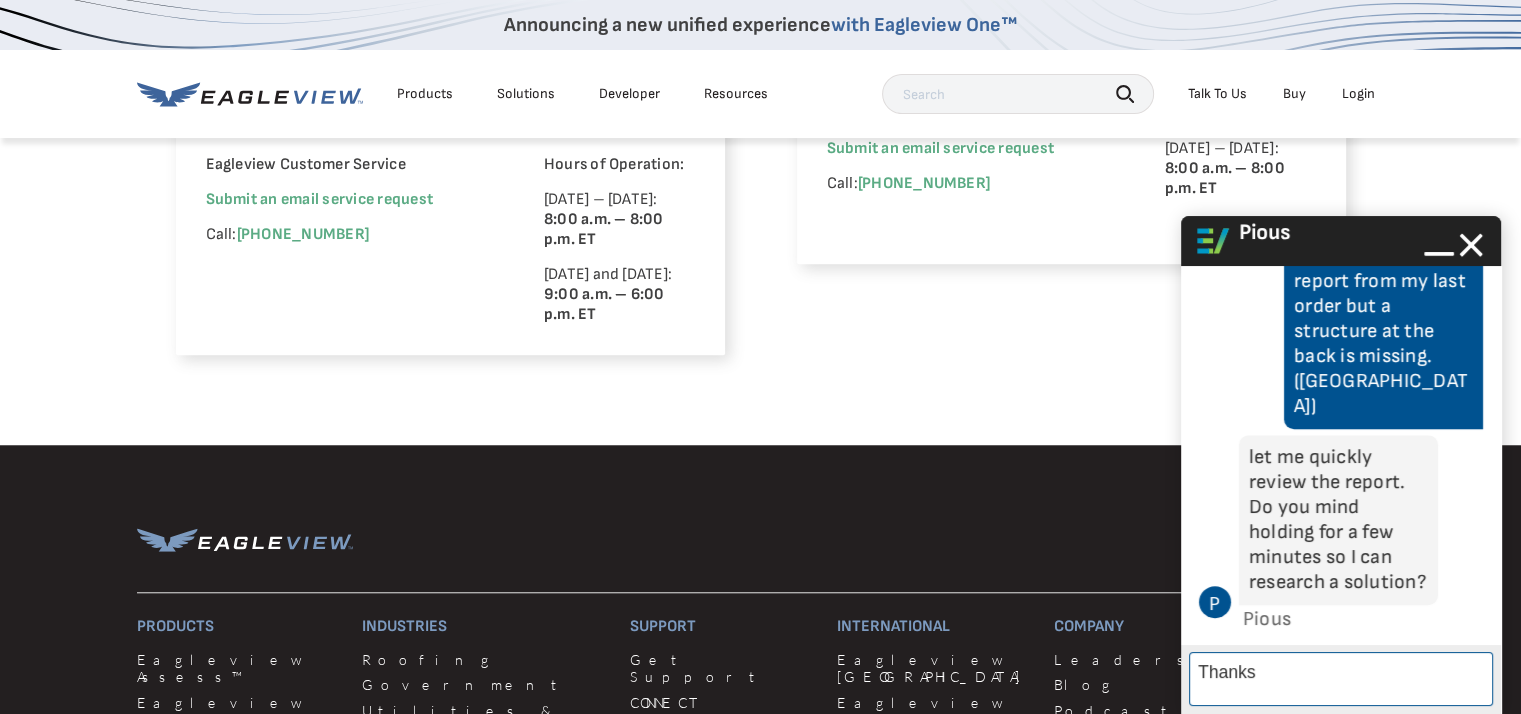type on "Thanks !" 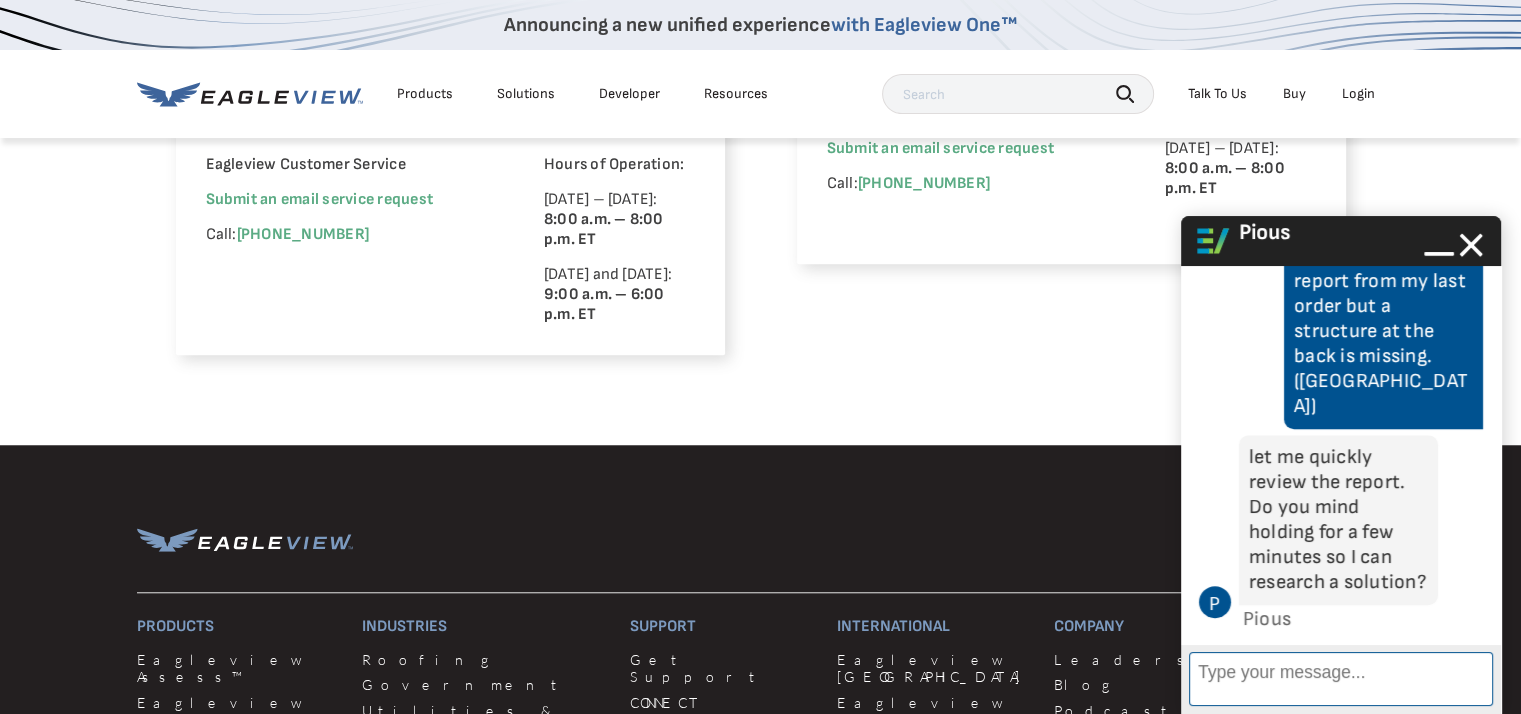 scroll, scrollTop: 992, scrollLeft: 0, axis: vertical 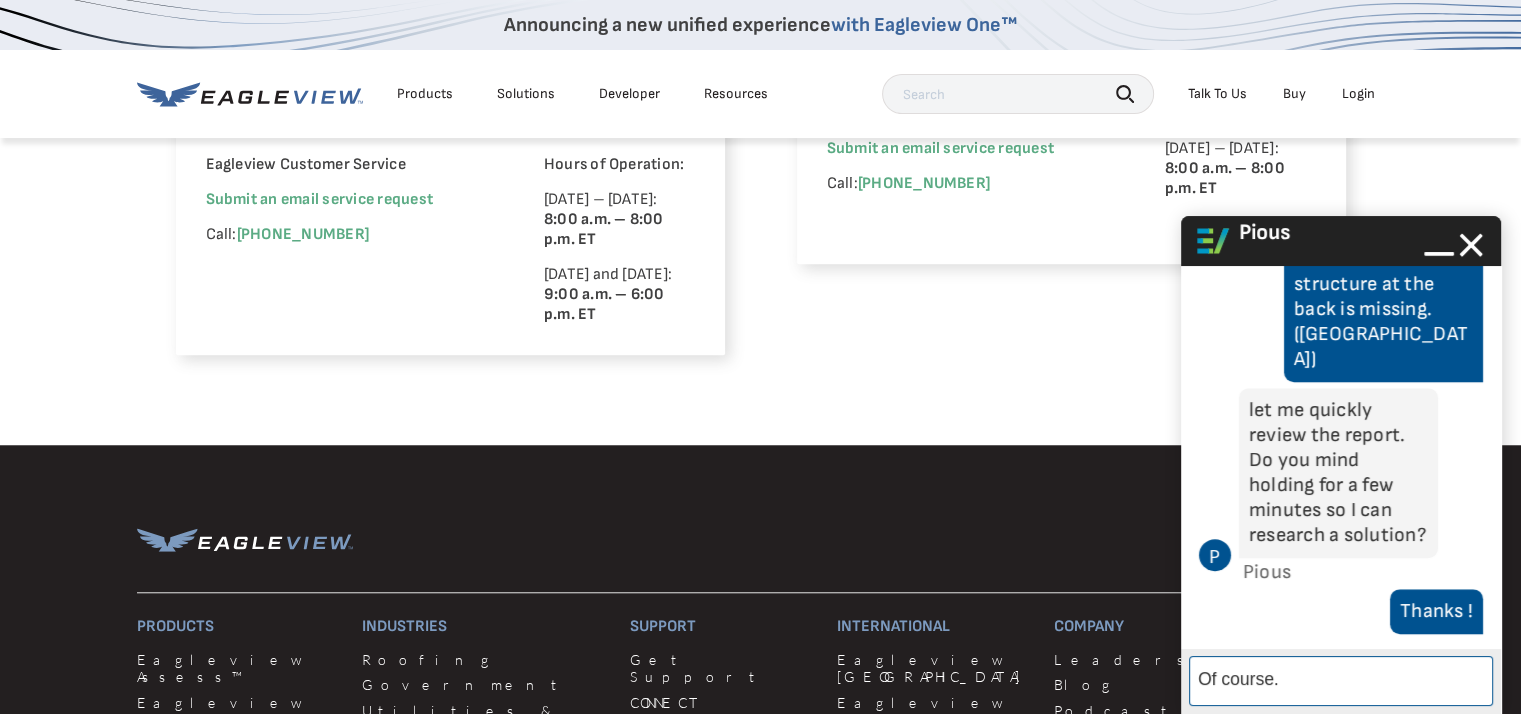 type on "Of course" 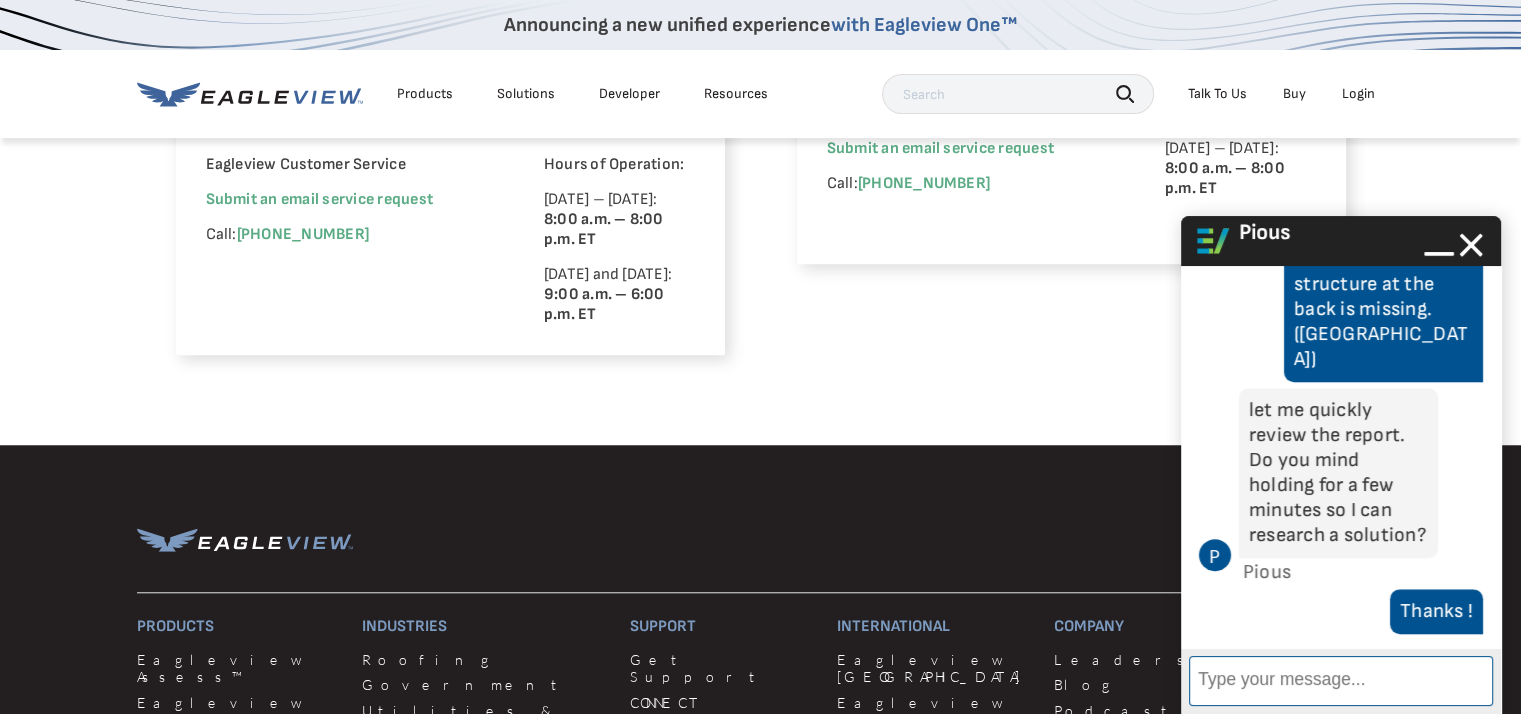 scroll, scrollTop: 1042, scrollLeft: 0, axis: vertical 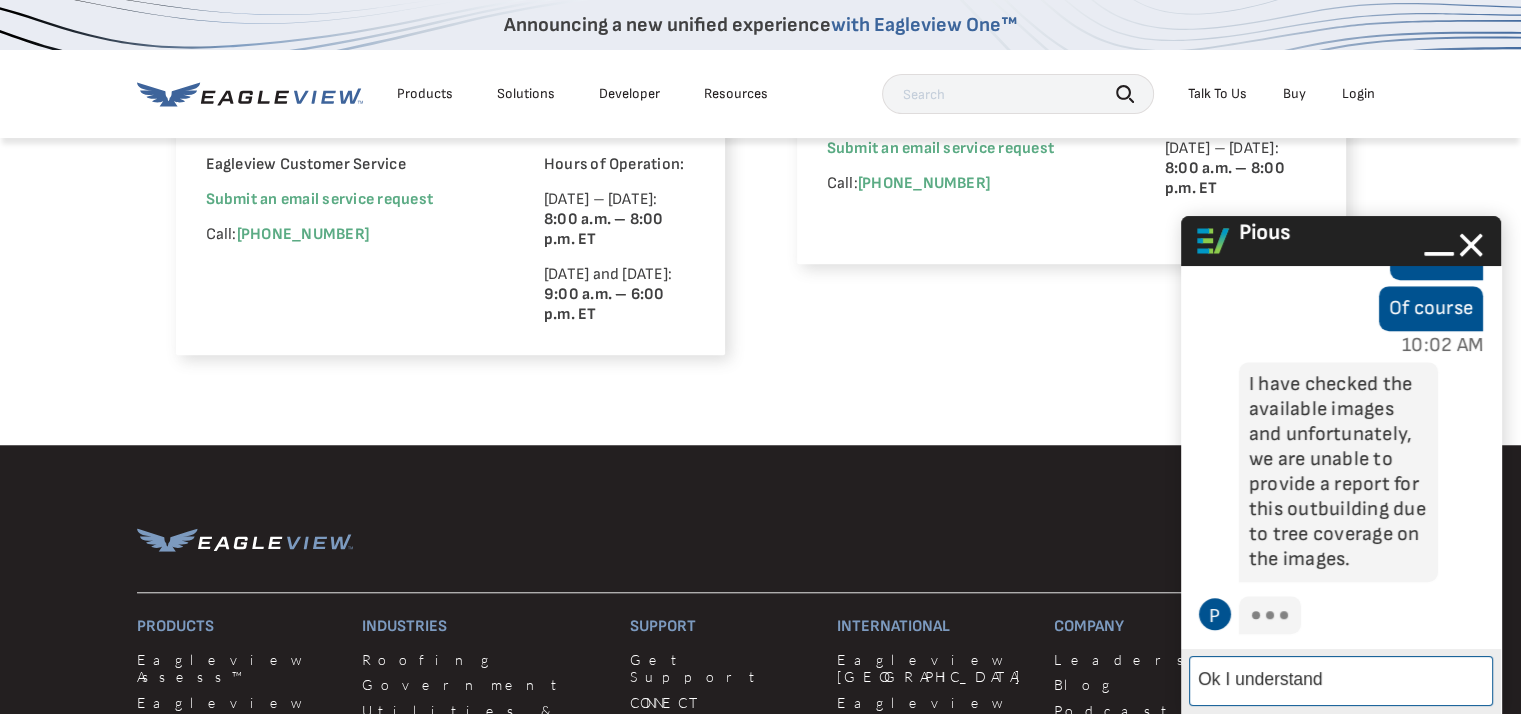 type on "Ok I understand." 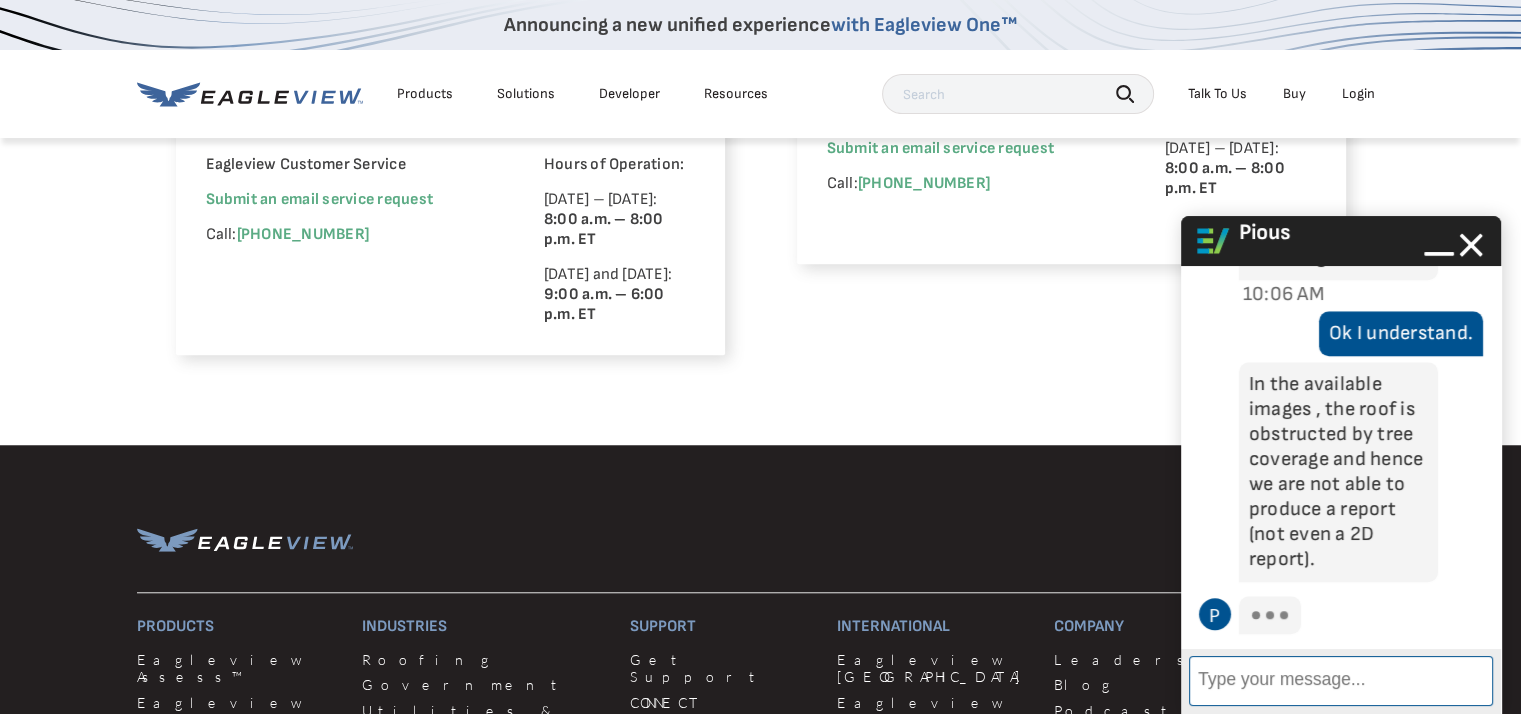 scroll, scrollTop: 1746, scrollLeft: 0, axis: vertical 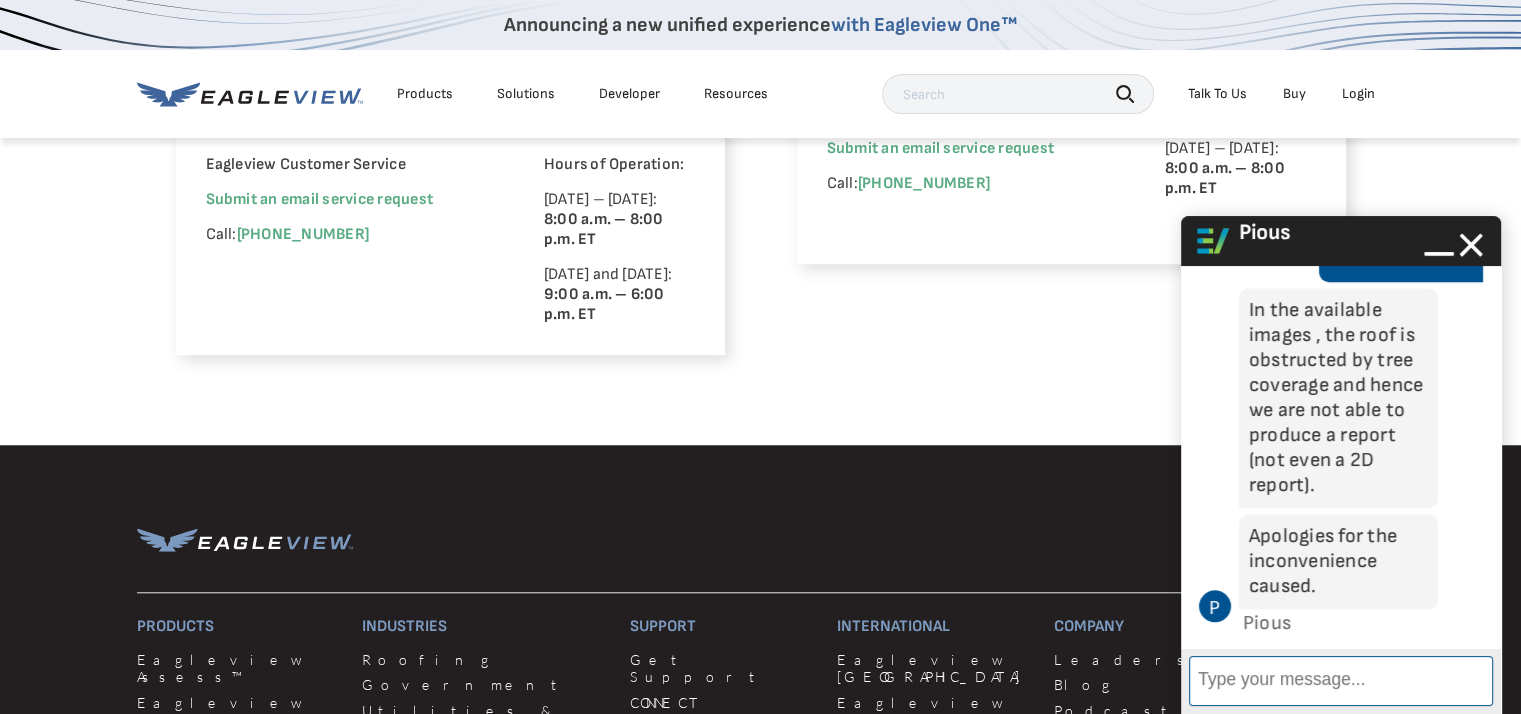 click on "Enter Message" at bounding box center [1341, 681] 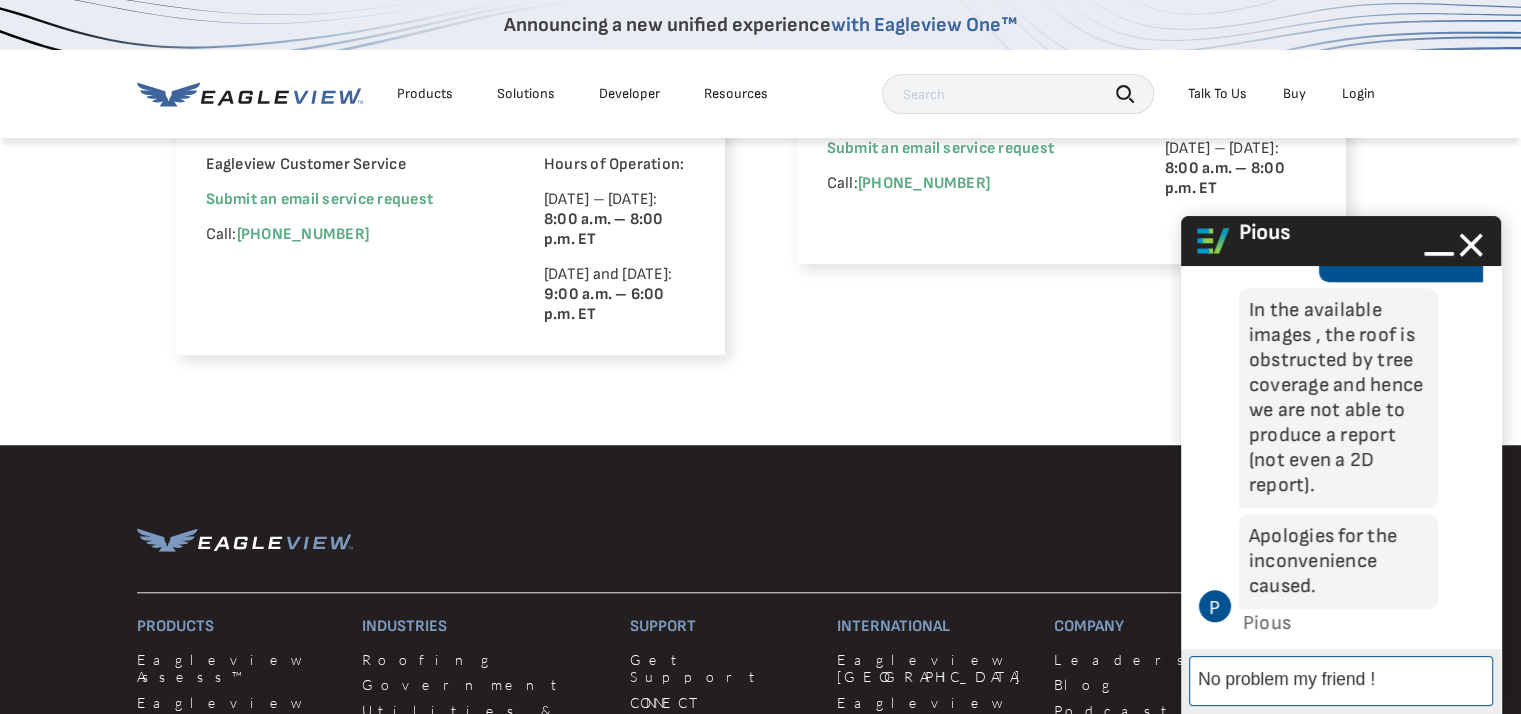 type on "No problem my friend !" 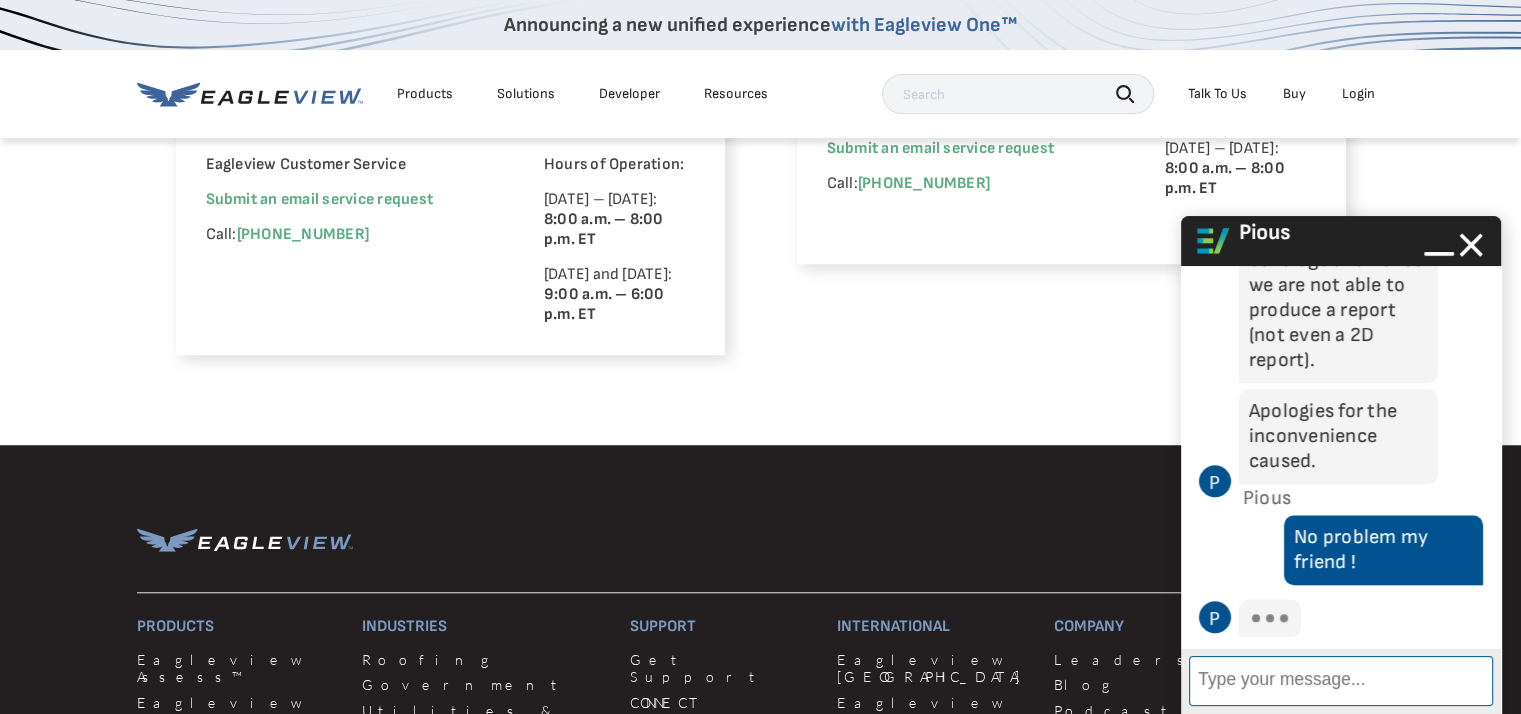 scroll, scrollTop: 1874, scrollLeft: 0, axis: vertical 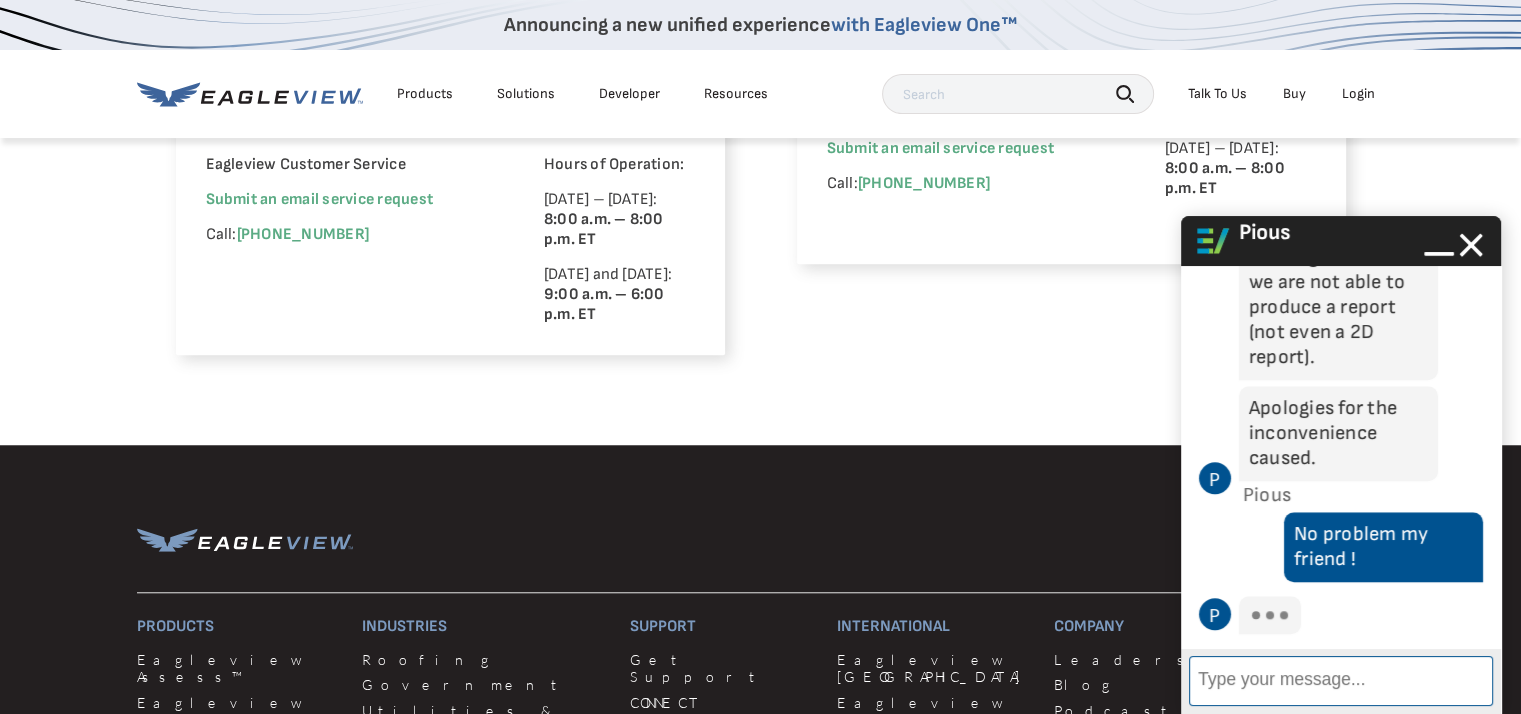 type on "I" 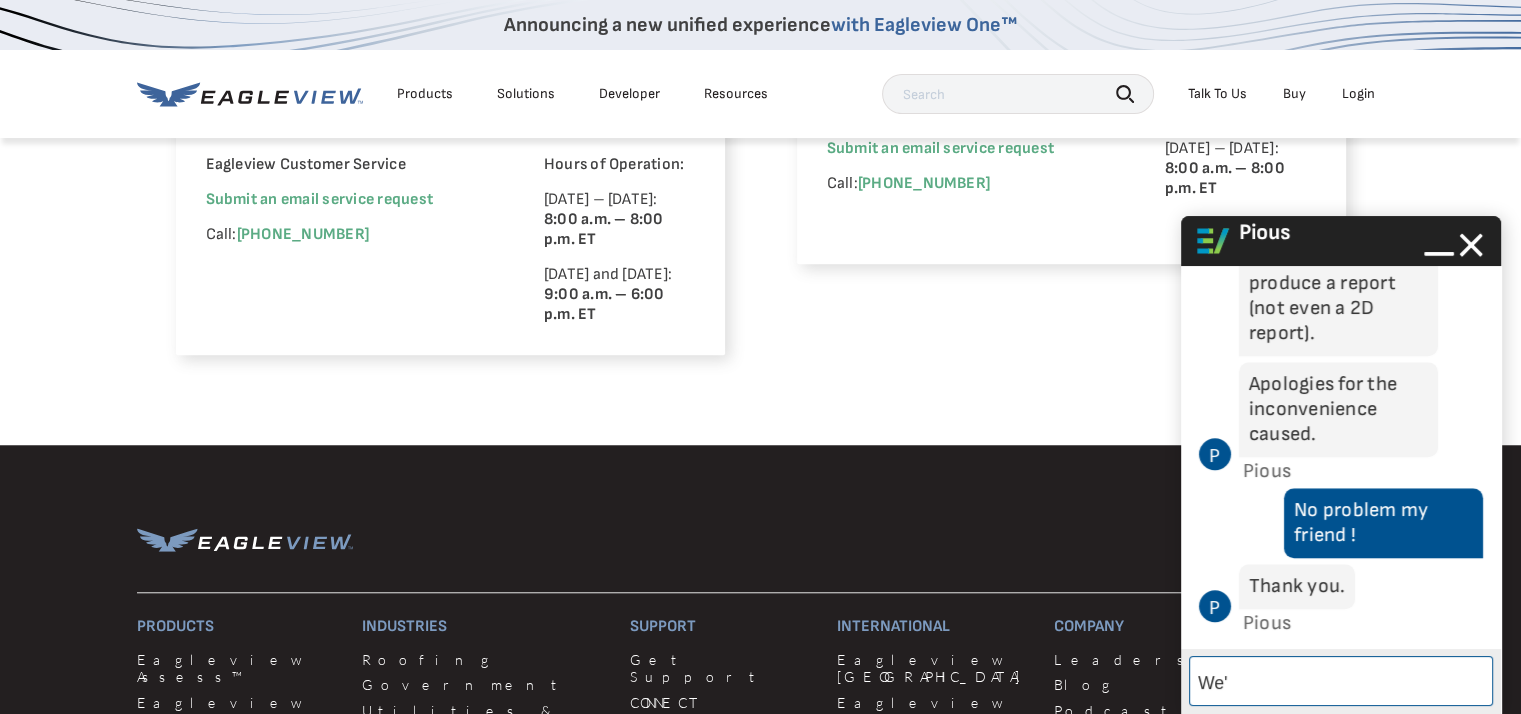 scroll, scrollTop: 1898, scrollLeft: 0, axis: vertical 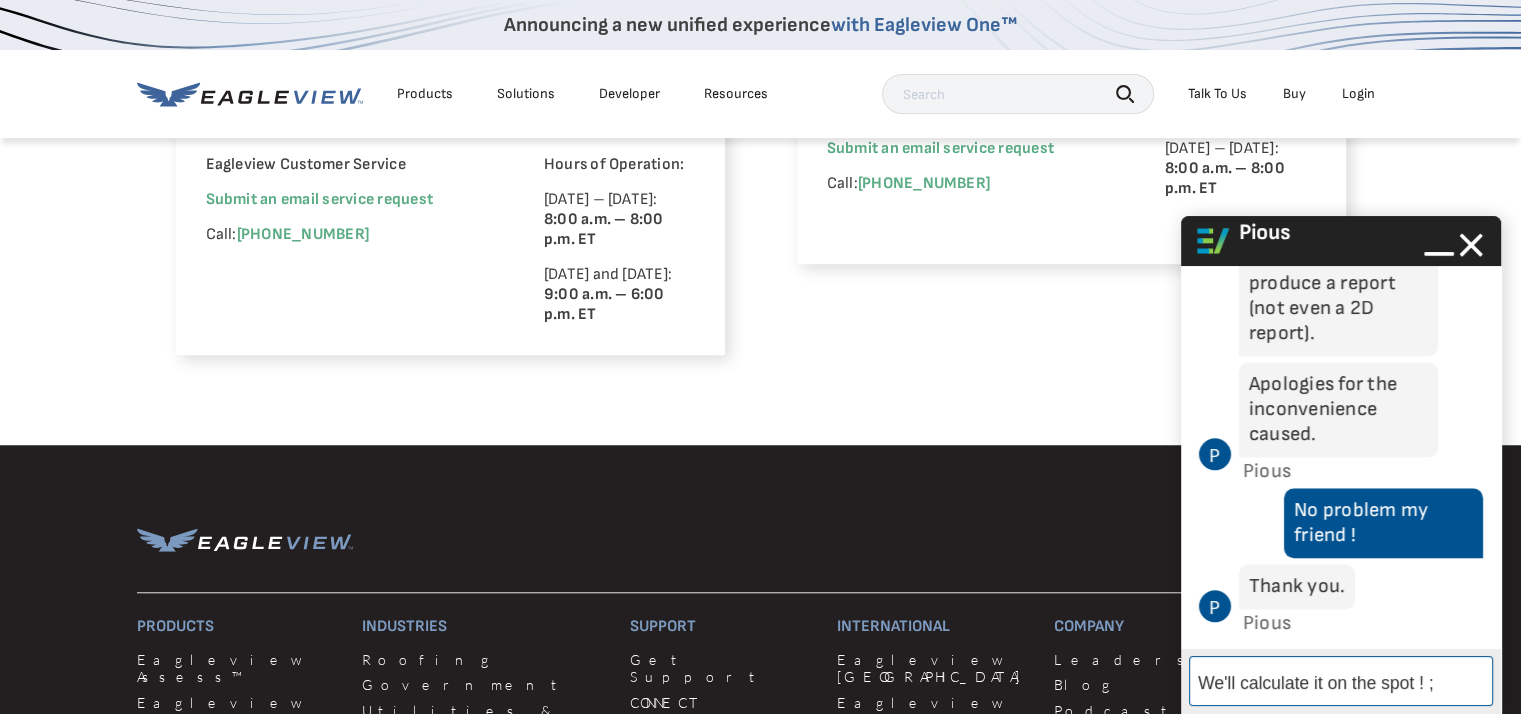 type on "We'll calculate it on the spot ! ;)" 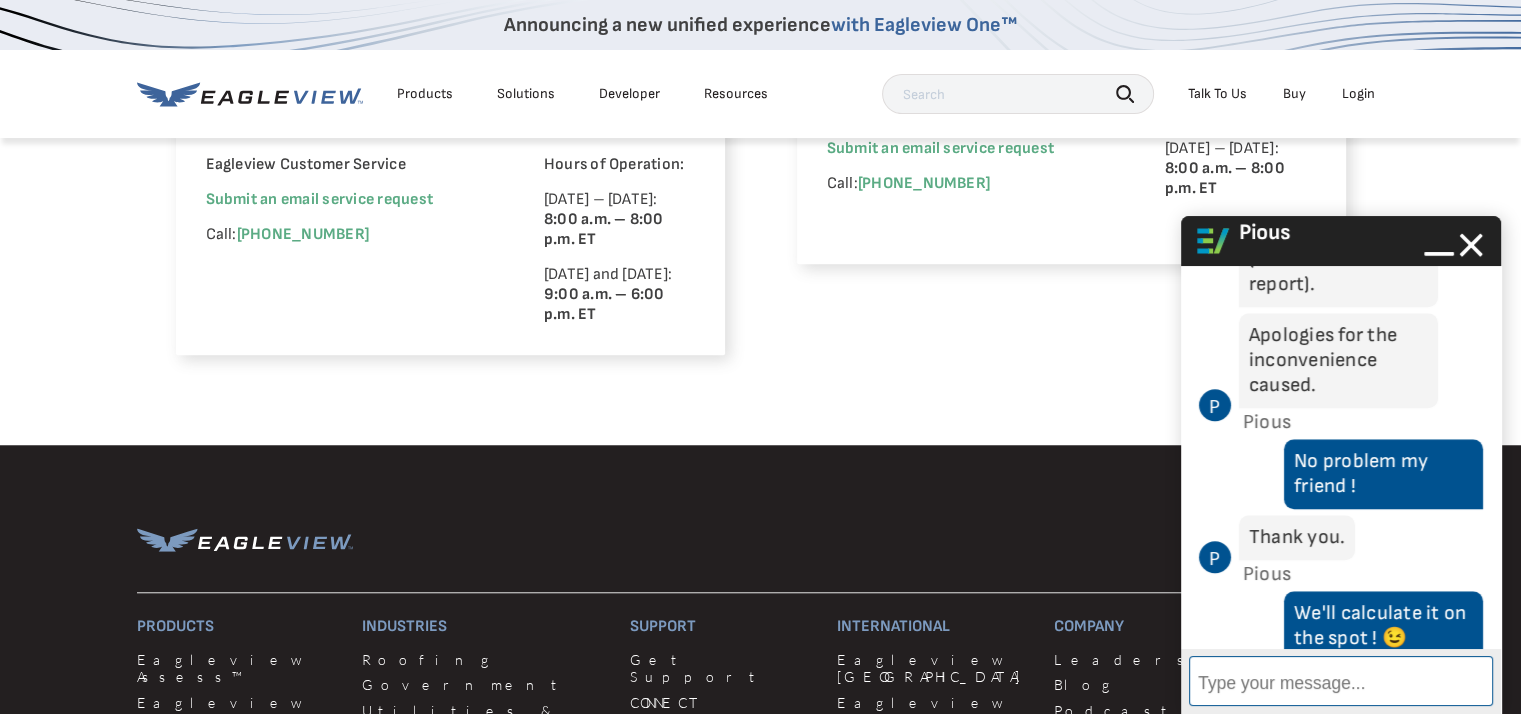 scroll, scrollTop: 1974, scrollLeft: 0, axis: vertical 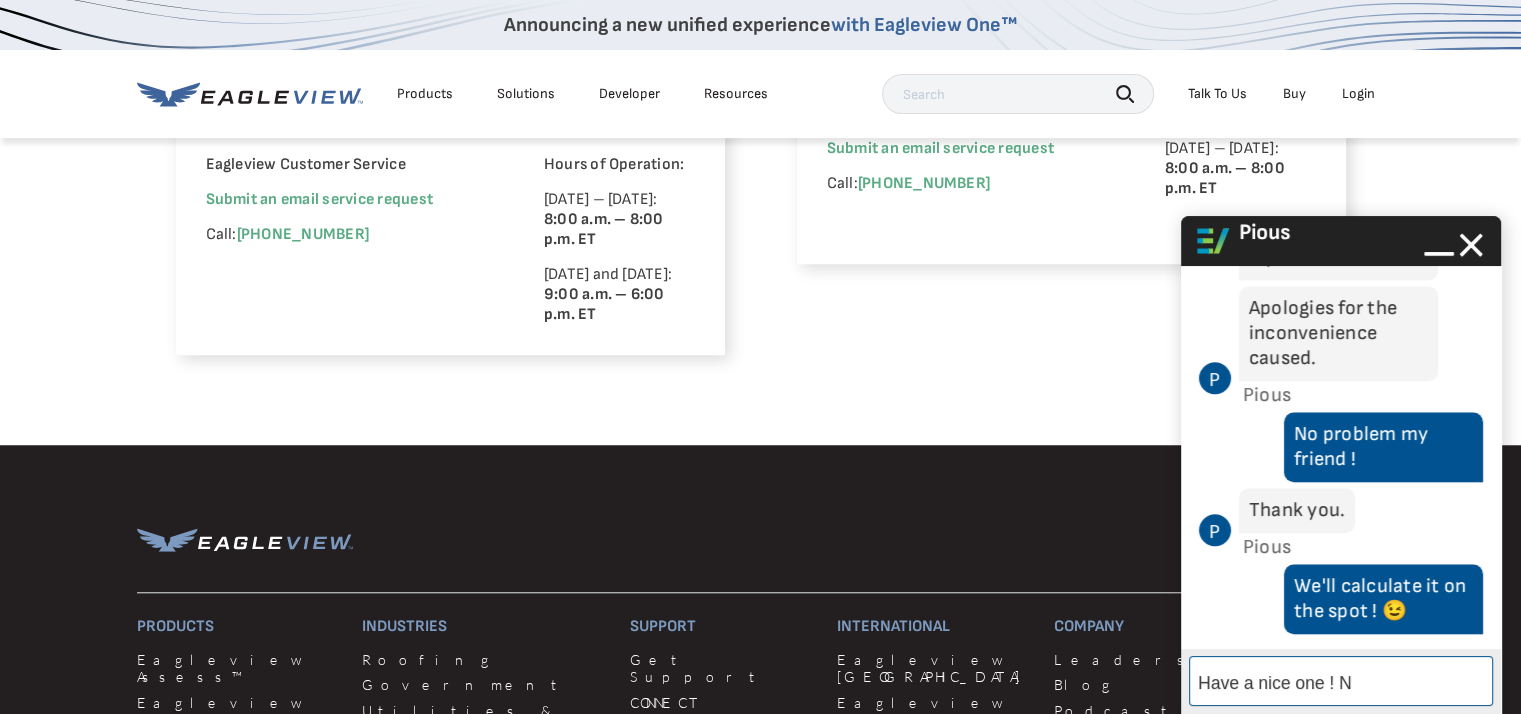 type on "Have a nice one ! N." 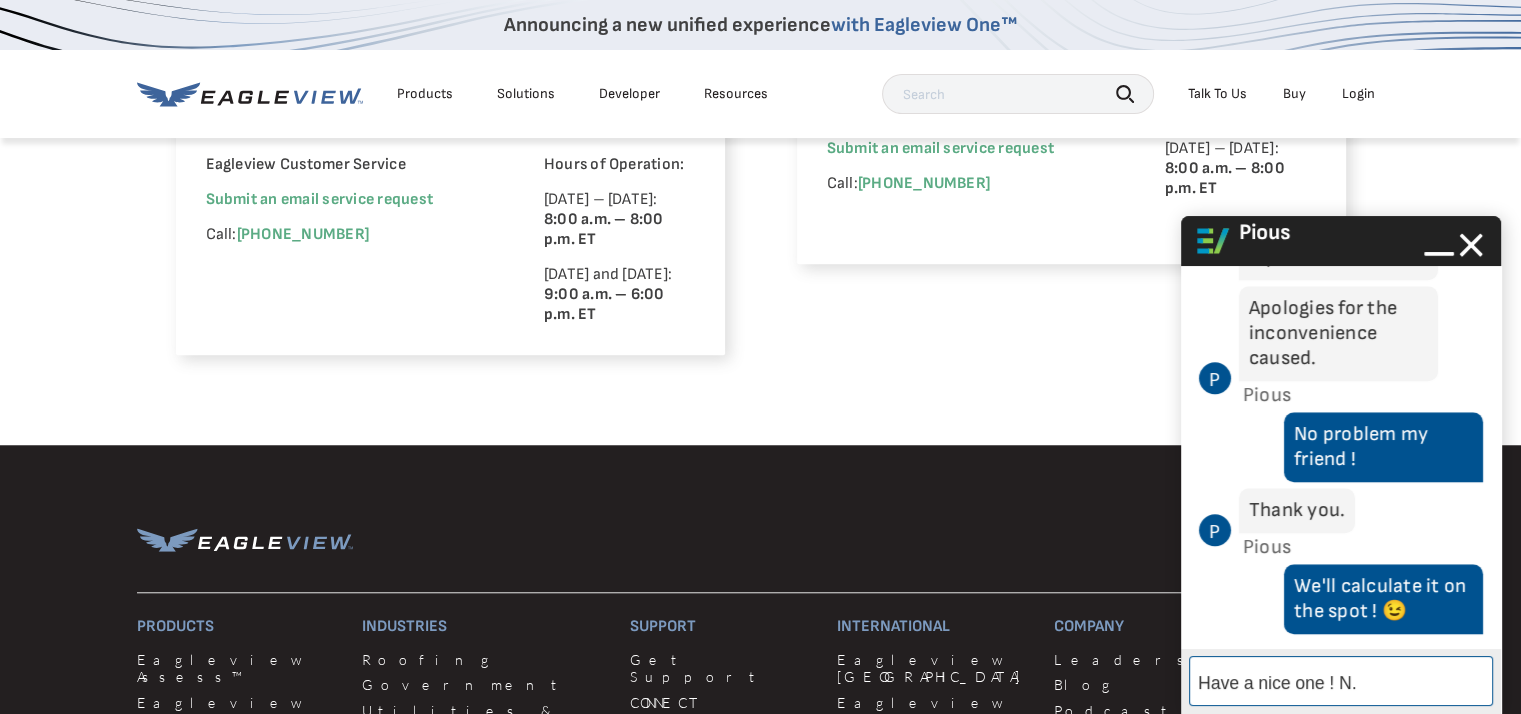 type 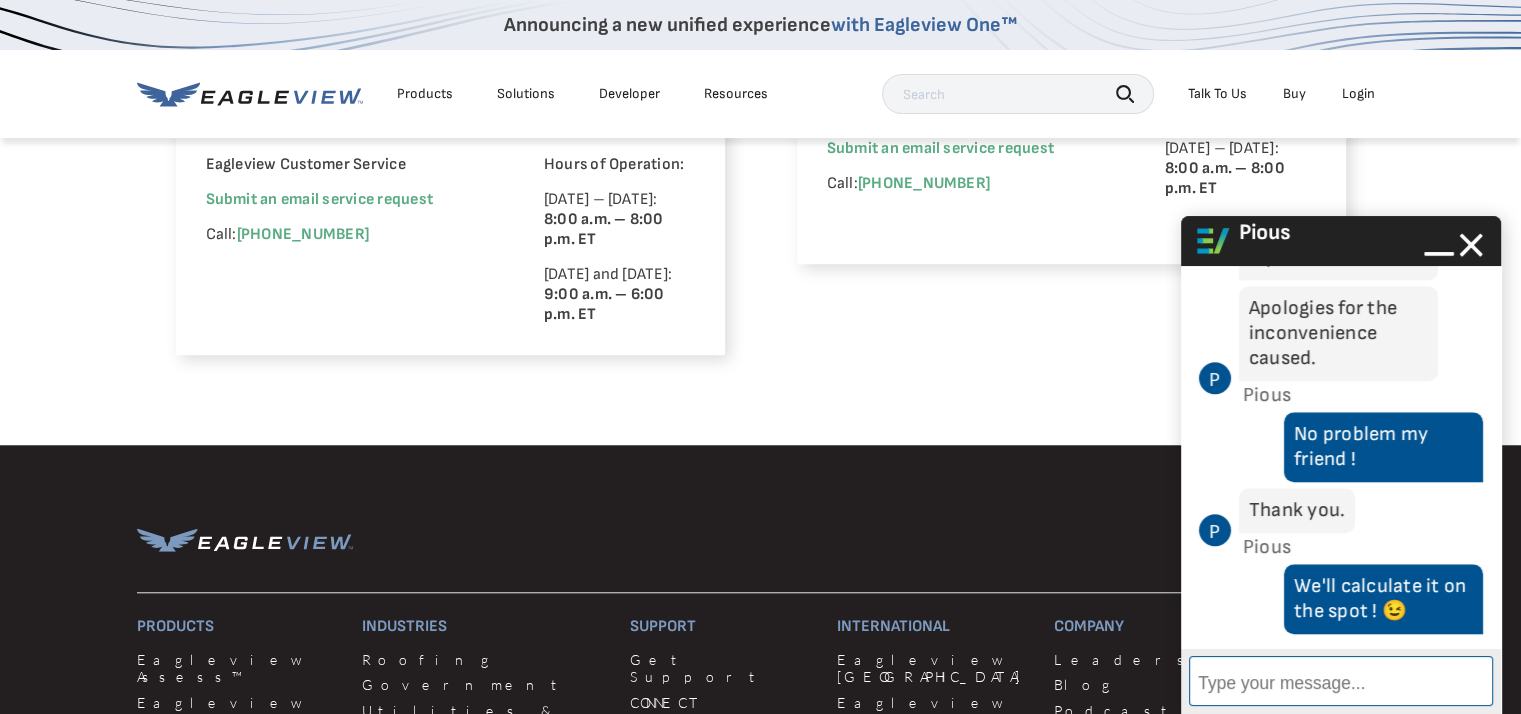 scroll, scrollTop: 2050, scrollLeft: 0, axis: vertical 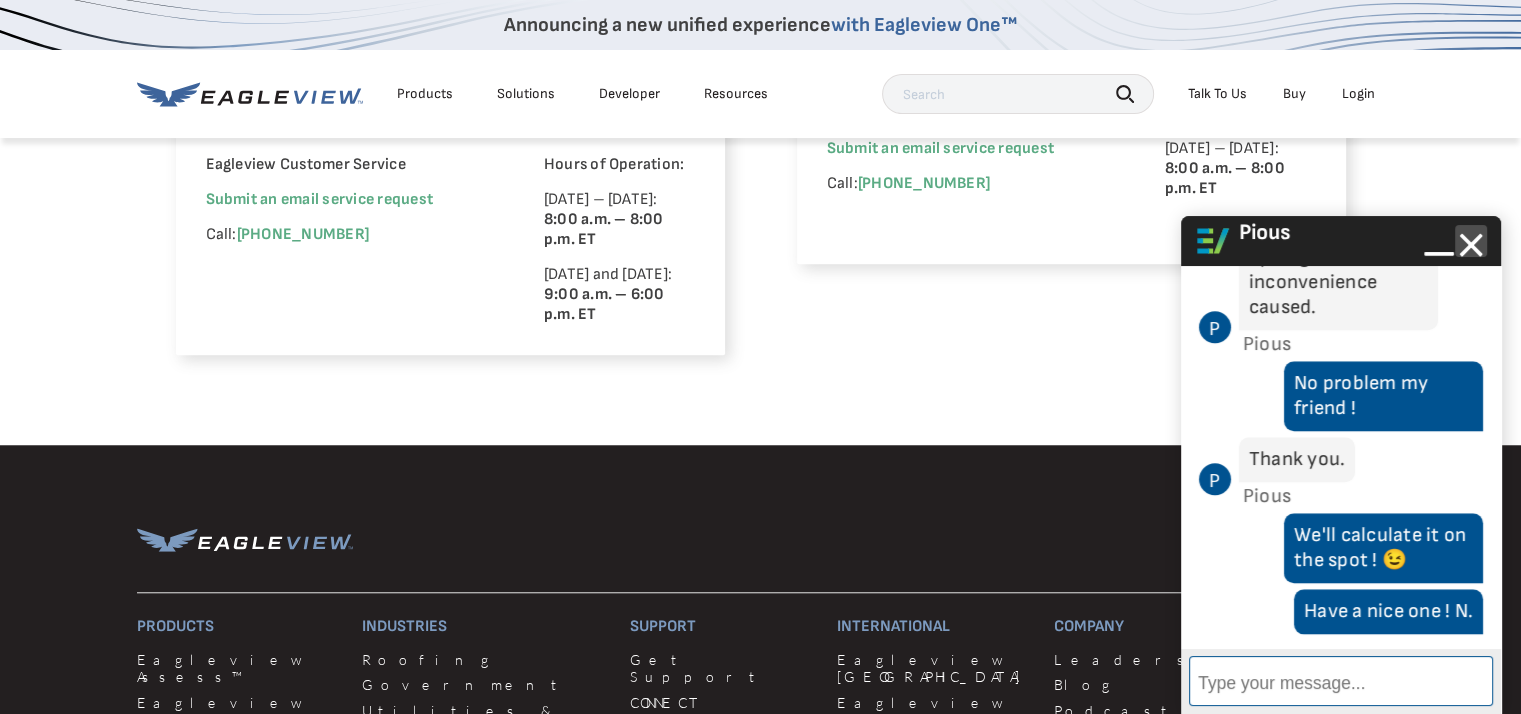 click 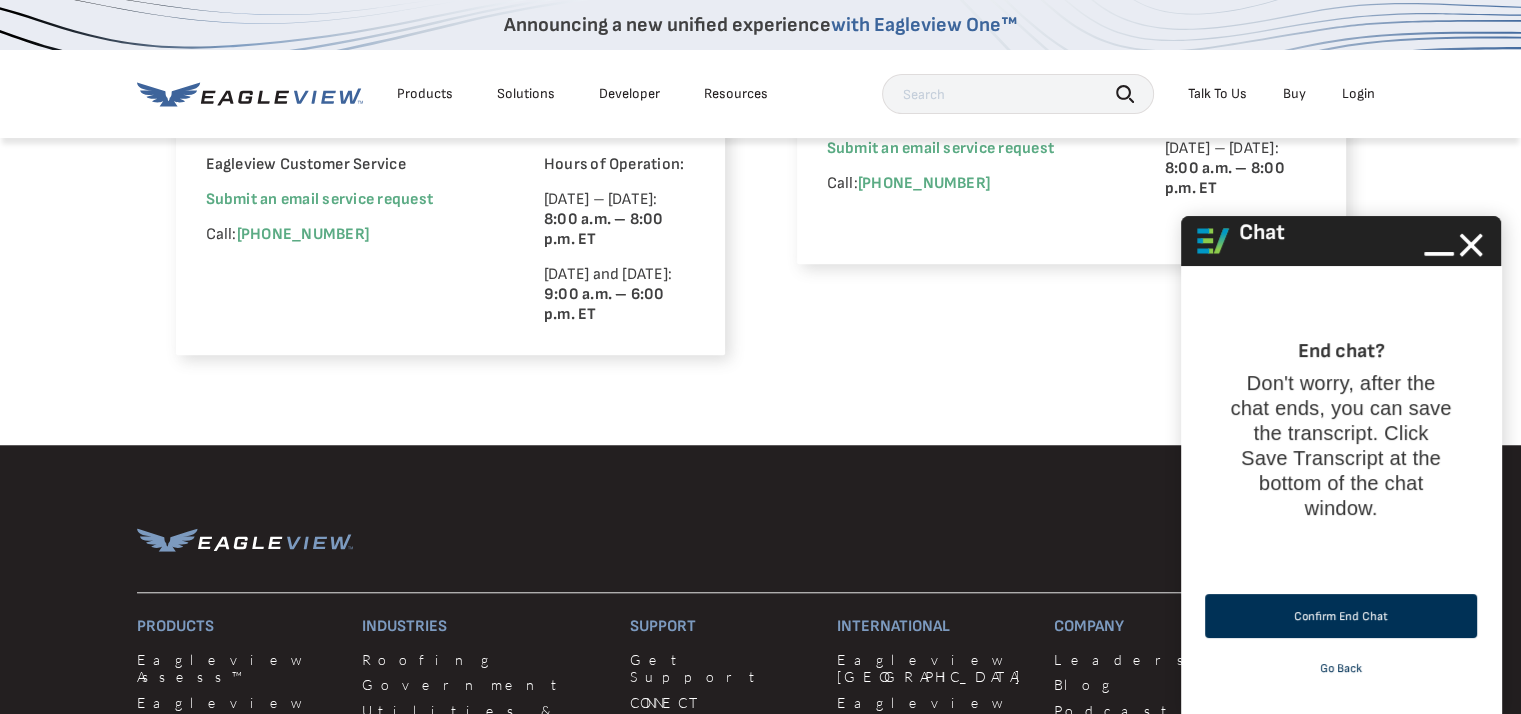 click on "Confirm End Chat" at bounding box center [1341, 616] 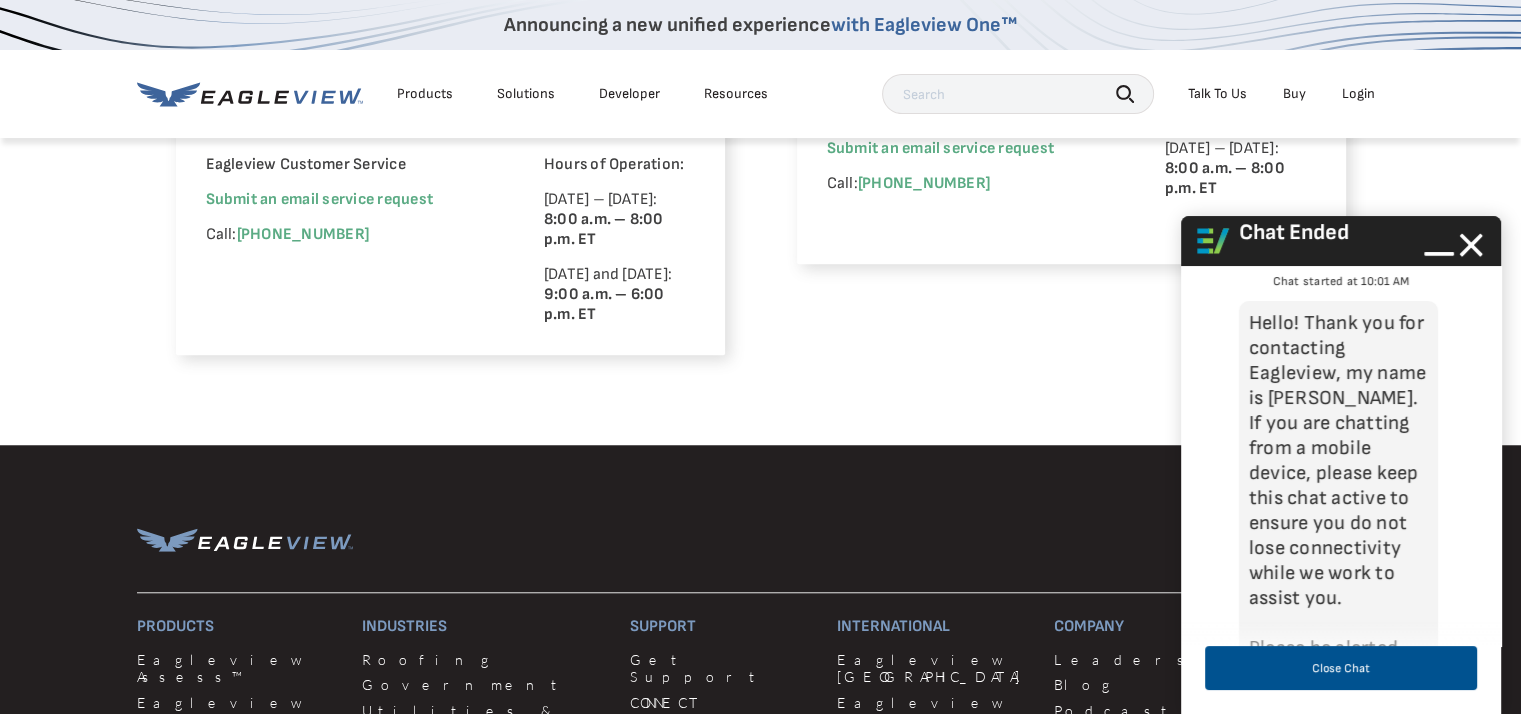 scroll, scrollTop: 2094, scrollLeft: 0, axis: vertical 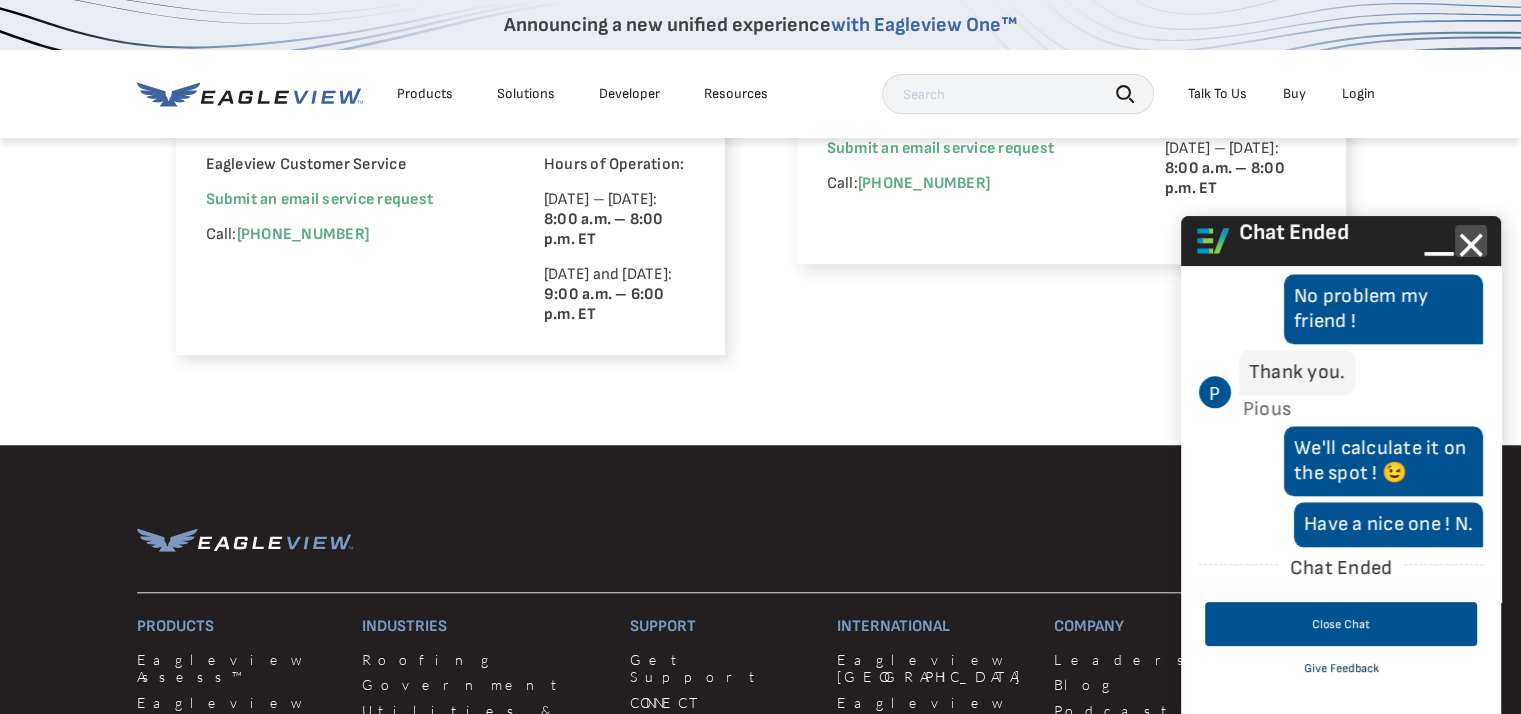 click 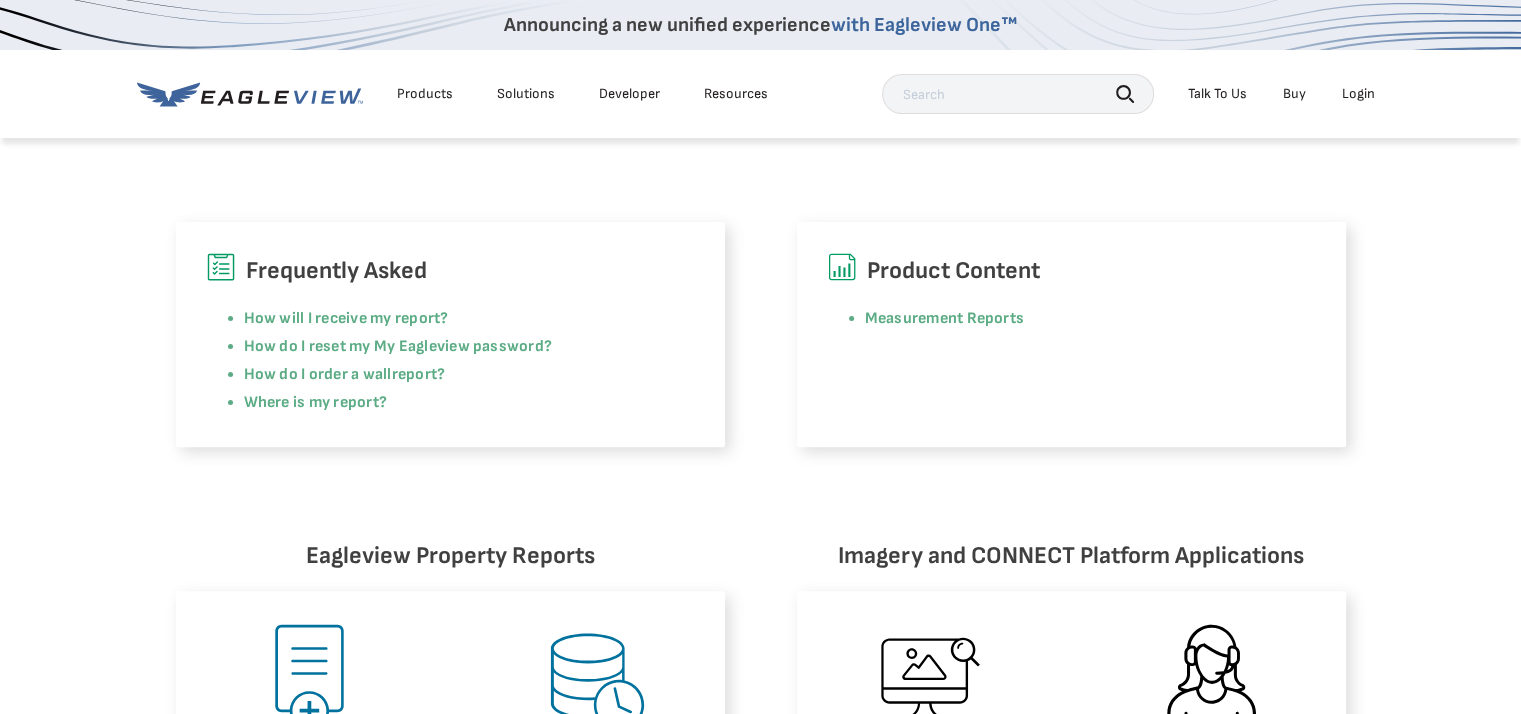 scroll, scrollTop: 521, scrollLeft: 0, axis: vertical 